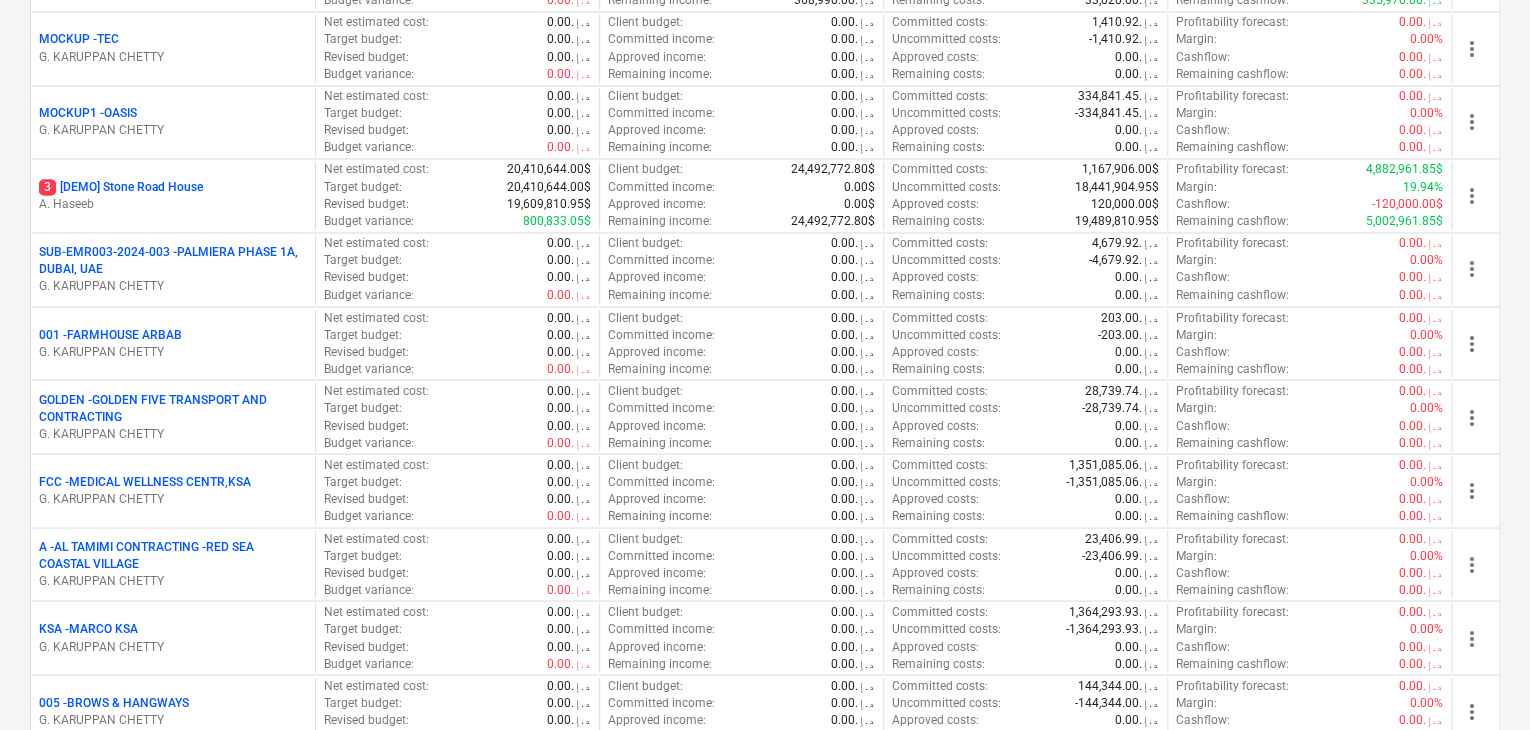 scroll, scrollTop: 1500, scrollLeft: 0, axis: vertical 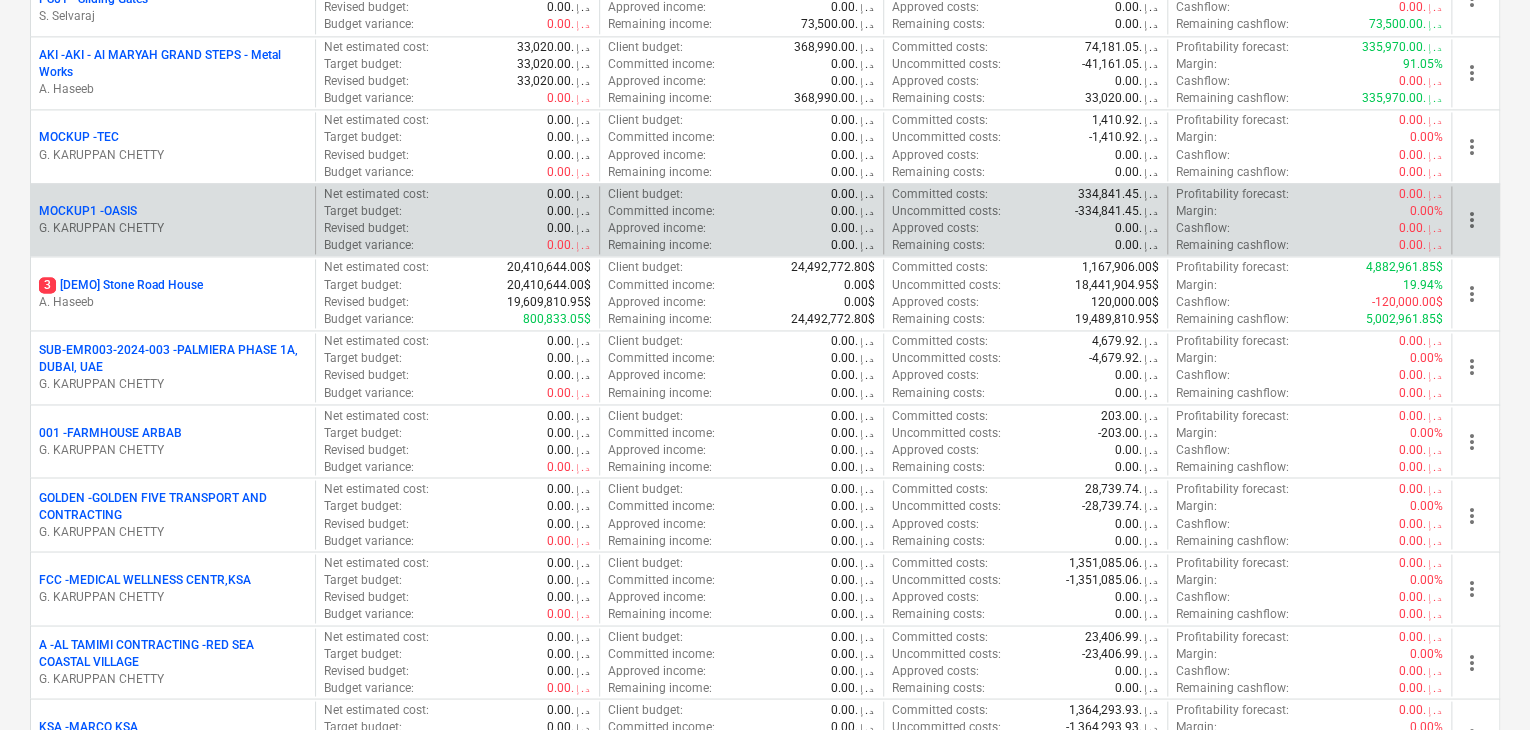click on "G. KARUPPAN CHETTY" at bounding box center [173, 228] 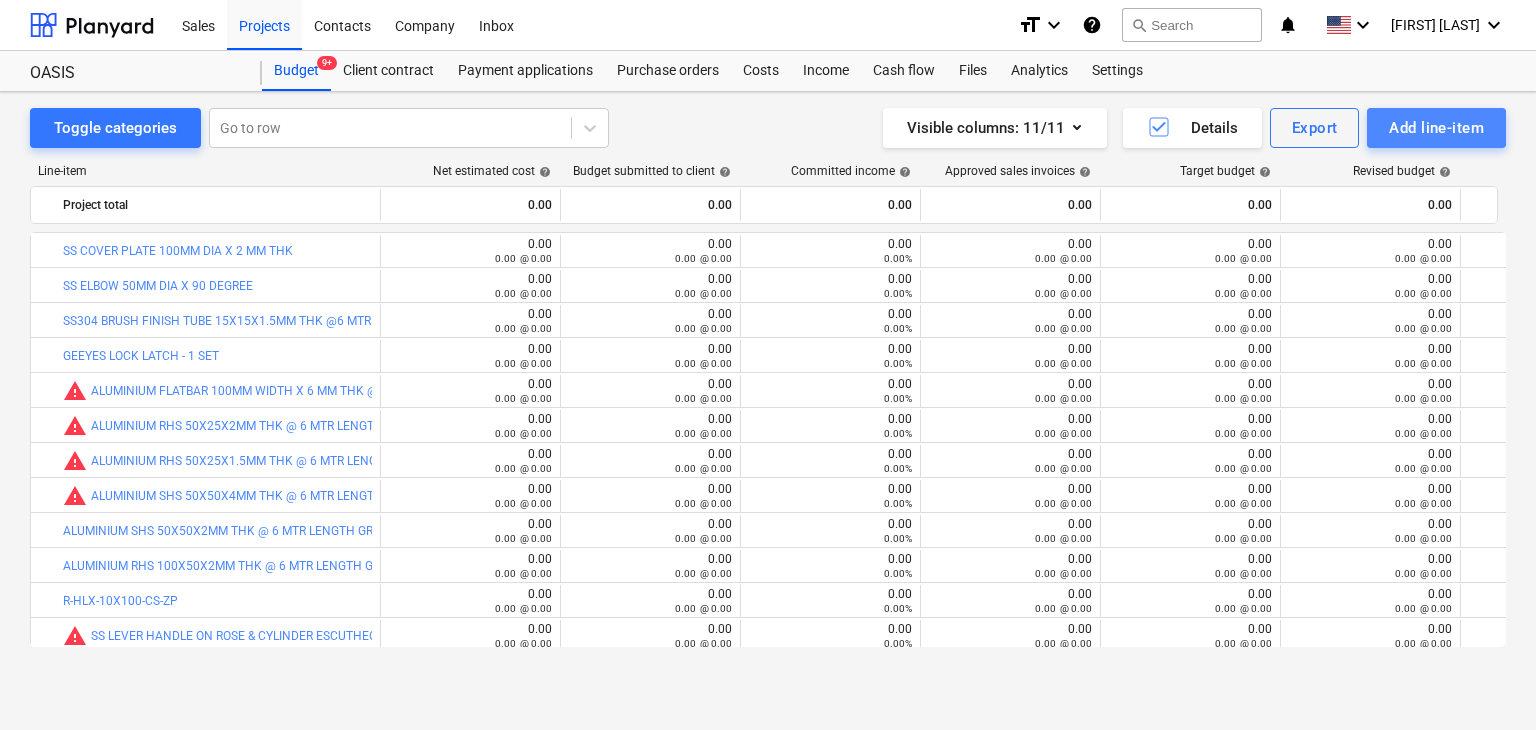 click on "Add line-item" at bounding box center [1436, 128] 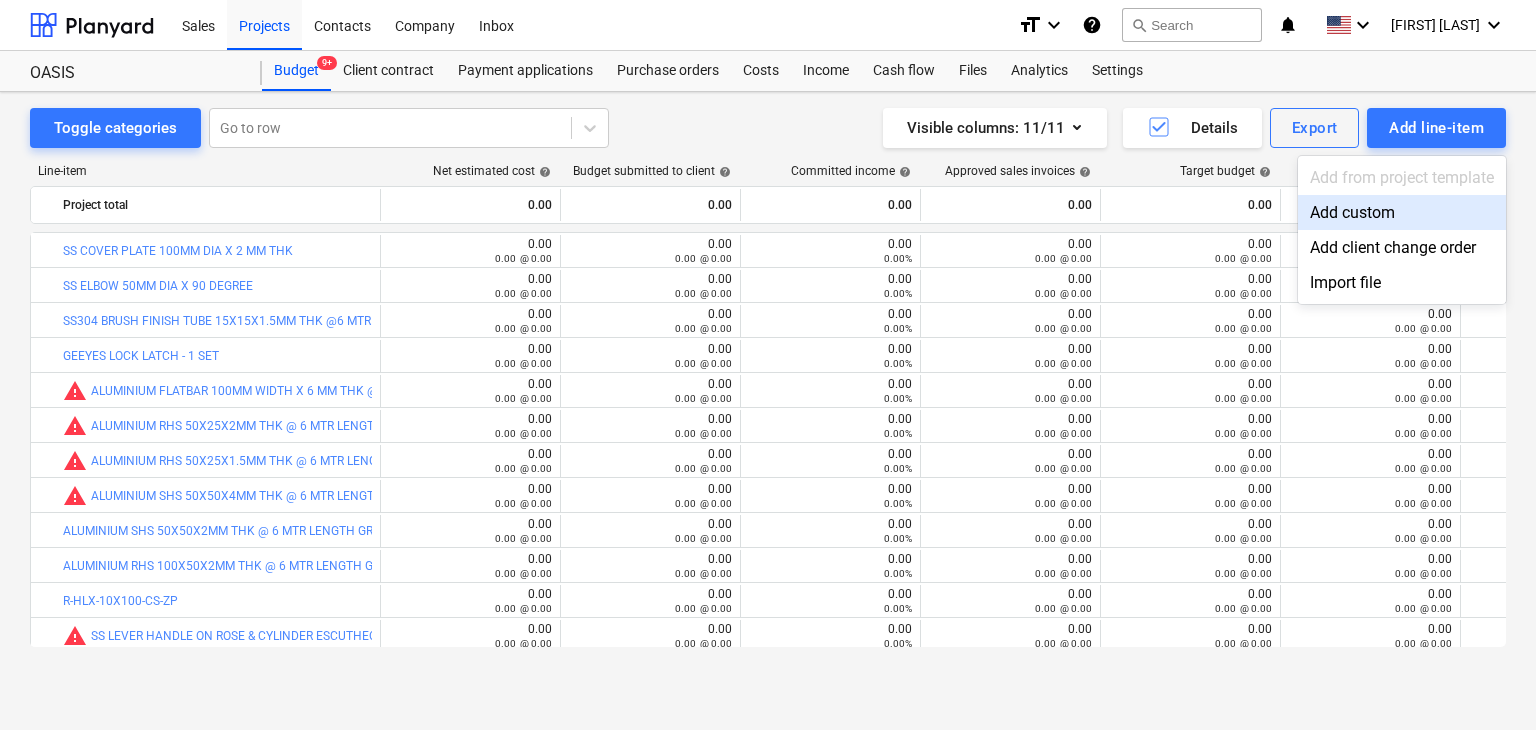 click on "Add custom" at bounding box center [1402, 212] 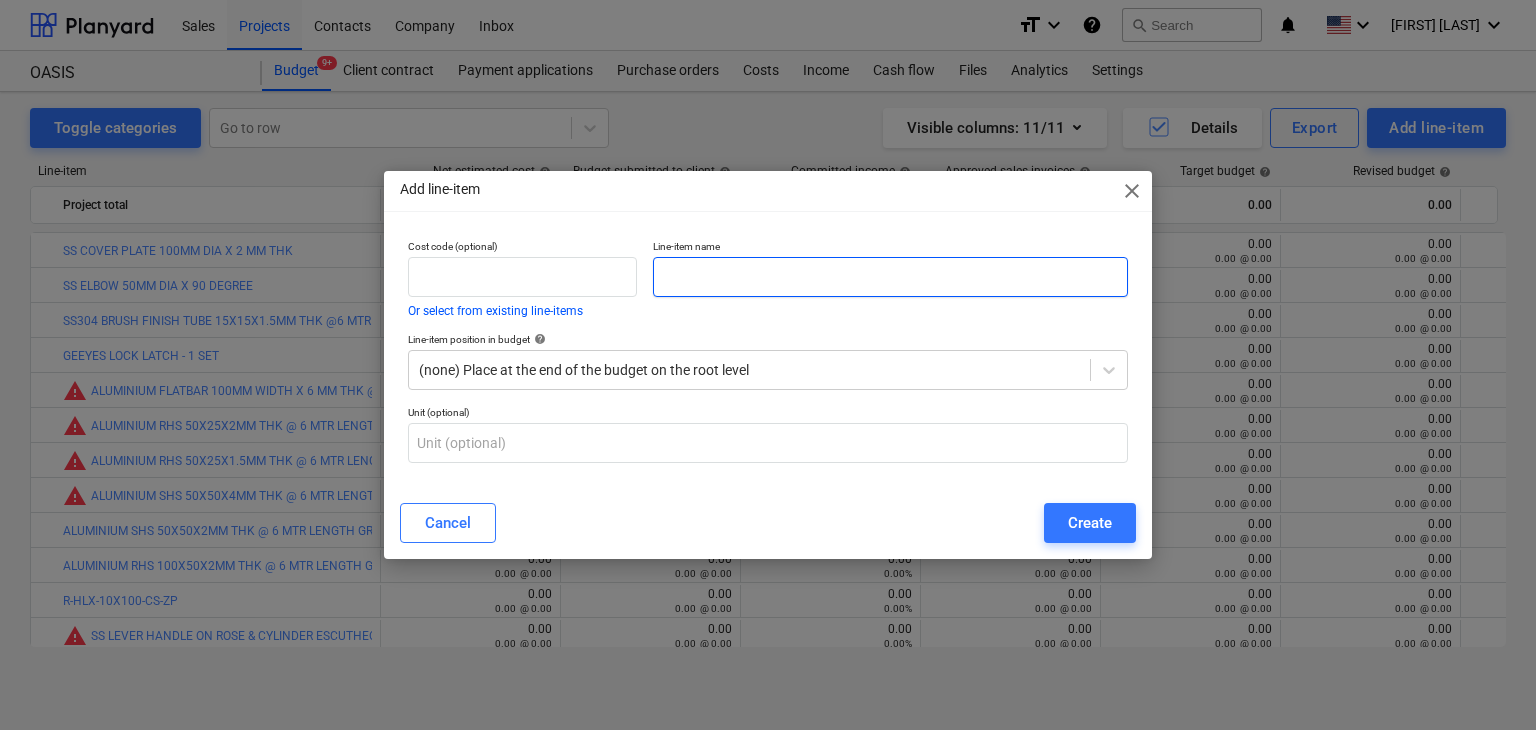 click at bounding box center [890, 277] 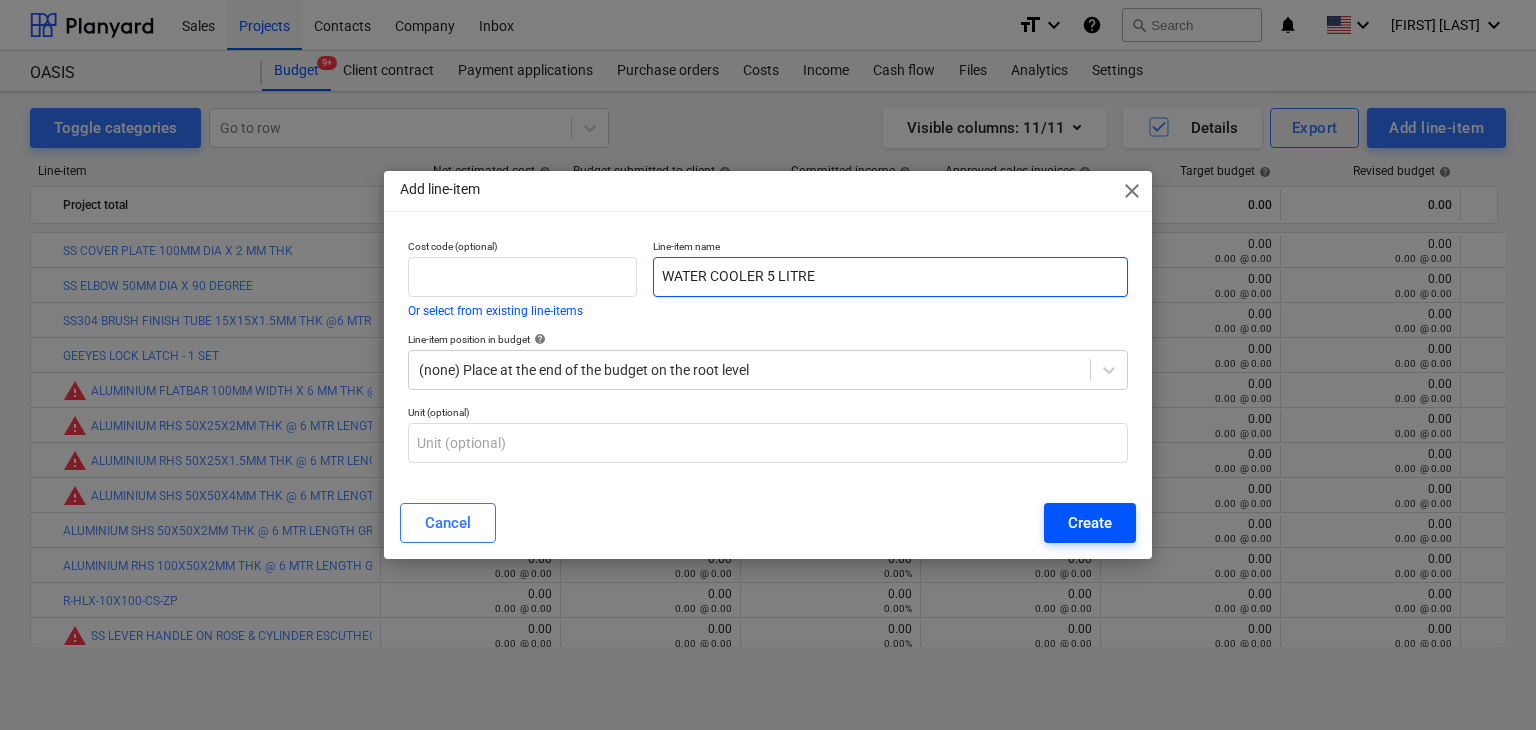 type on "WATER COOLER 5 LITRE" 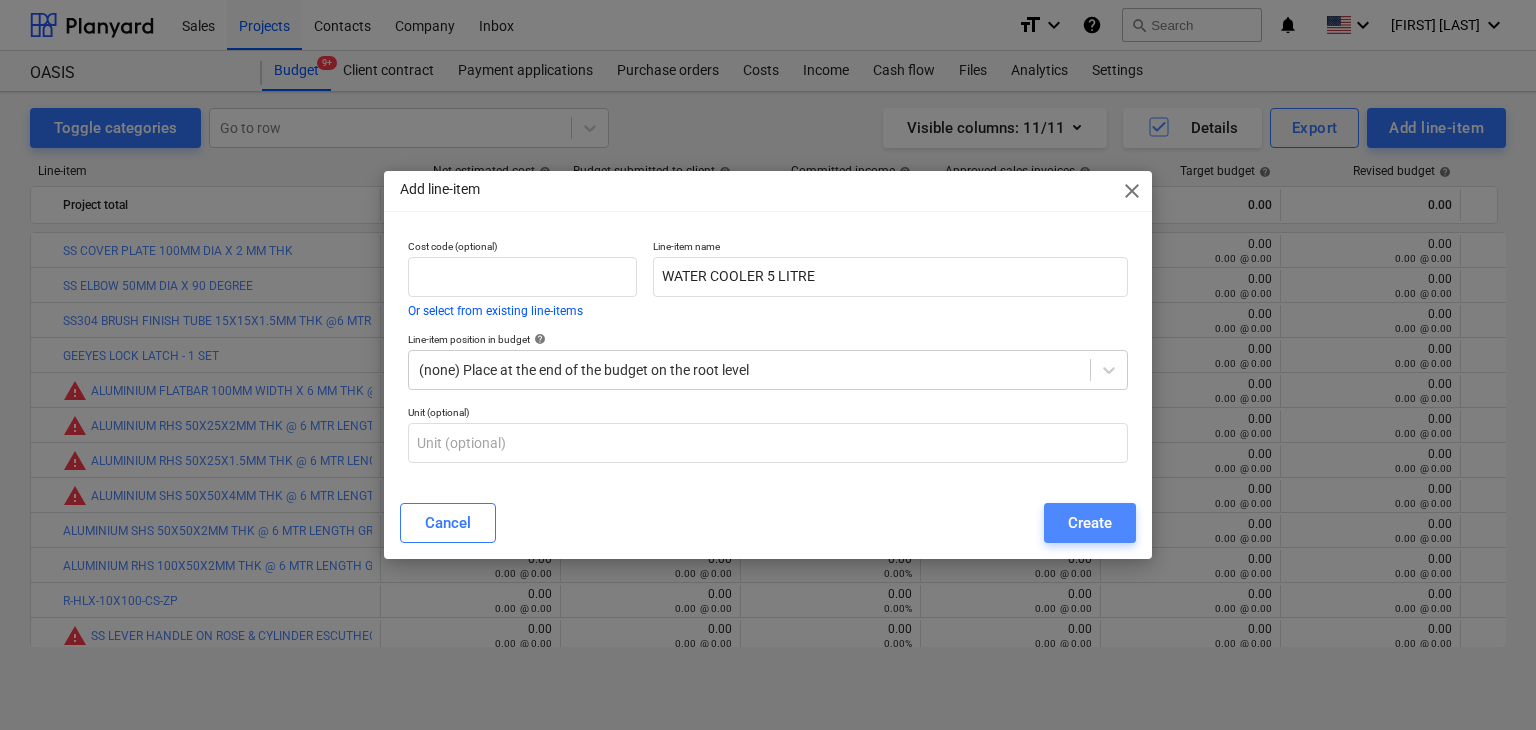 click on "Create" at bounding box center (1090, 523) 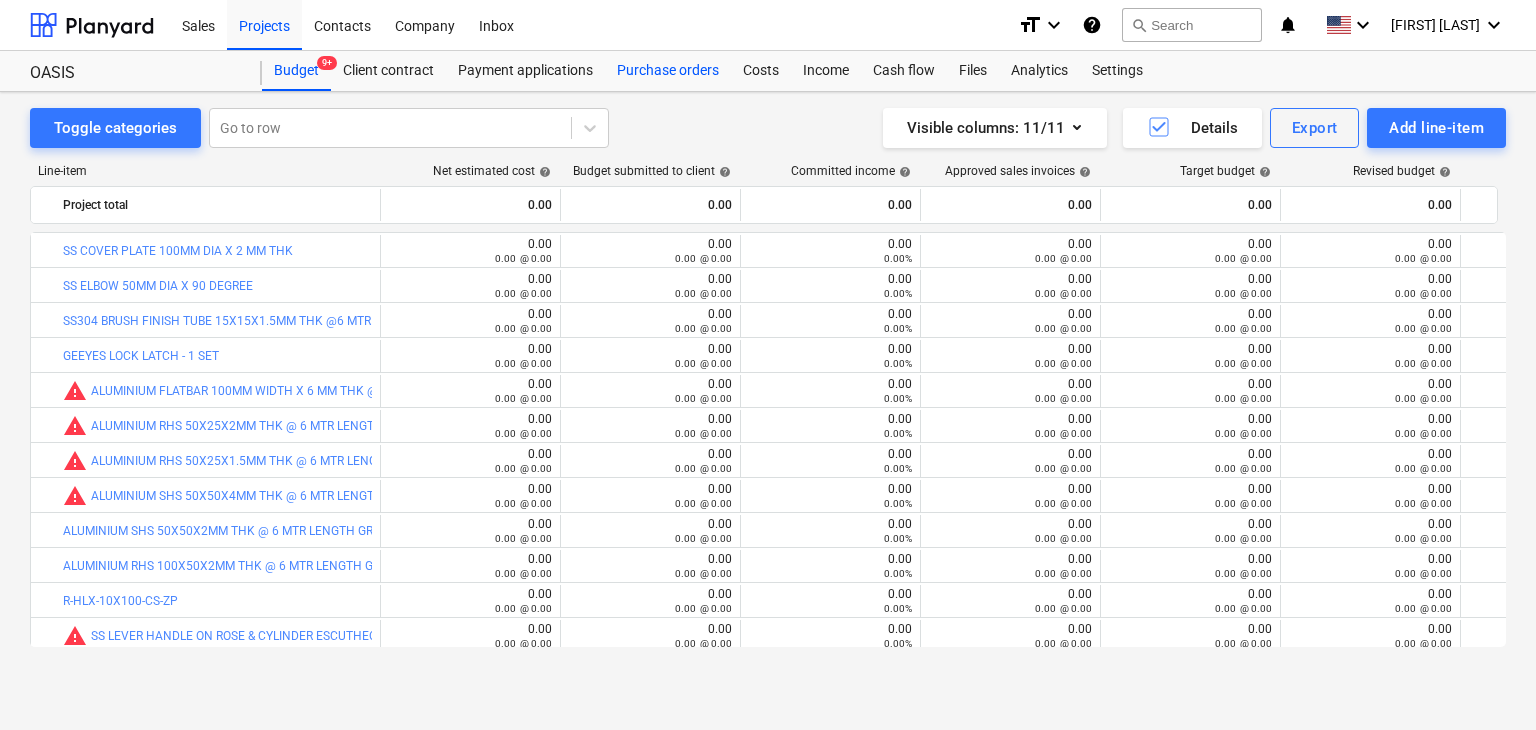 click on "Purchase orders" at bounding box center (668, 71) 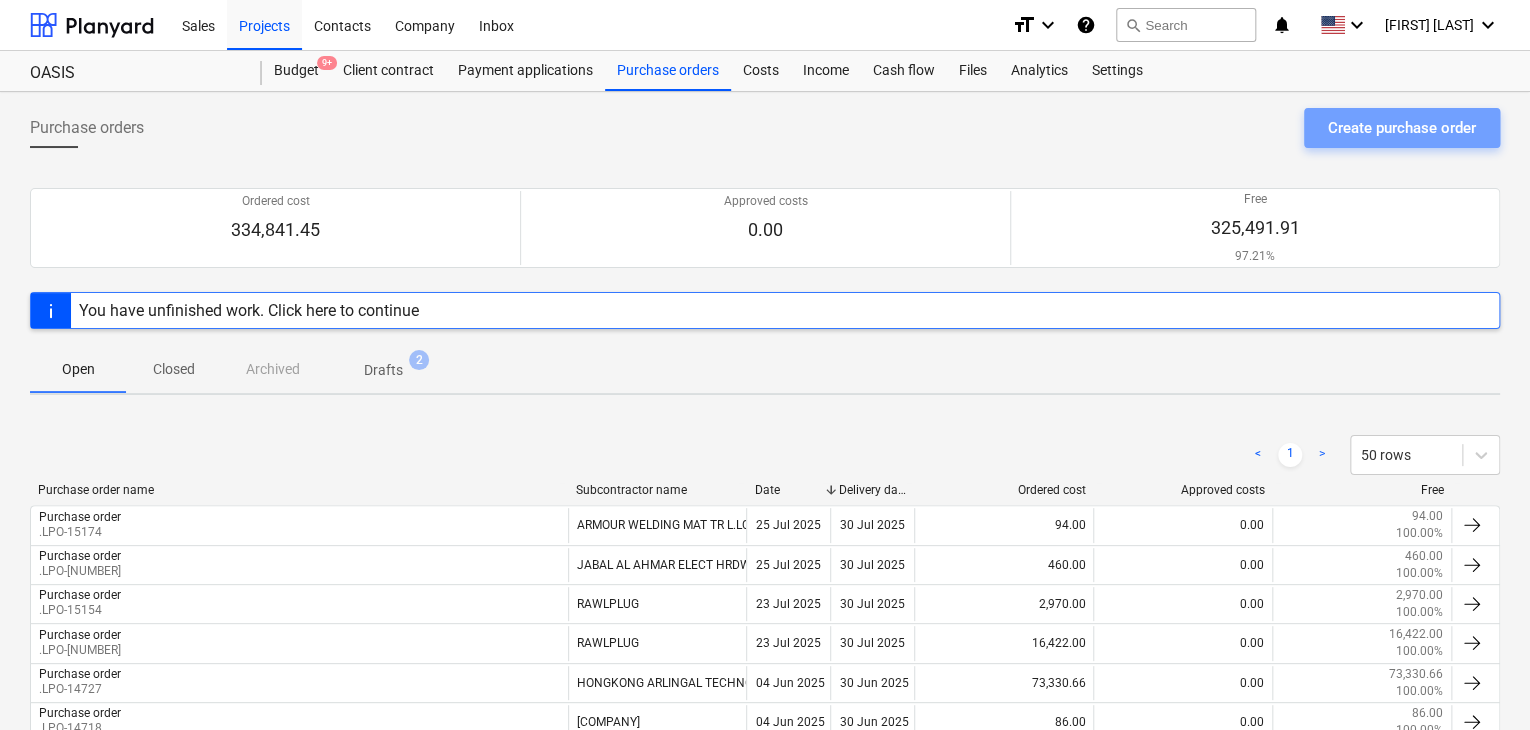 click on "Create purchase order" at bounding box center (1402, 128) 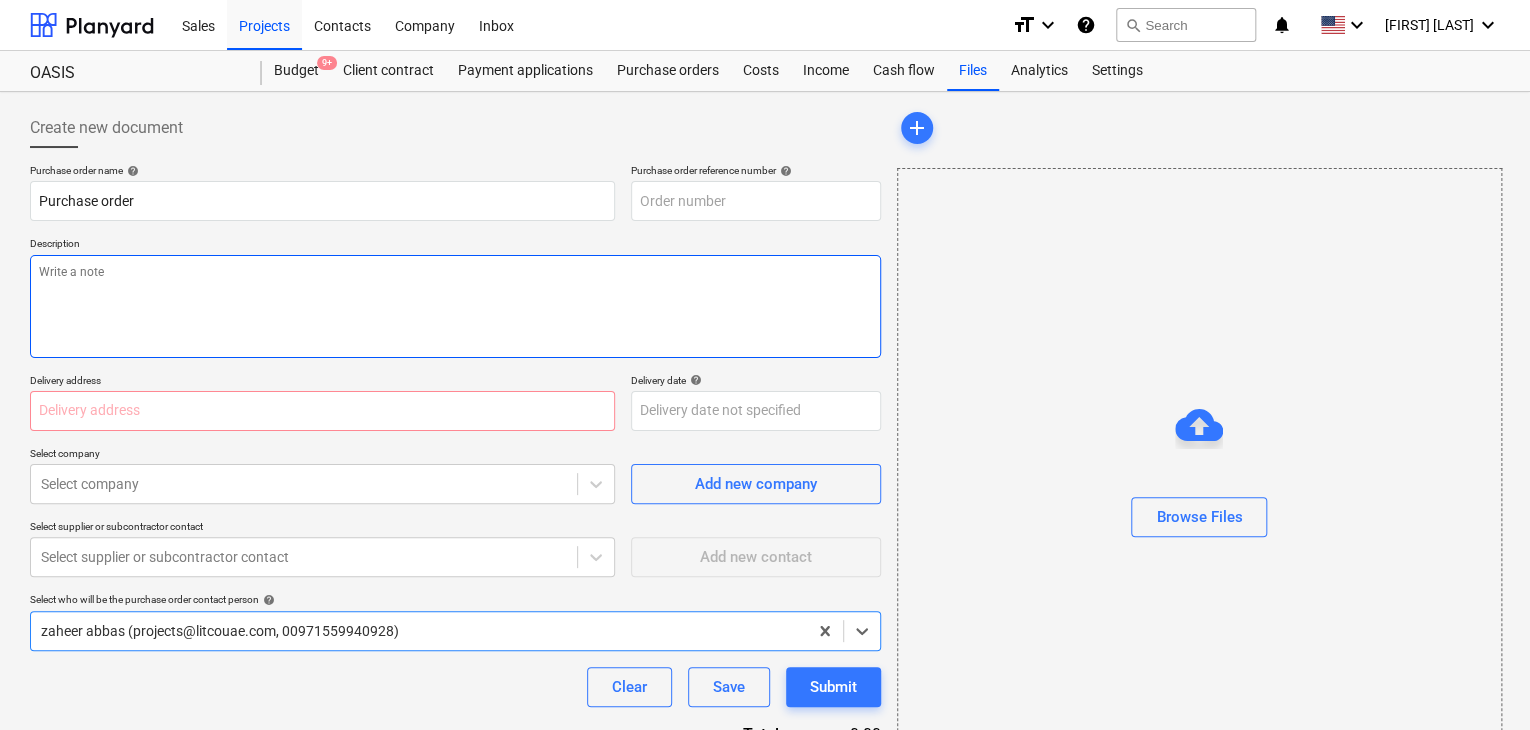 type on "x" 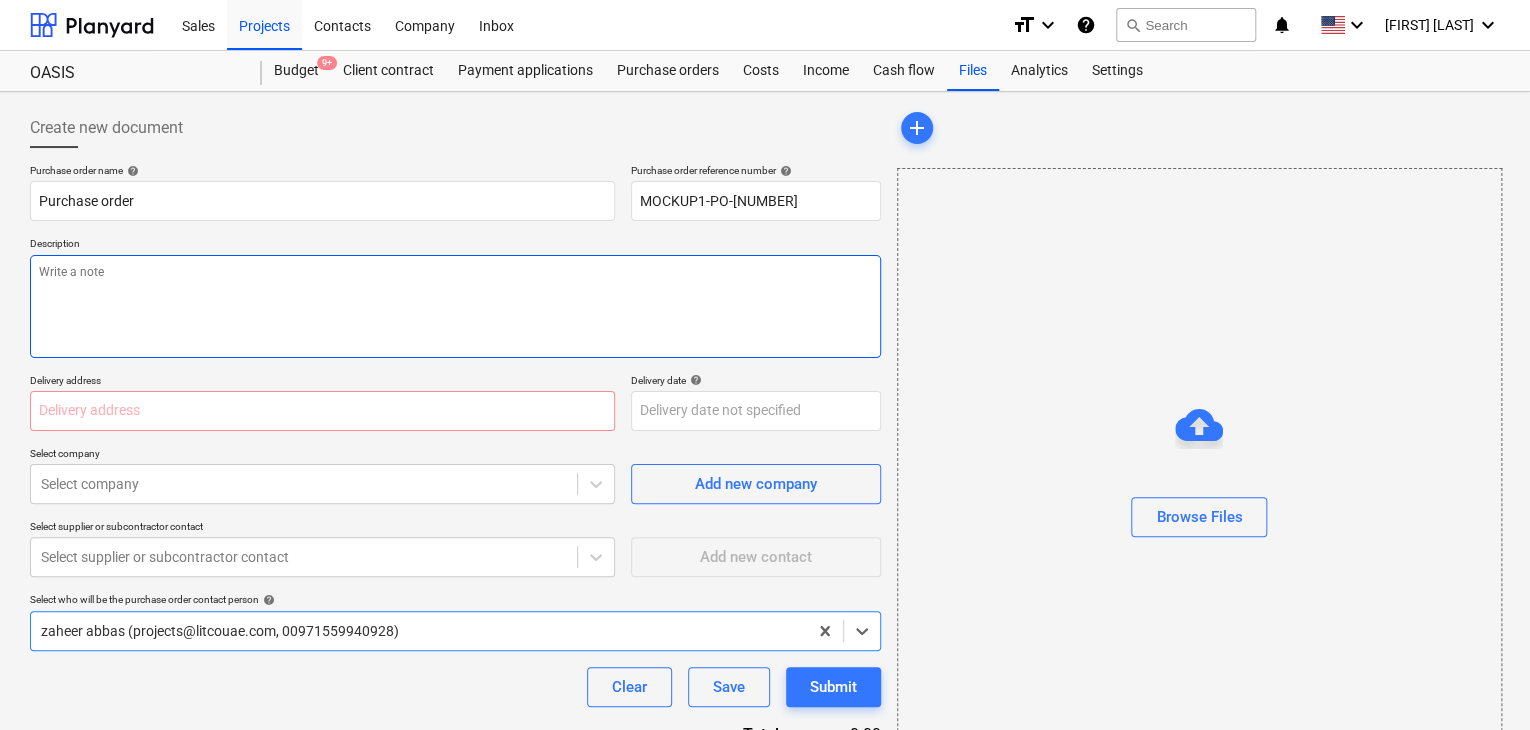 click at bounding box center (455, 306) 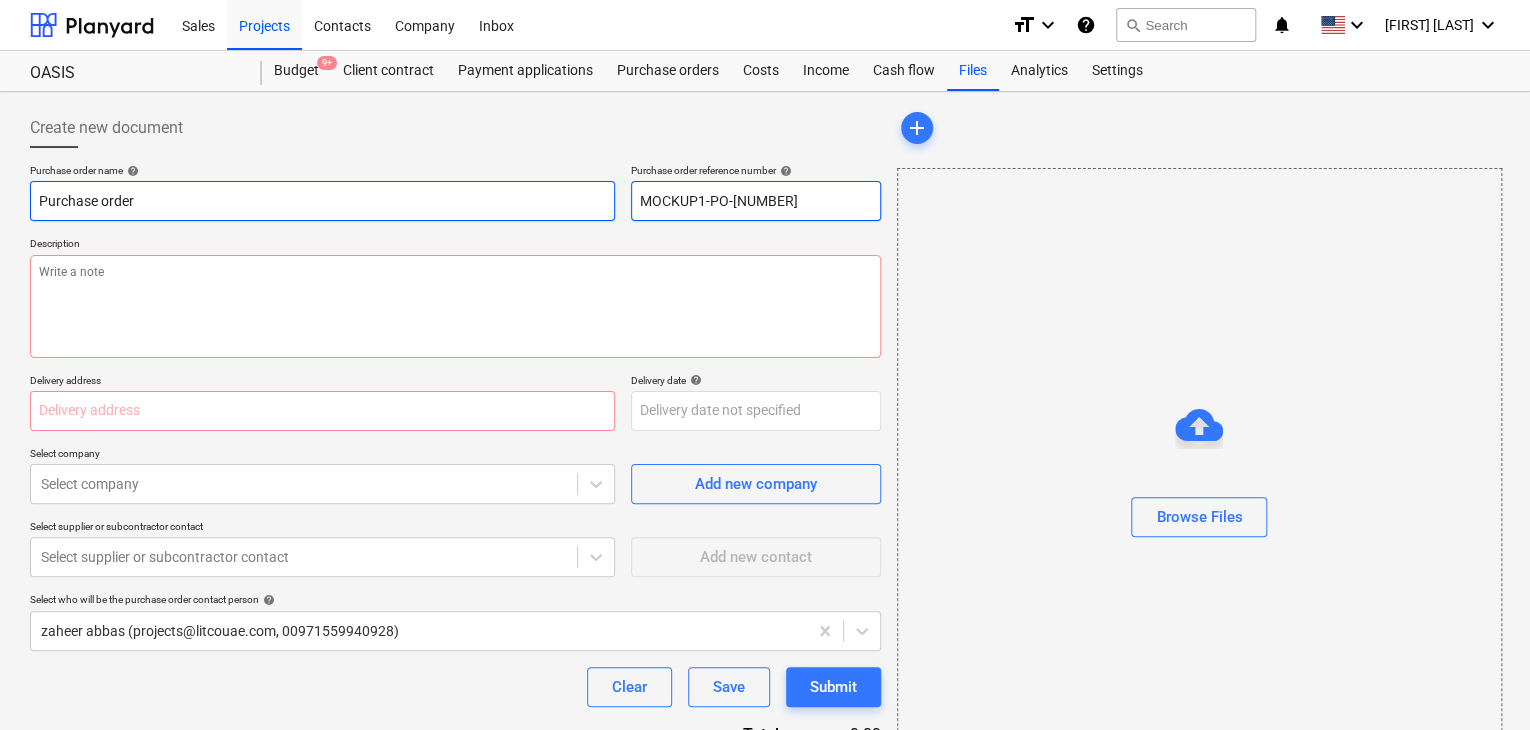 drag, startPoint x: 687, startPoint y: 203, endPoint x: 550, endPoint y: 191, distance: 137.52454 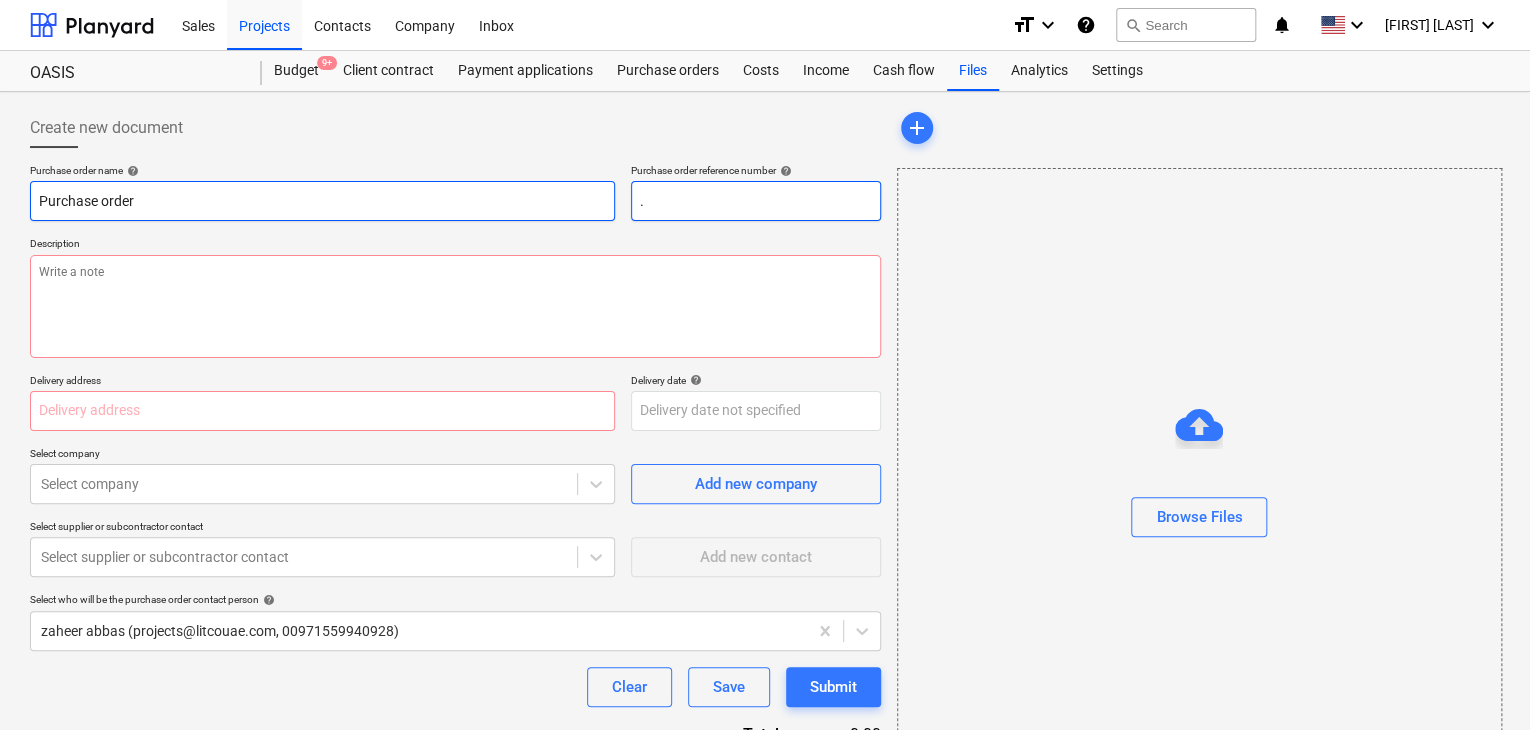 type on "x" 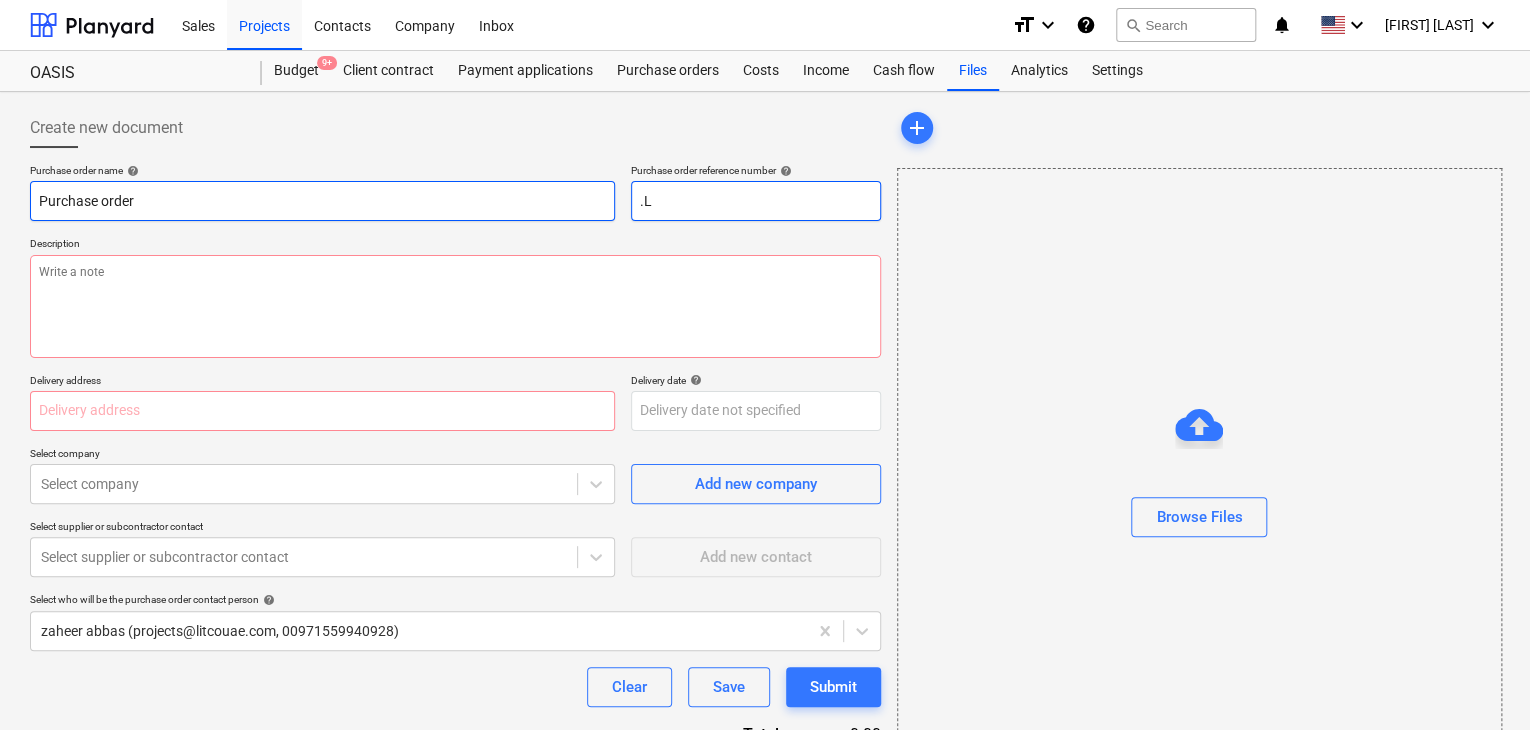 type on "x" 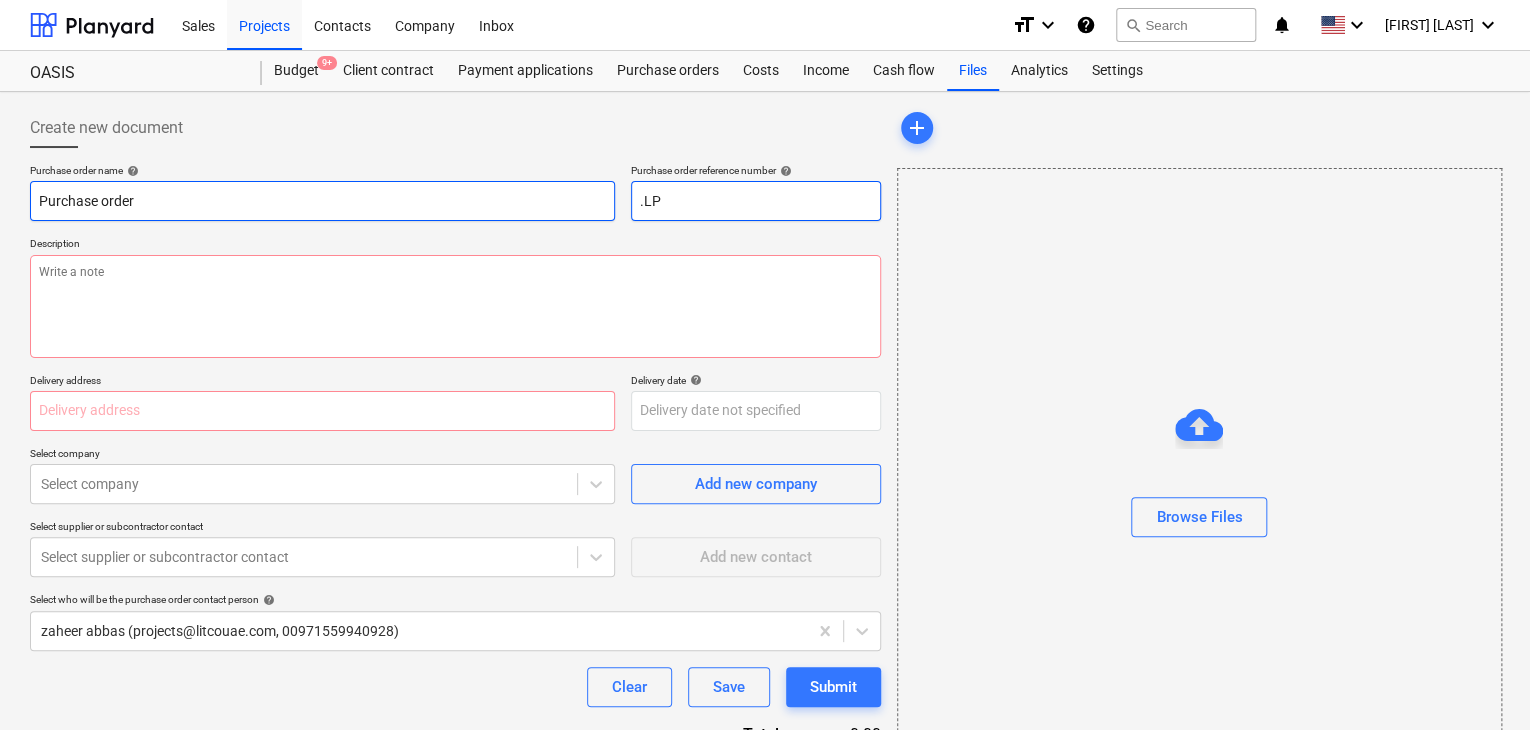 type on "x" 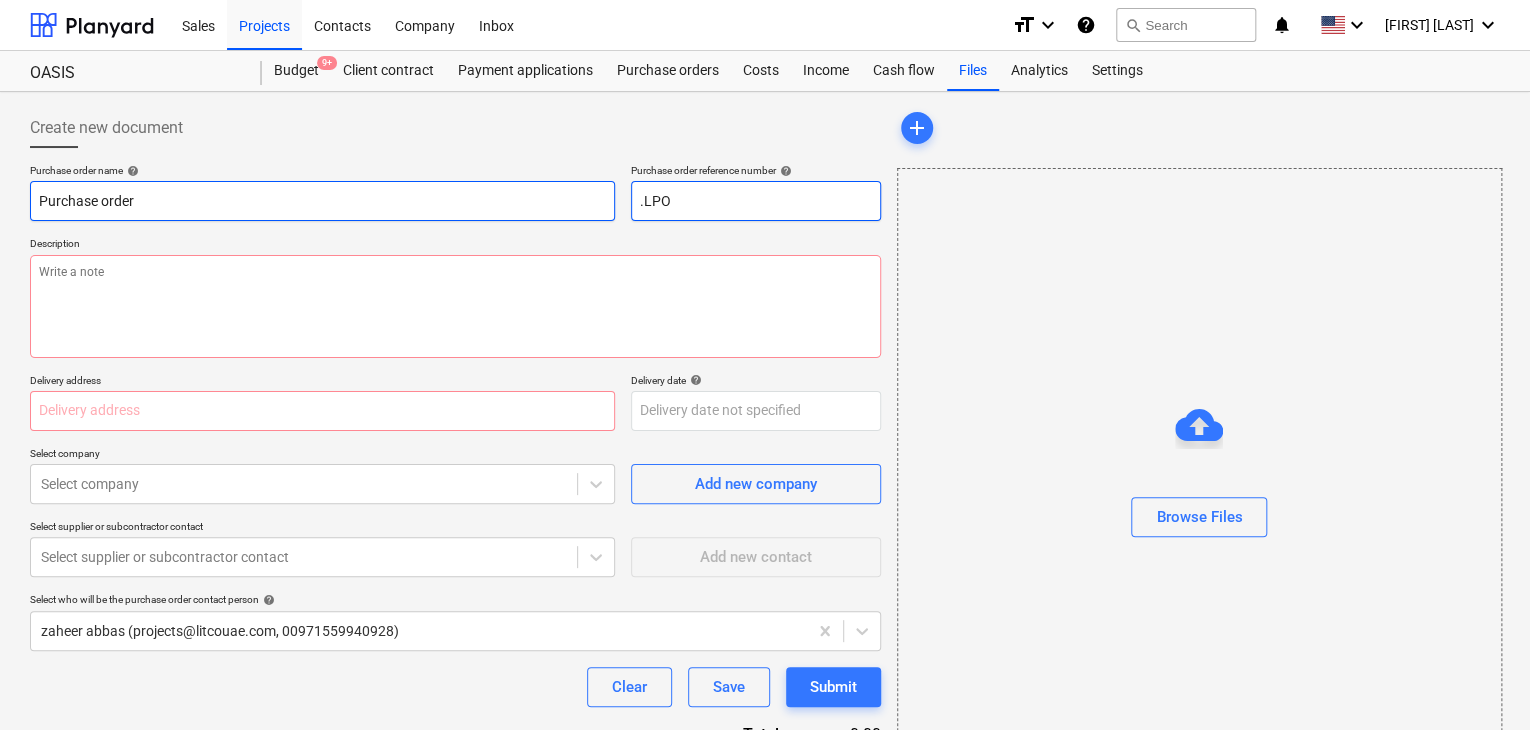 type on "x" 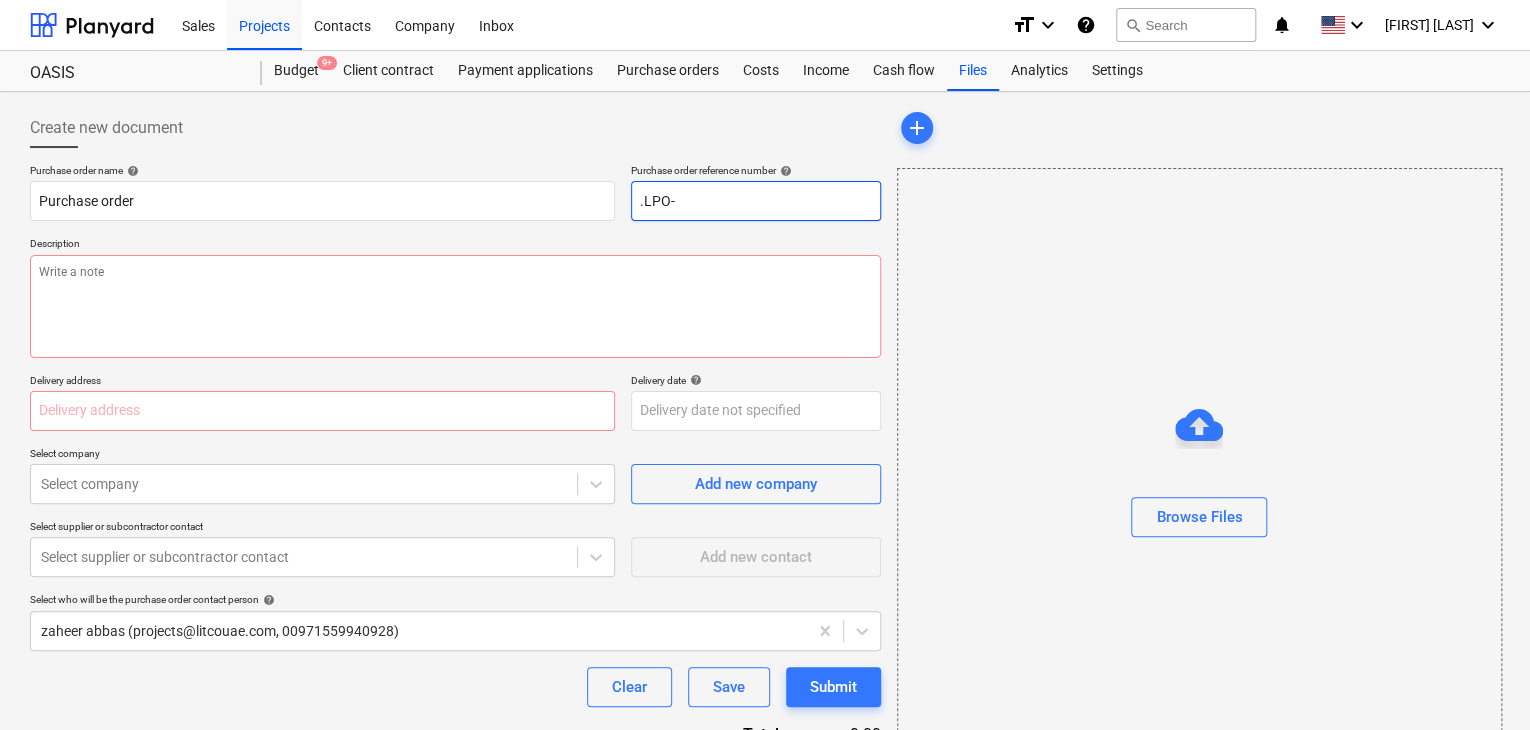 type on ".LPO-" 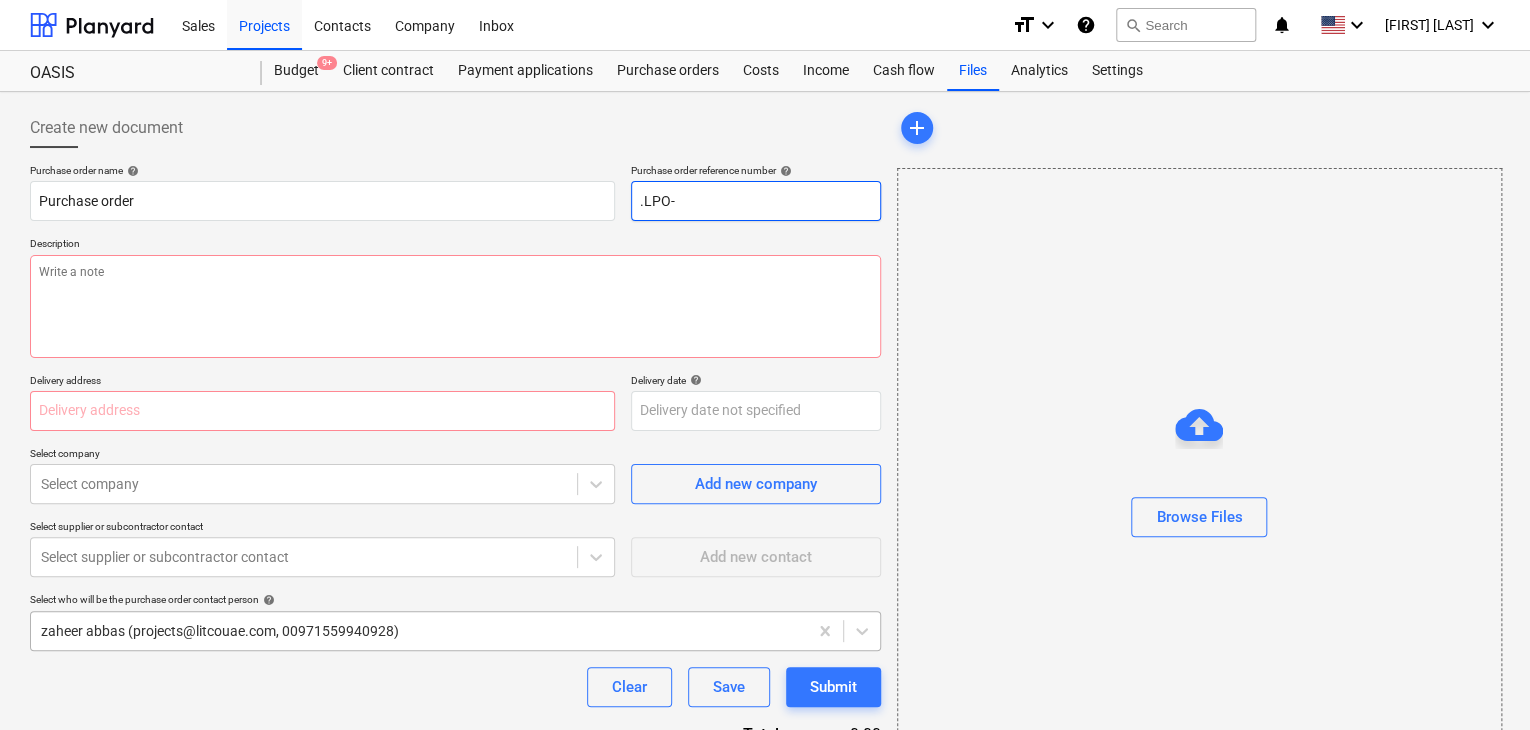 type on "x" 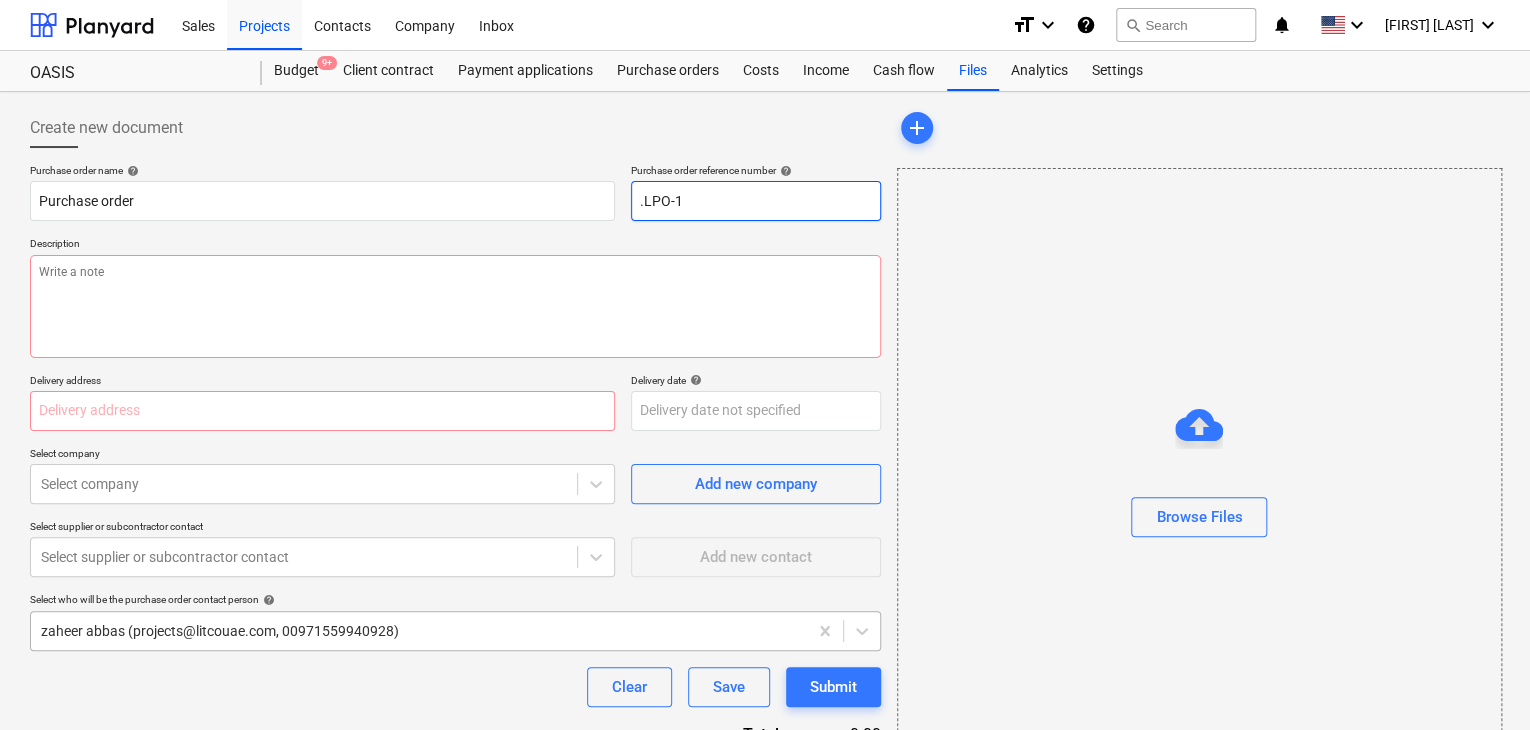 type on "x" 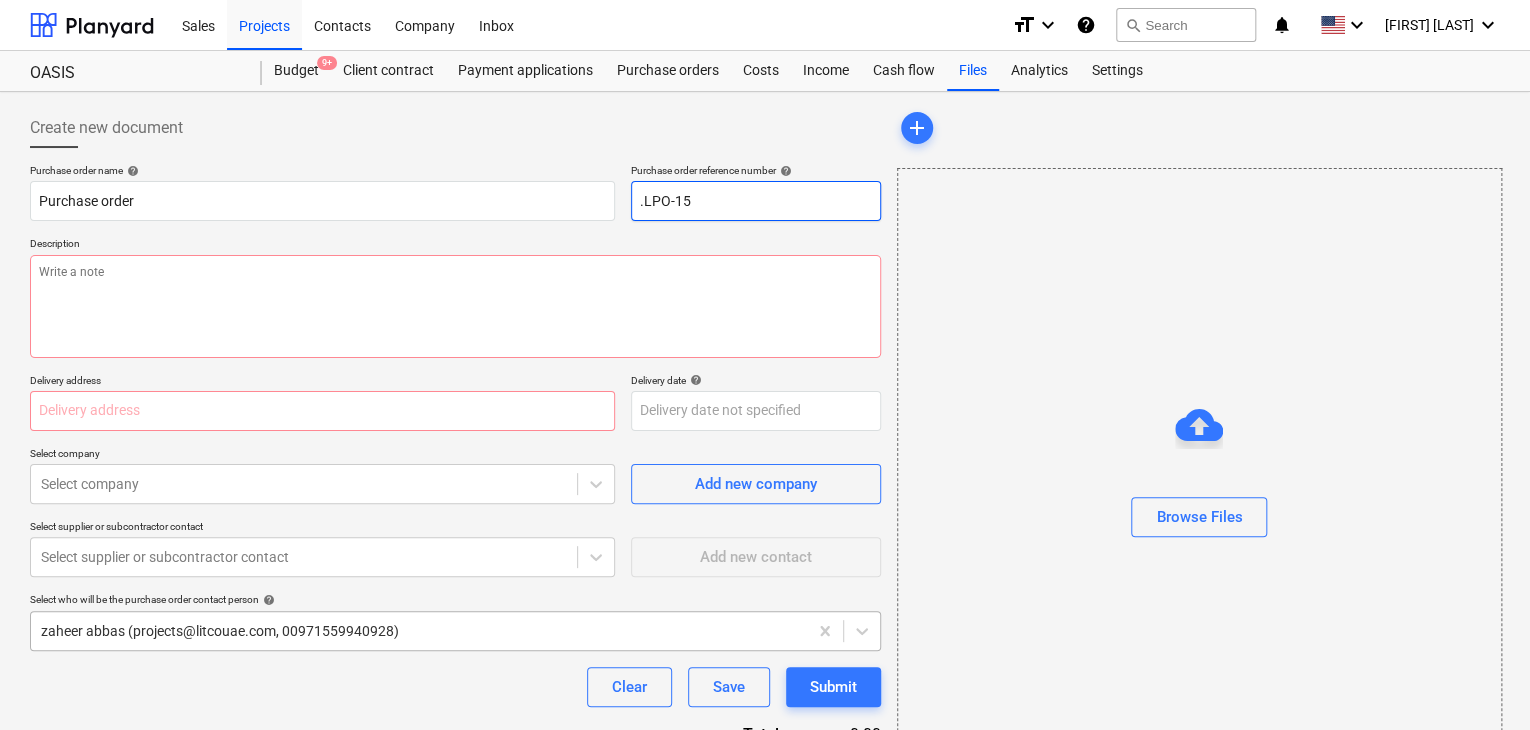 type on "x" 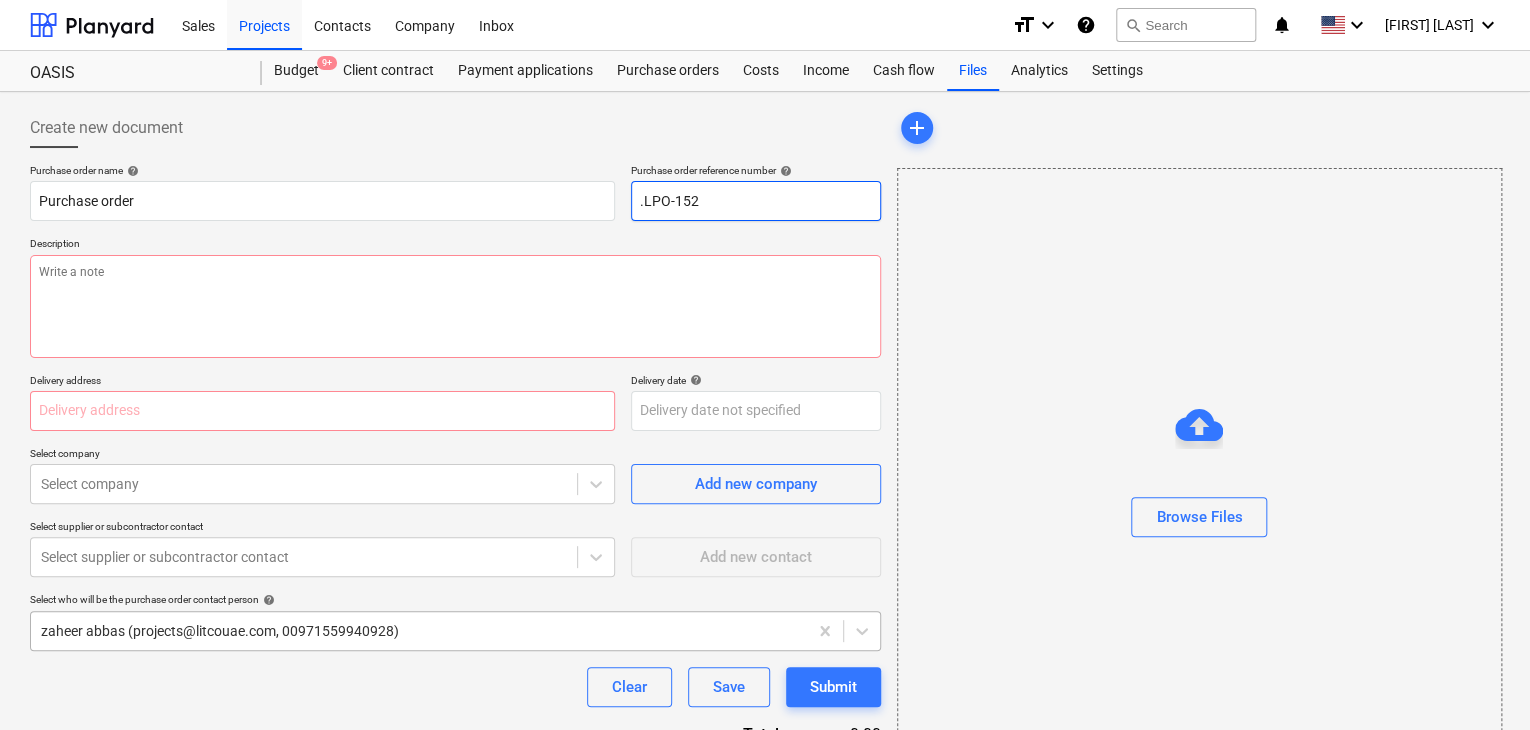 type on "x" 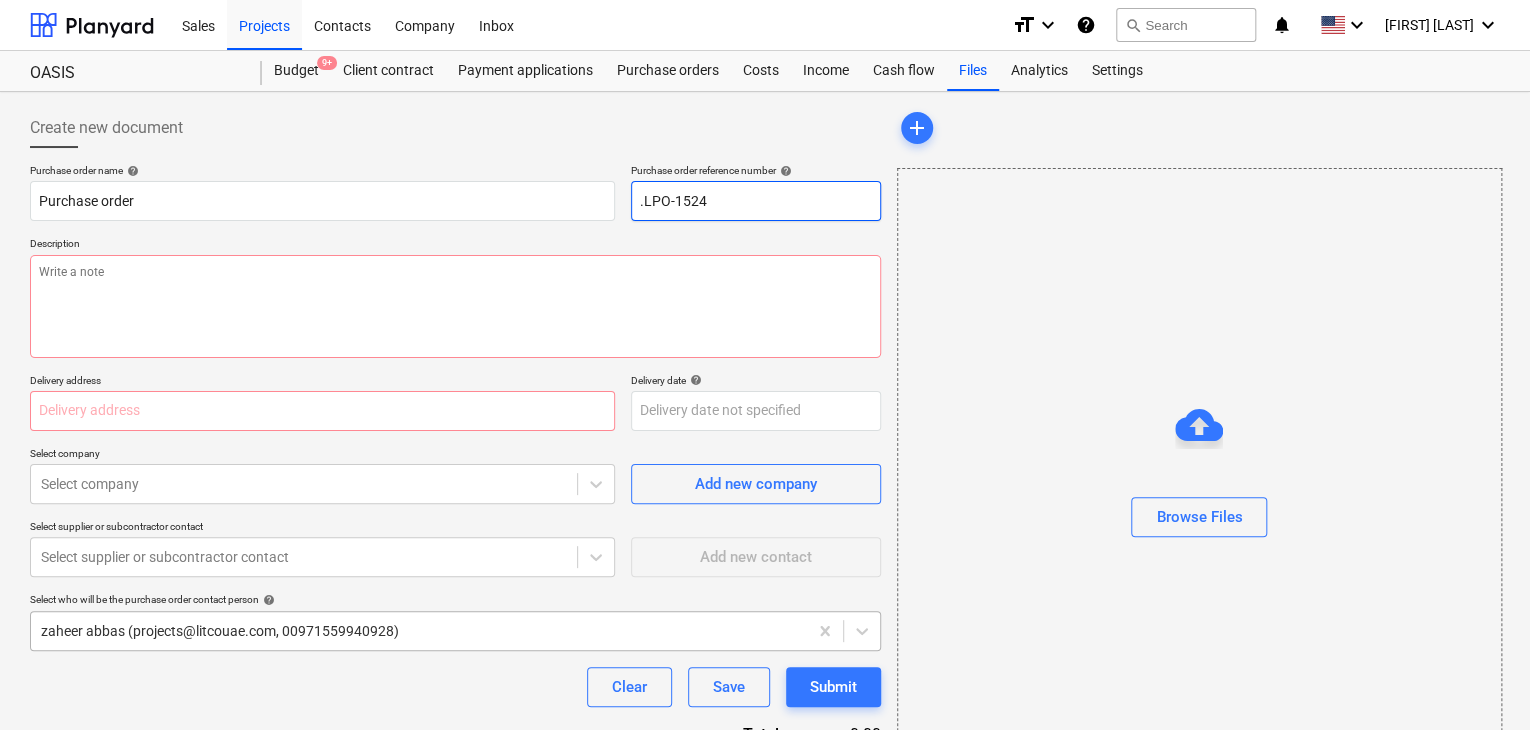 type on "x" 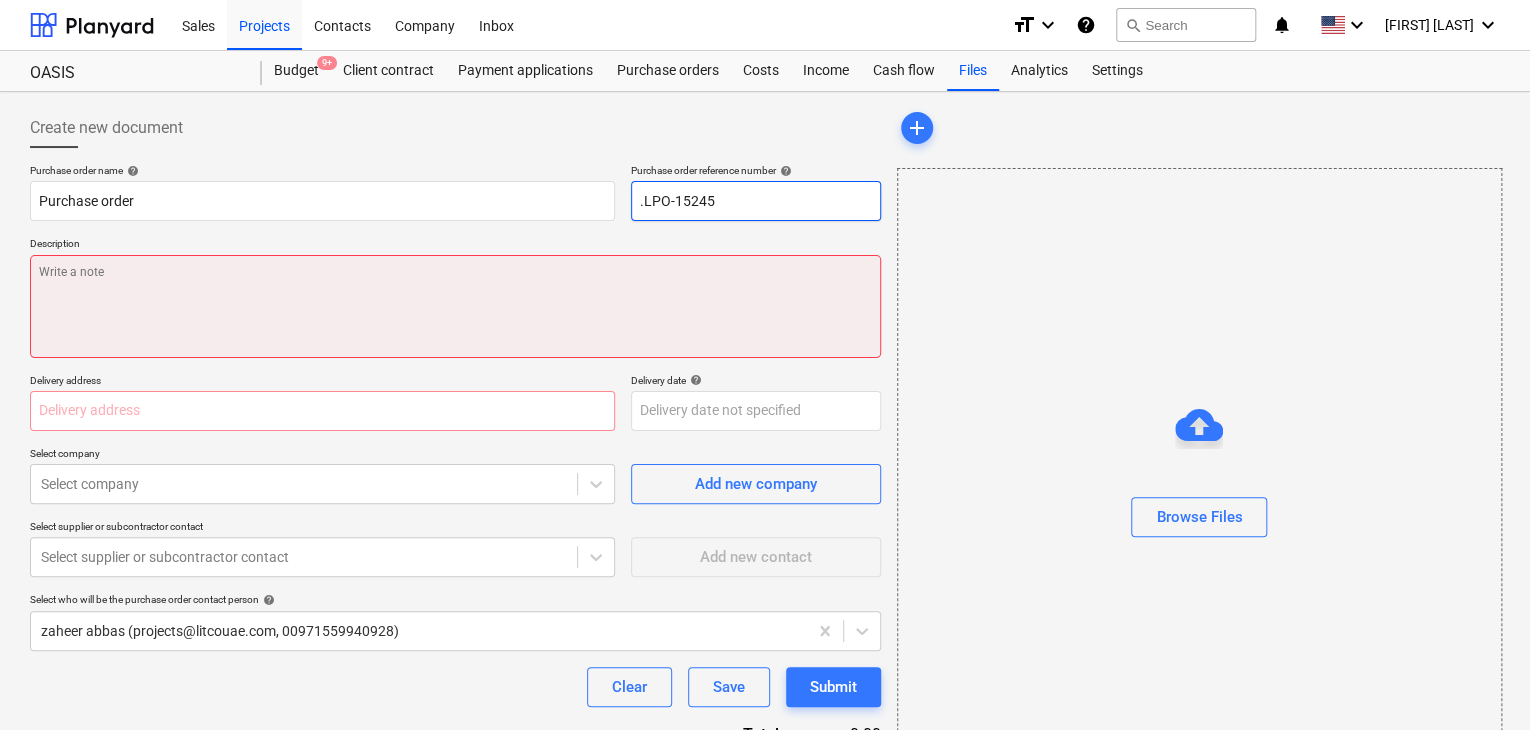type on ".LPO-15245" 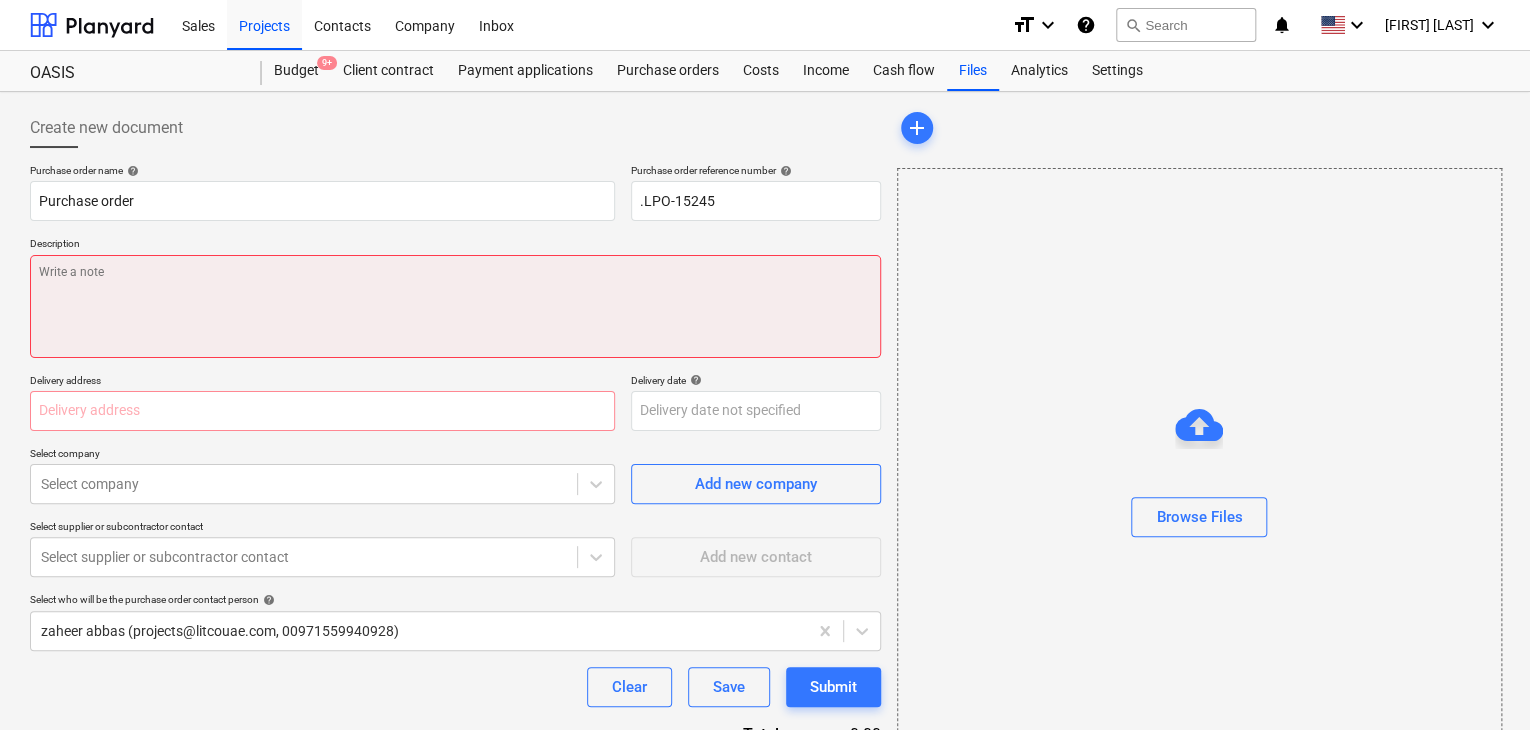 click at bounding box center [455, 306] 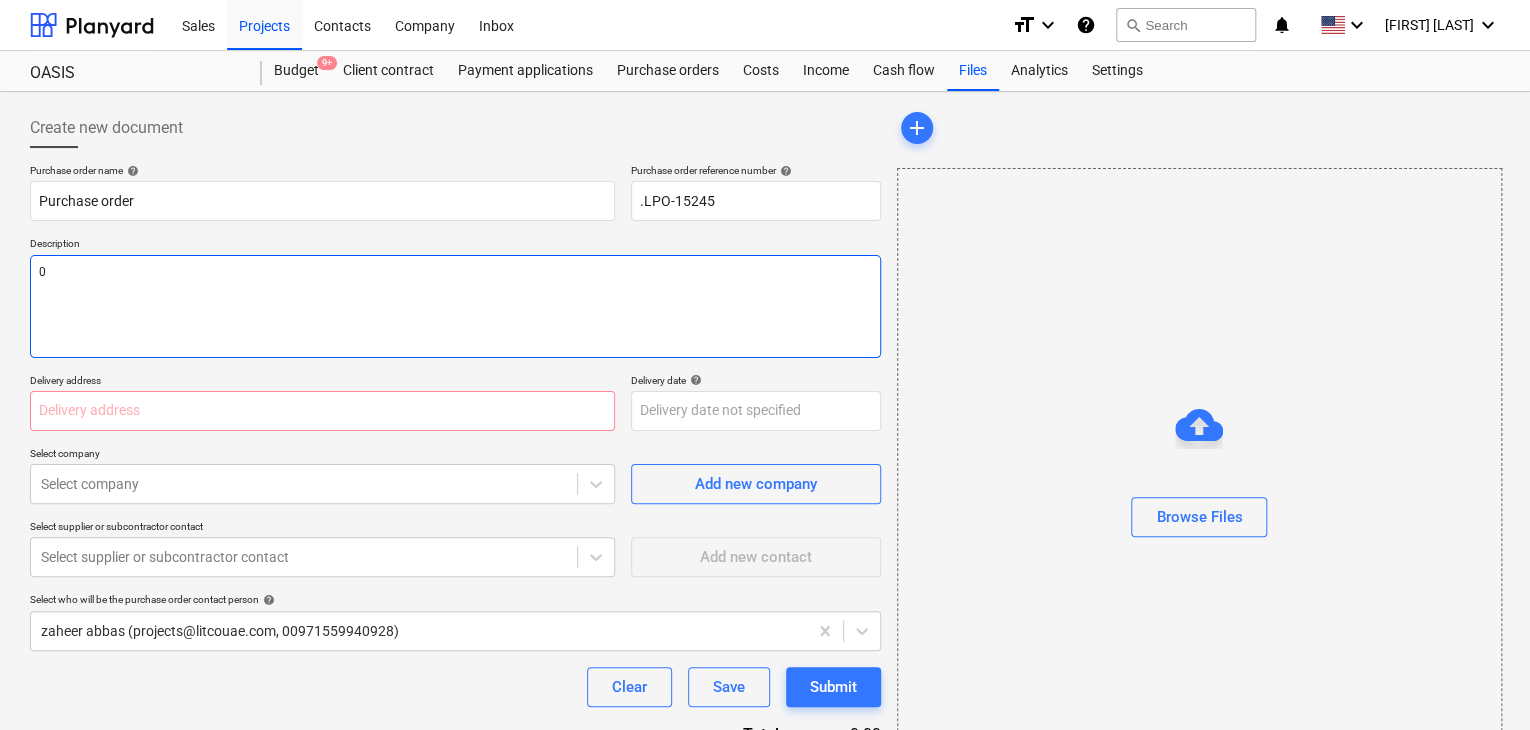 type on "x" 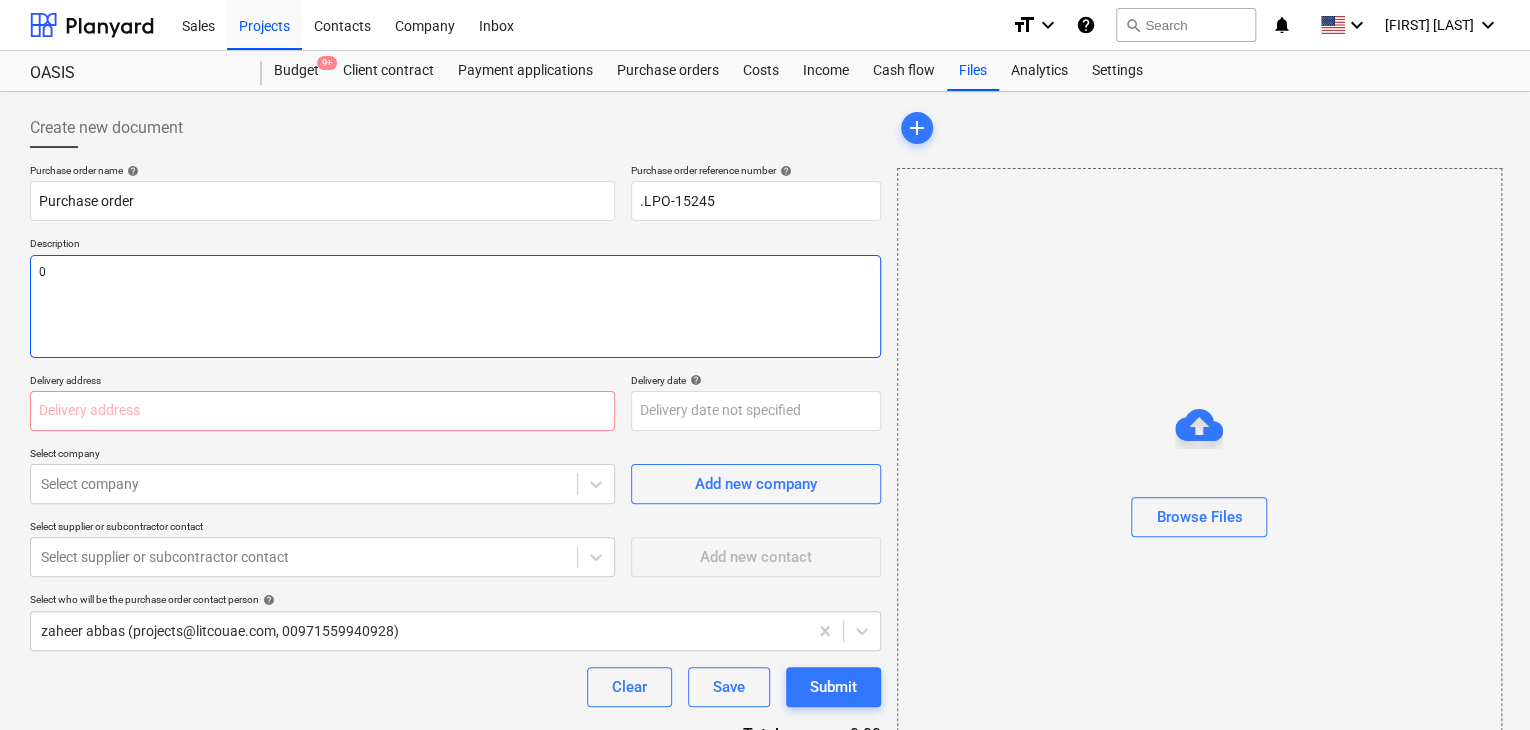 type on "04" 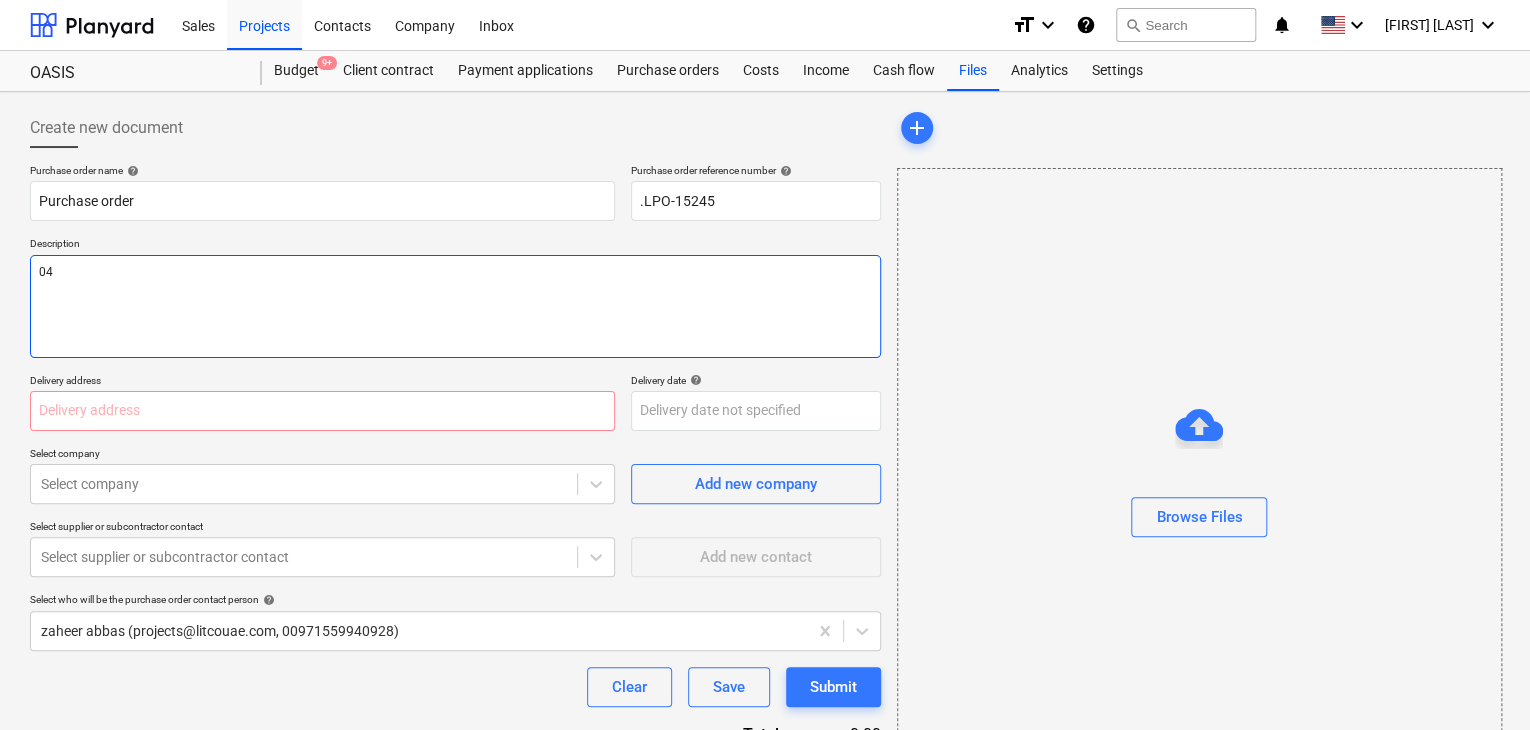 type on "x" 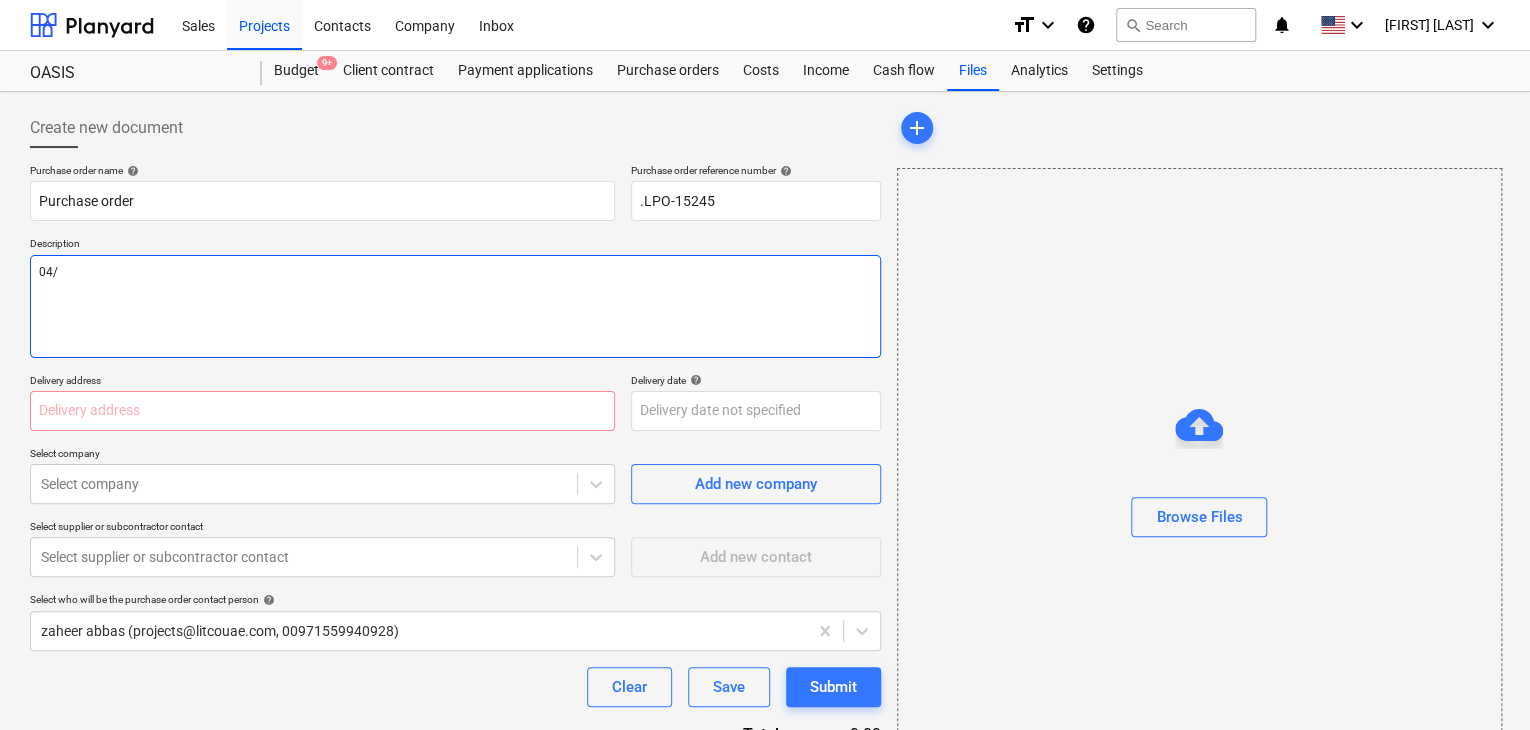 type on "x" 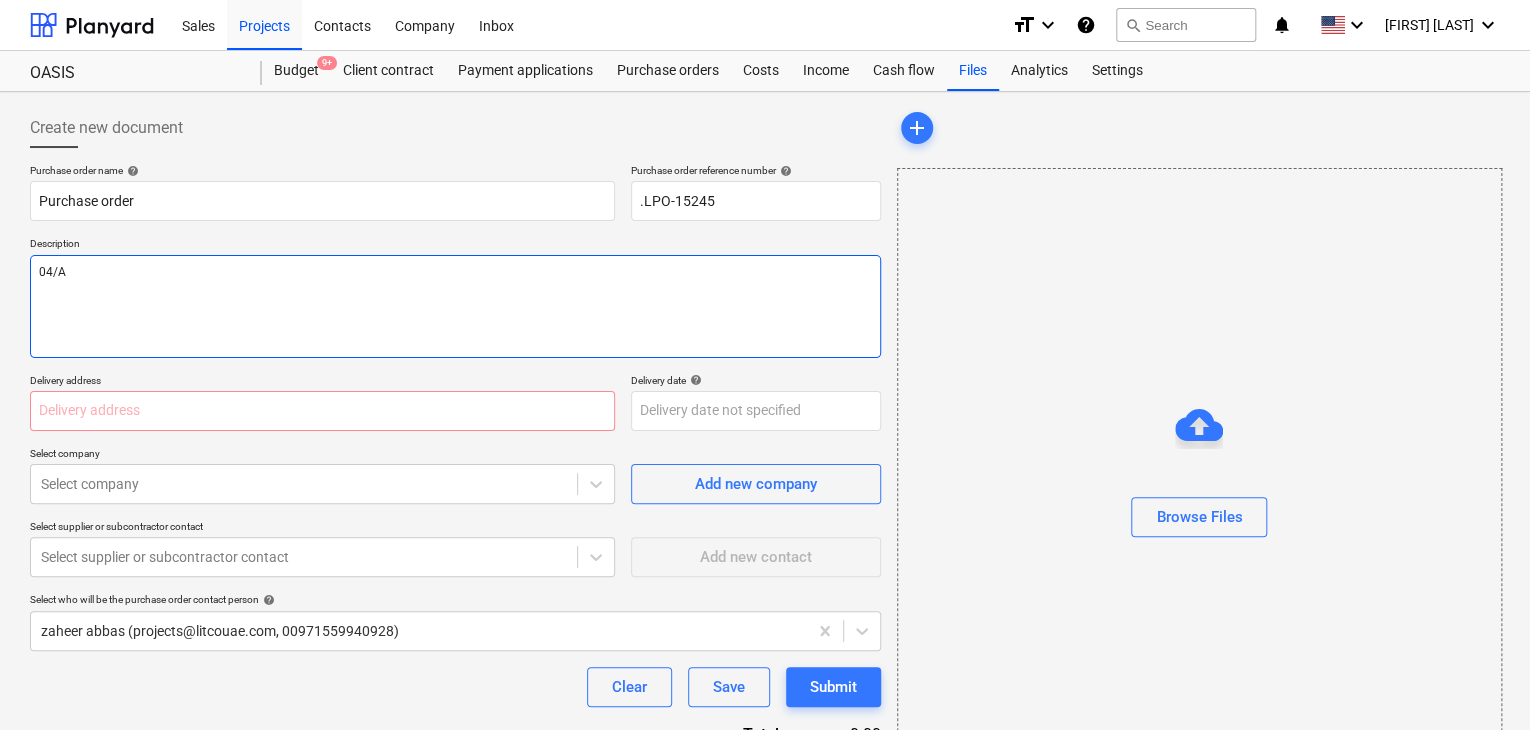 type on "x" 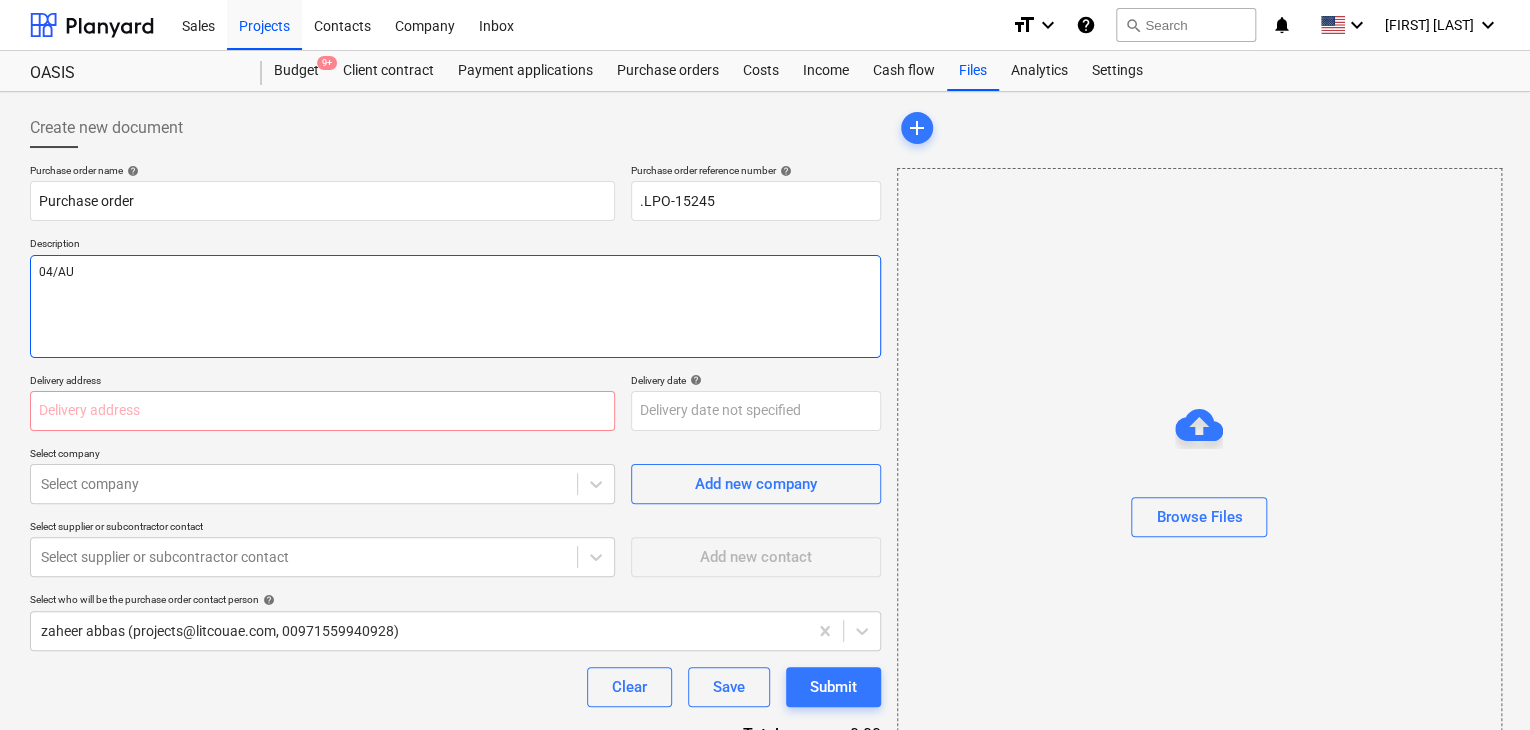 type on "x" 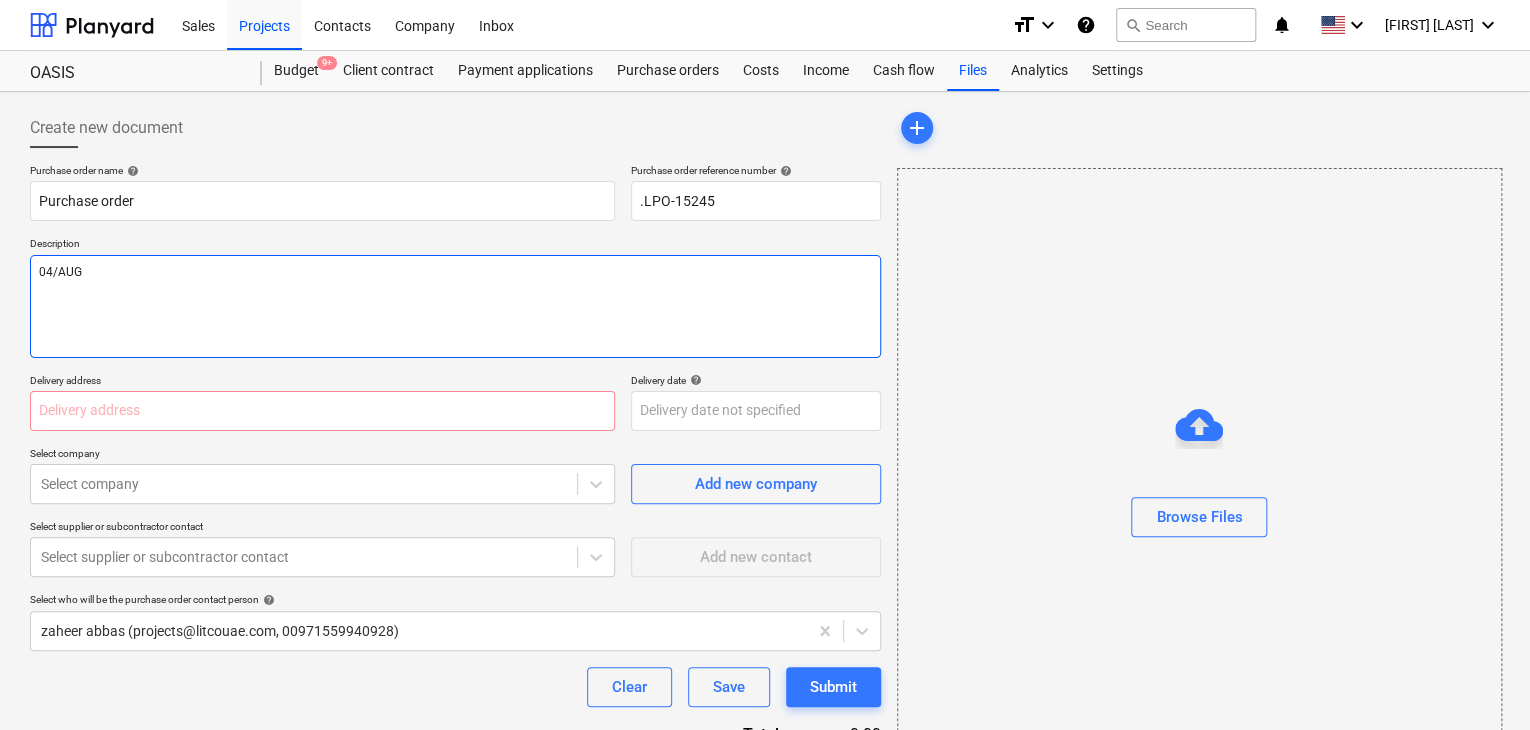 type on "x" 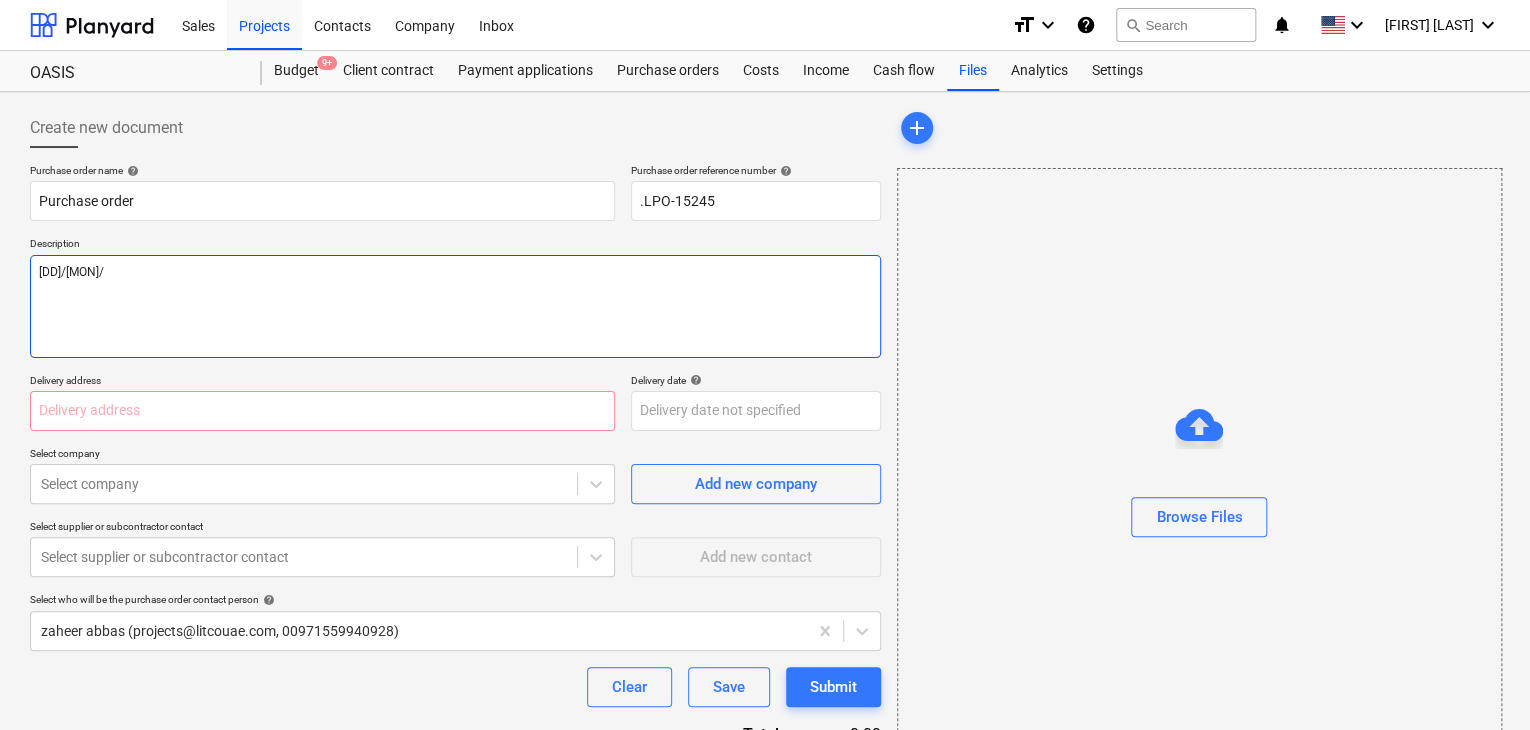 type on "x" 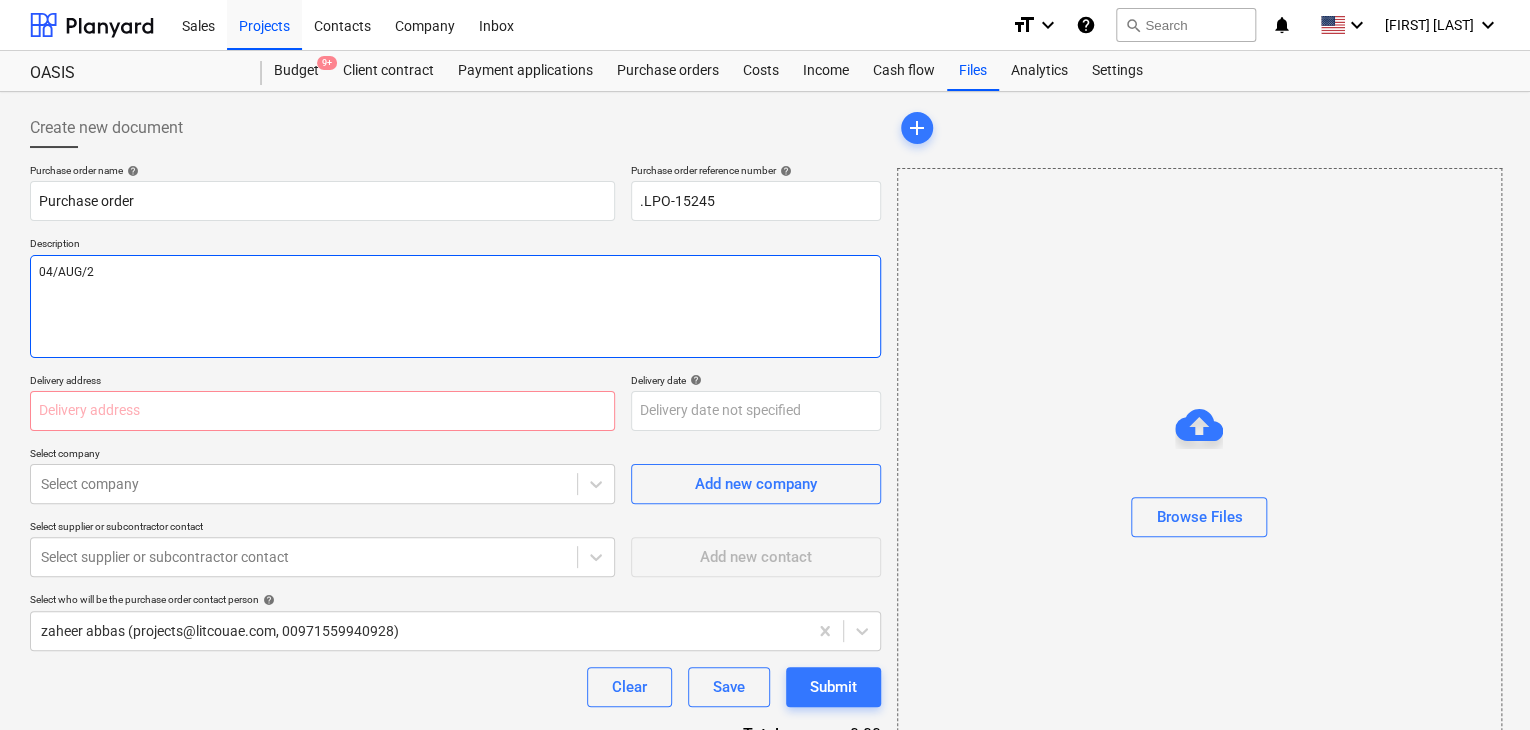 type on "x" 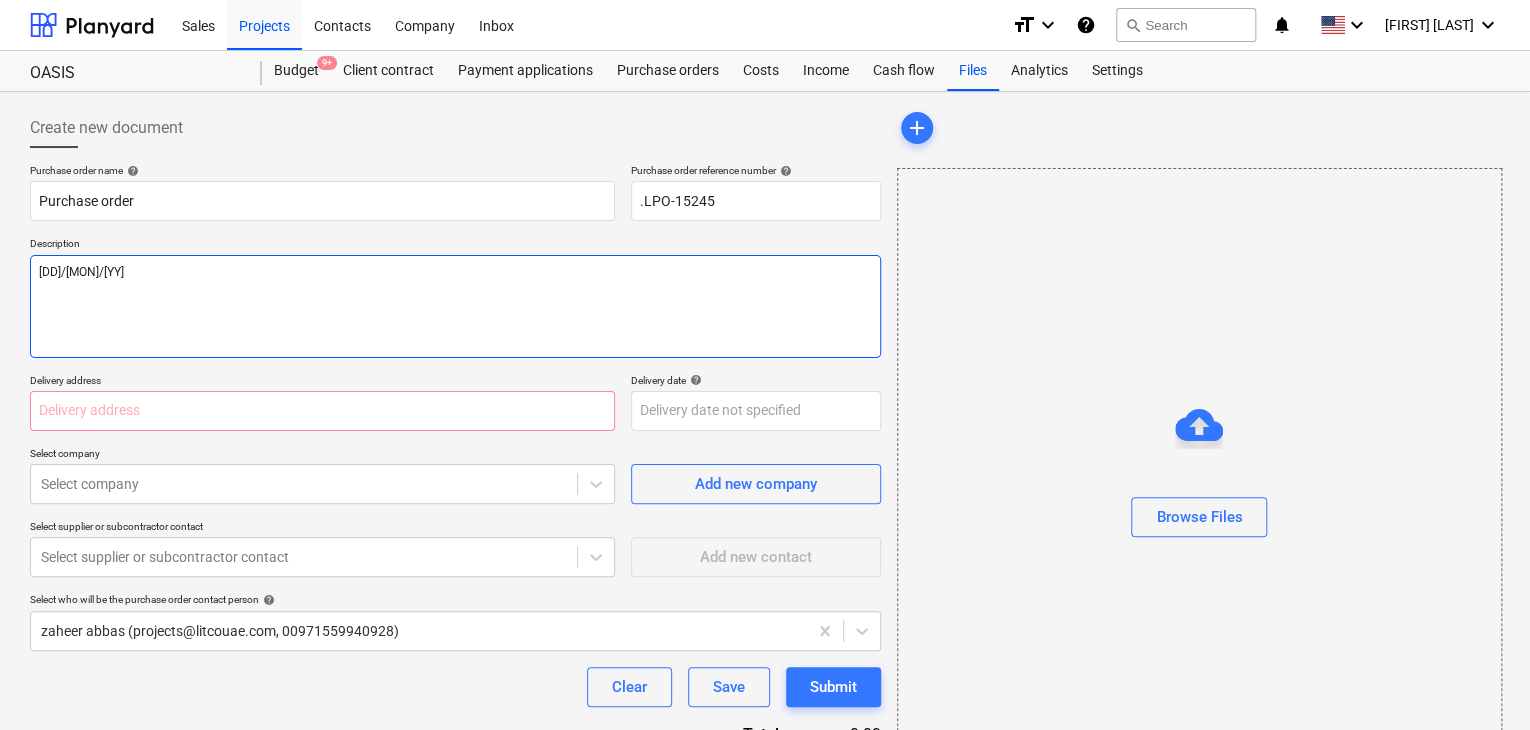 type on "x" 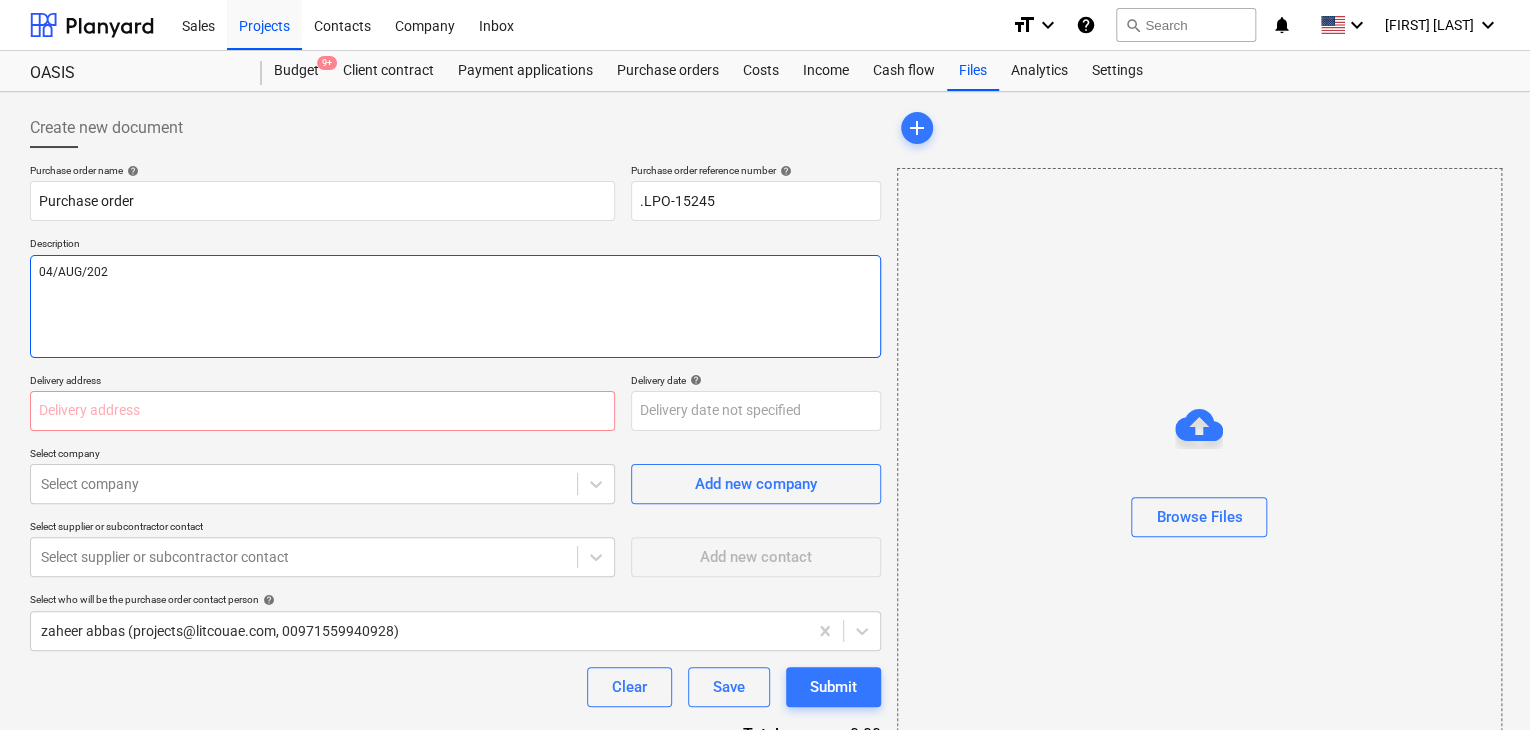 type on "x" 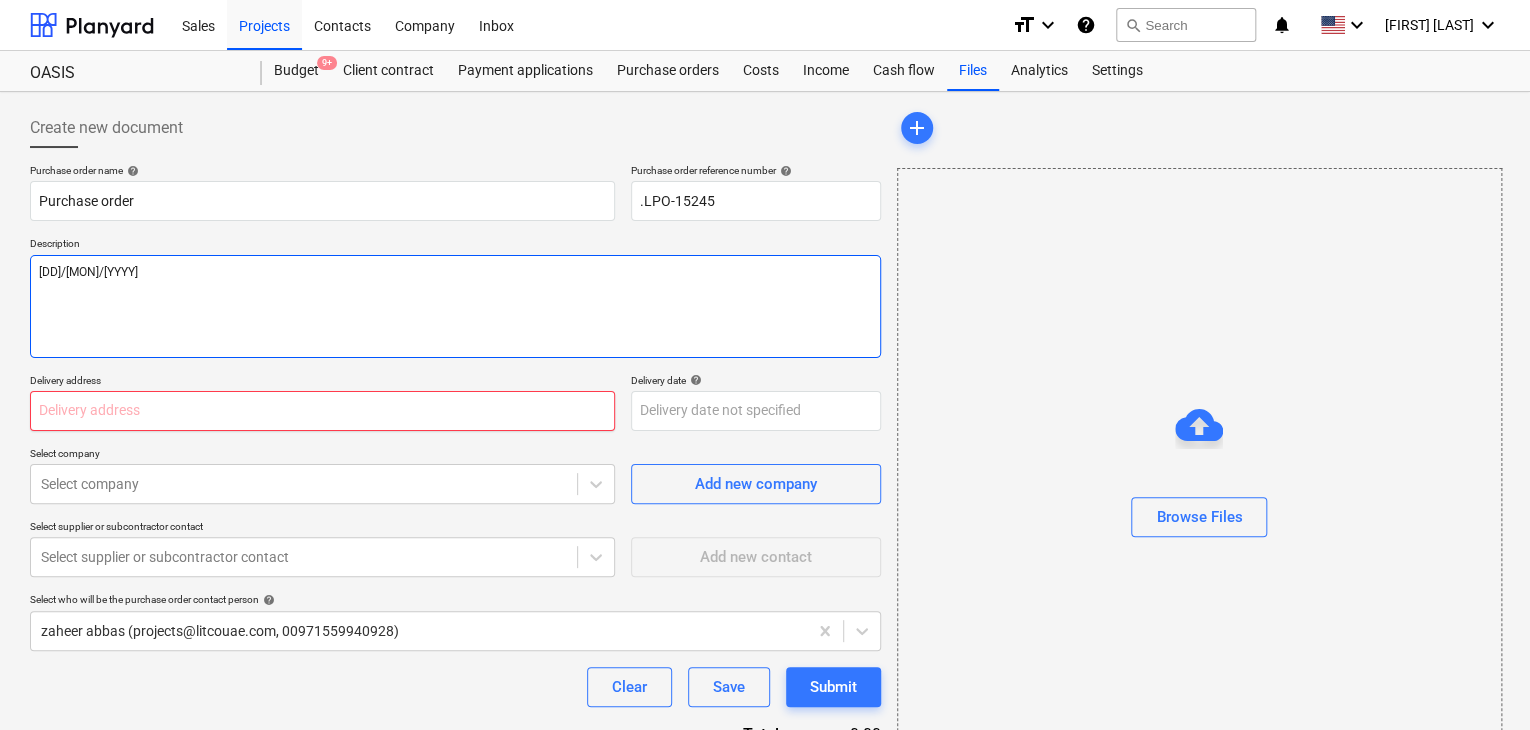 type on "[DD]/[MON]/[YYYY]" 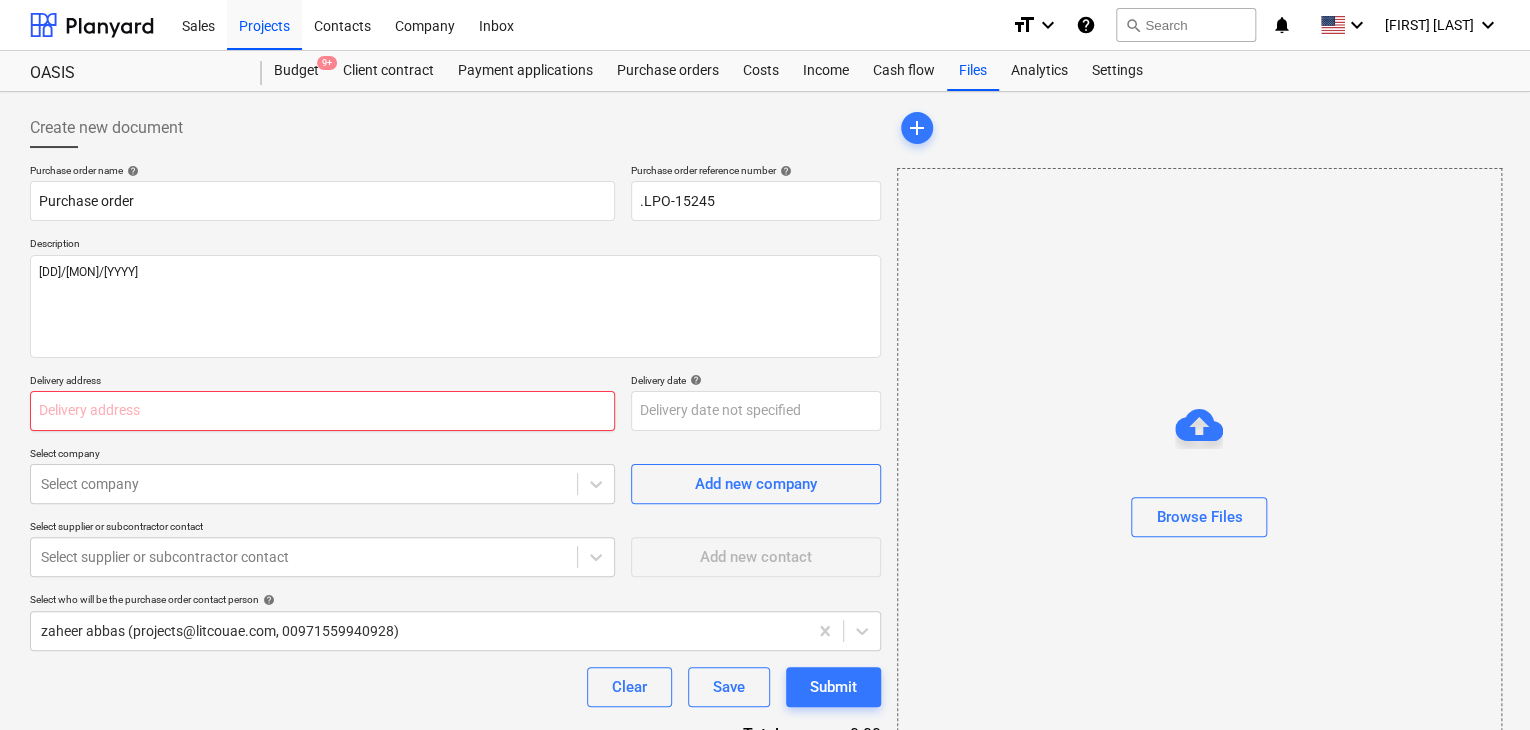 click at bounding box center (322, 411) 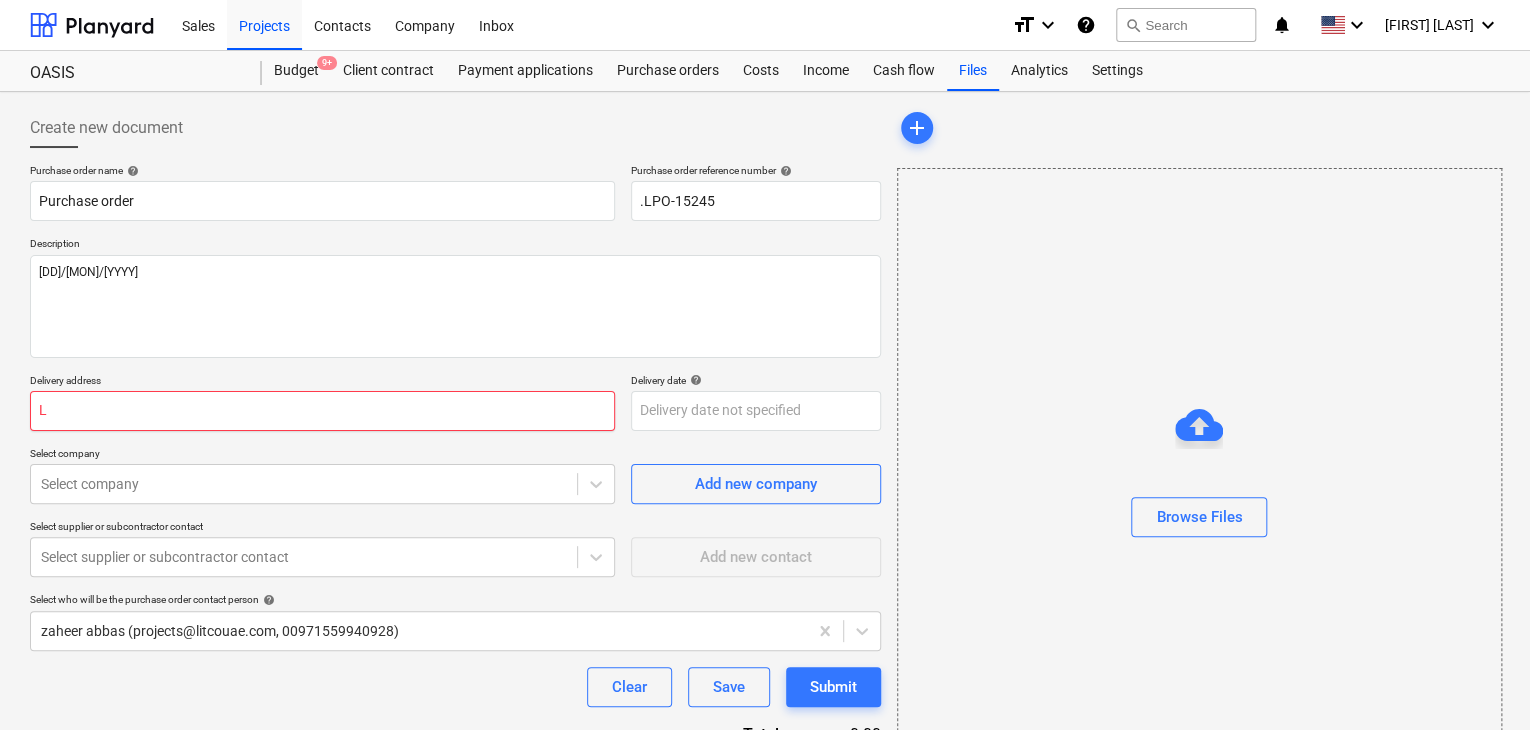 type on "x" 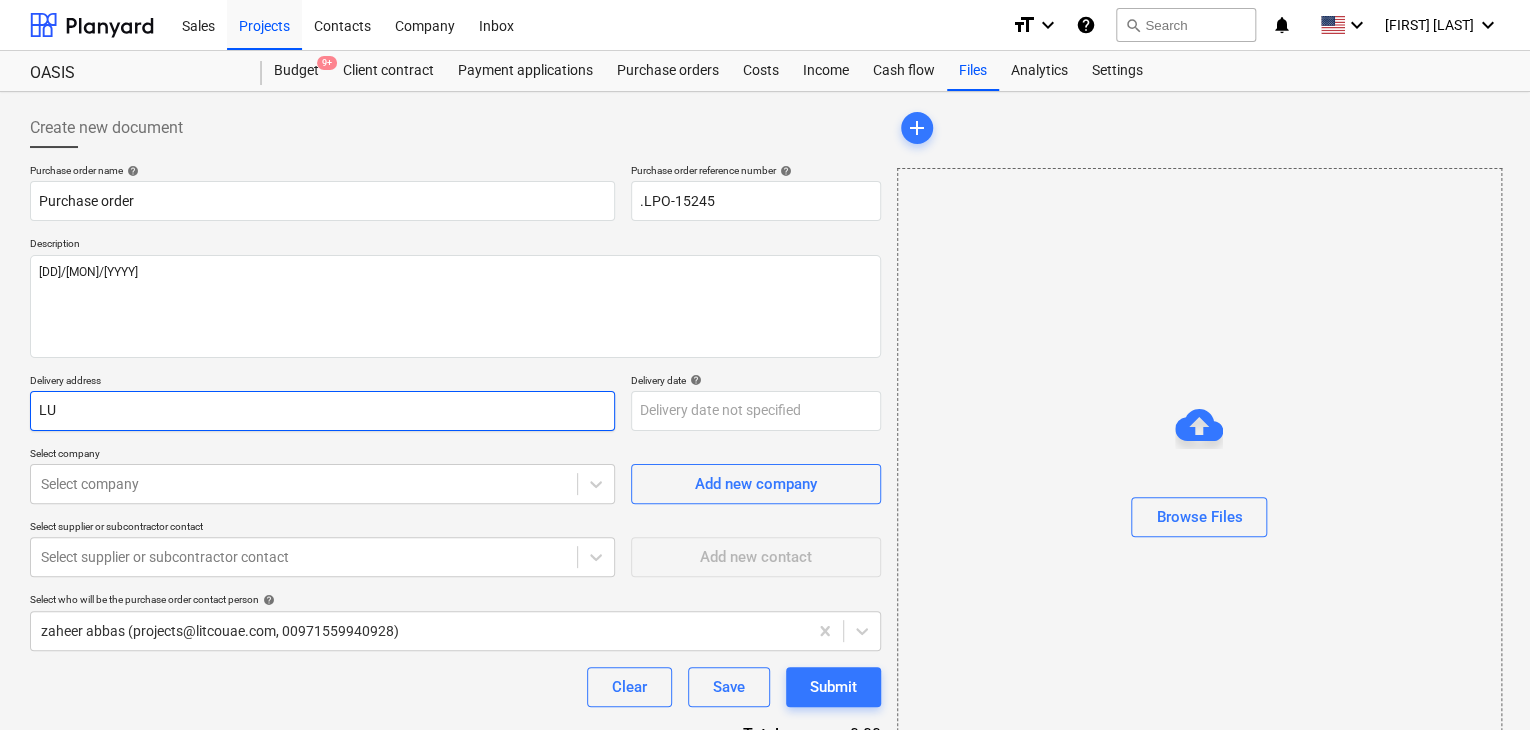 type on "x" 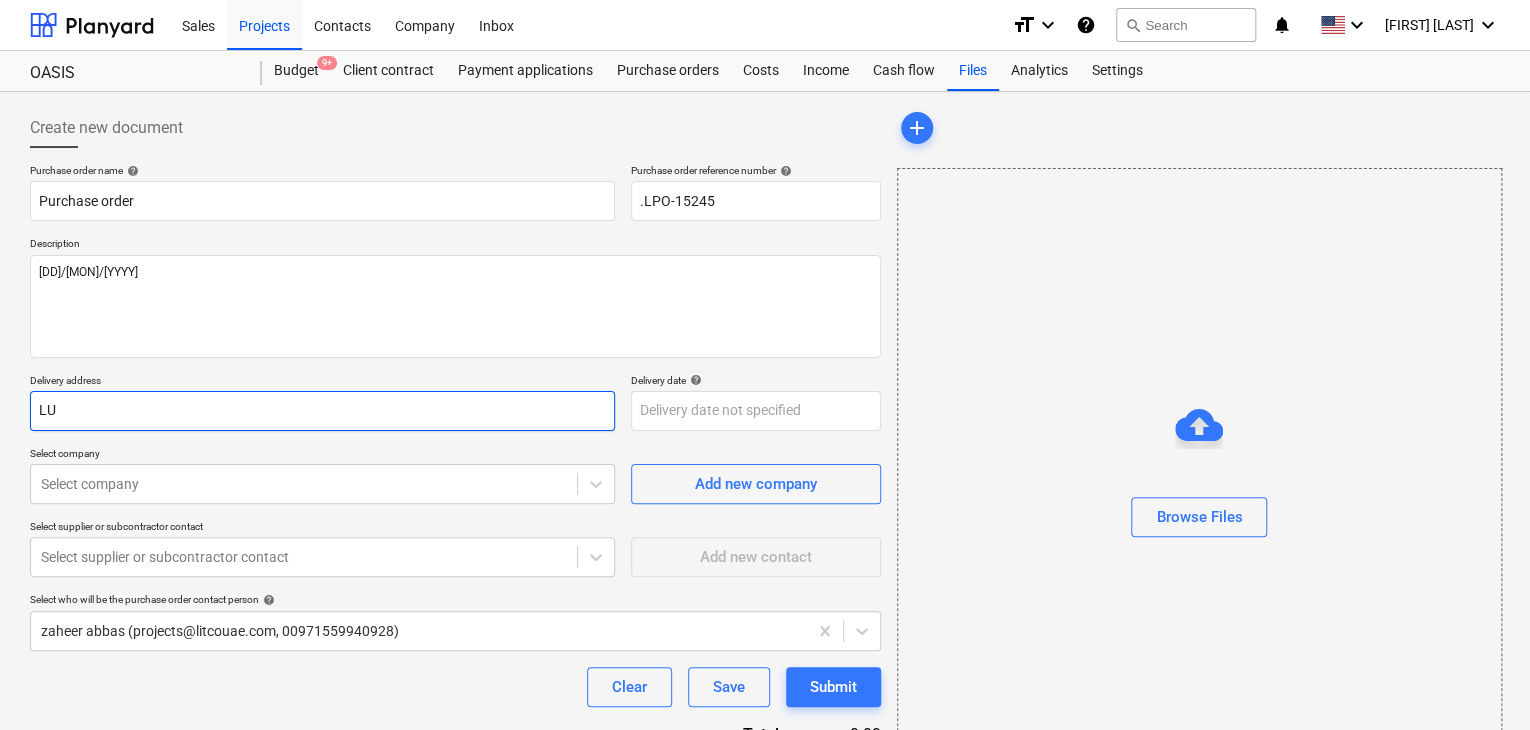 type on "LUC" 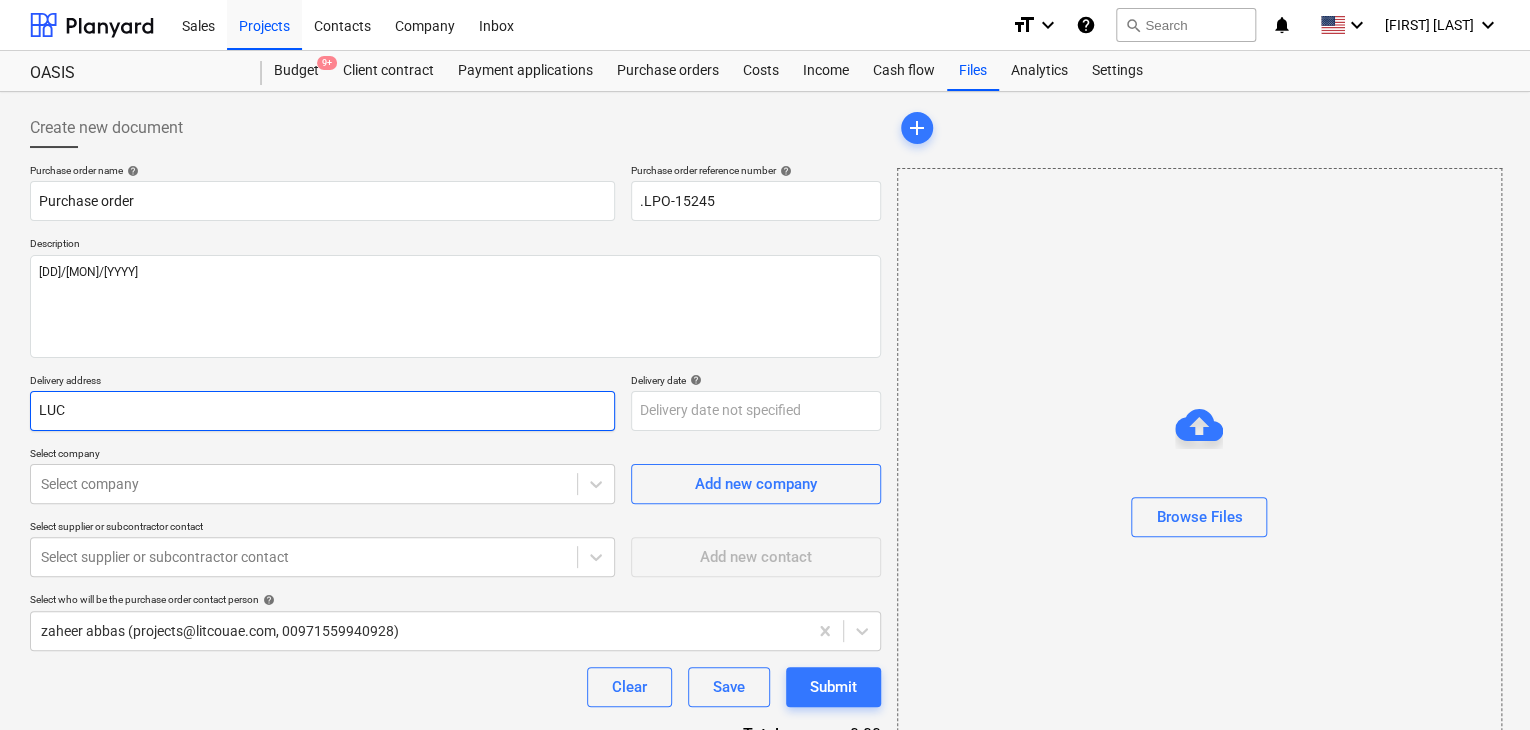type on "x" 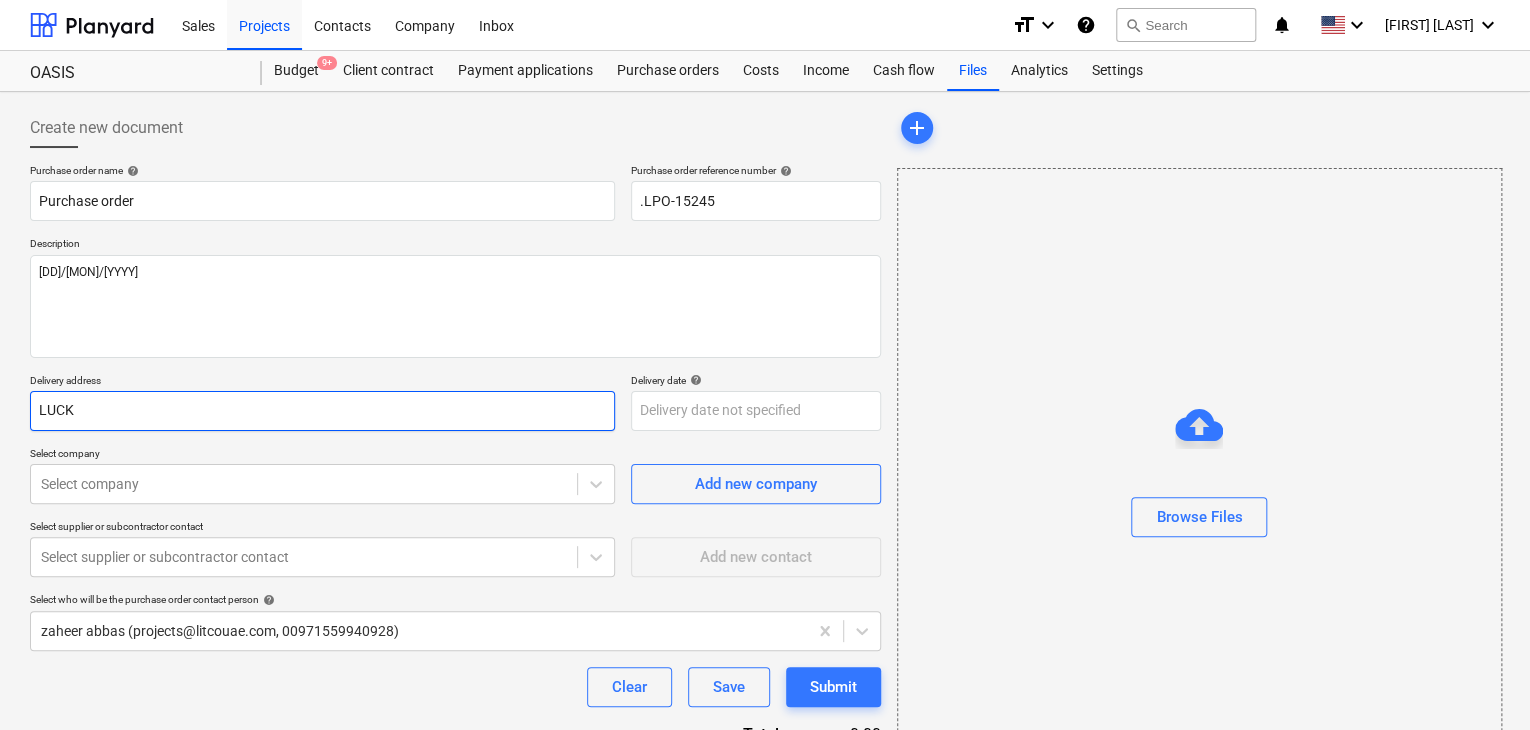 type on "x" 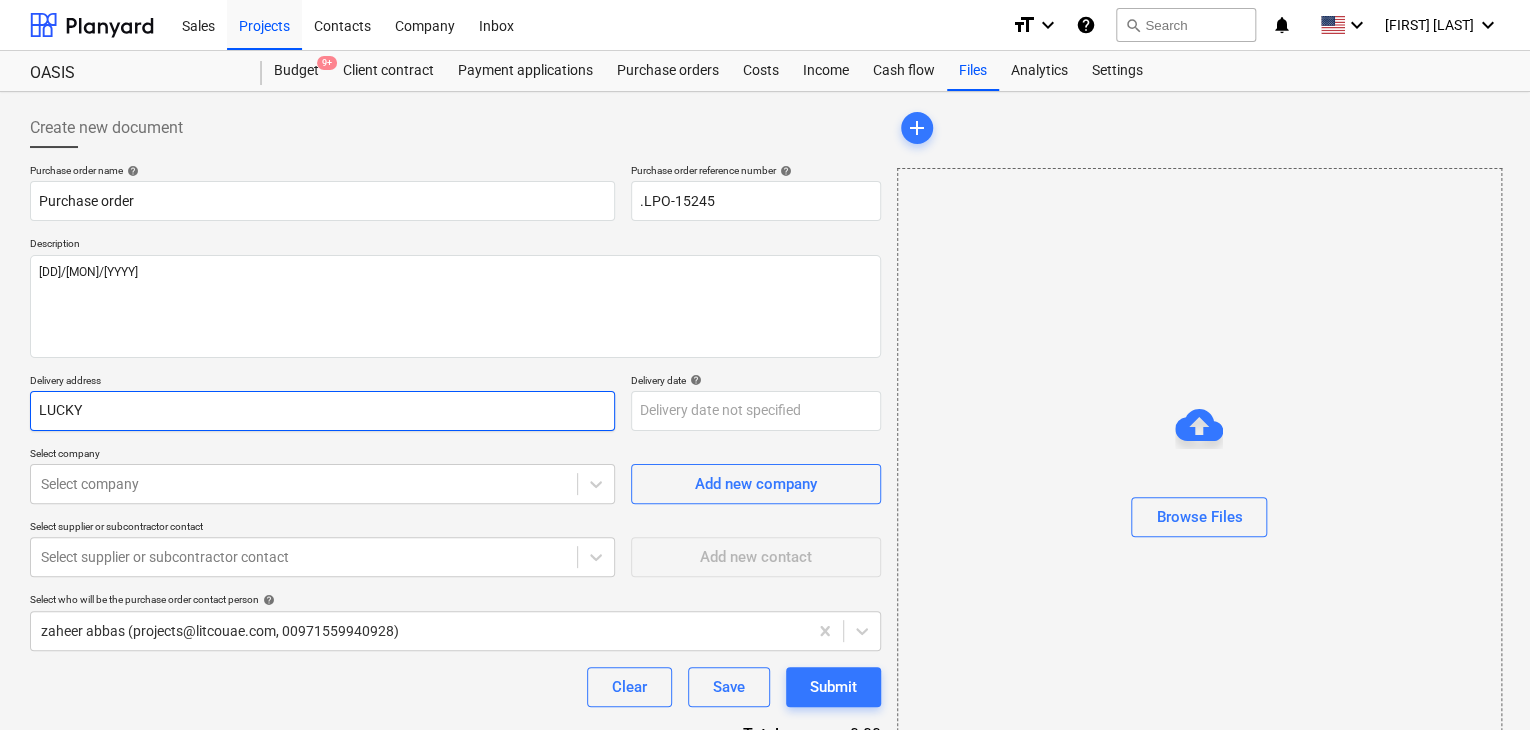 type on "x" 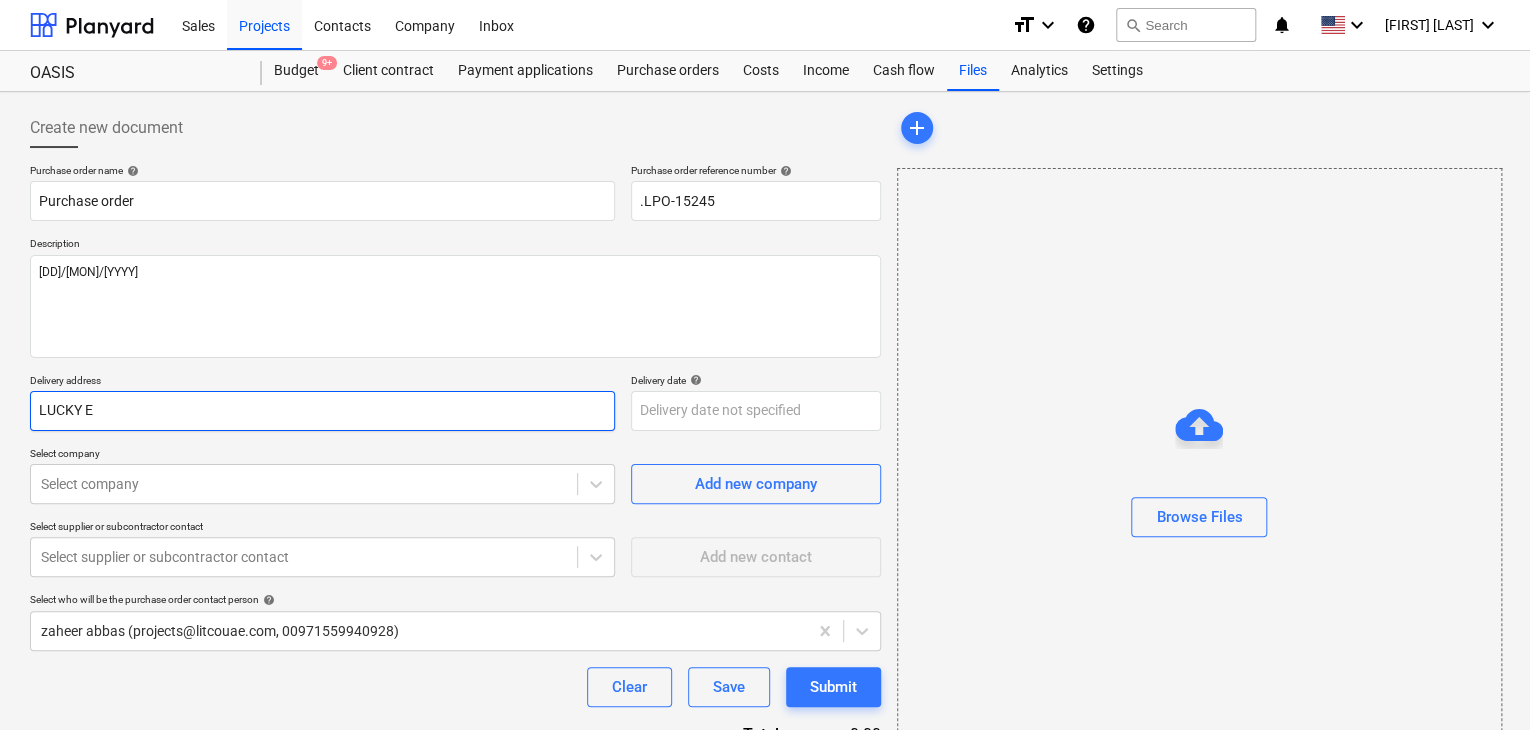 type on "LUCKY EN" 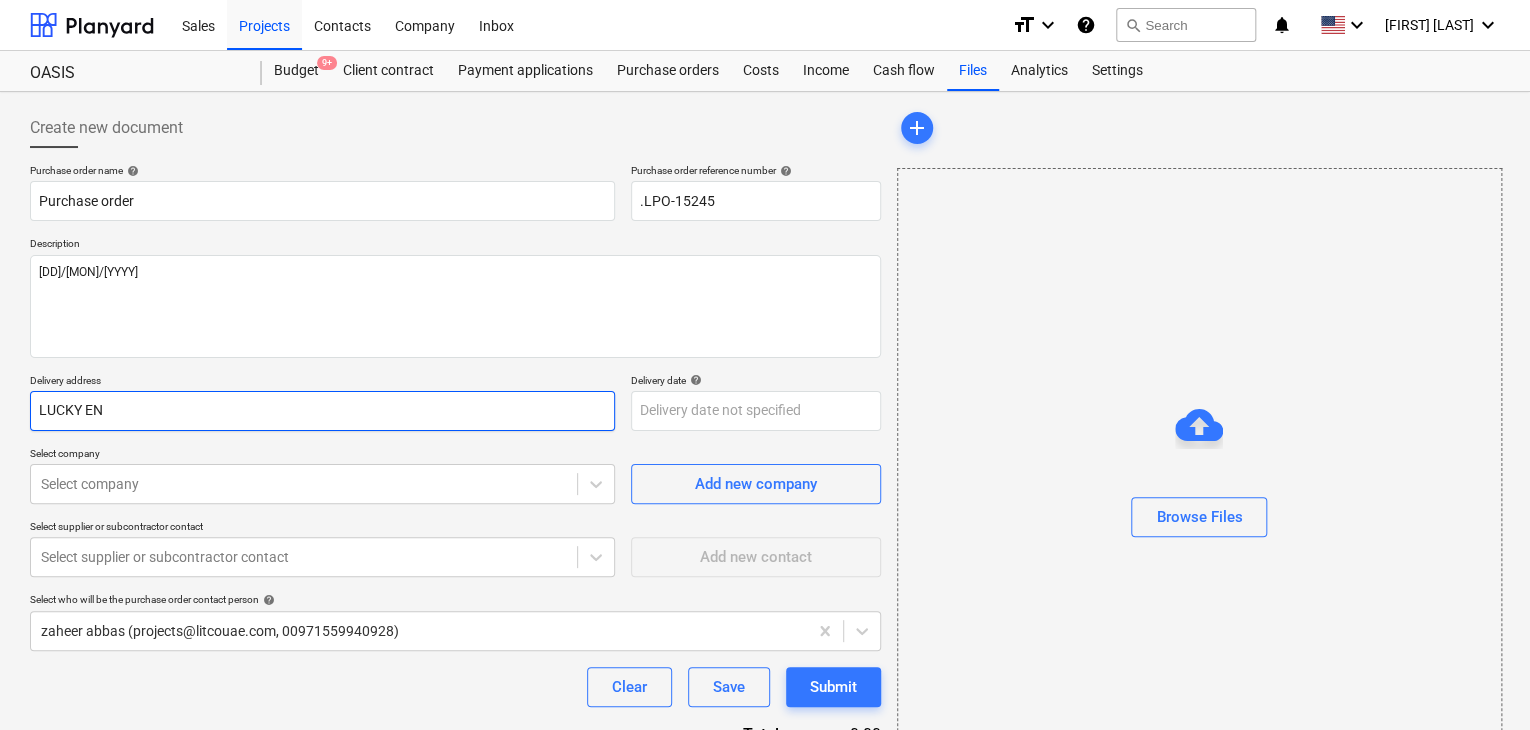 type on "x" 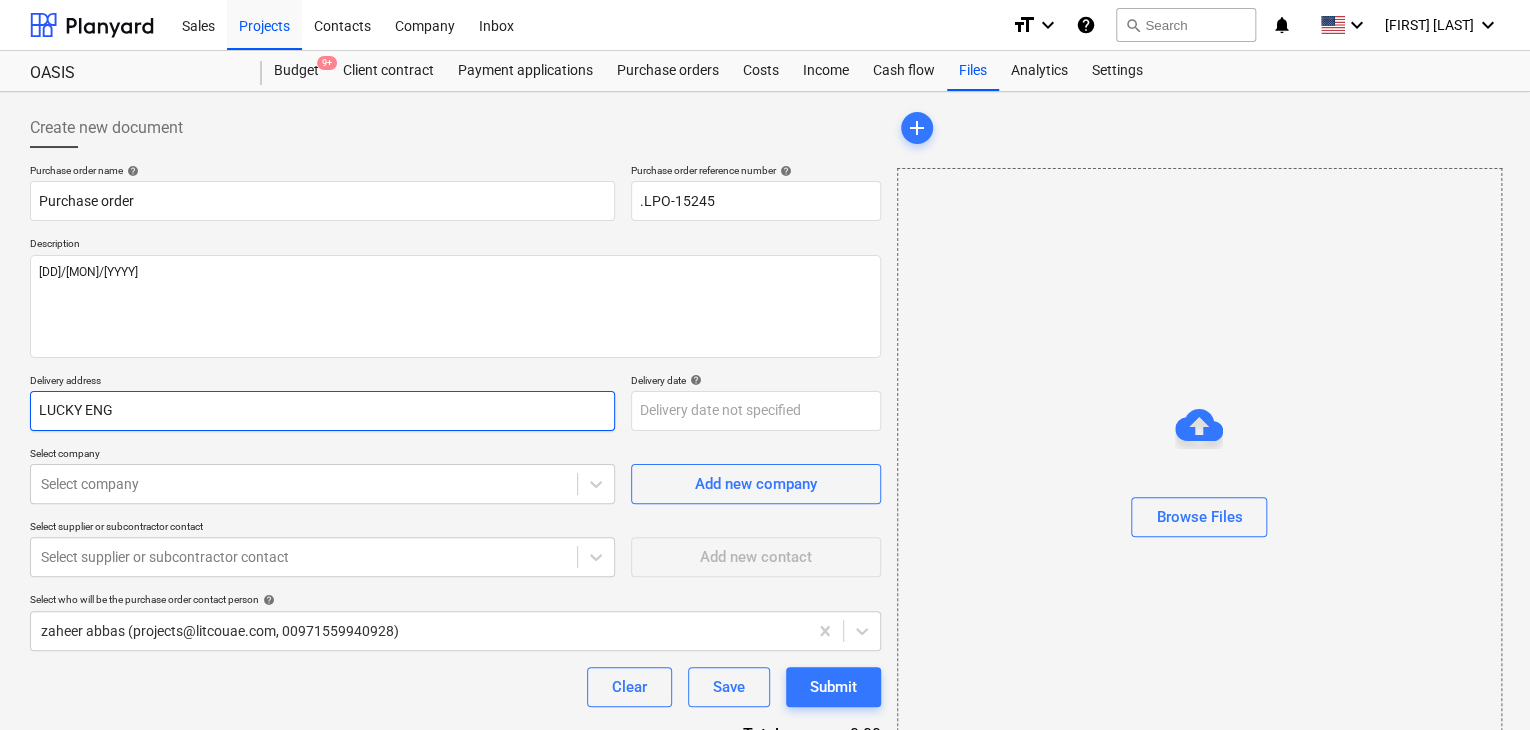 type on "x" 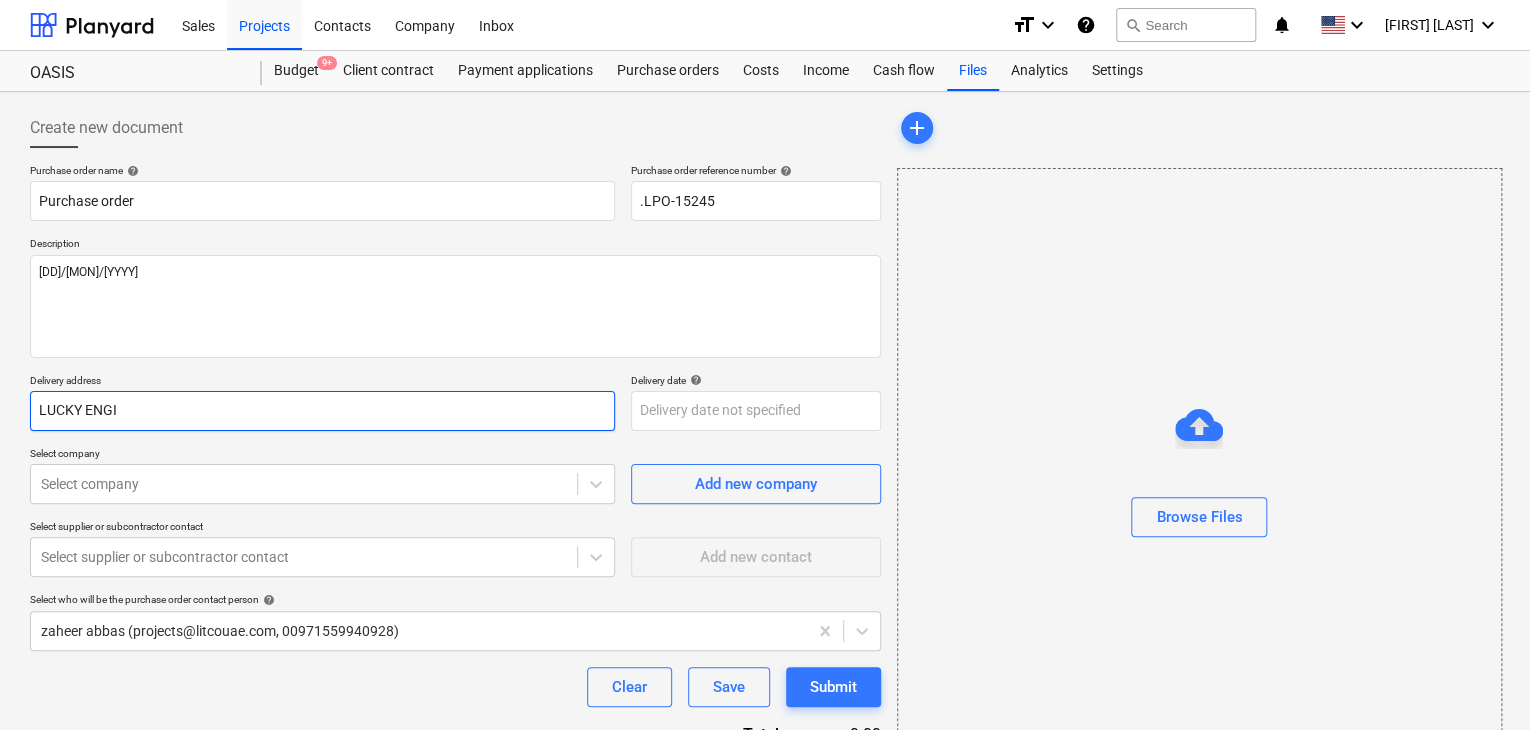 type on "x" 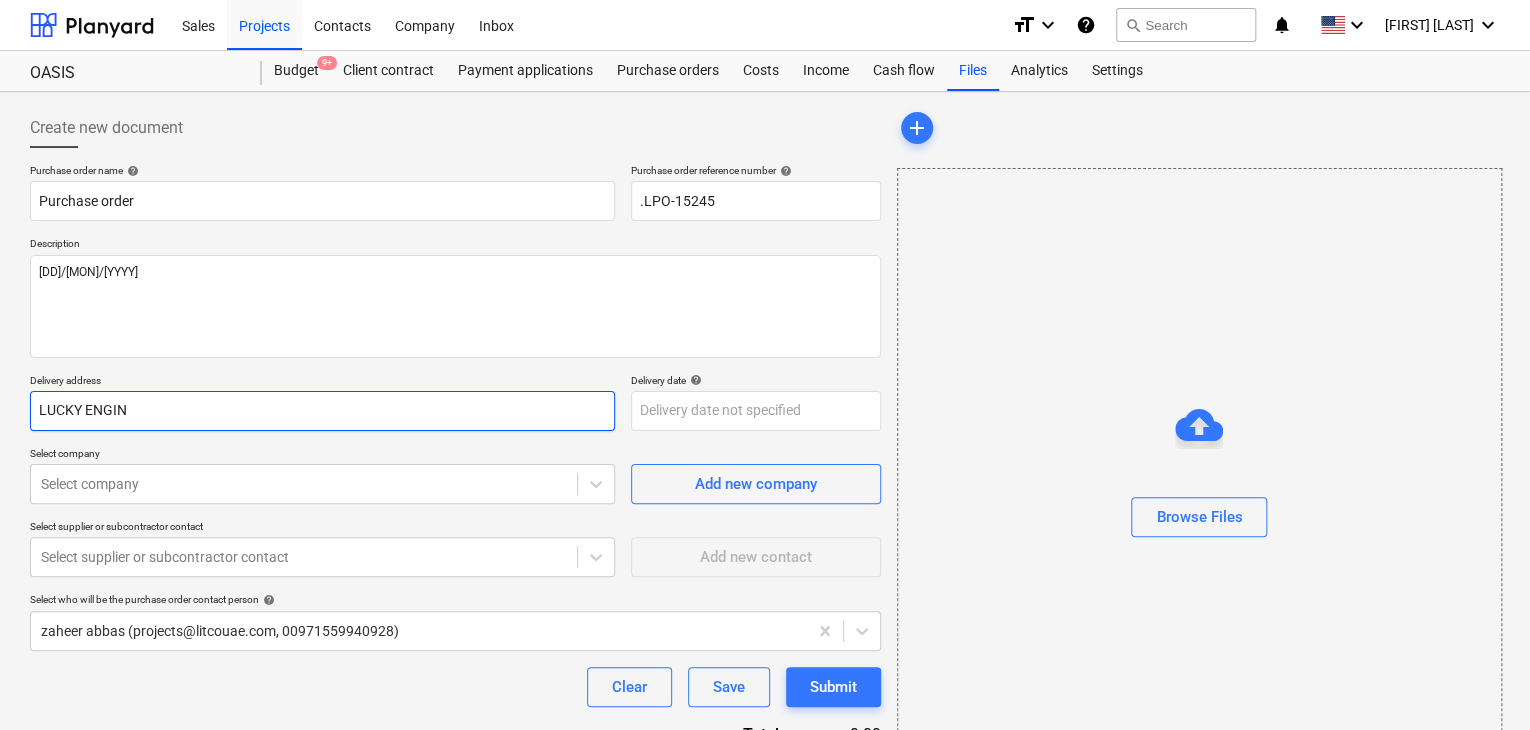 type on "x" 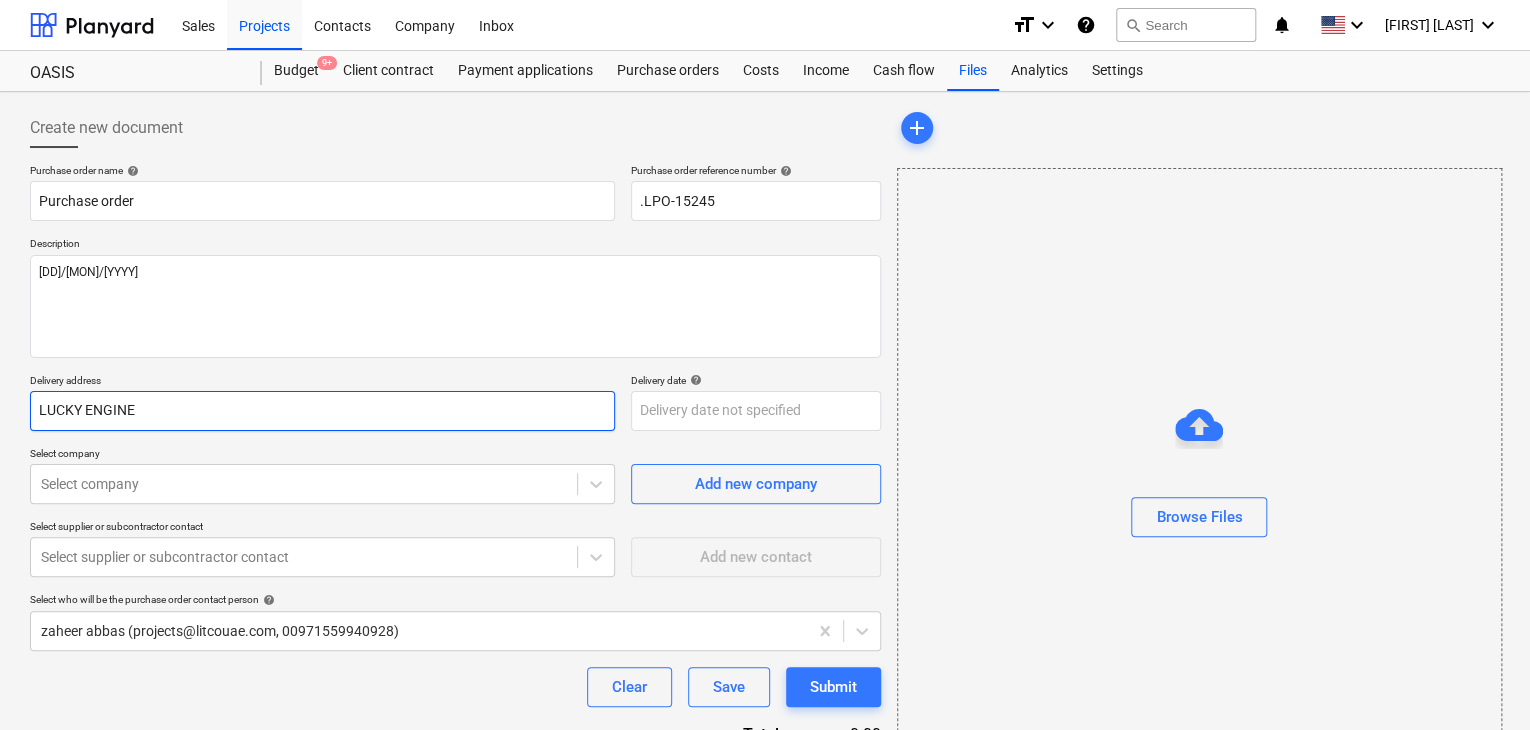 type on "x" 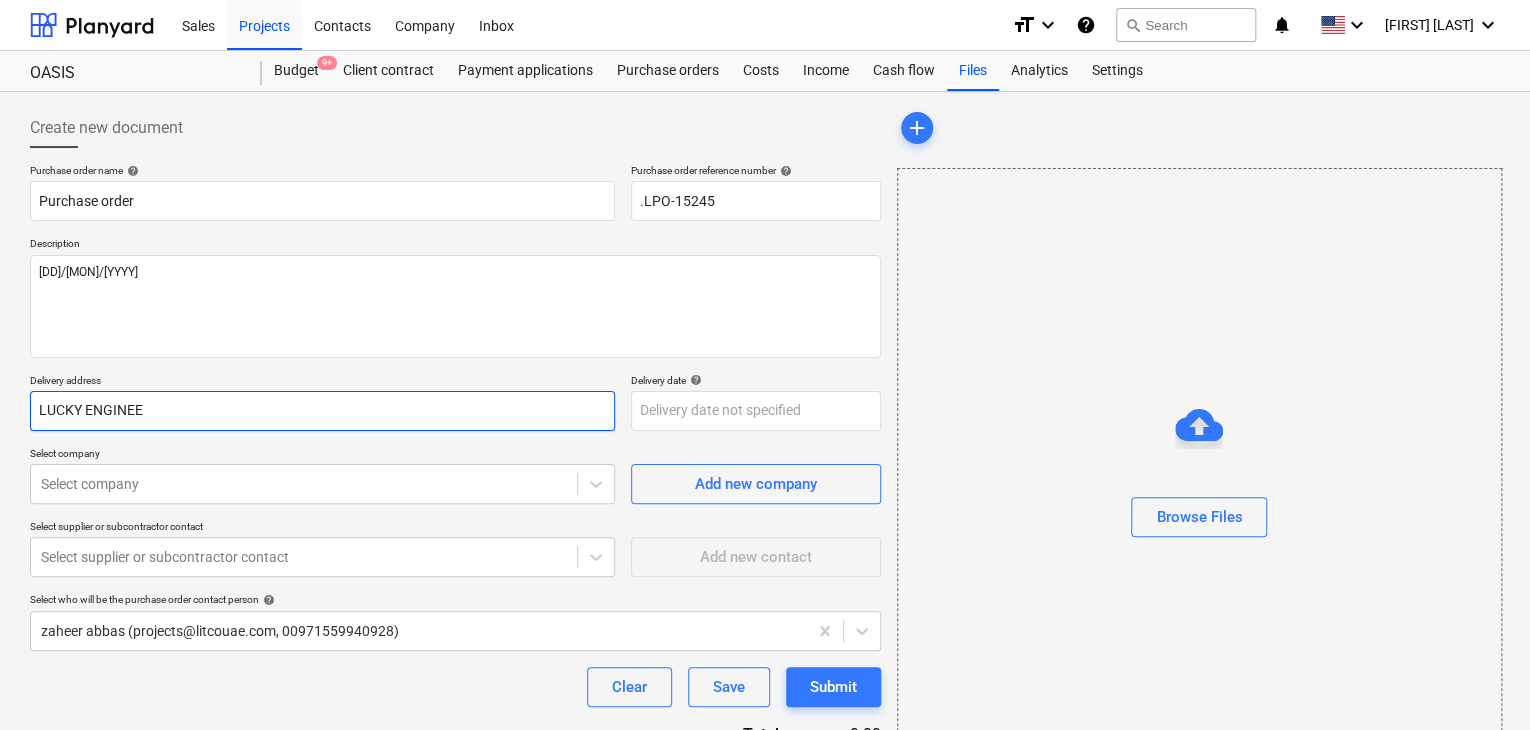 type on "x" 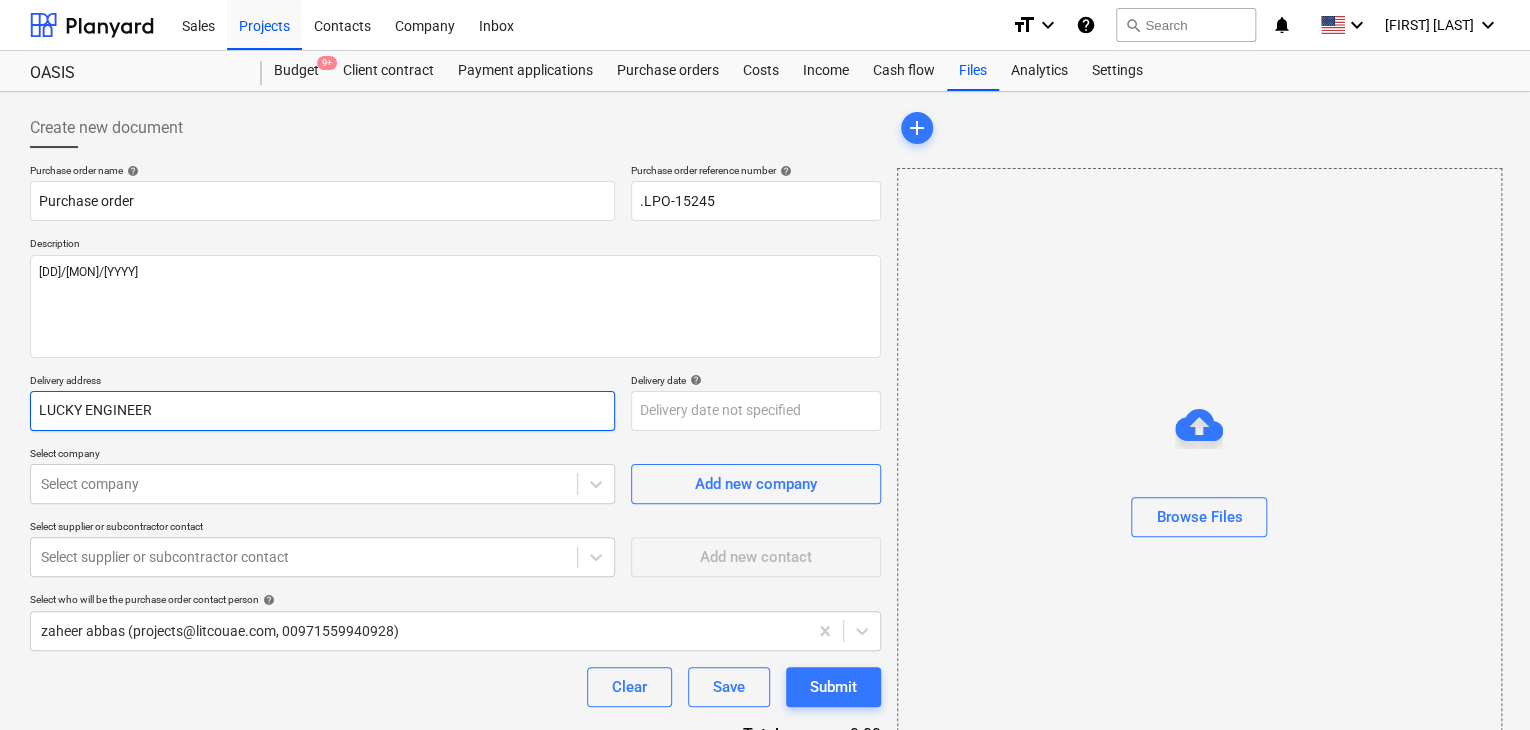 type on "LUCKY ENGINEERI" 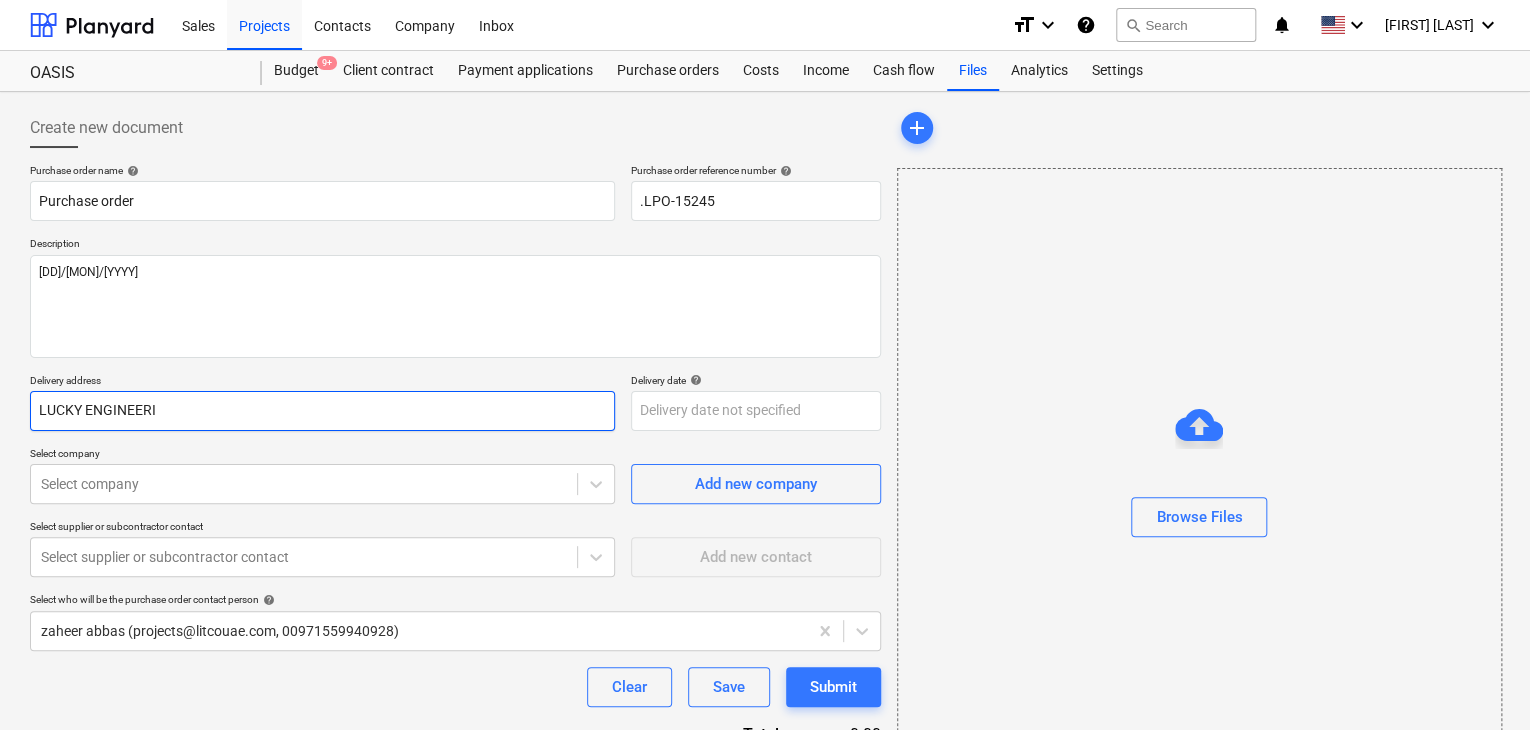 type on "x" 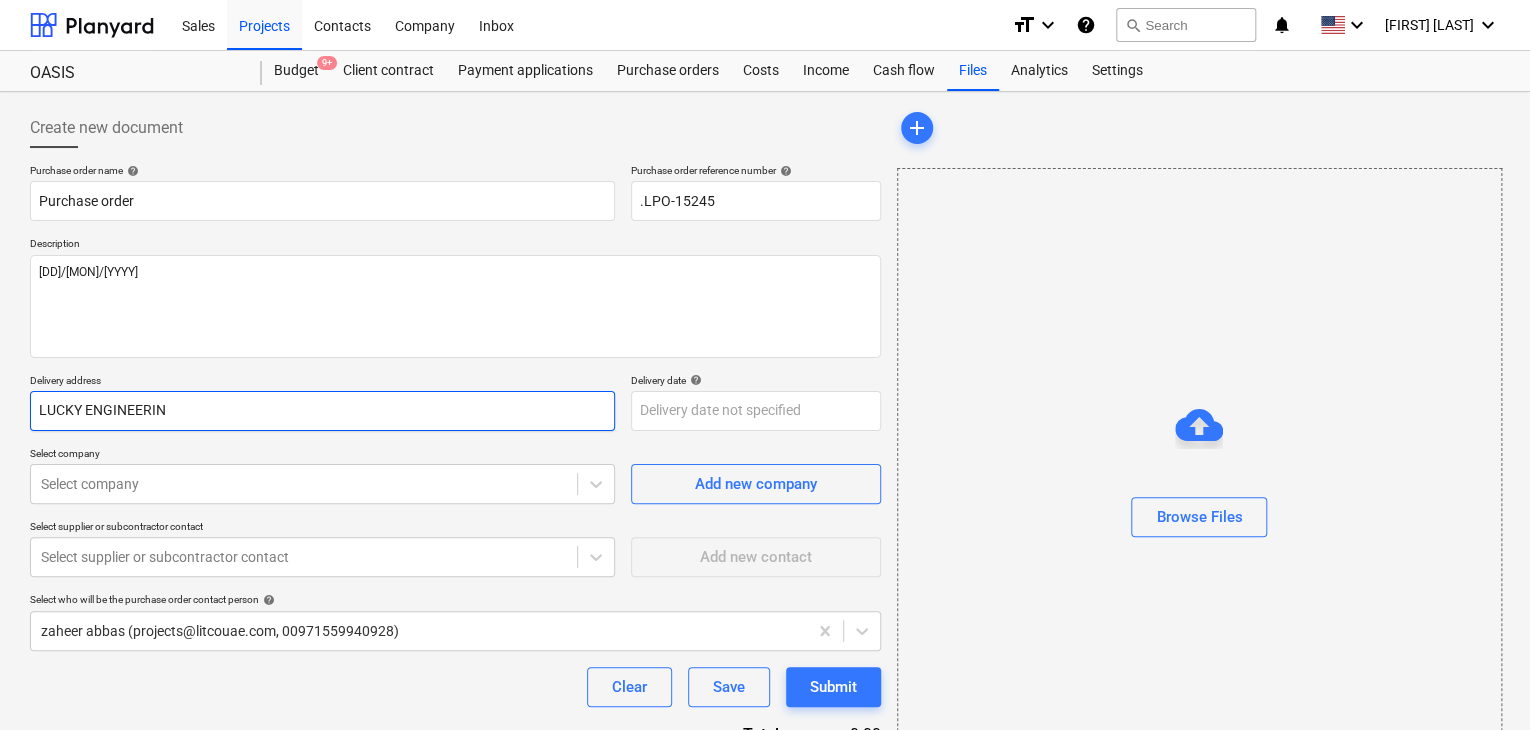 type on "x" 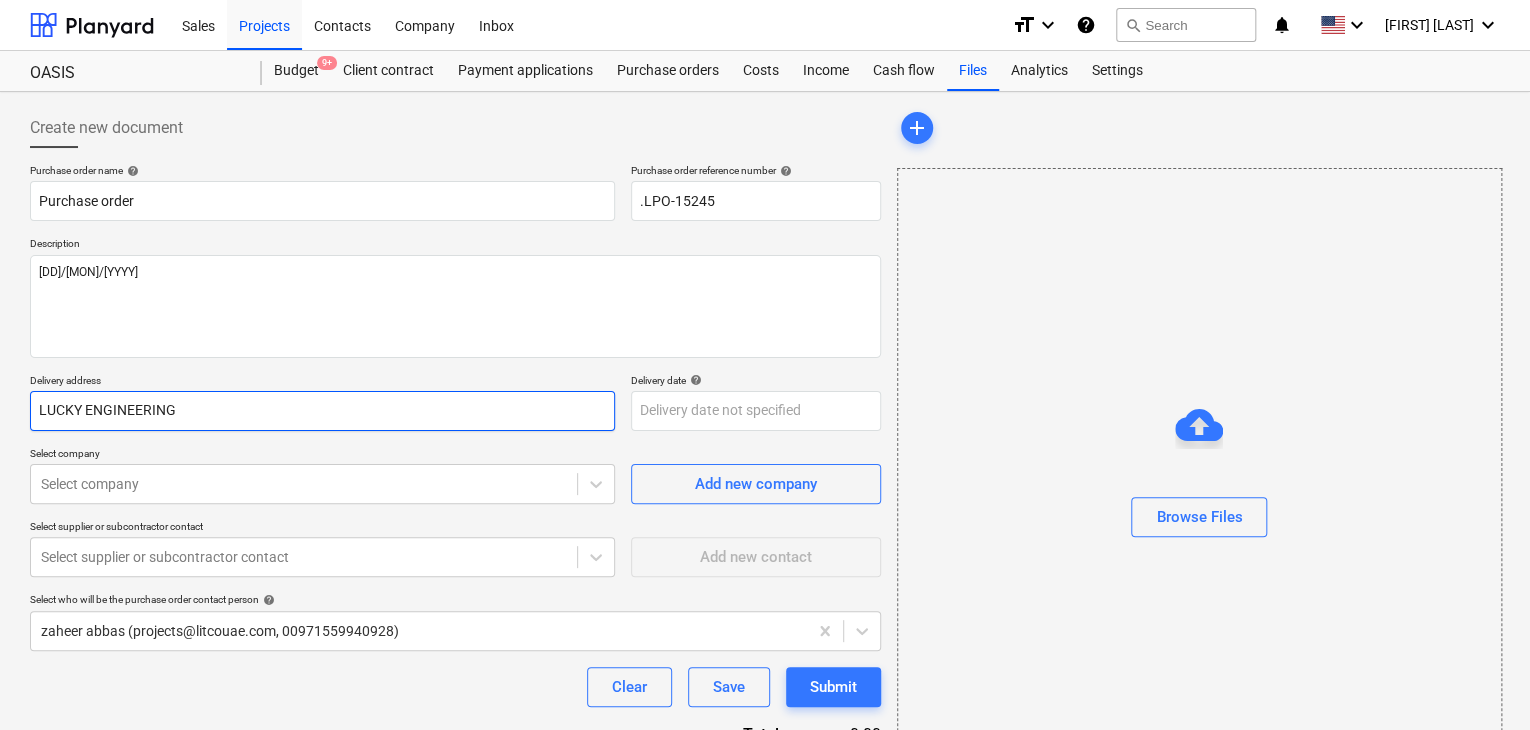 type on "LUCKY ENGINEERING" 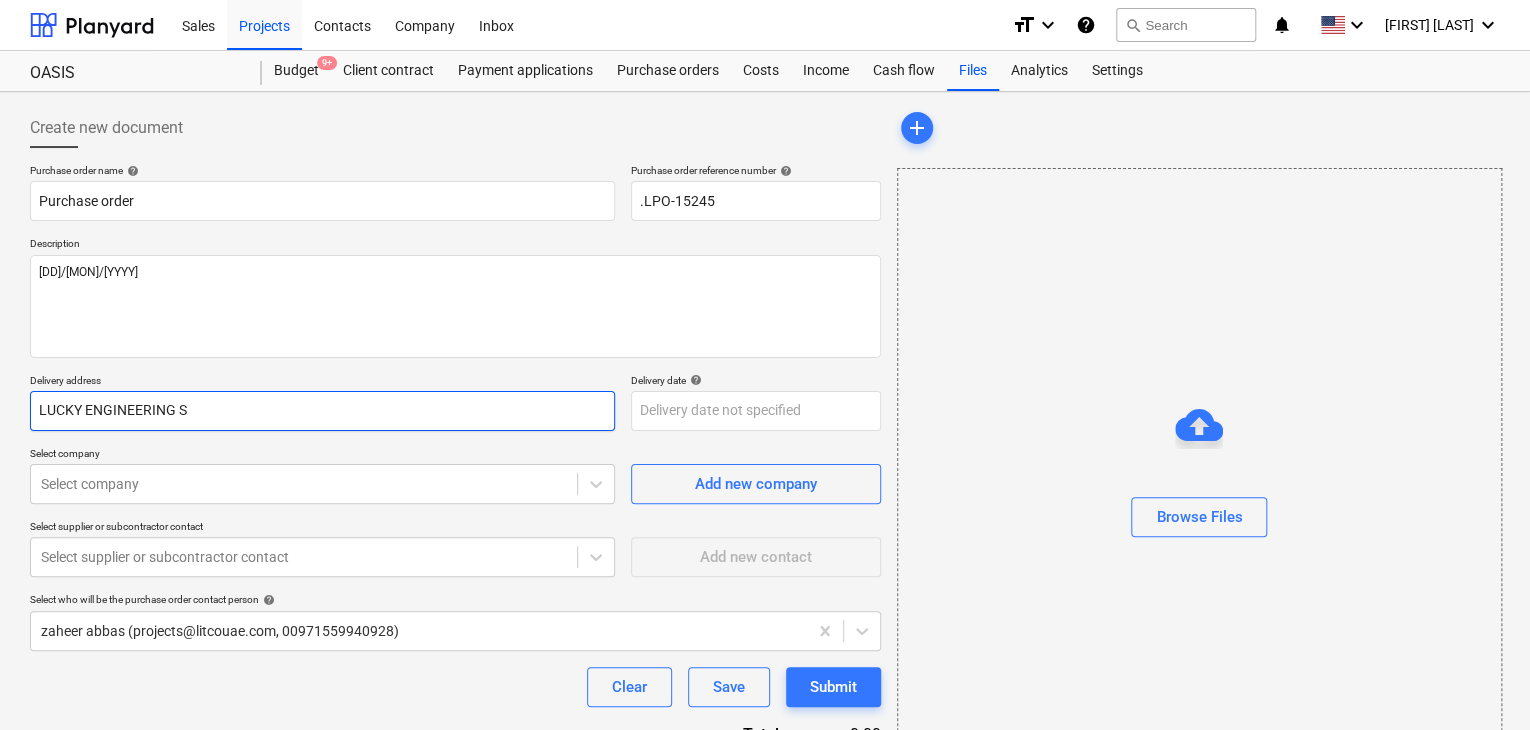 type on "x" 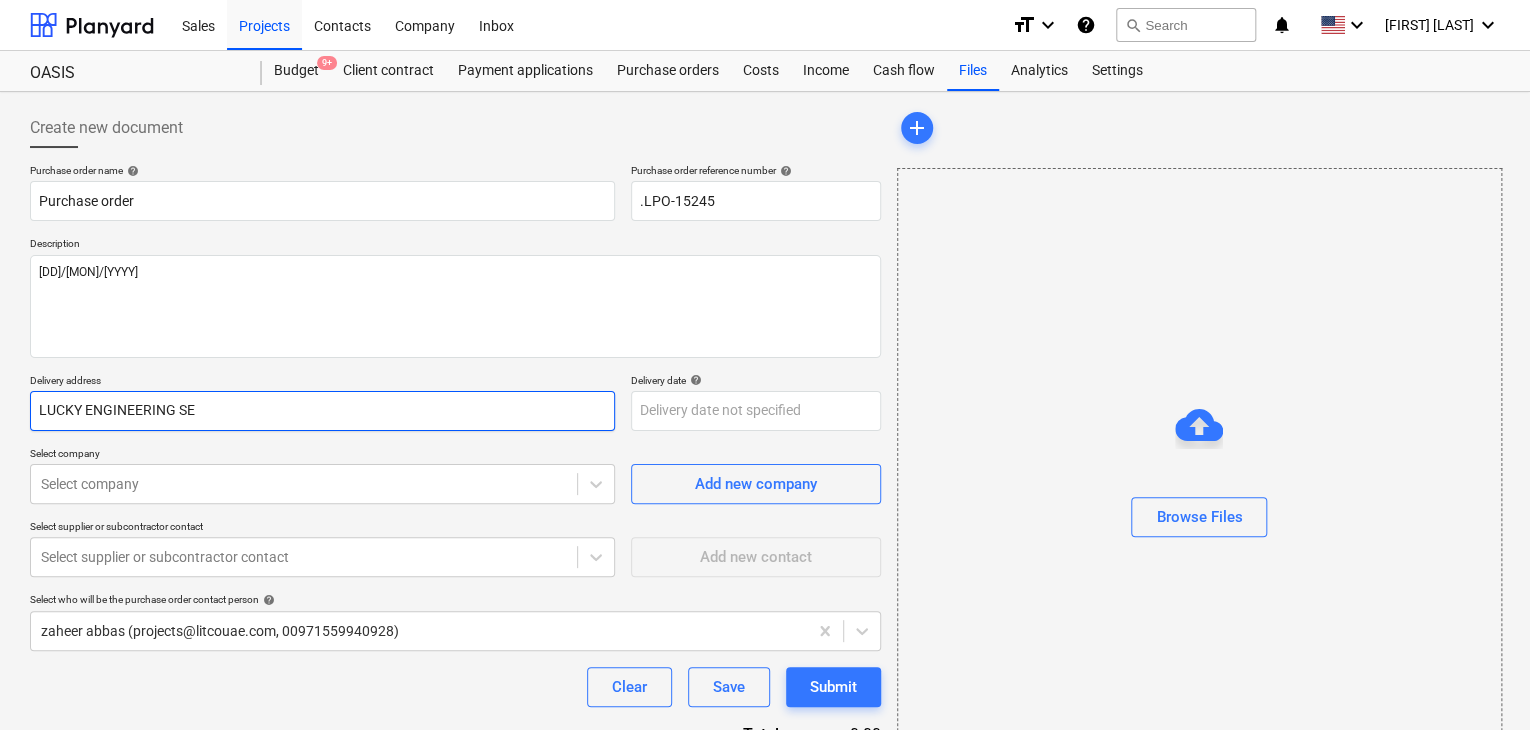 type on "x" 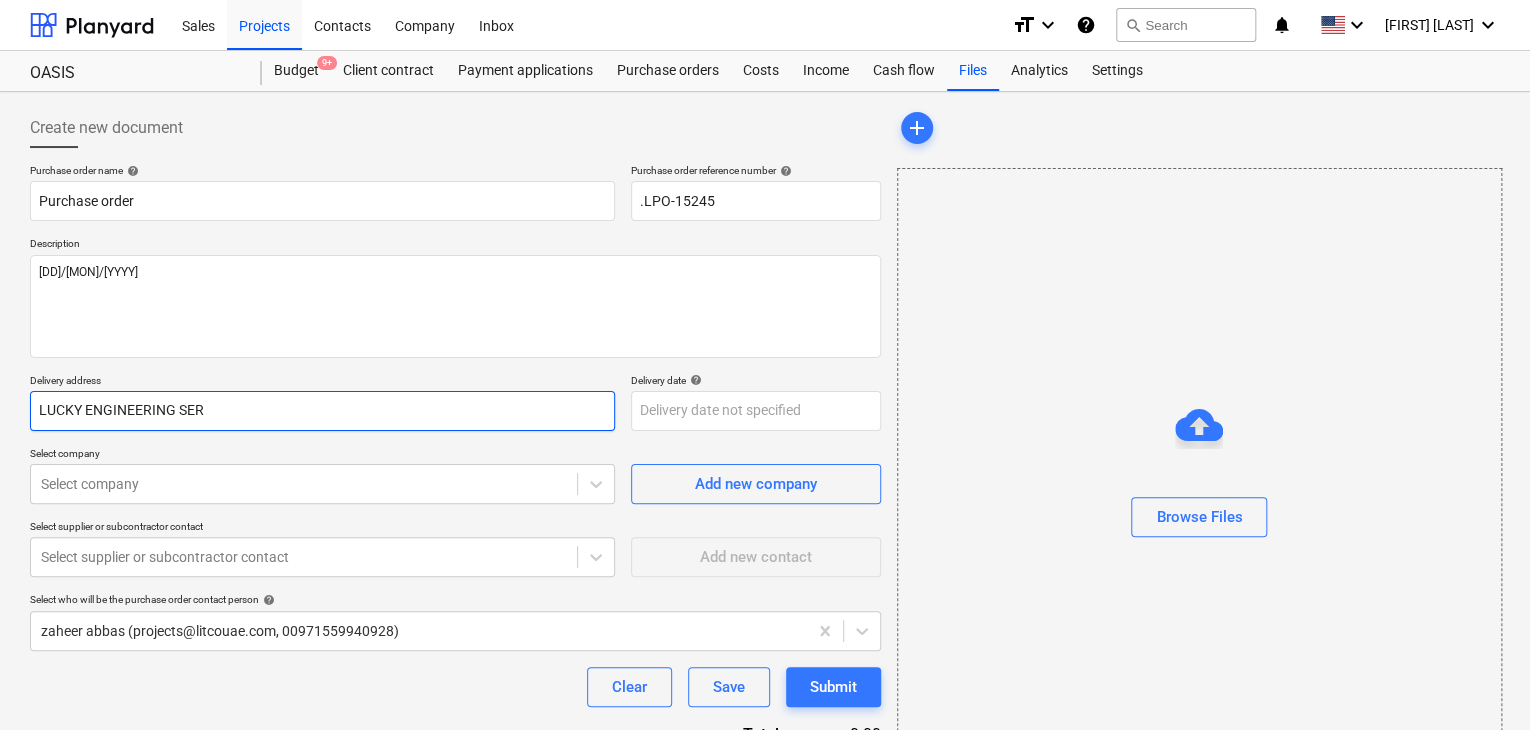 type on "x" 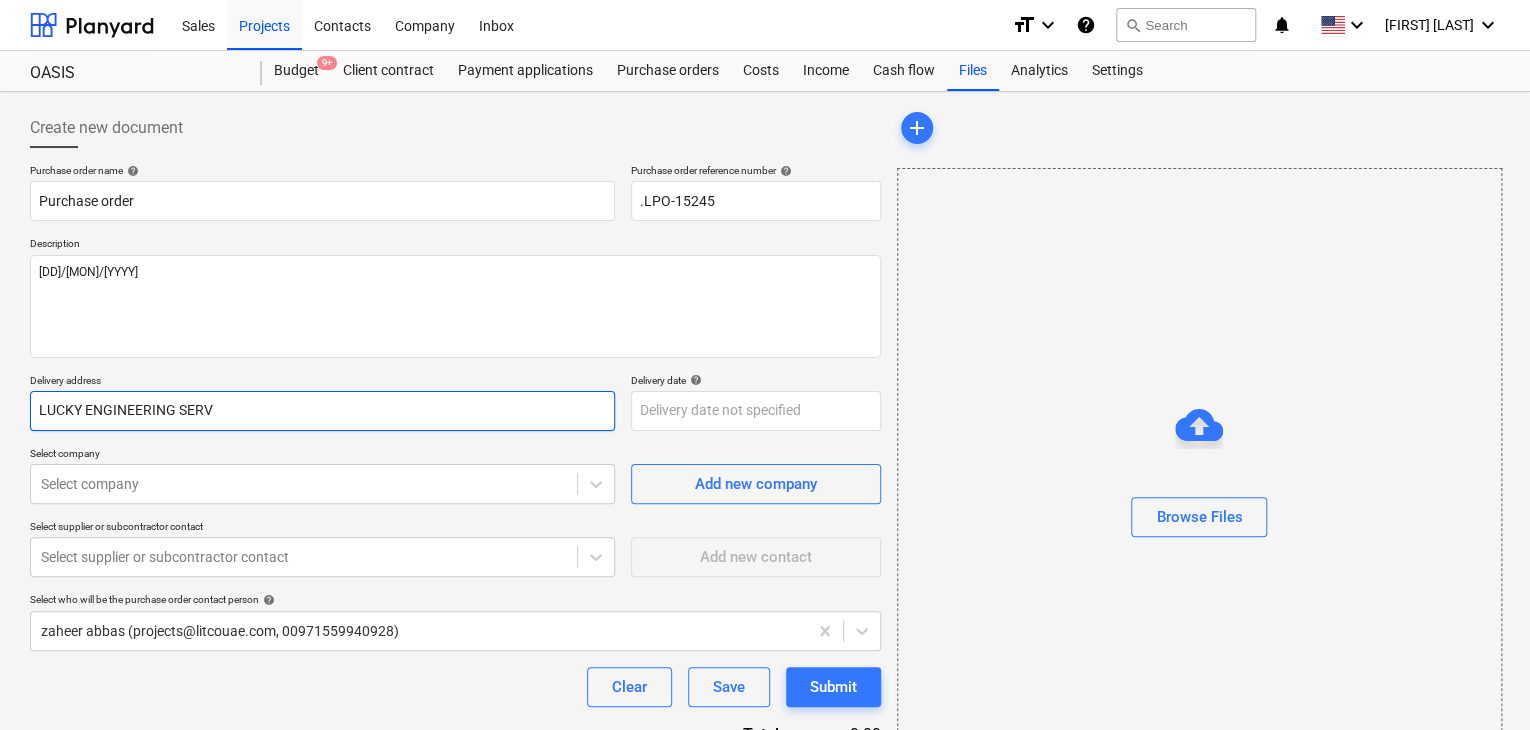 type on "x" 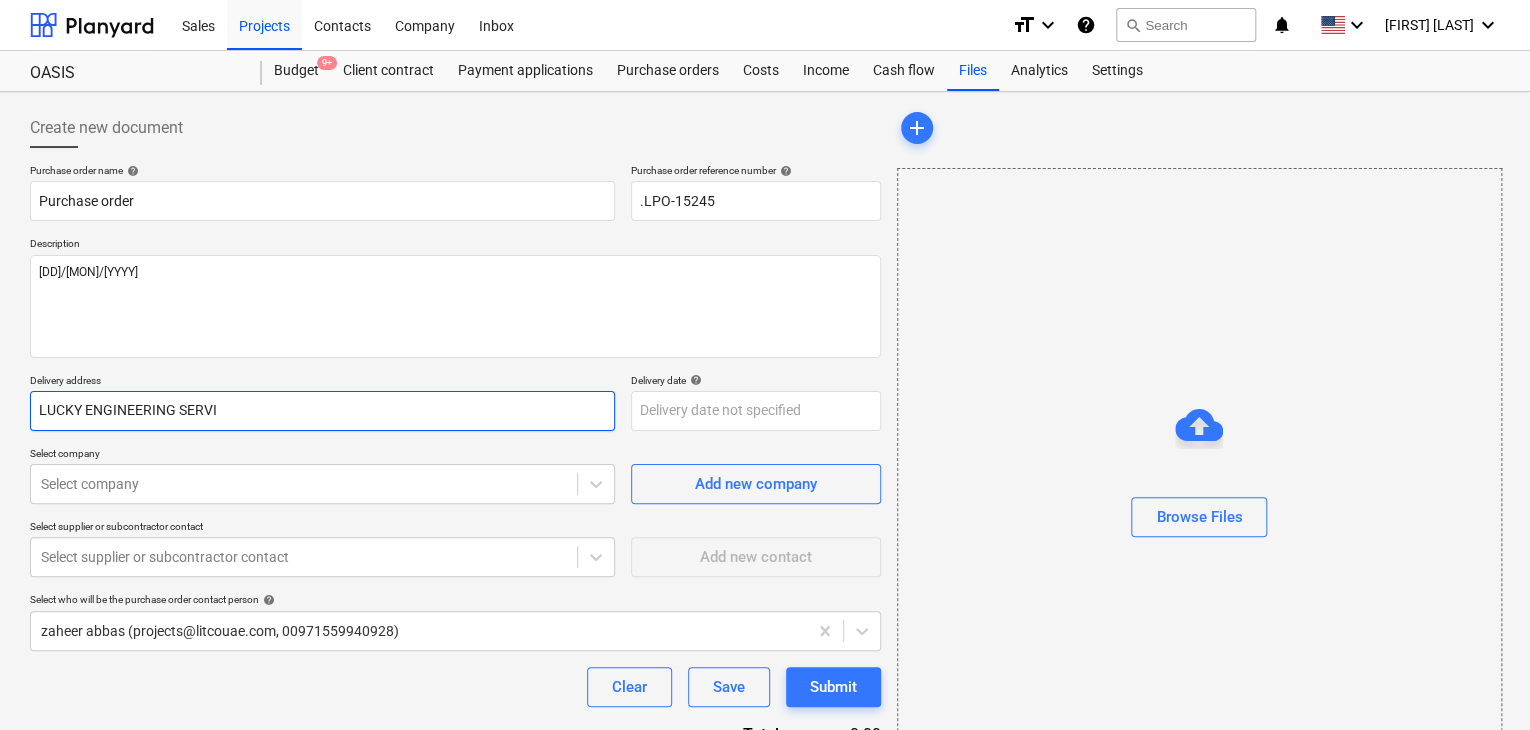 type on "x" 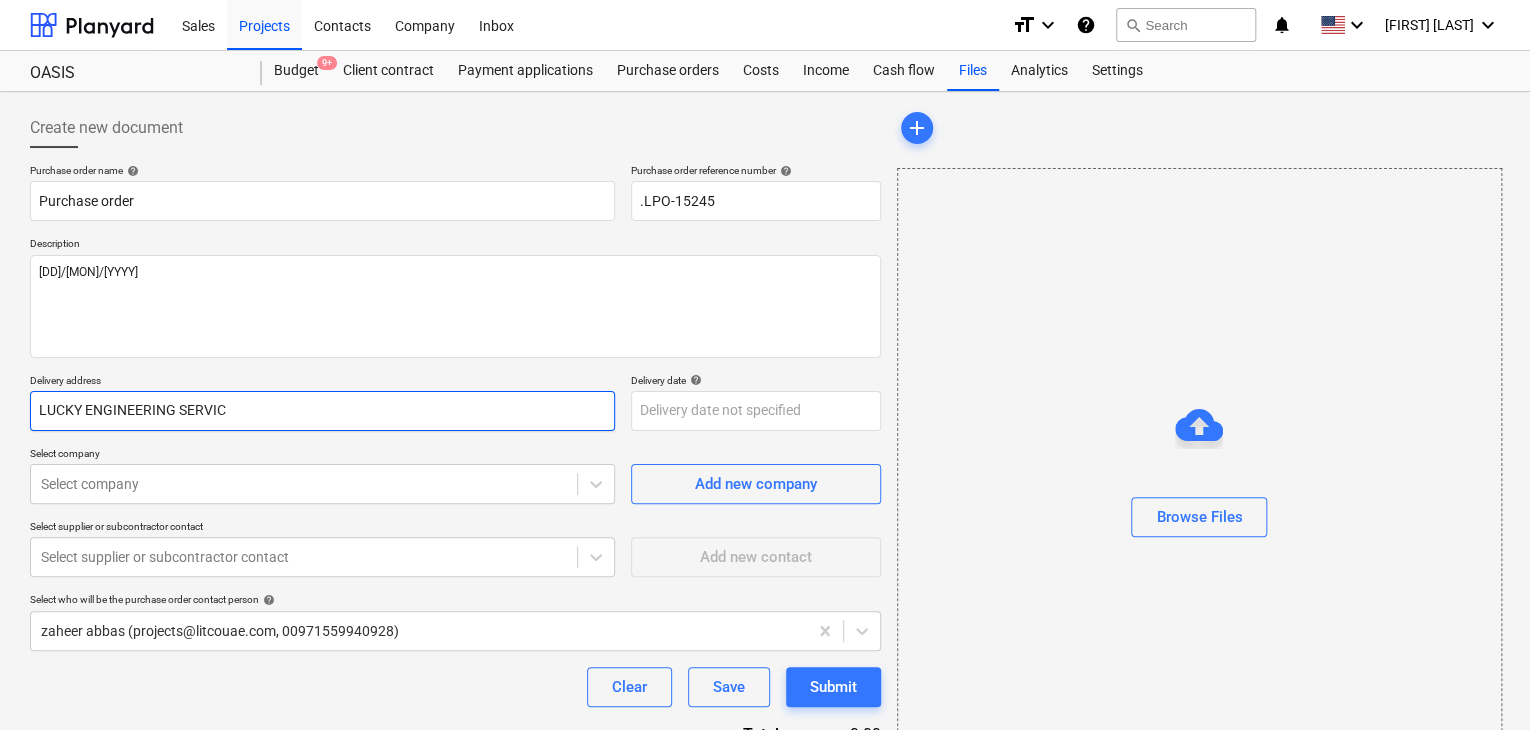 type on "x" 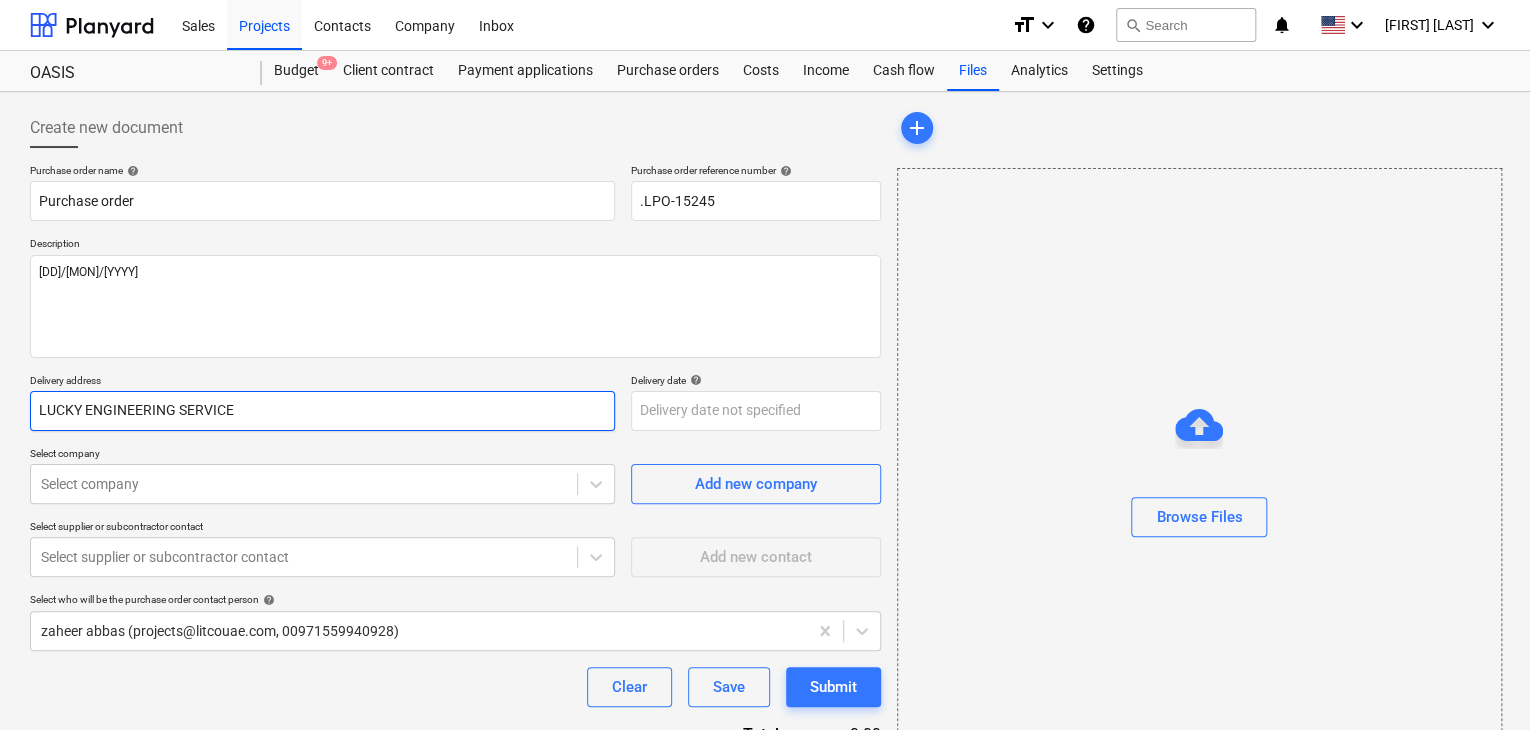 type on "x" 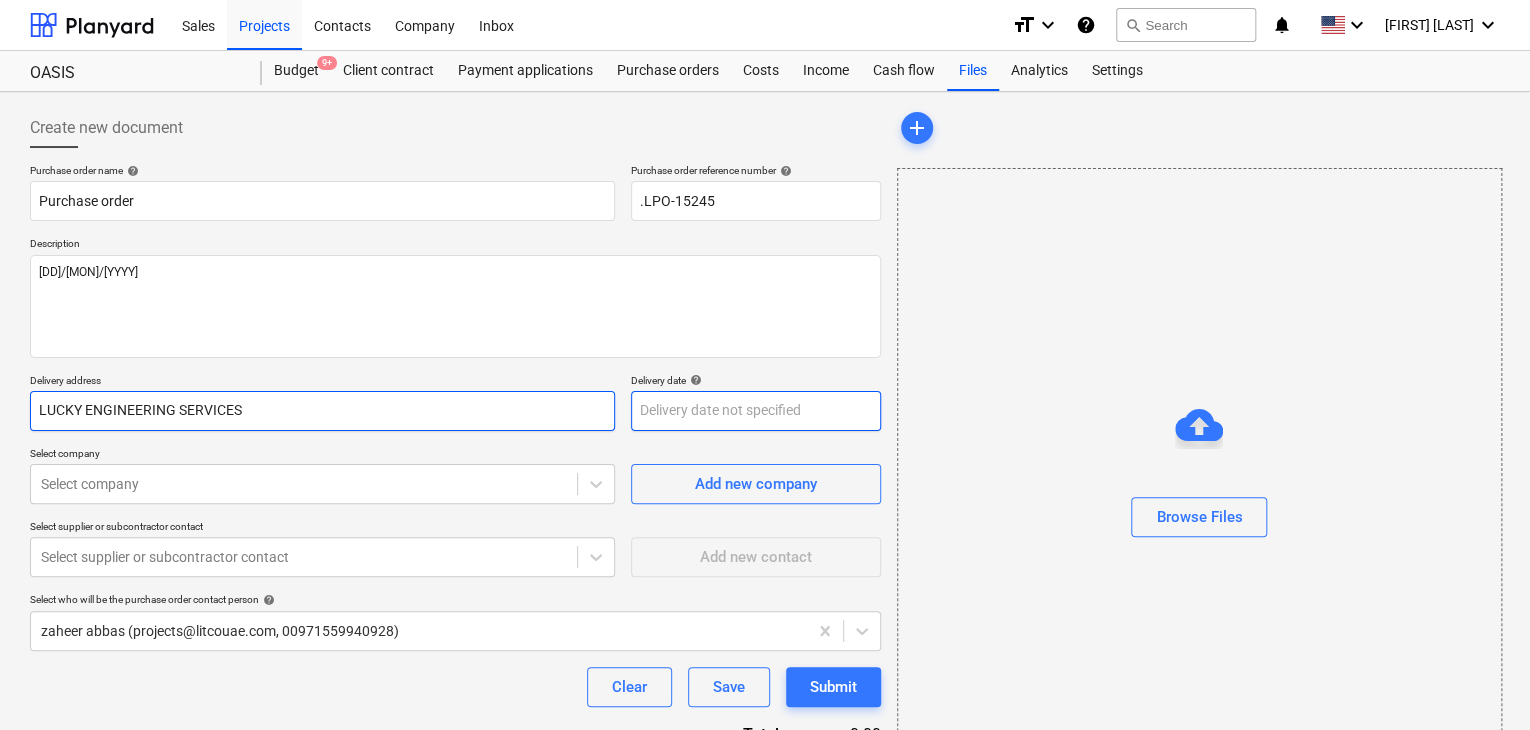 type on "LUCKY ENGINEERING SERVICES" 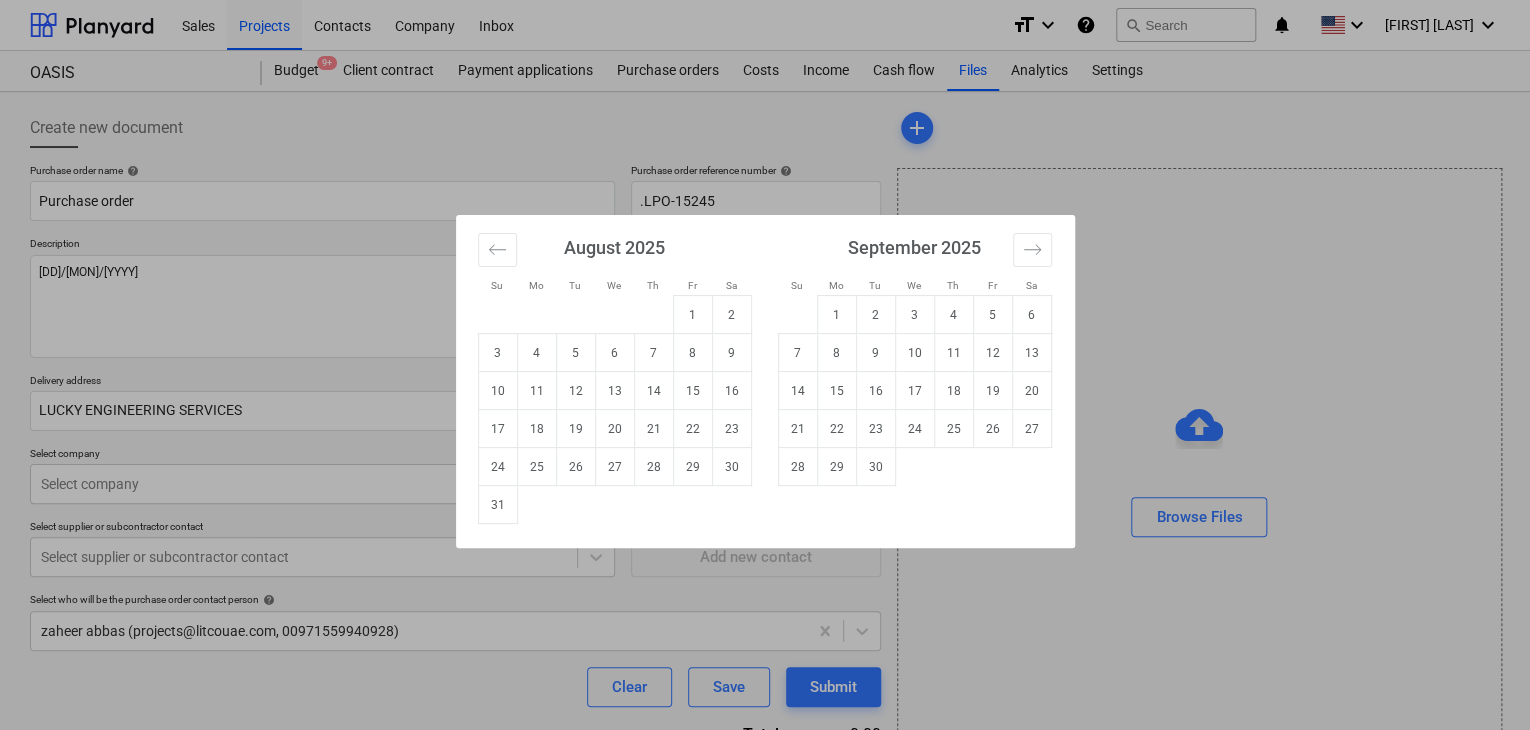 click on "Sales Projects Contacts Company Inbox format_size keyboard_arrow_down help search Search notifications 0 keyboard_arrow_down [FIRST] [LAST] keyboard_arrow_down OASIS Budget 9+ Client contract Payment applications Purchase orders Costs Income Cash flow Files Analytics Settings Create new document Purchase order name help Purchase order Purchase order reference number help .LPO-15245 Description 04/AUG/2025 Delivery address [COMPANY] Delivery date help Press the down arrow key to interact with the calendar and  select a date. Press the question mark key to get the keyboard shortcuts for changing dates. Select company Select company Add new company Select supplier or subcontractor contact Select supplier or subcontractor contact Add new contact Select who will be the purchase order contact person help [FIRST] [LAST] ([EMAIL], [PHONE]) Clear Save Submit Total 0.00 Select line-items to add help Search or select a line-item Select in bulk add Browse Files Project fetching failed" at bounding box center (765, 365) 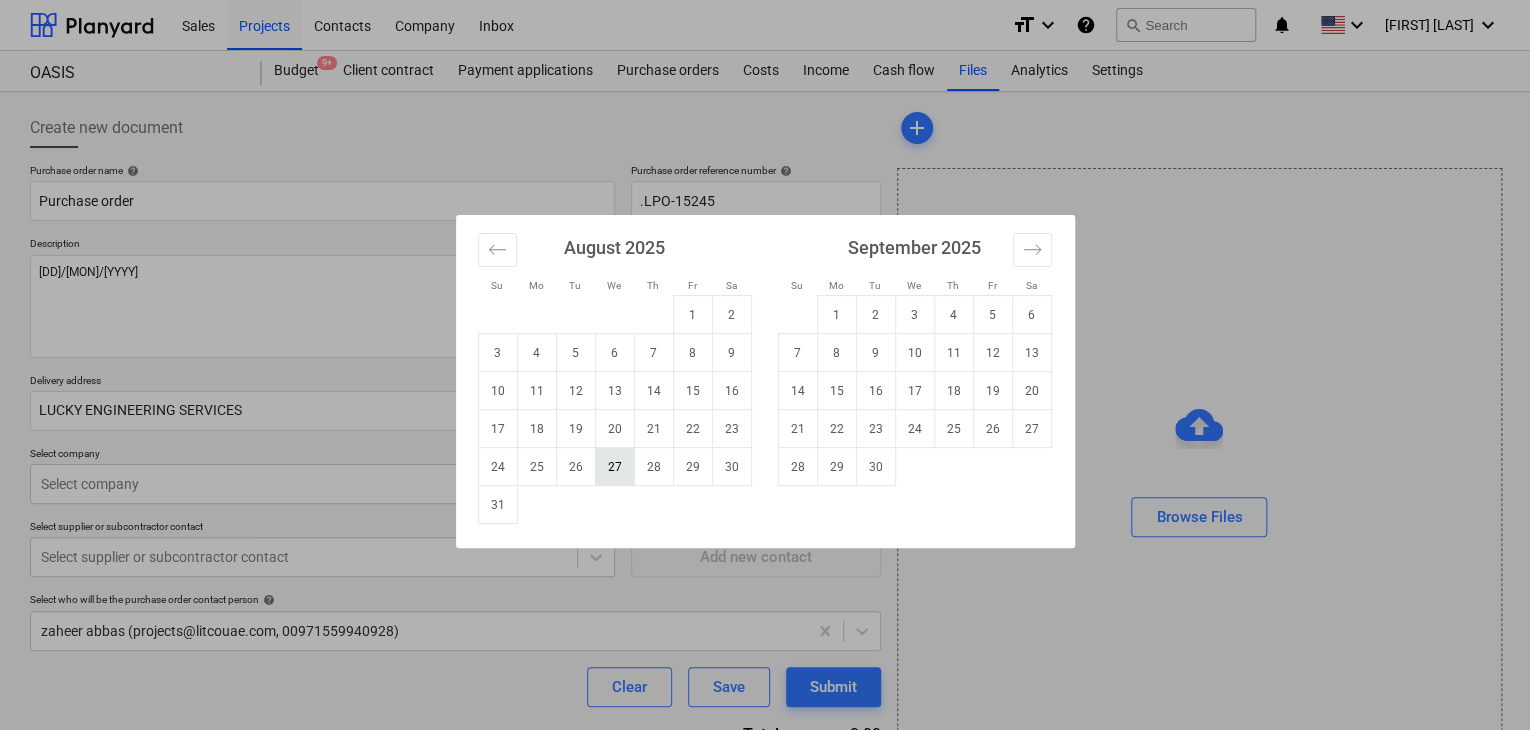 click on "27" at bounding box center (614, 467) 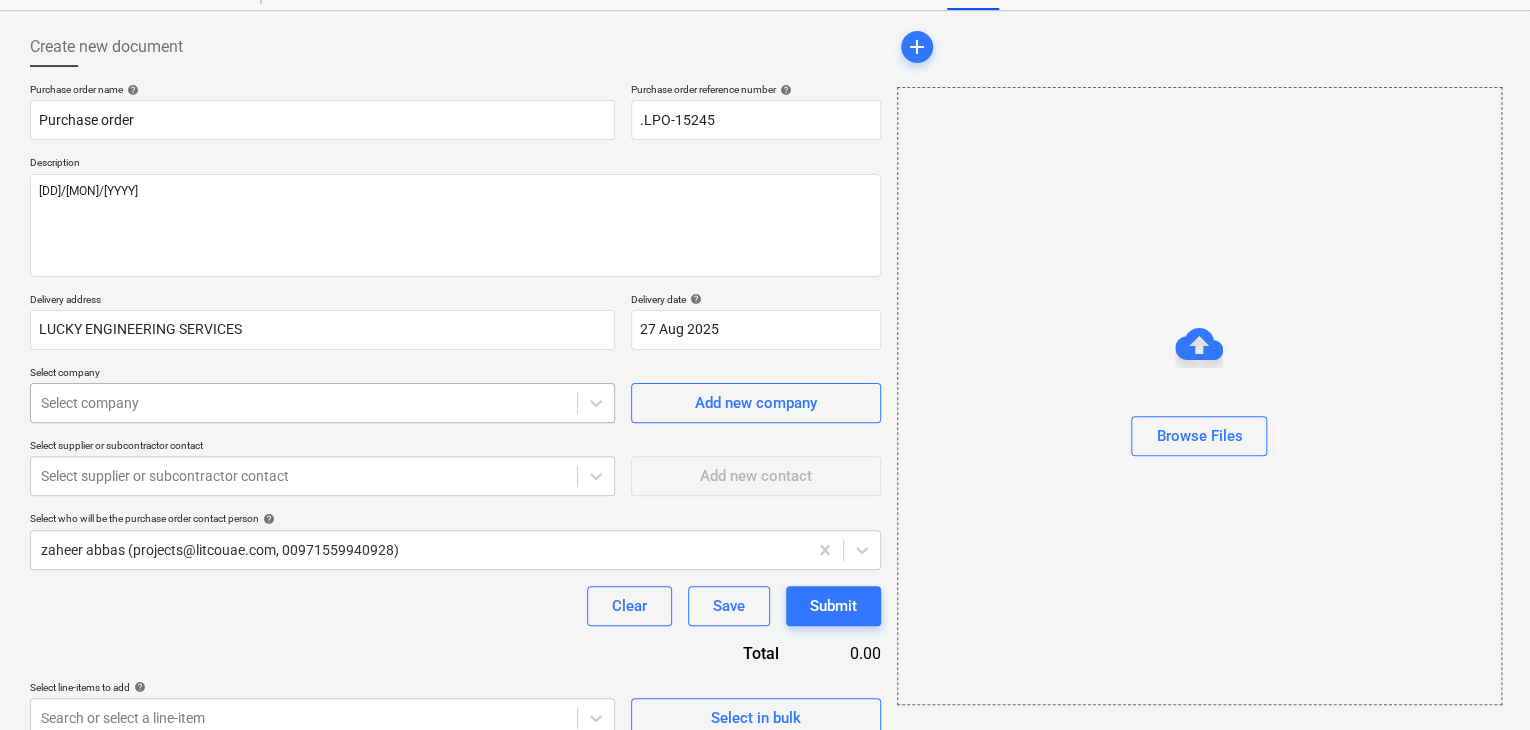 click on "Sales Projects Contacts Company Inbox format_size keyboard_arrow_down help search Search notifications 0 keyboard_arrow_down z. [PERSON_NAME] keyboard_arrow_down OASIS Budget 9+ Client contract Payment applications Purchase orders Costs Income Cash flow Files Analytics Settings Create new document Purchase order name help Purchase order Purchase order reference number help .LPO-[NUMBER] Description [DD]/[MON]/[YYYY] Delivery address [COMPANY_NAME] Delivery date help [DD] [MON] [YYYY] [DD].[MM].[YYYY] Press the down arrow key to interact with the calendar and
select a date. Press the question mark key to get the keyboard shortcuts for changing dates. Select company Select company Add new company Select supplier or subcontractor contact Select supplier or subcontractor contact Add new contact Select who will be the purchase order contact person help [PERSON_NAME] ([EMAIL], [PHONE]) Clear Save Submit Total [PRICE] Select line-items to add help Search or select a line-item Select in bulk add Browse Files" at bounding box center [765, 284] 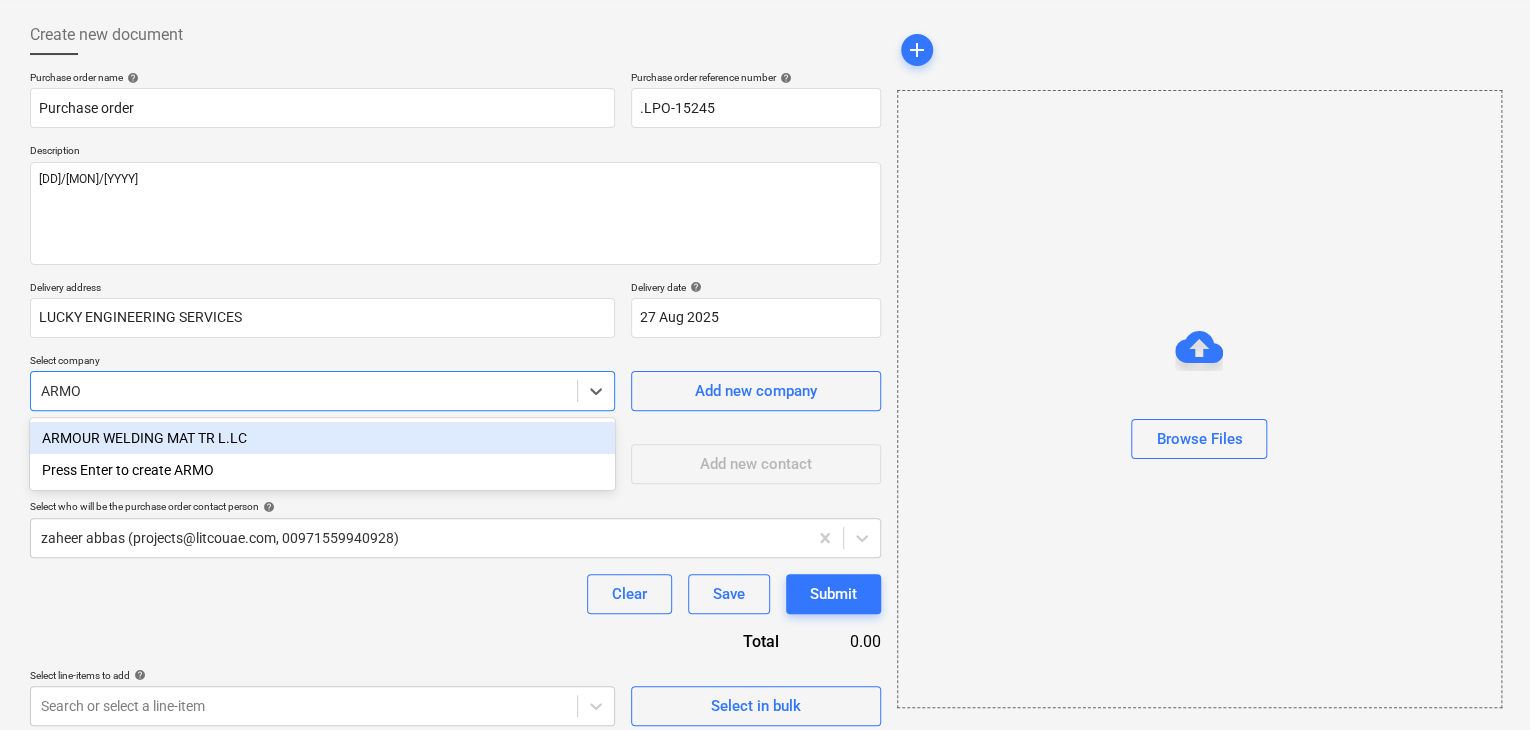 type on "ARMOU" 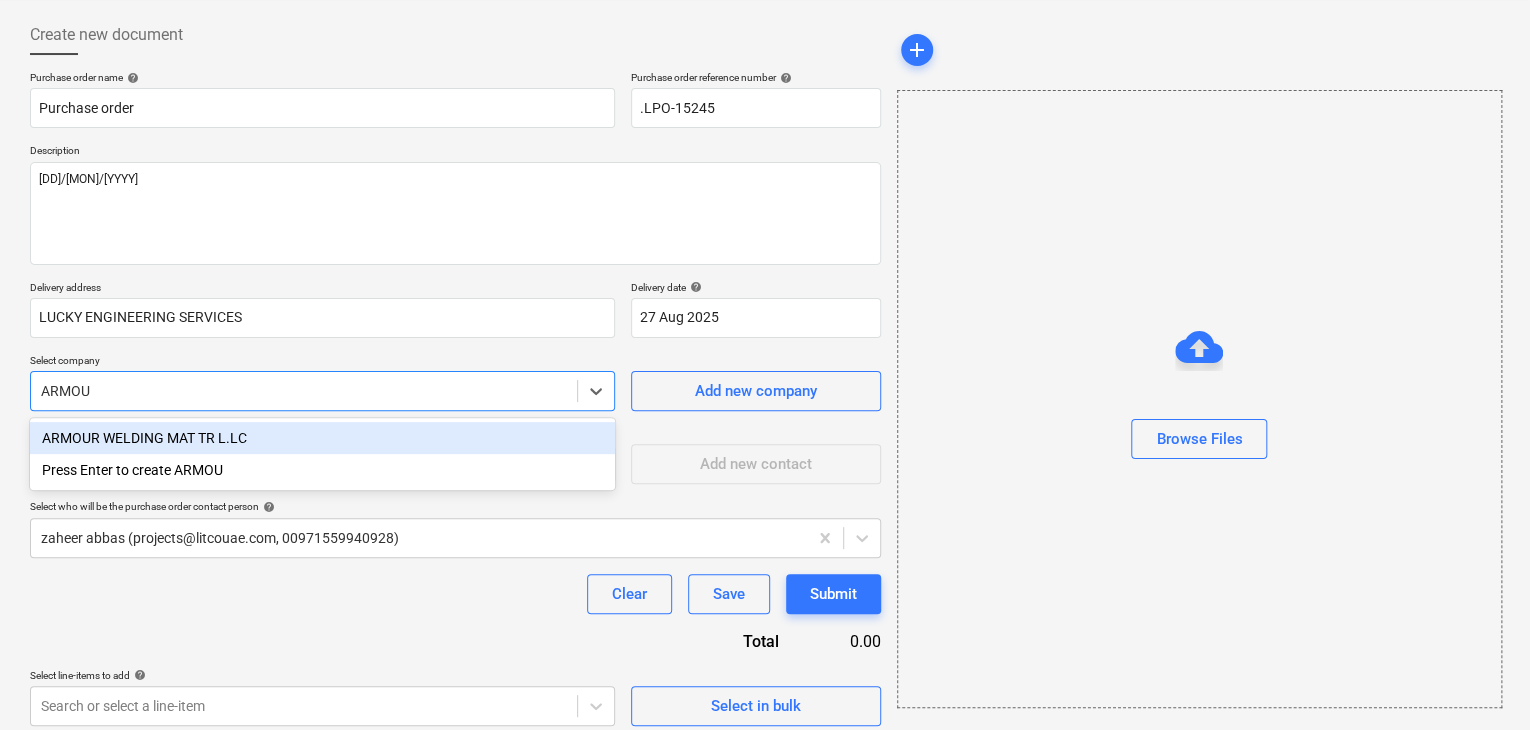 click on "ARMOUR WELDING MAT TR L.LC" at bounding box center (322, 438) 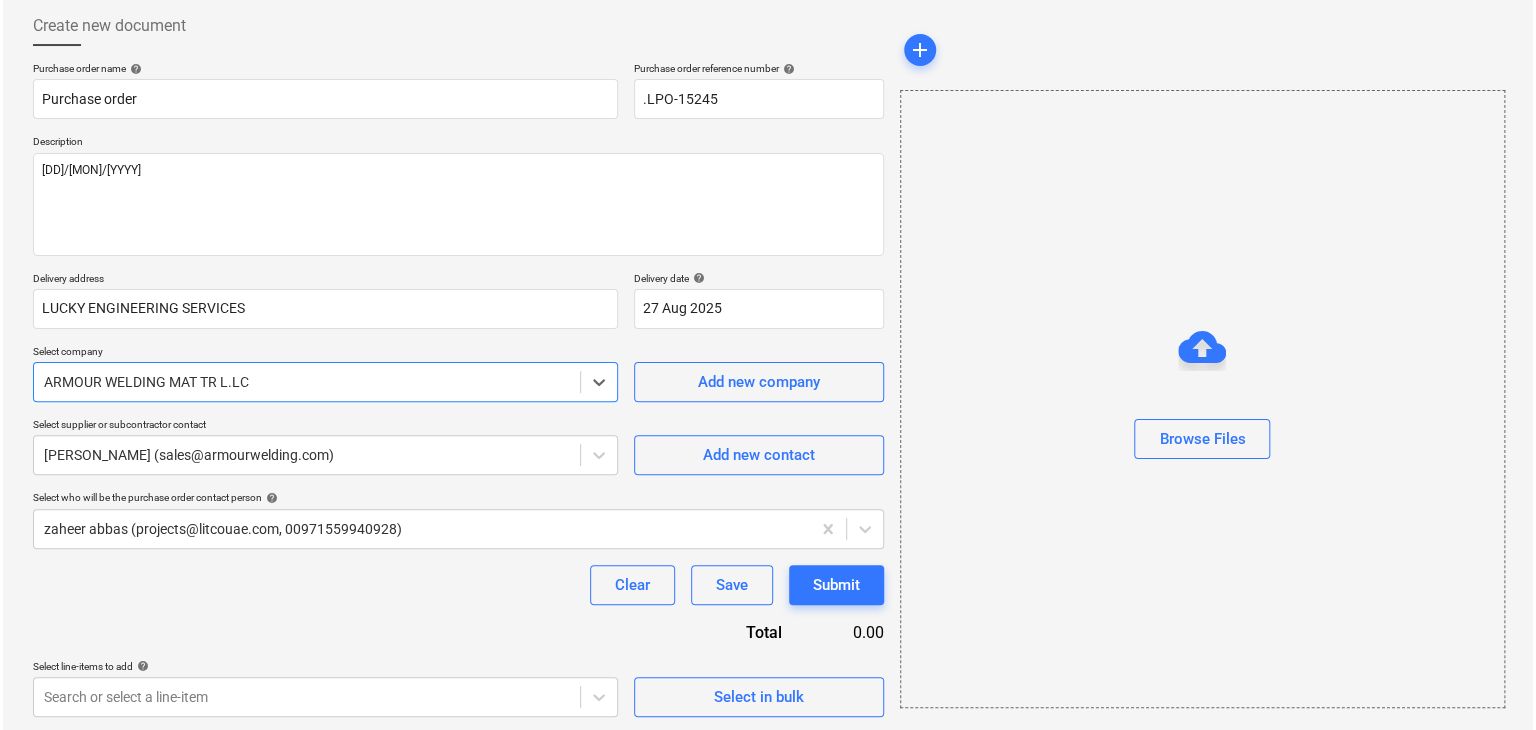 scroll, scrollTop: 104, scrollLeft: 0, axis: vertical 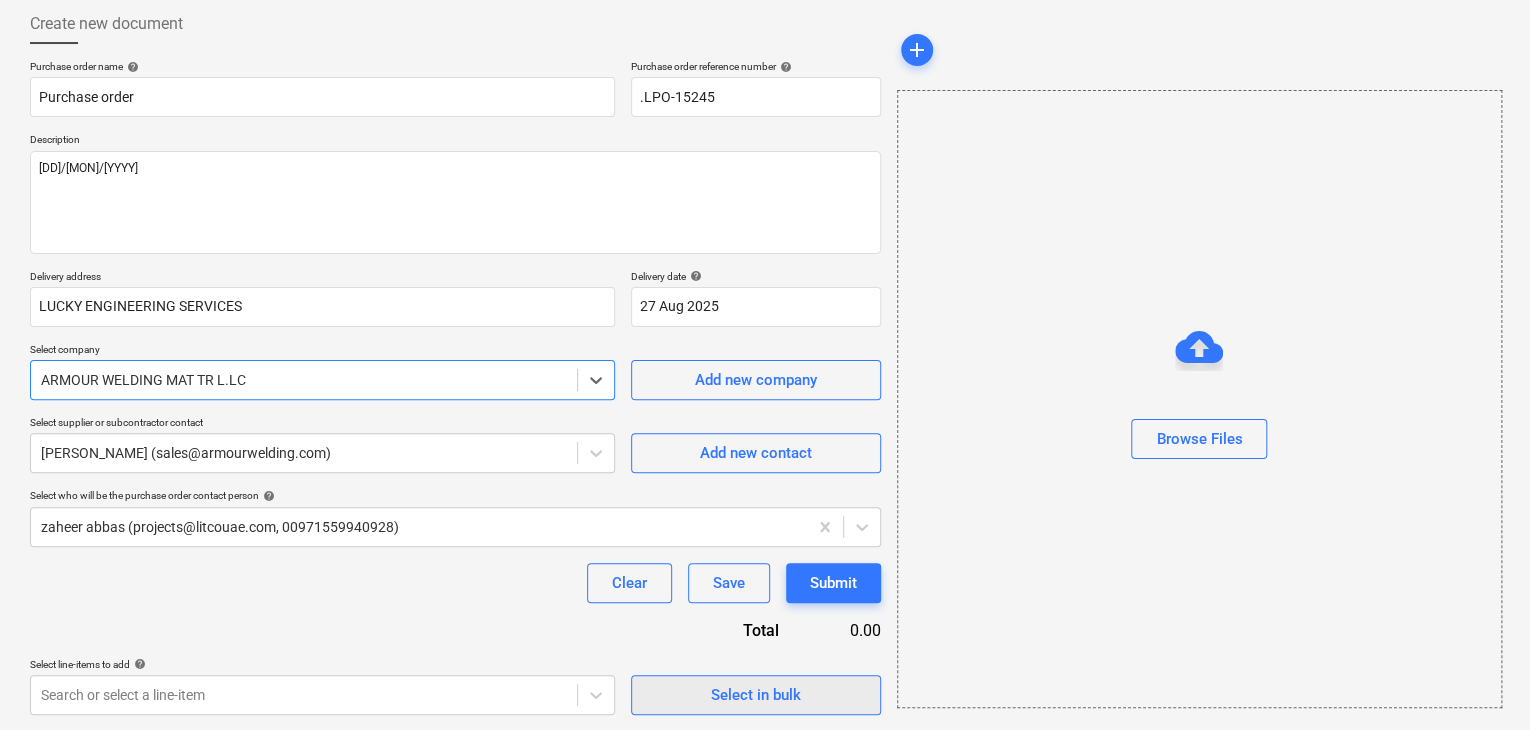 click on "Select in bulk" at bounding box center [756, 695] 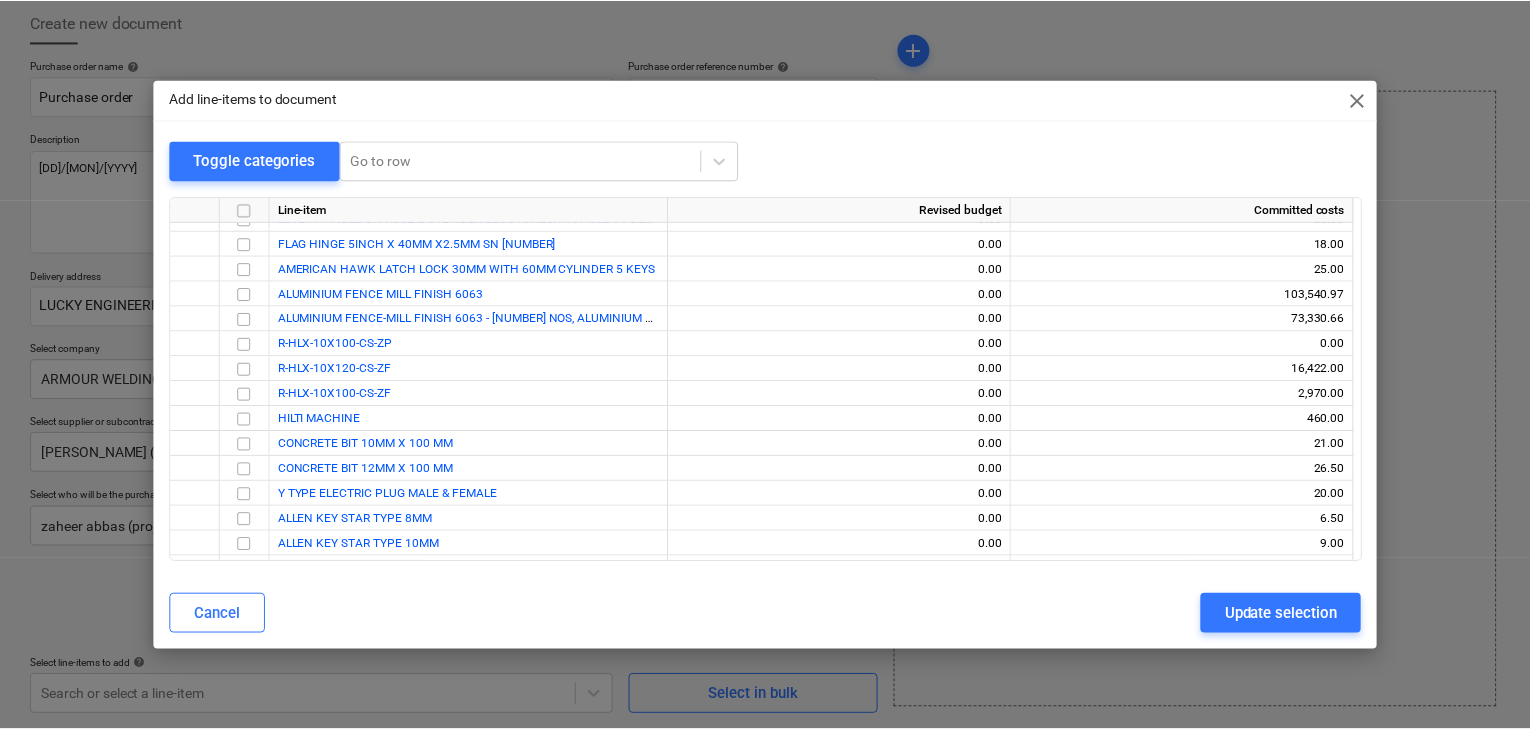 scroll, scrollTop: 836, scrollLeft: 0, axis: vertical 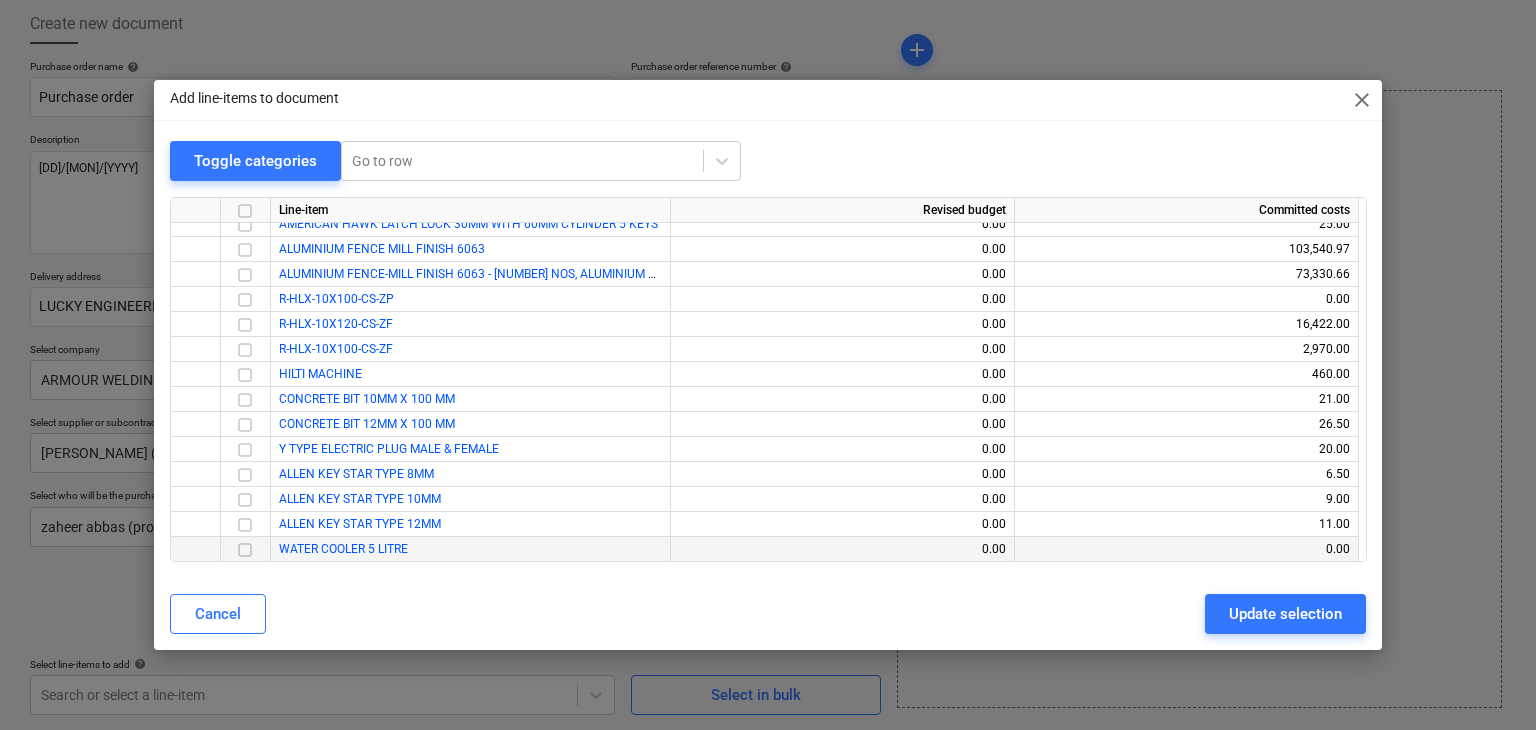 click at bounding box center (245, 550) 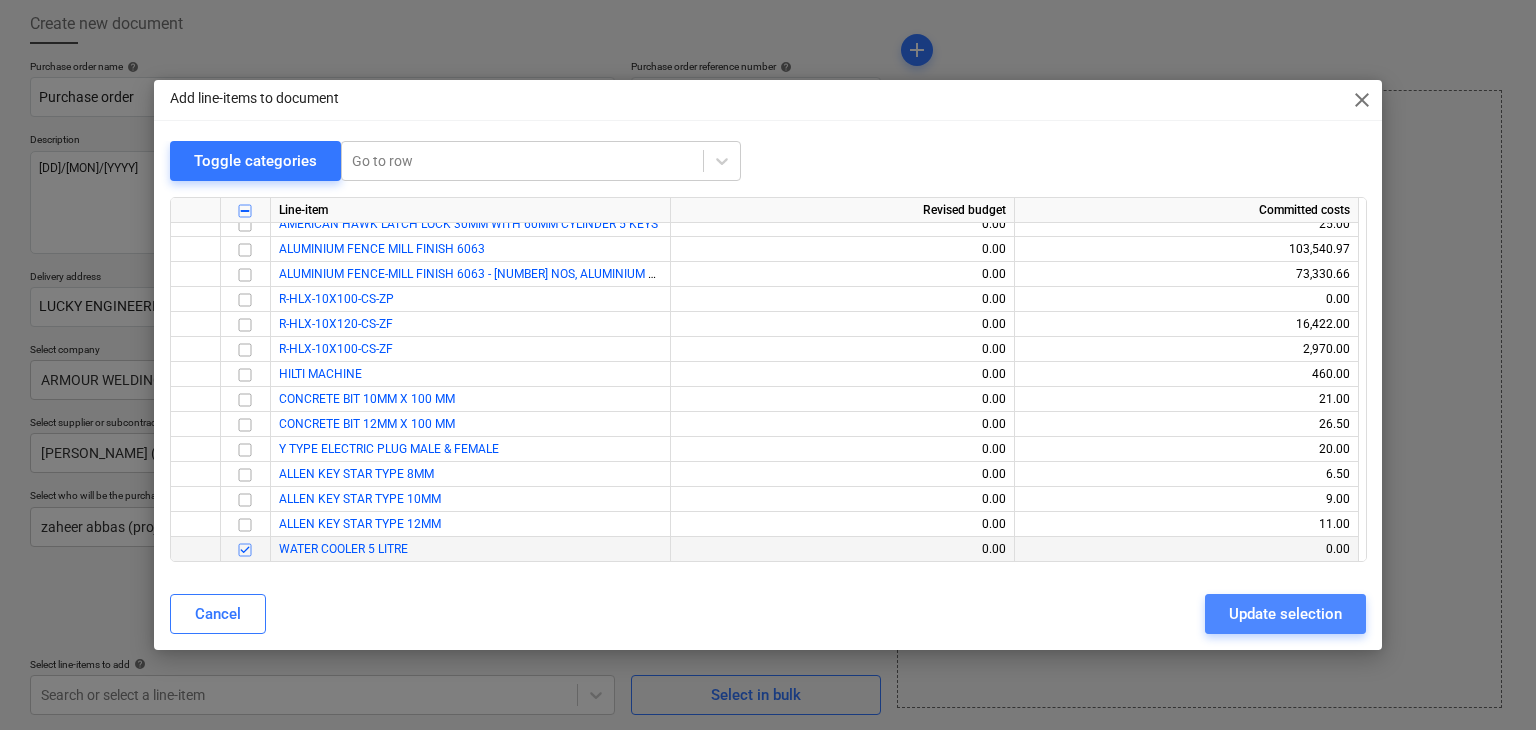 click on "Update selection" at bounding box center (1285, 614) 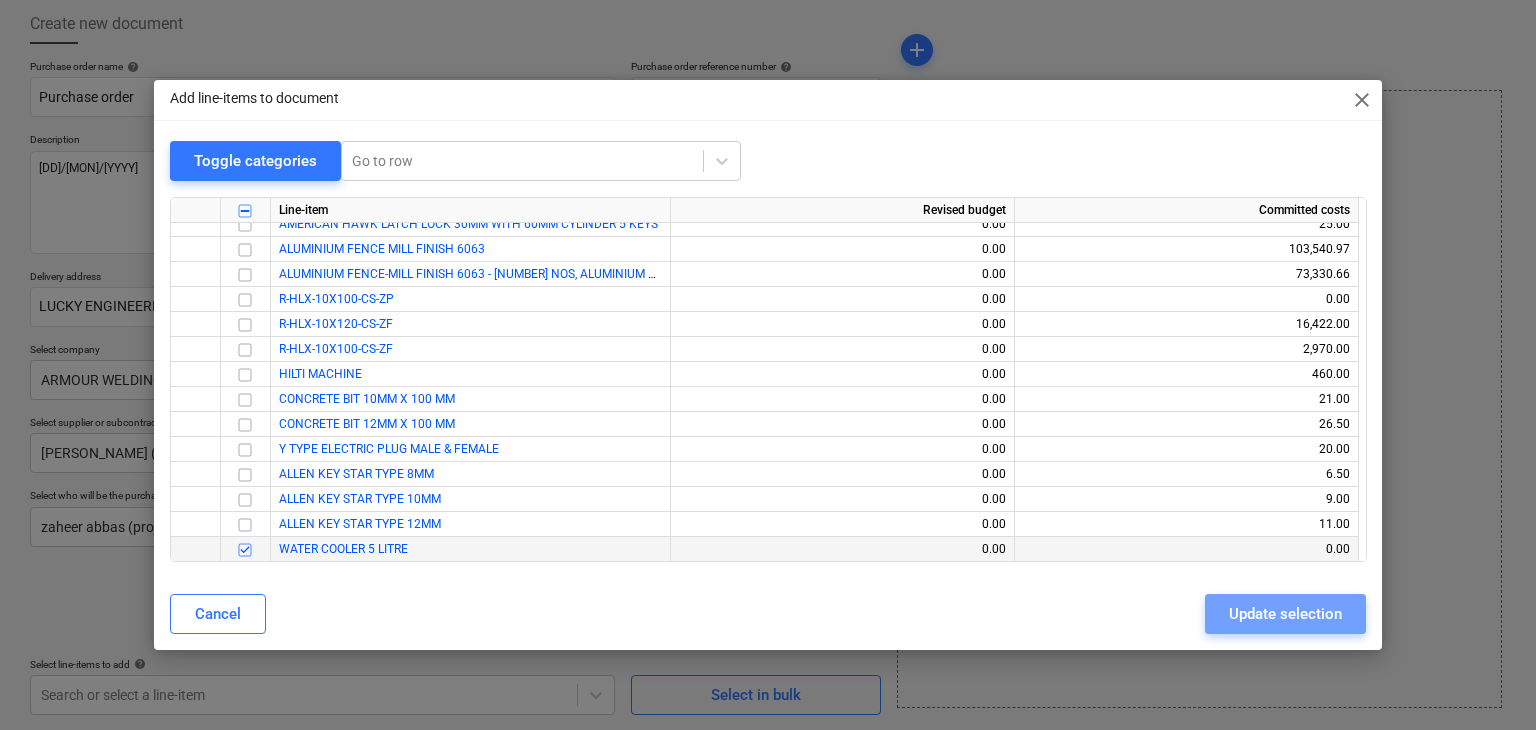 type on "x" 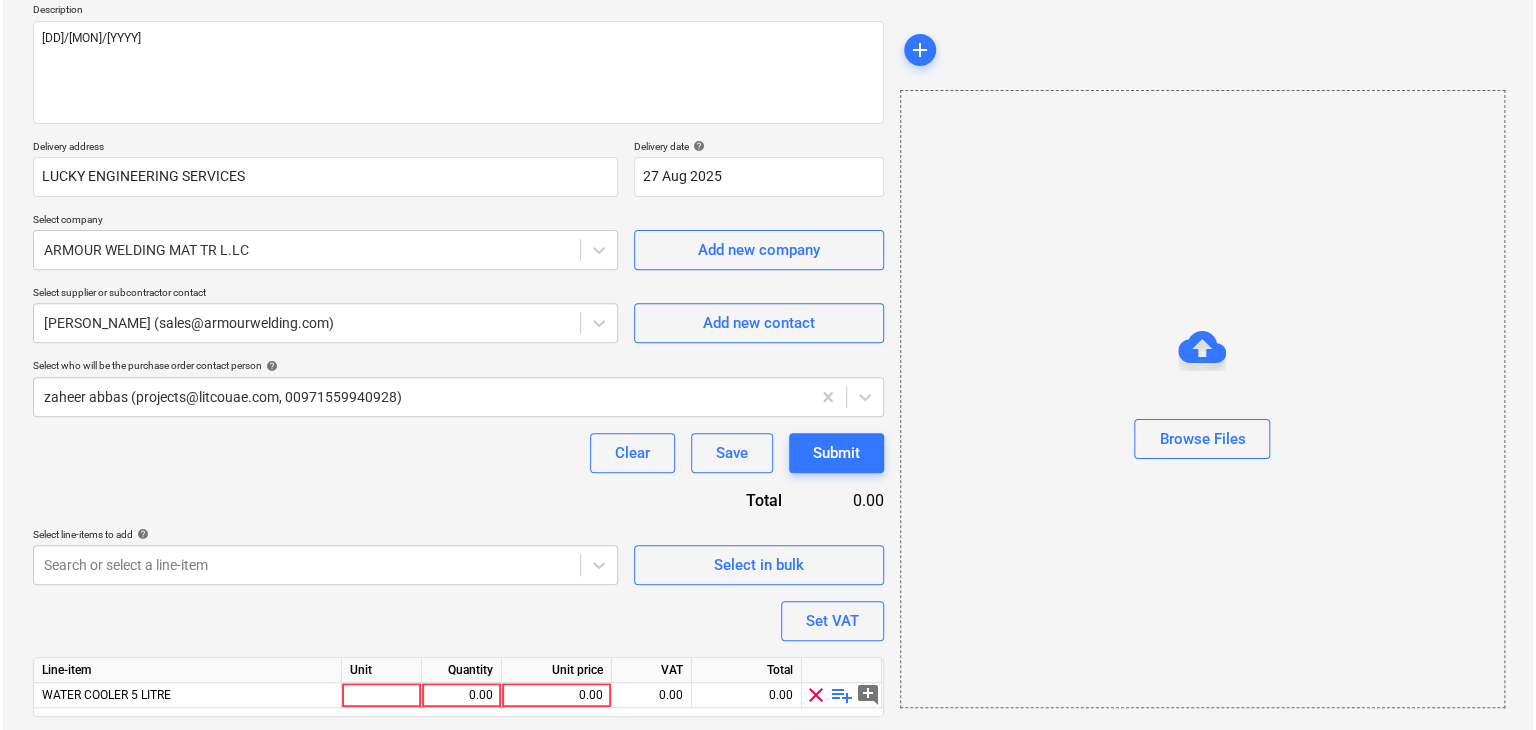 scroll, scrollTop: 292, scrollLeft: 0, axis: vertical 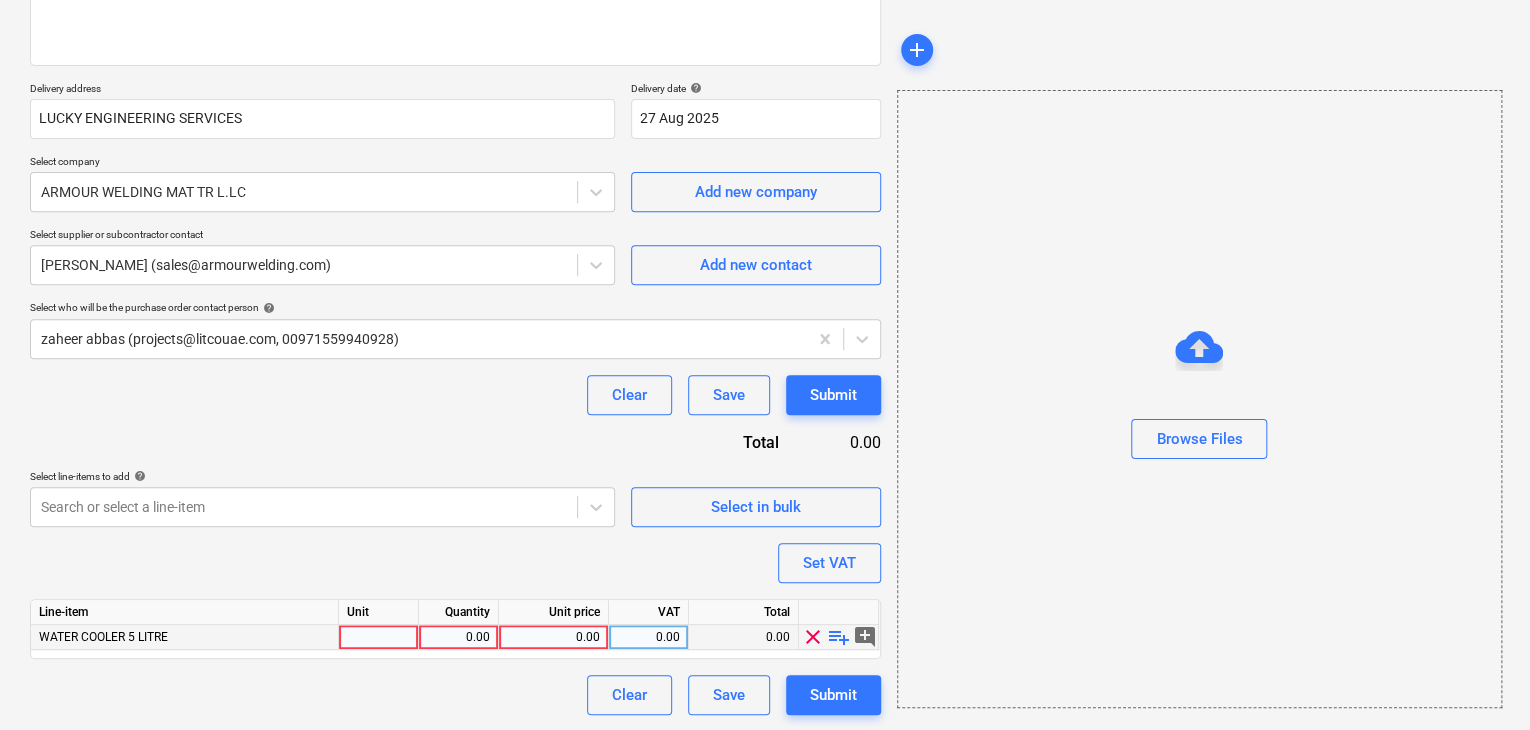 click at bounding box center (379, 637) 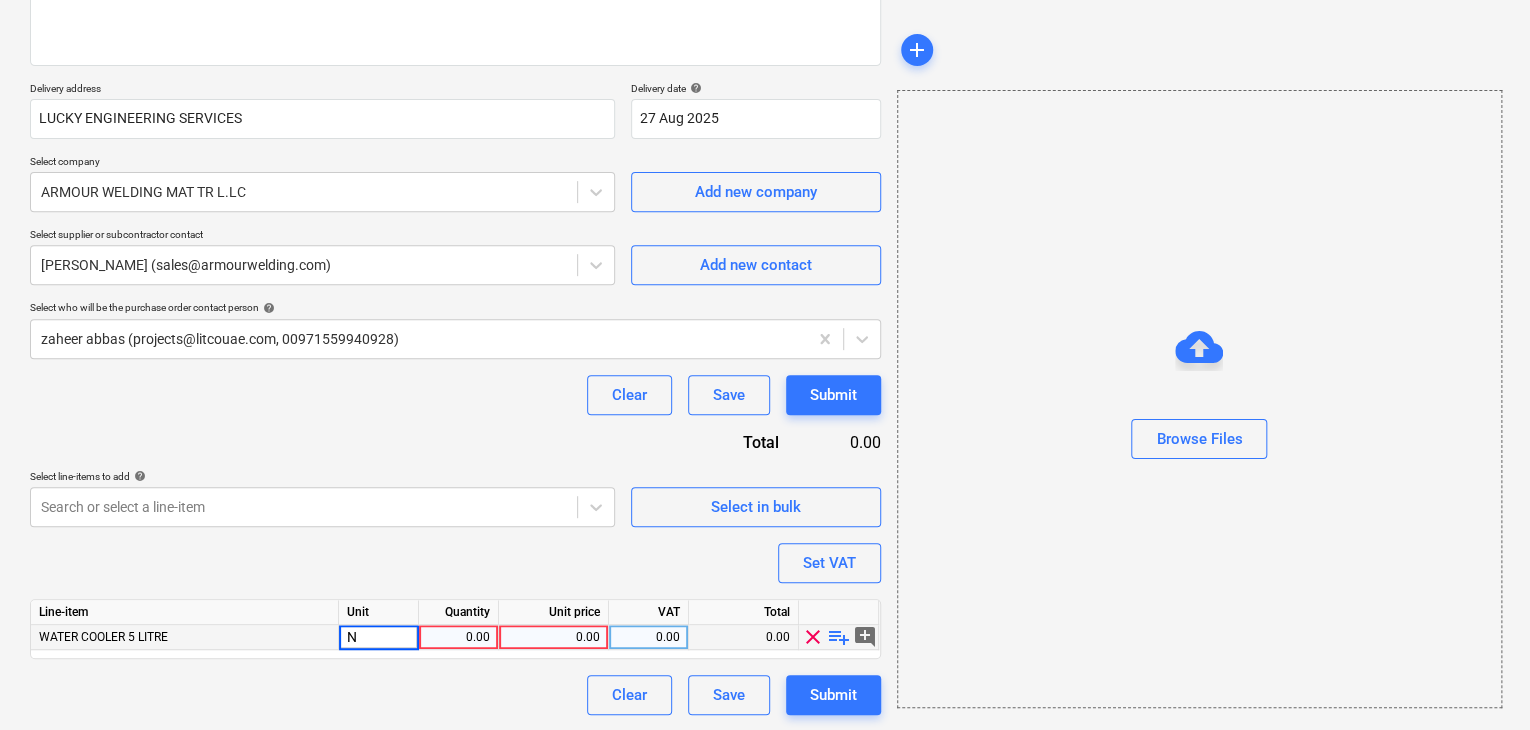 type on "NO" 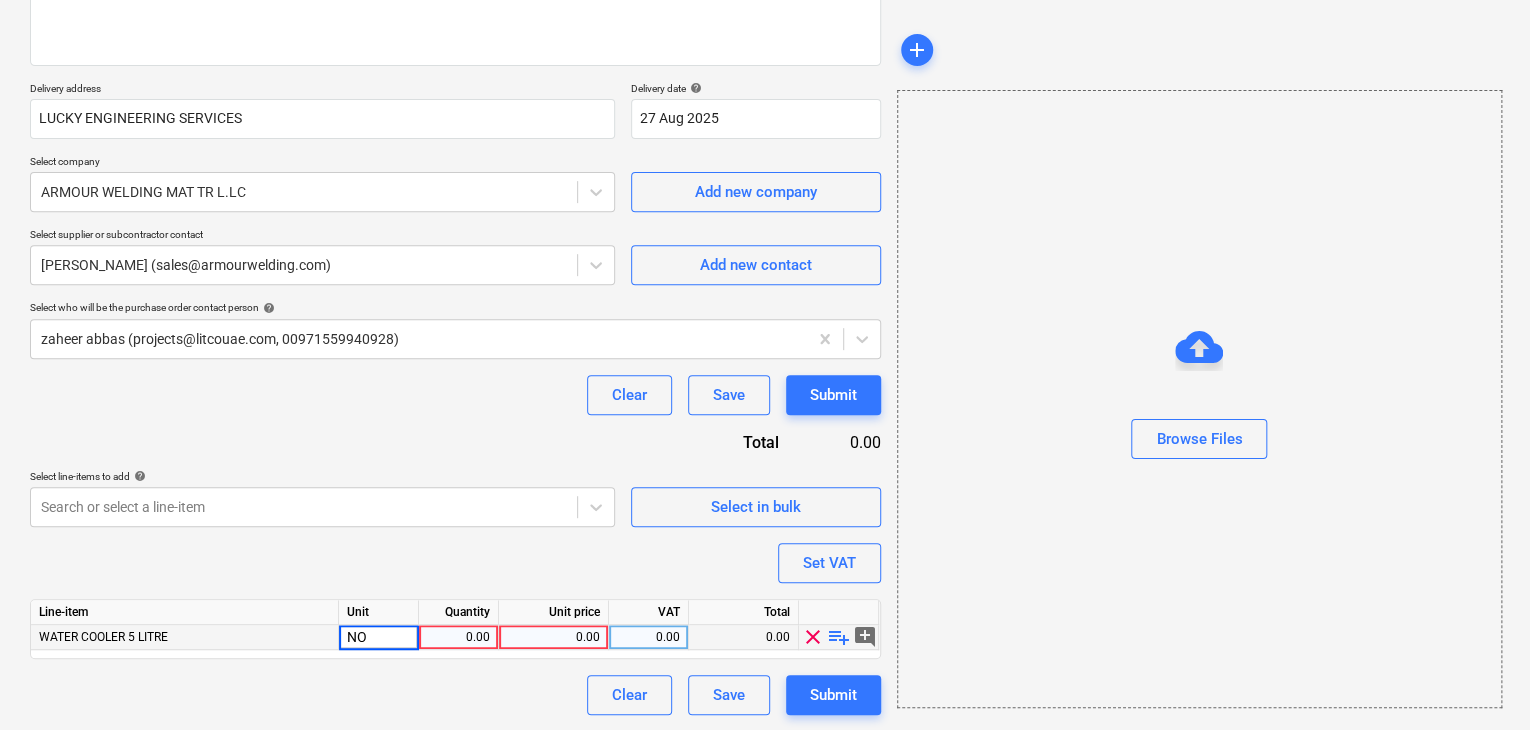 type on "x" 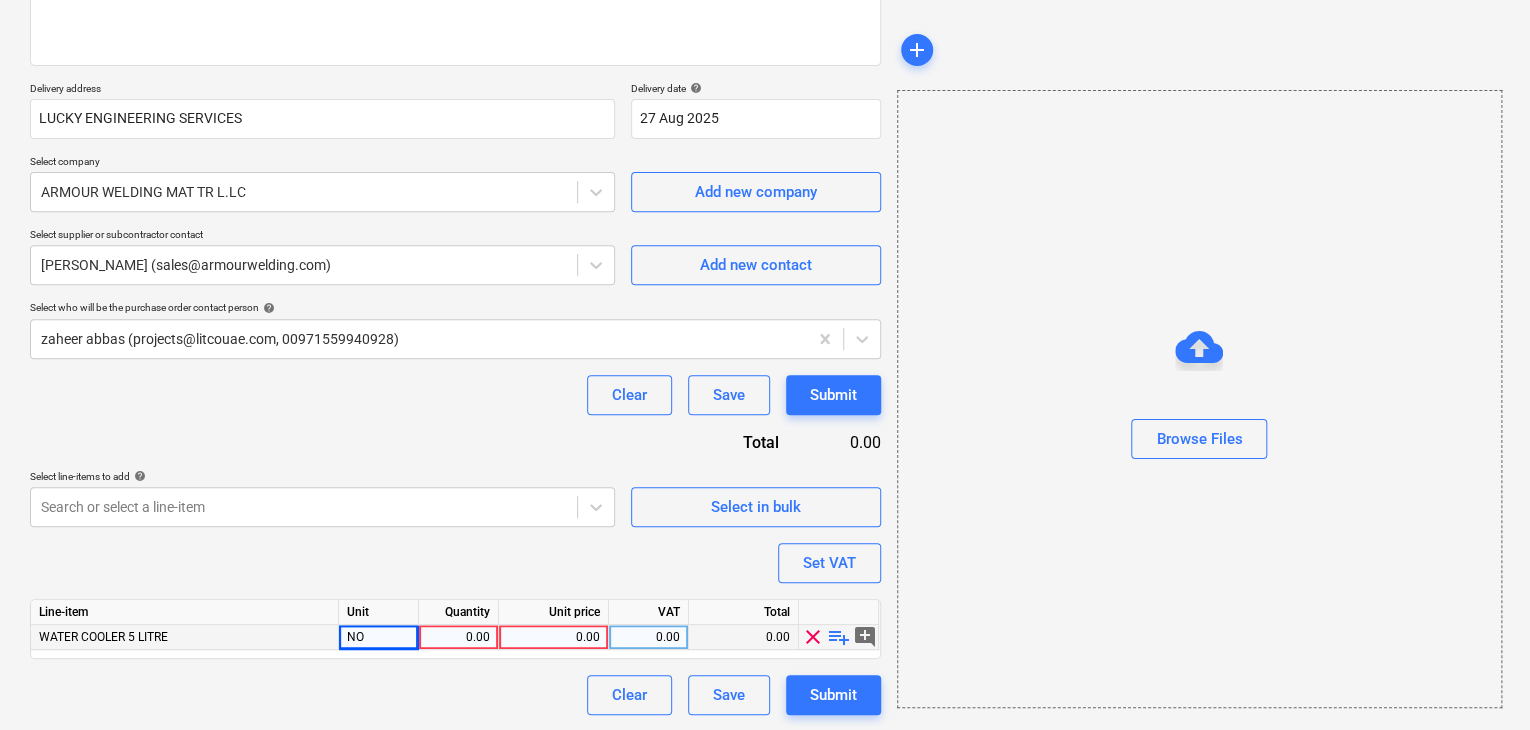 click on "0.00" at bounding box center [458, 637] 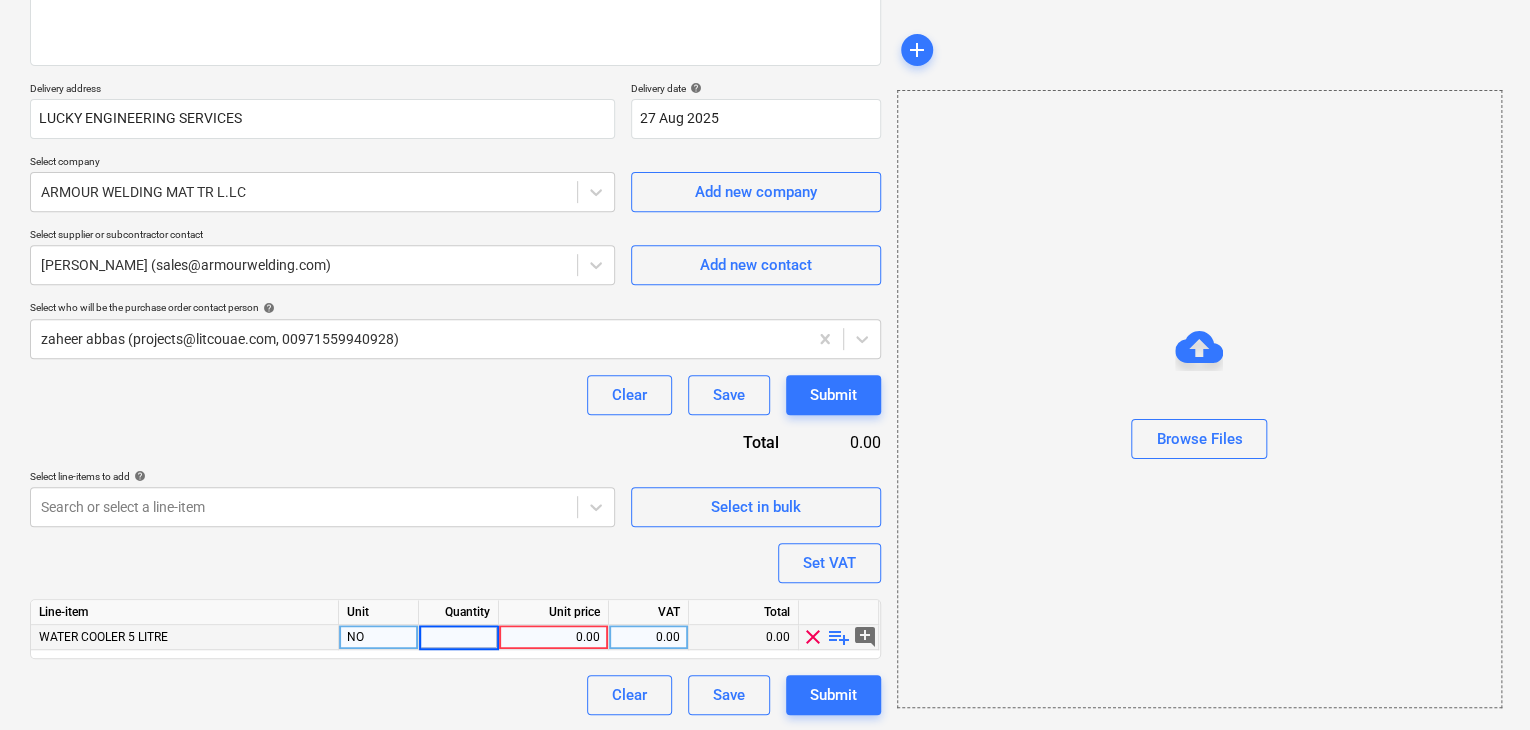 type on "1" 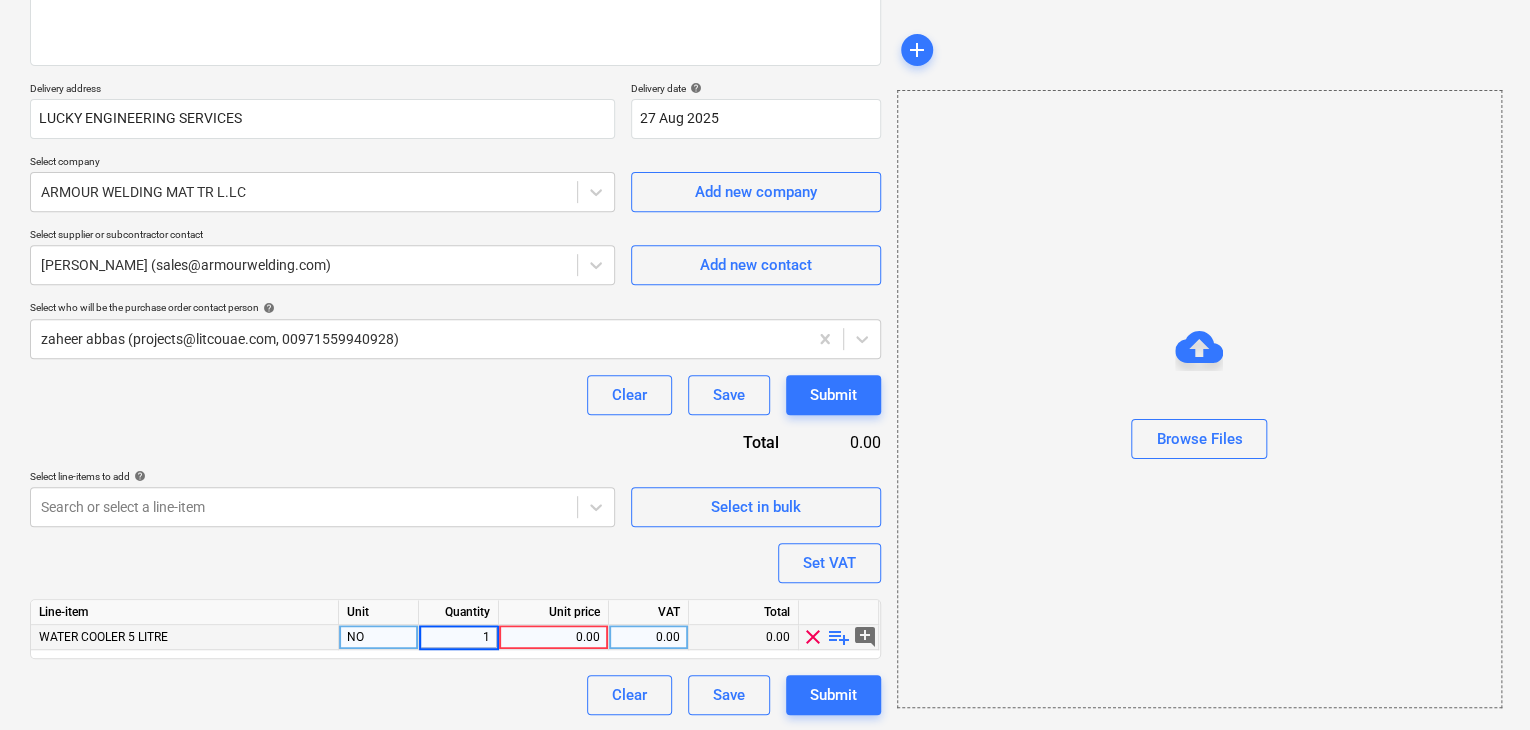 type on "x" 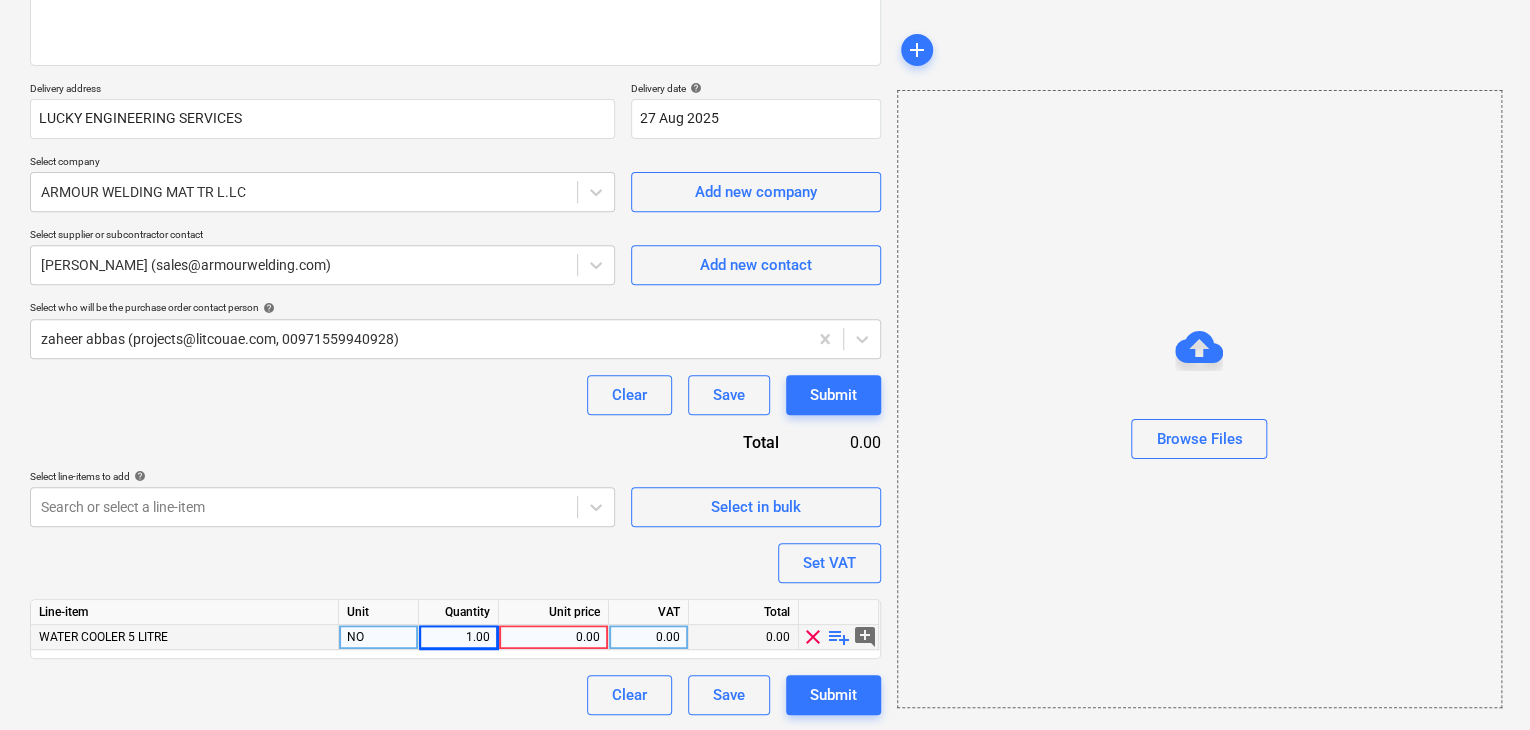 click on "0.00" at bounding box center (553, 637) 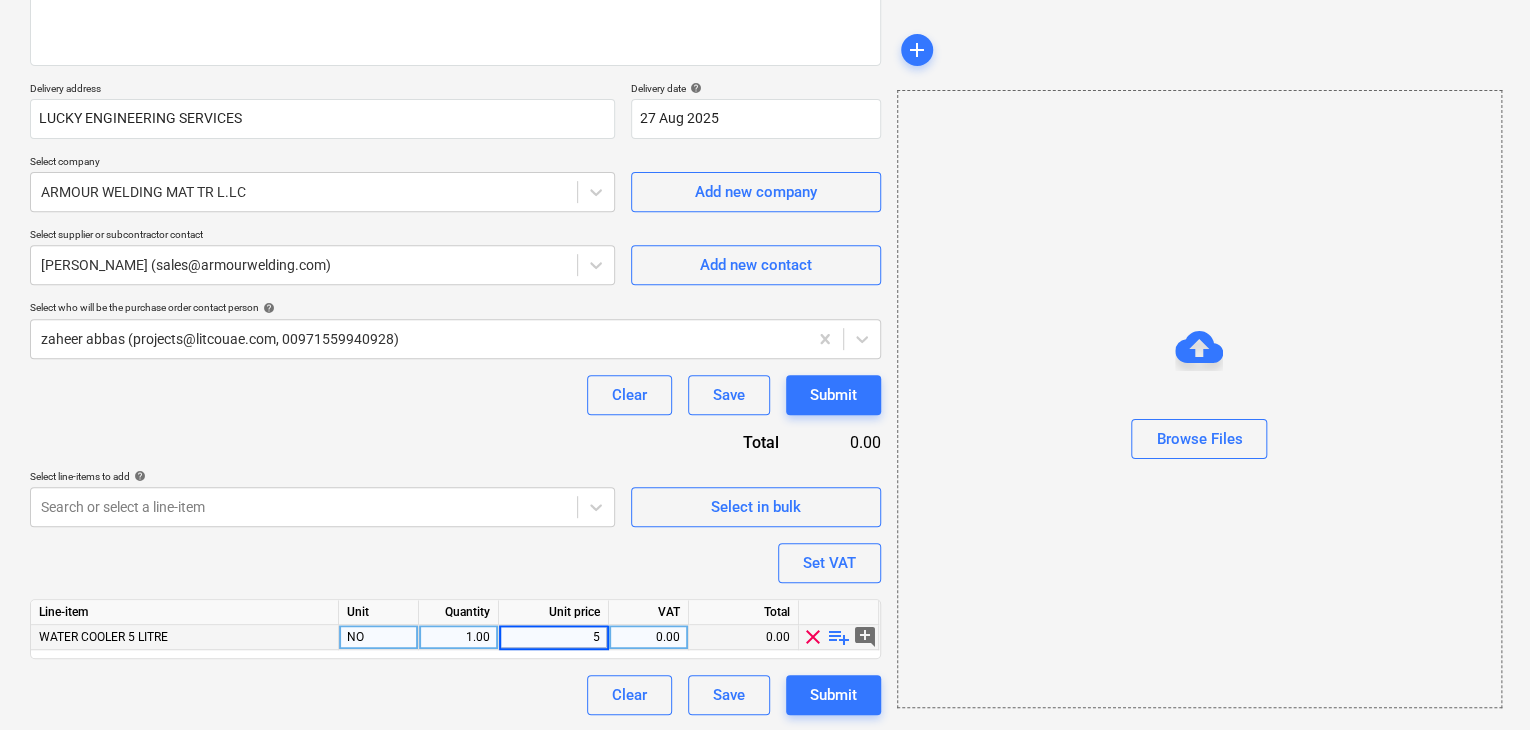 type on "50" 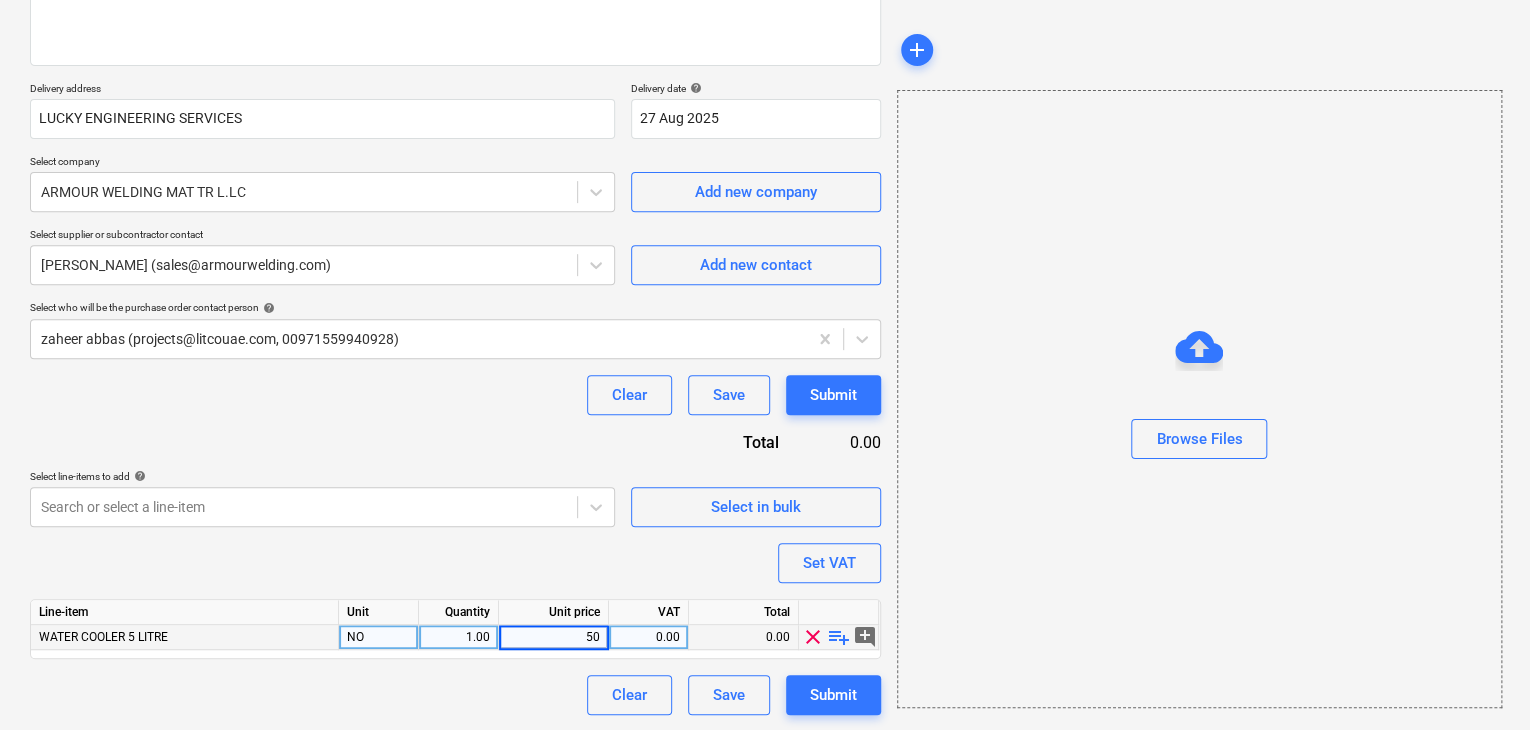 type on "x" 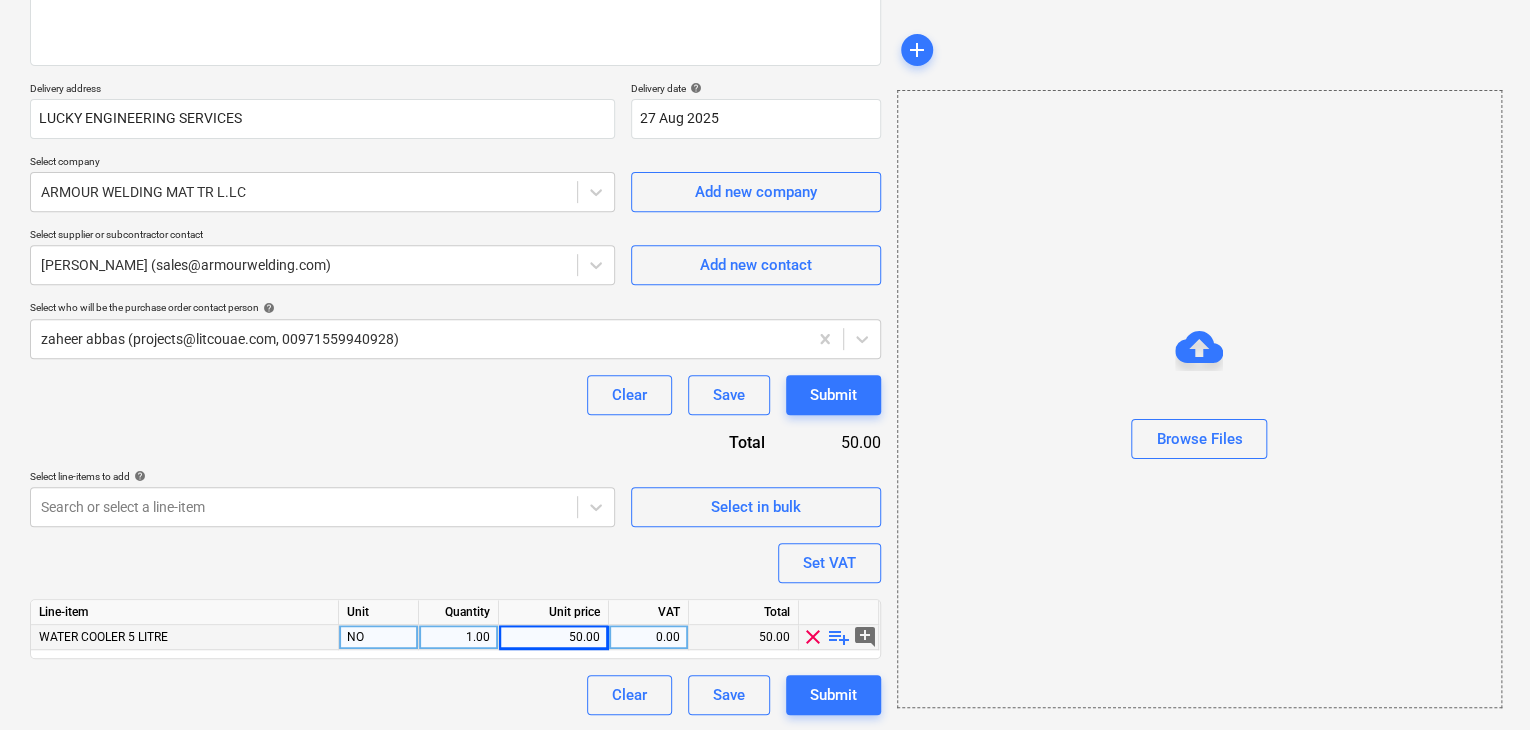 click on "Browse Files" at bounding box center [1199, 399] 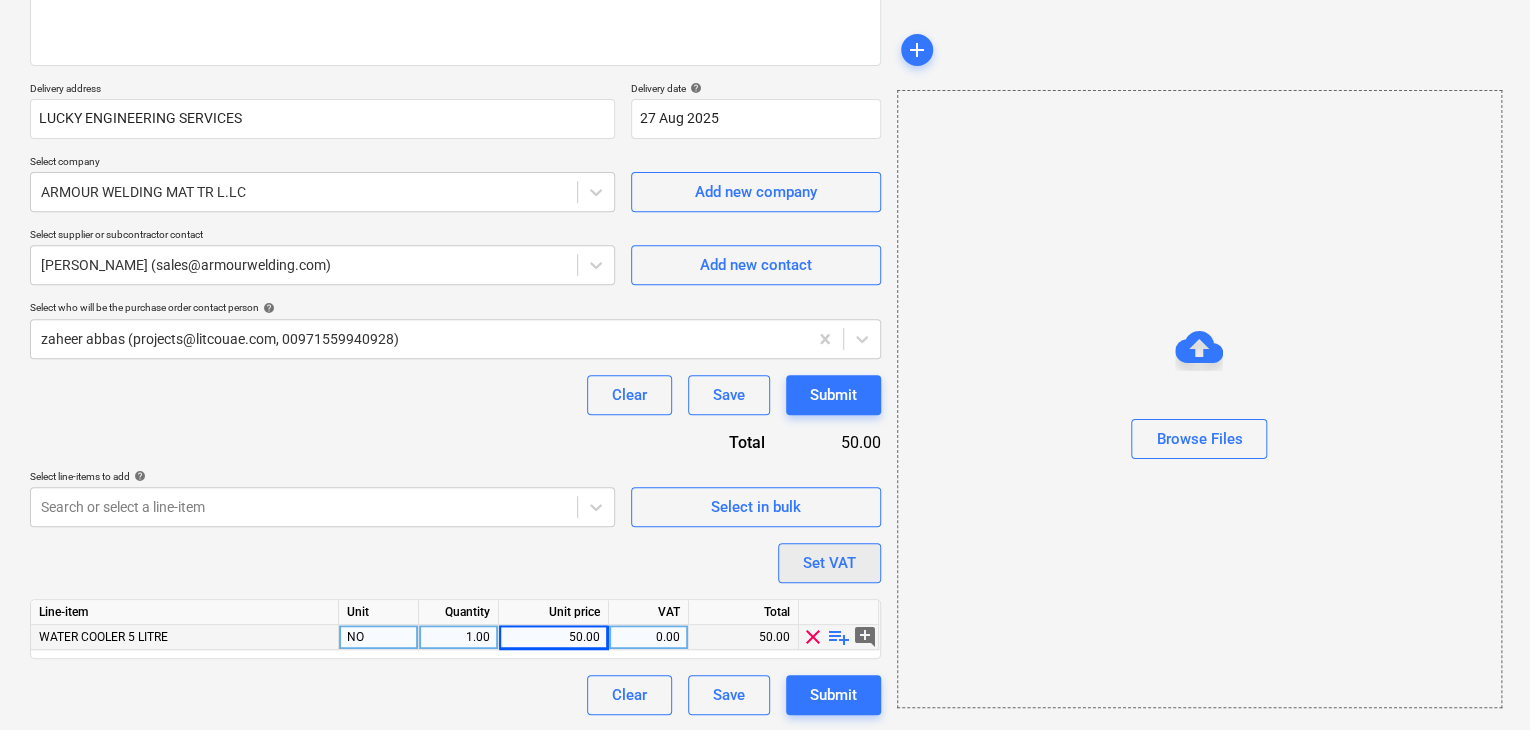 click on "Set VAT" at bounding box center (829, 563) 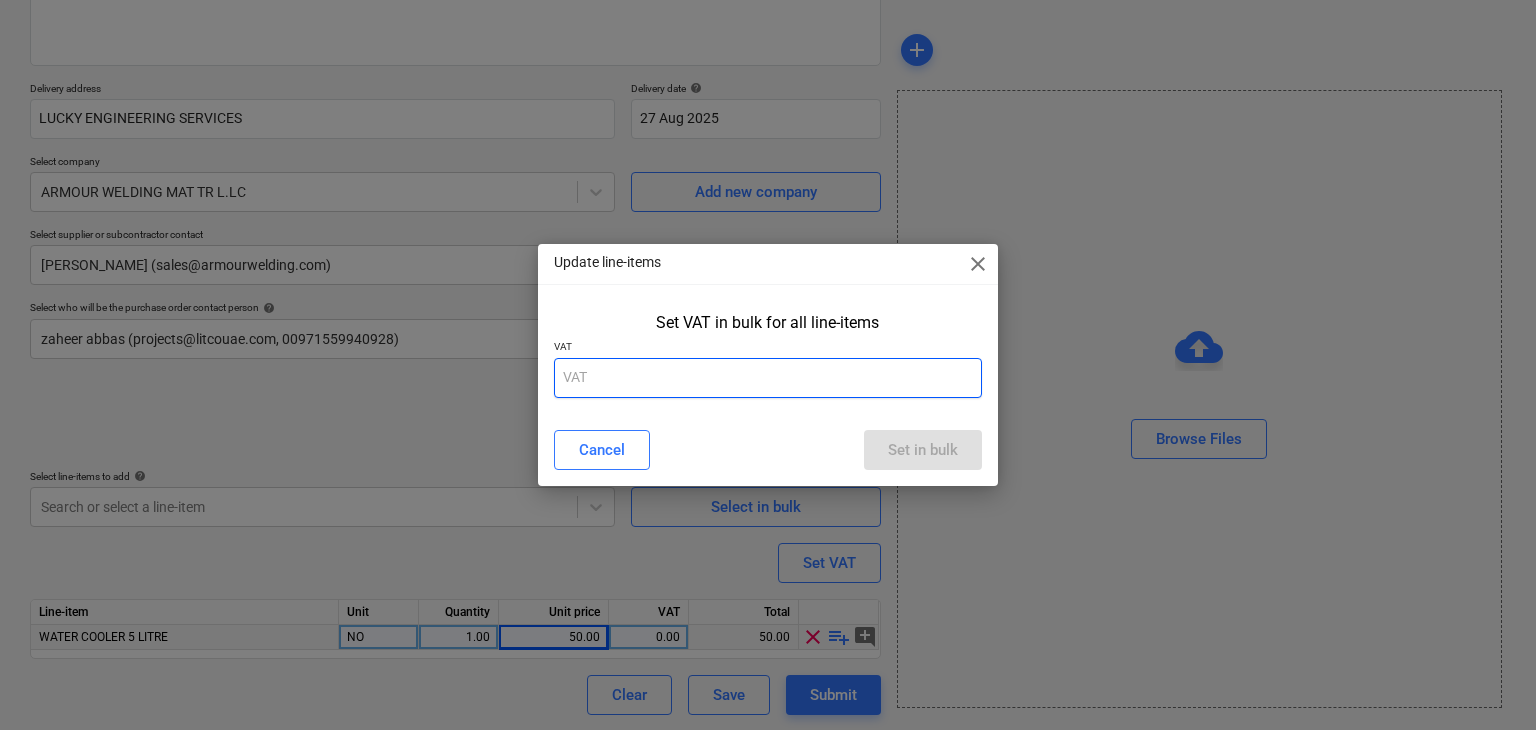 click at bounding box center [768, 378] 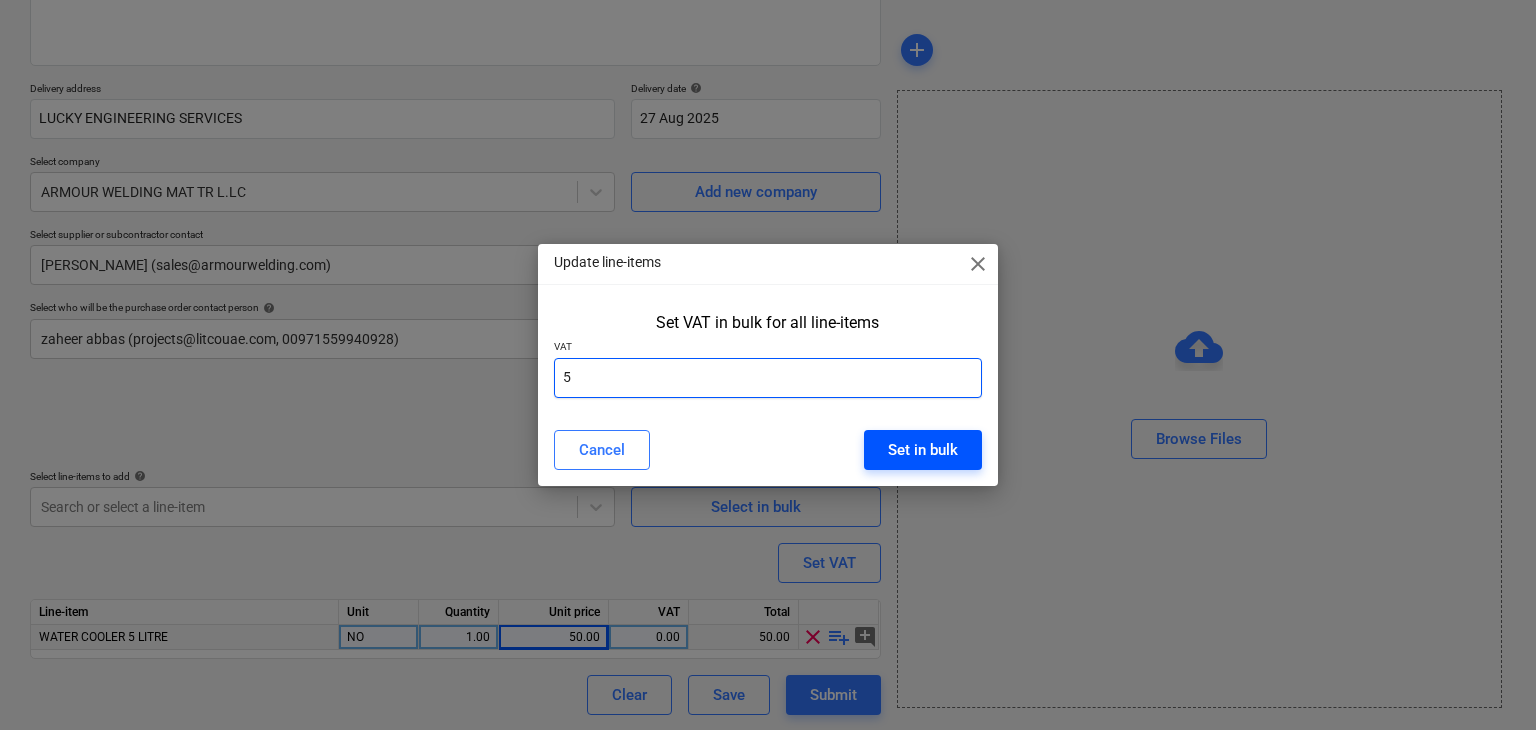 type on "5" 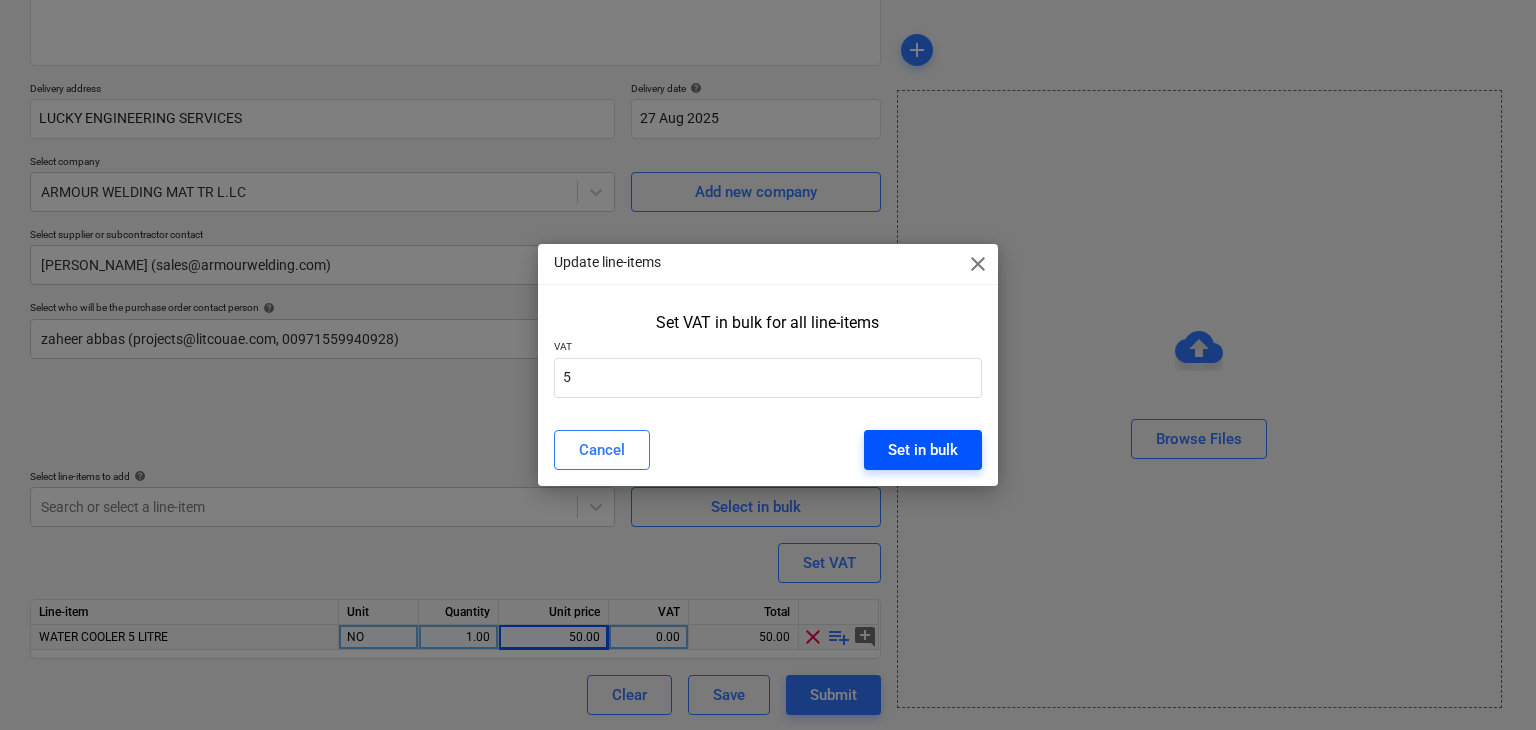 click on "Set in bulk" at bounding box center (923, 450) 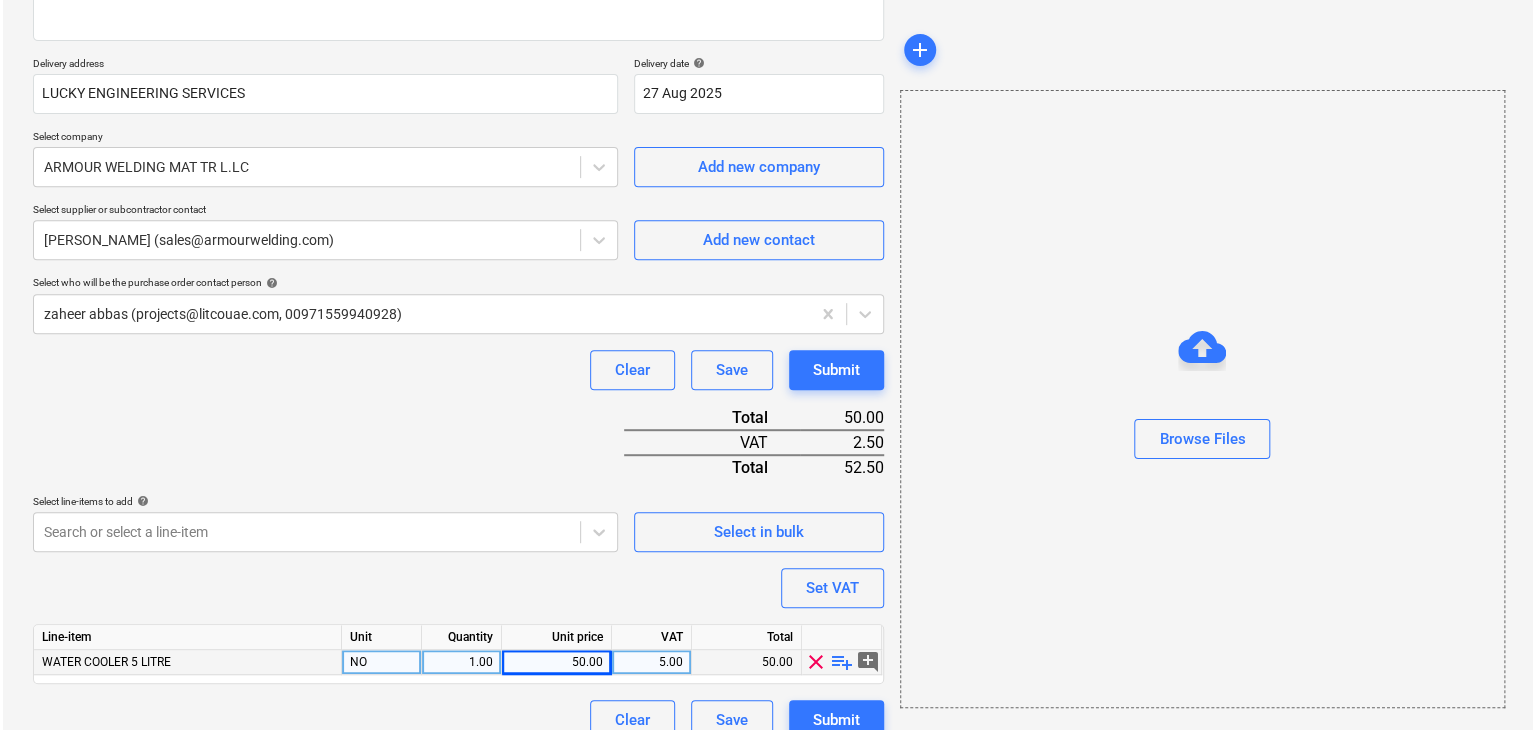 scroll, scrollTop: 342, scrollLeft: 0, axis: vertical 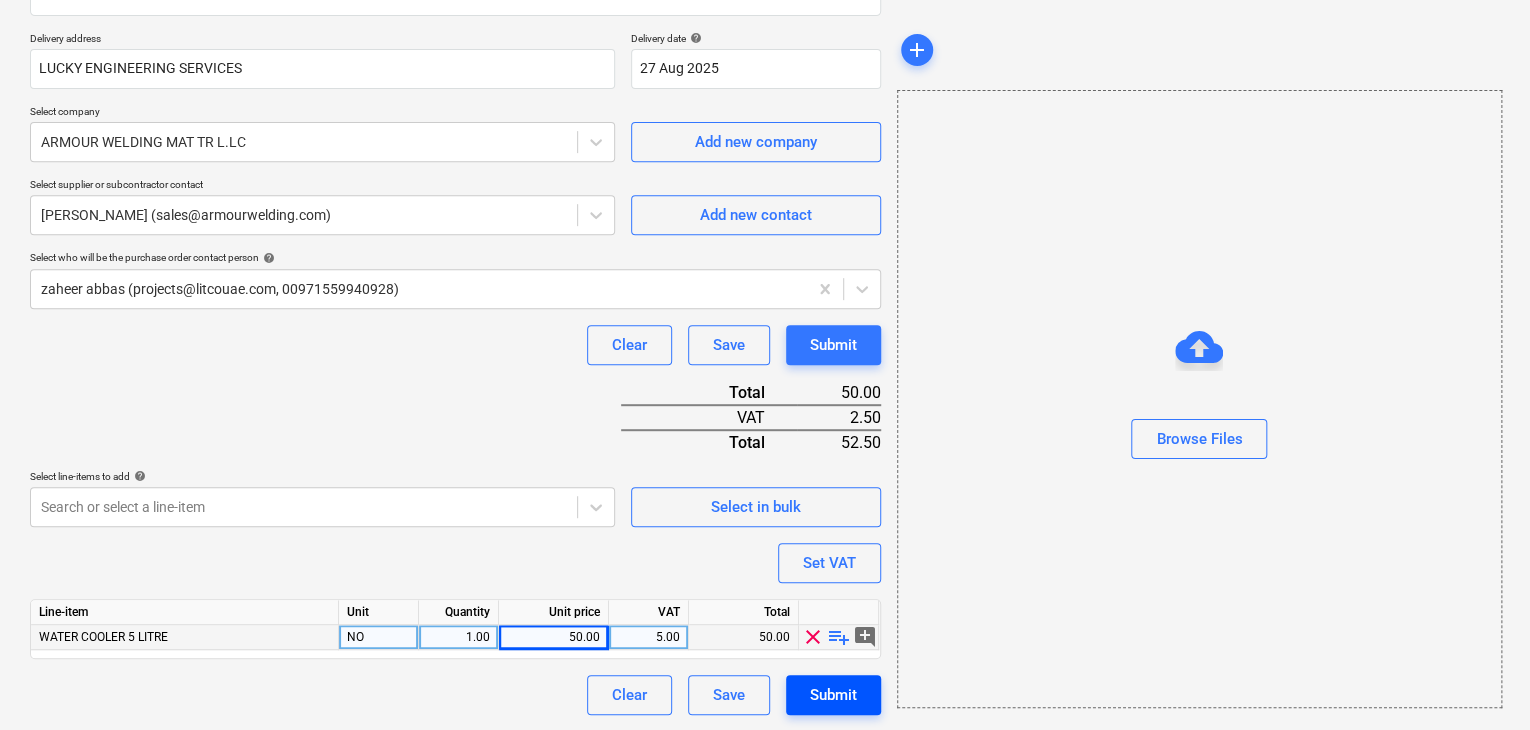 click on "Submit" at bounding box center [833, 695] 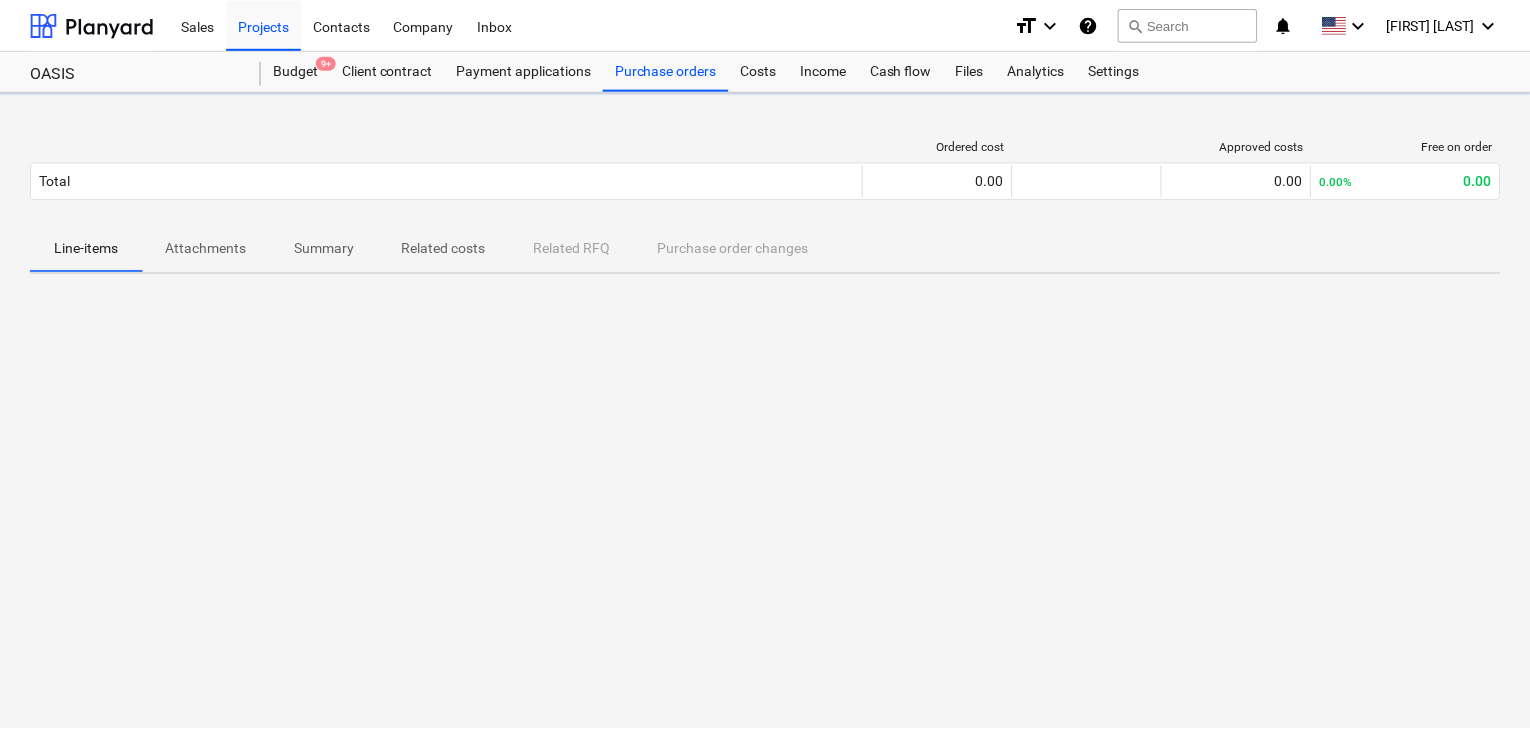 scroll, scrollTop: 0, scrollLeft: 0, axis: both 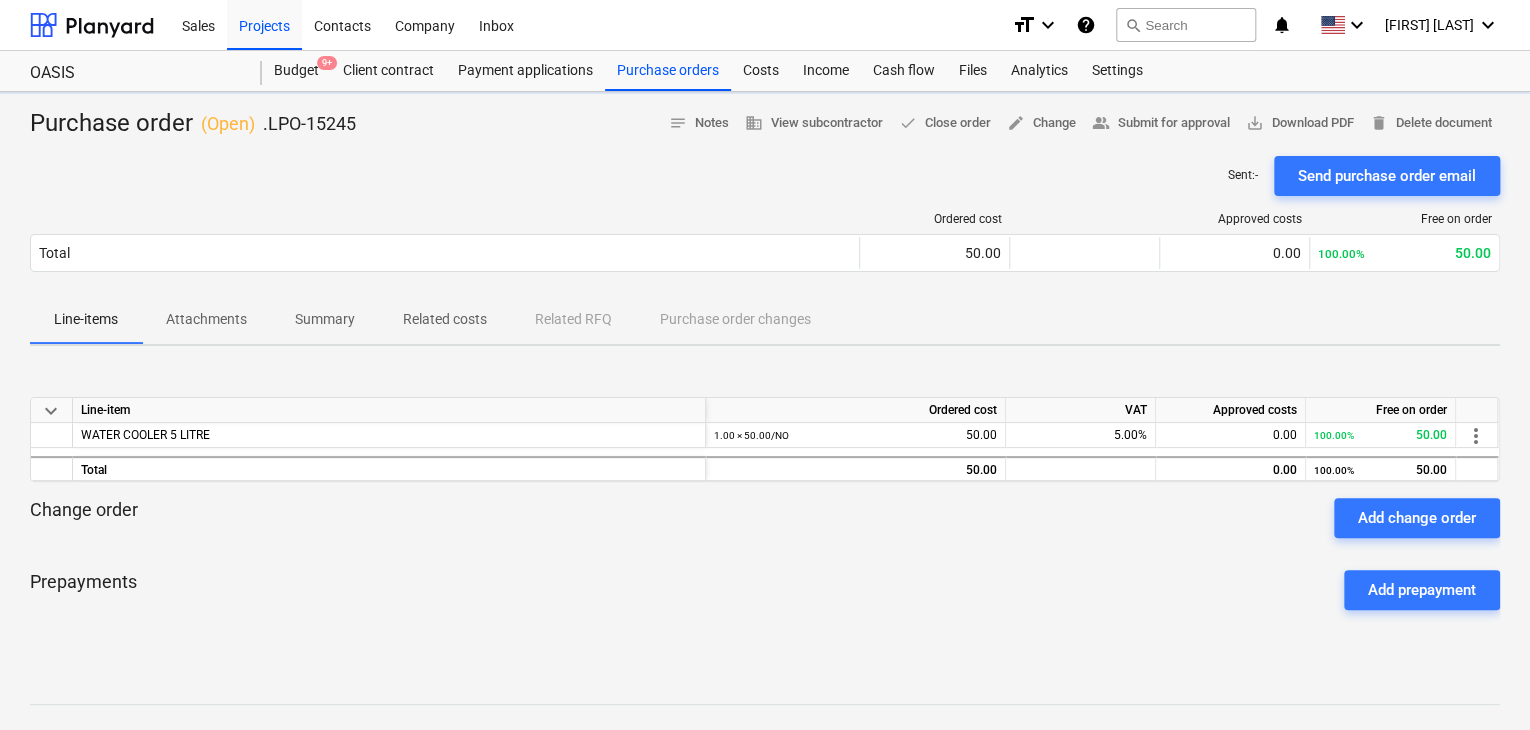 click on "save_alt Download PDF" at bounding box center (1300, 123) 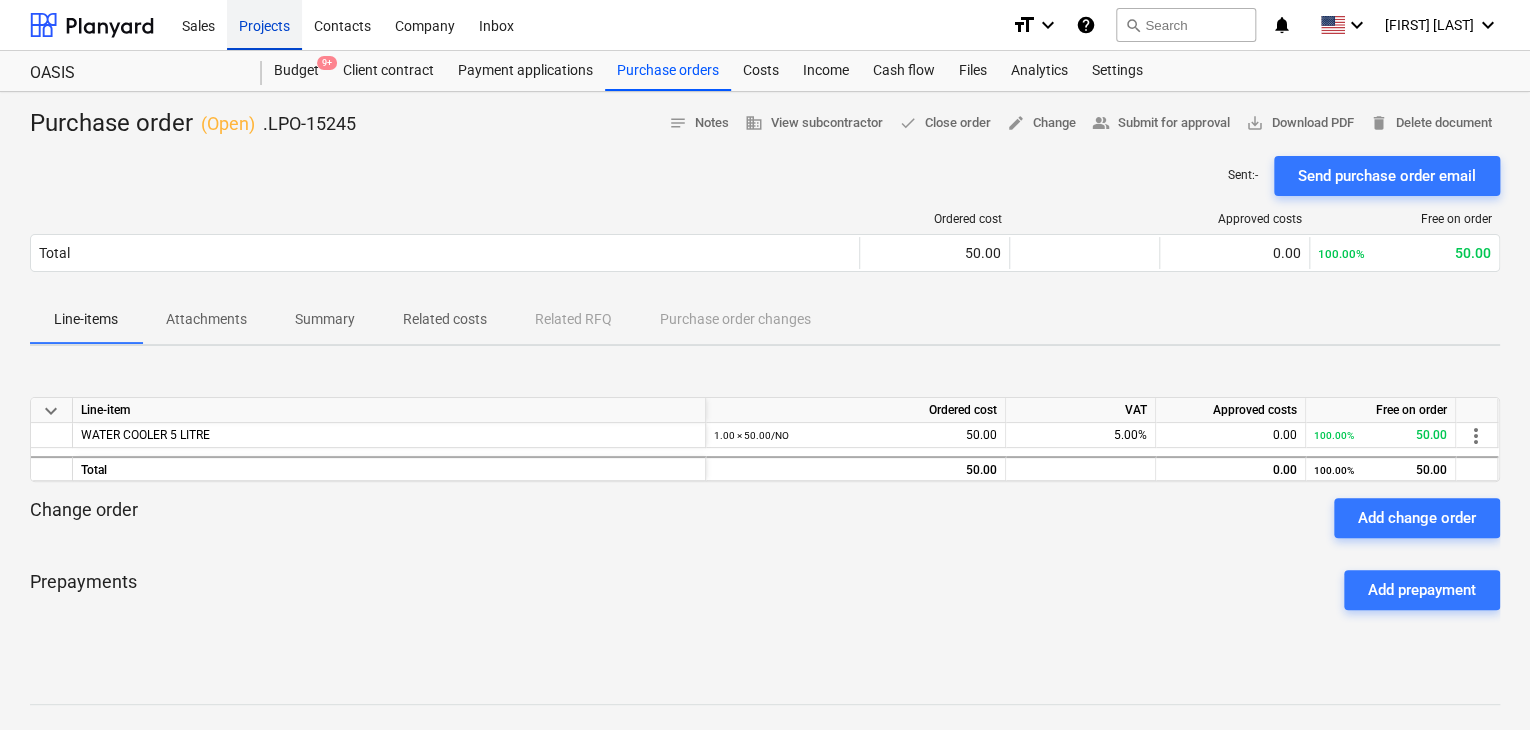 click on "Projects" at bounding box center (264, 24) 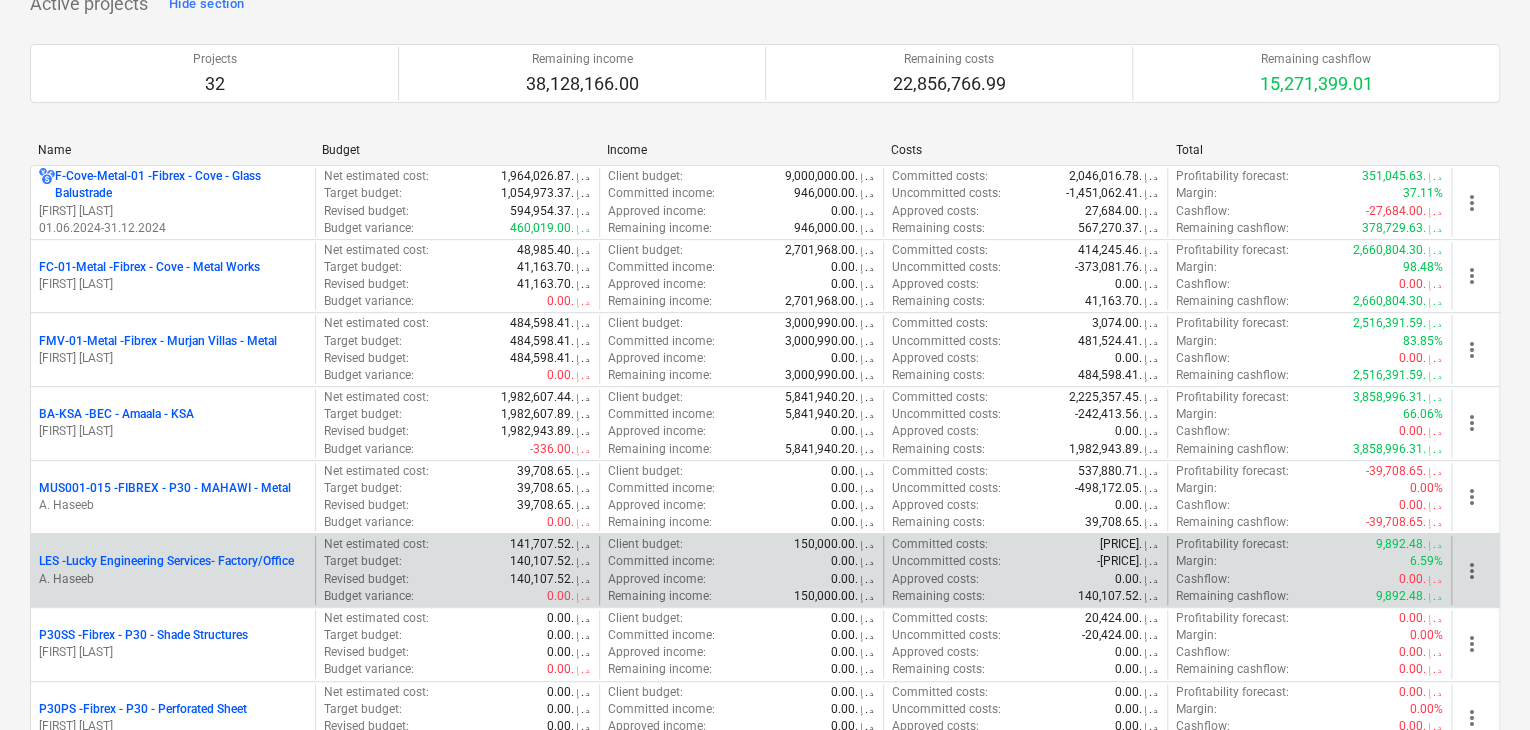 scroll, scrollTop: 300, scrollLeft: 0, axis: vertical 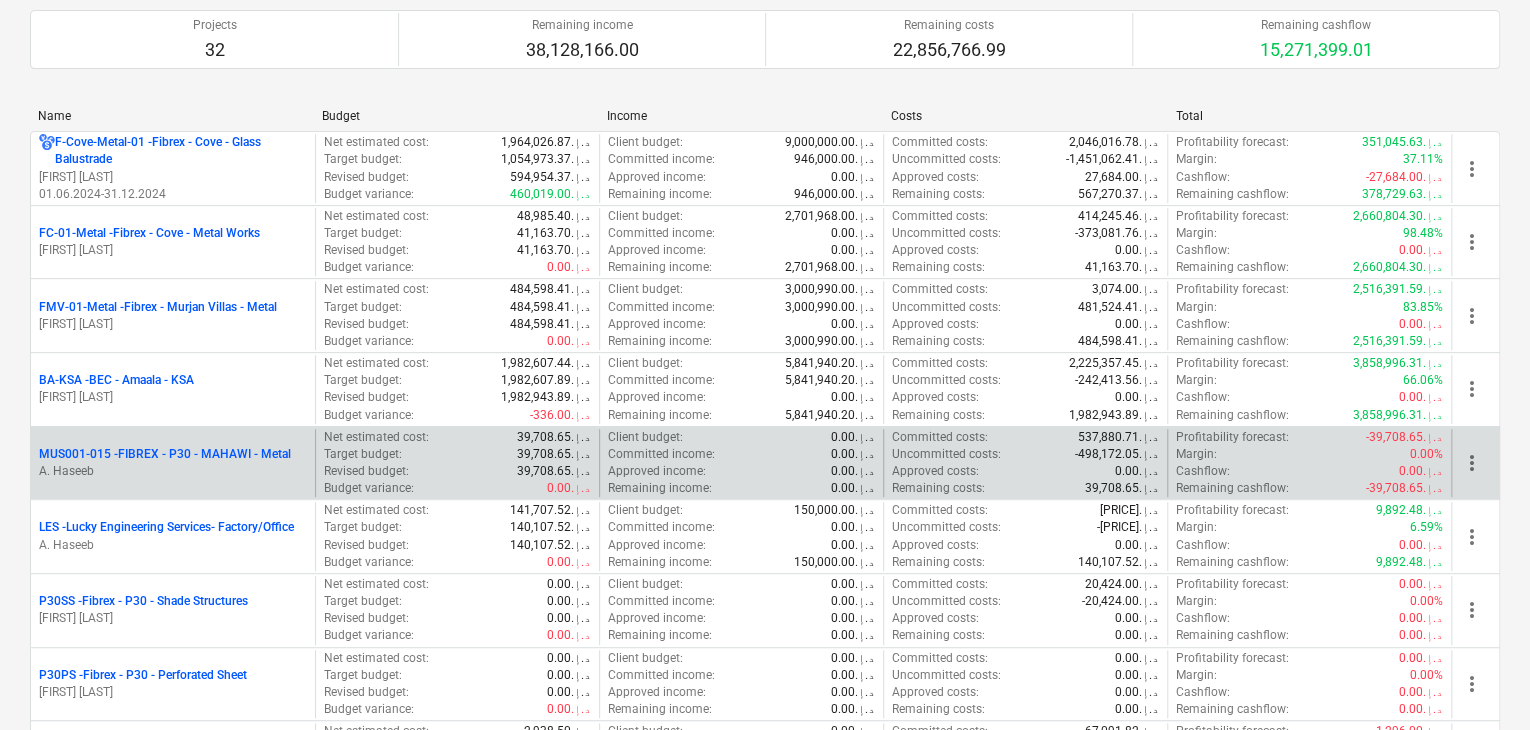 click on "MUS[NUMBER] - FIBREX - P30 - MAHAWI - Metal" at bounding box center (165, 454) 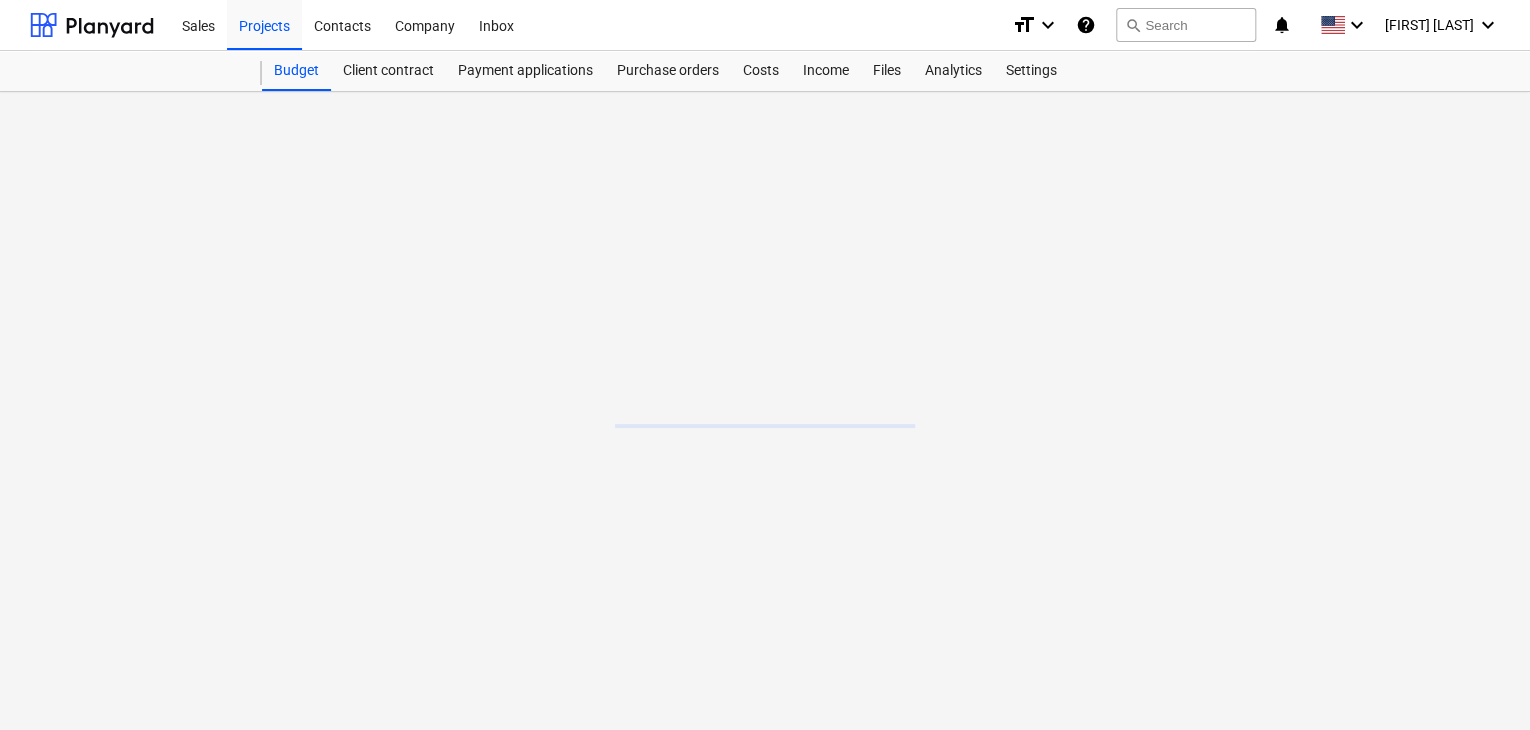 scroll, scrollTop: 0, scrollLeft: 0, axis: both 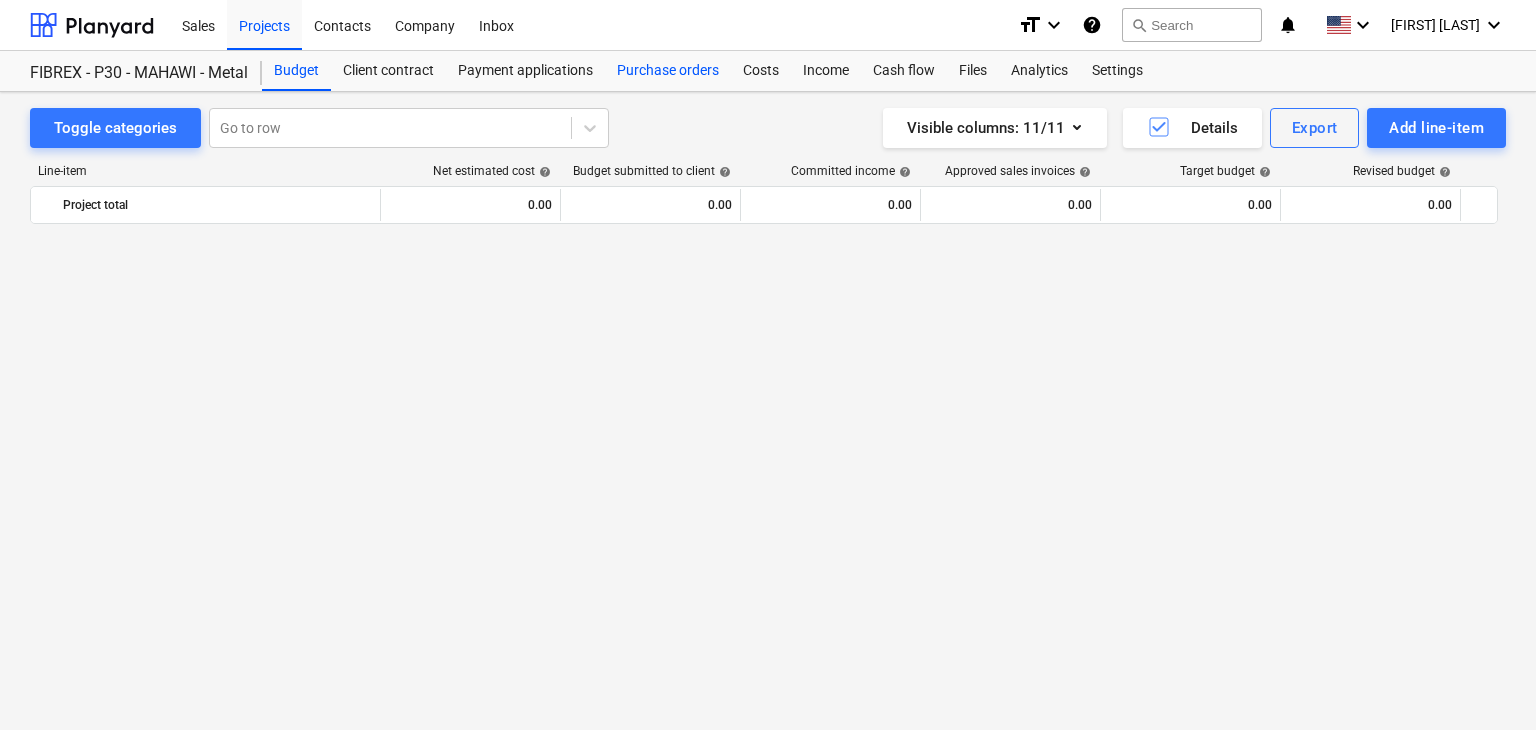 click on "Purchase orders" at bounding box center (668, 71) 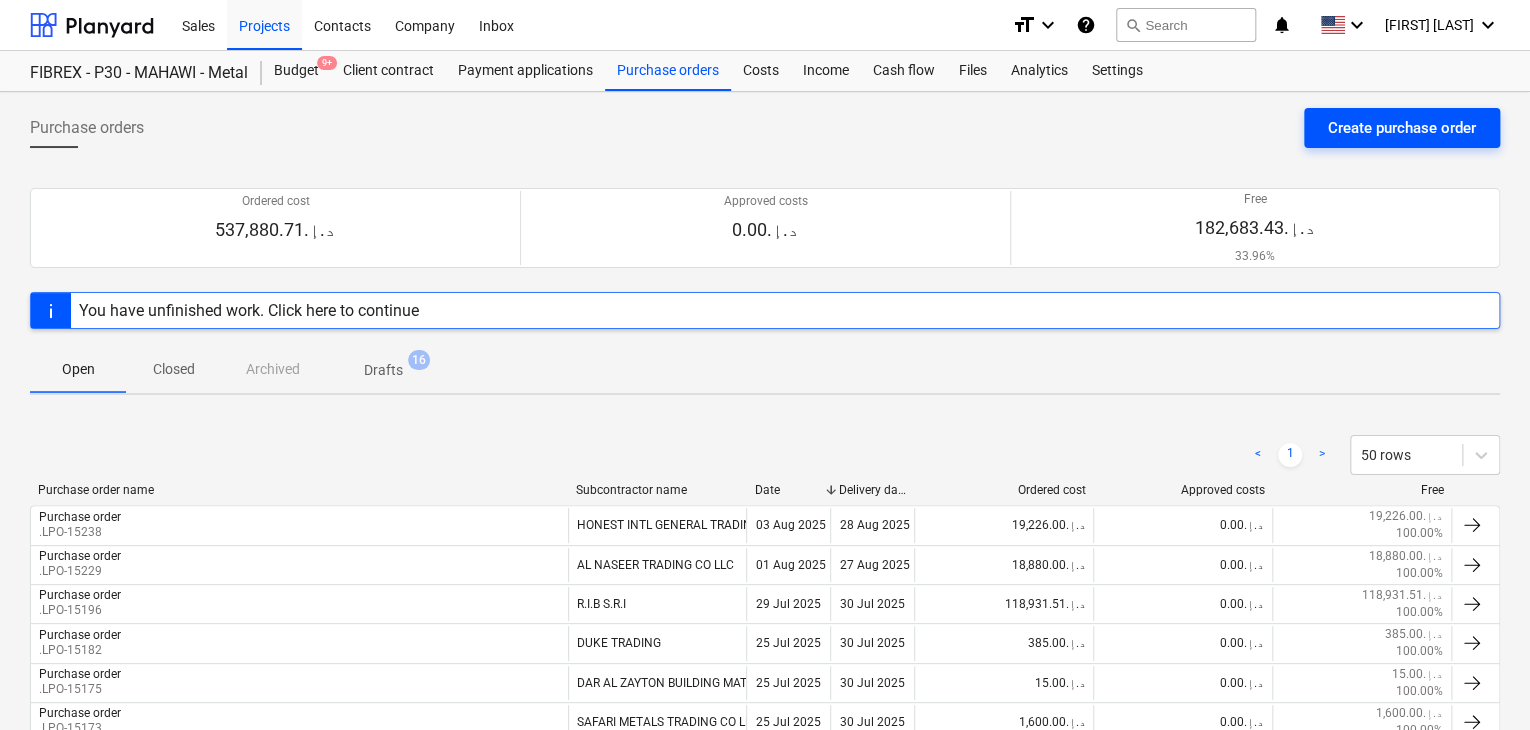 click on "Create purchase order" at bounding box center [1402, 128] 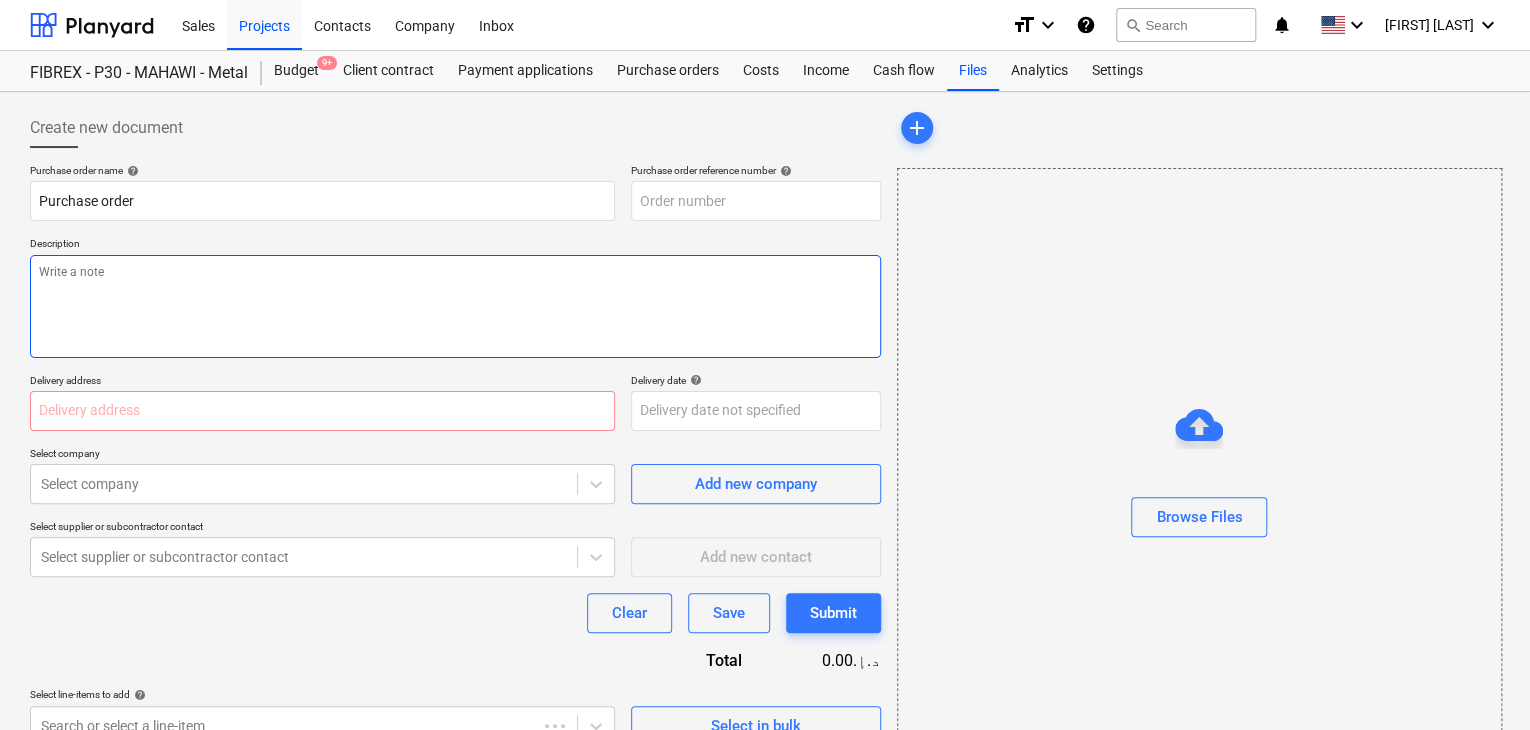 click at bounding box center (455, 306) 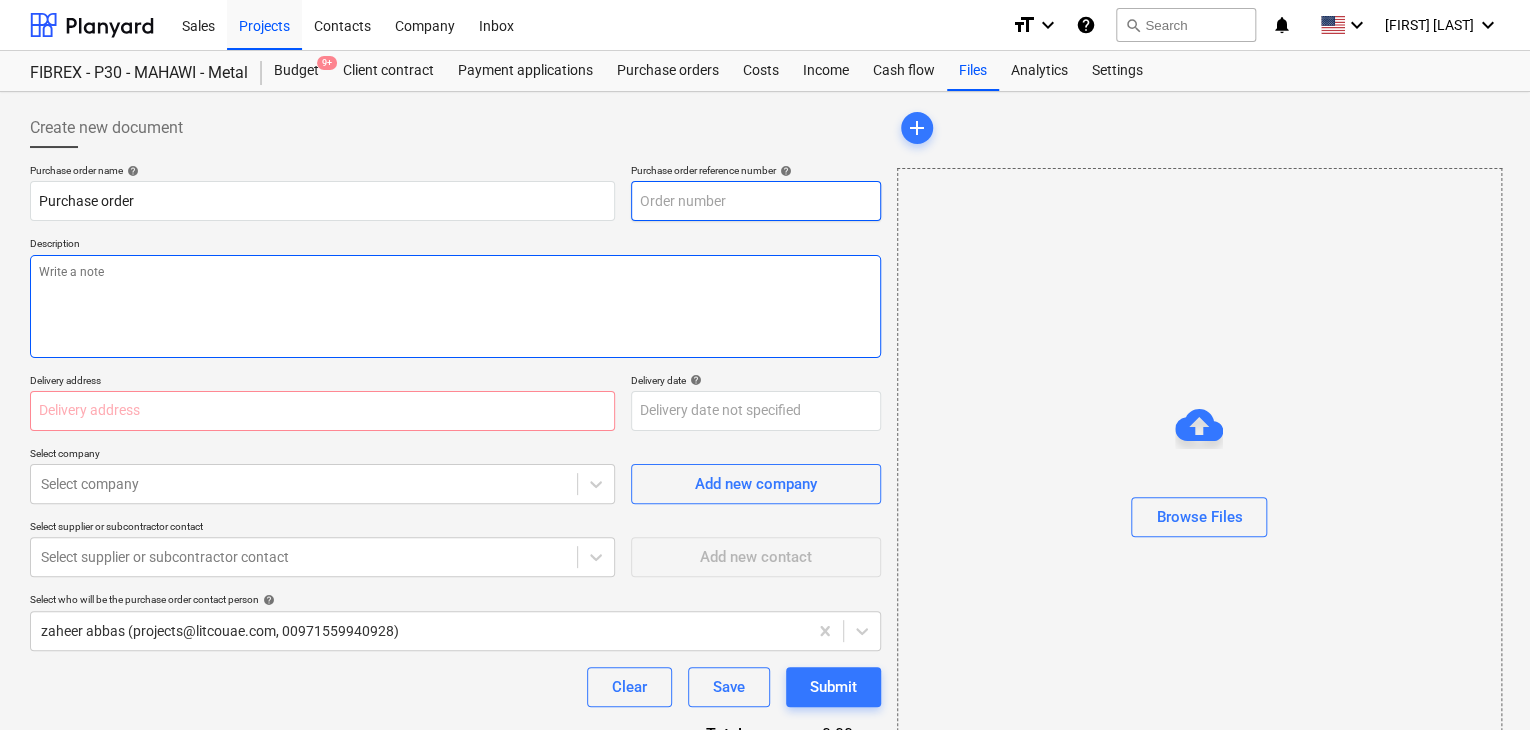type on "x" 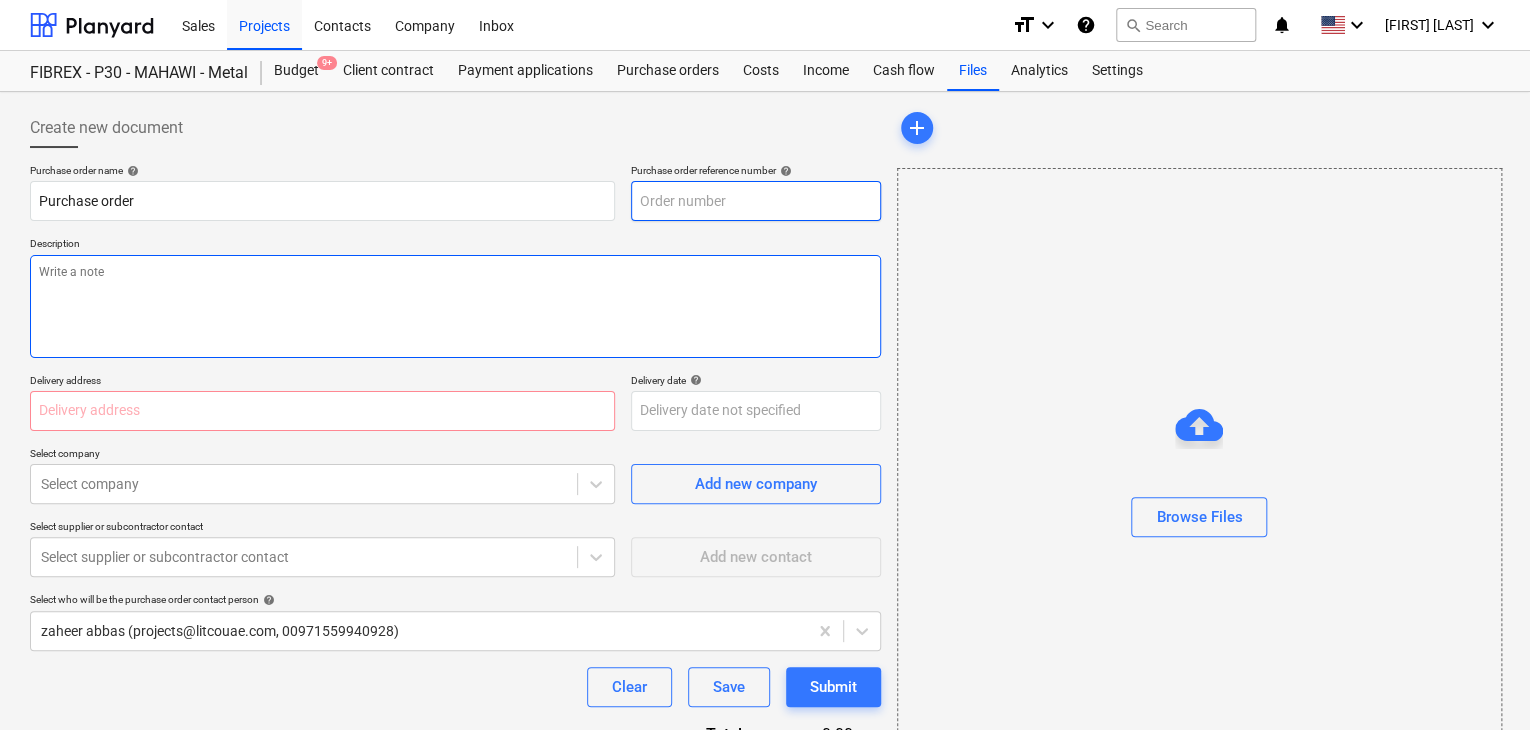 type on "MUS001-015-PO-248" 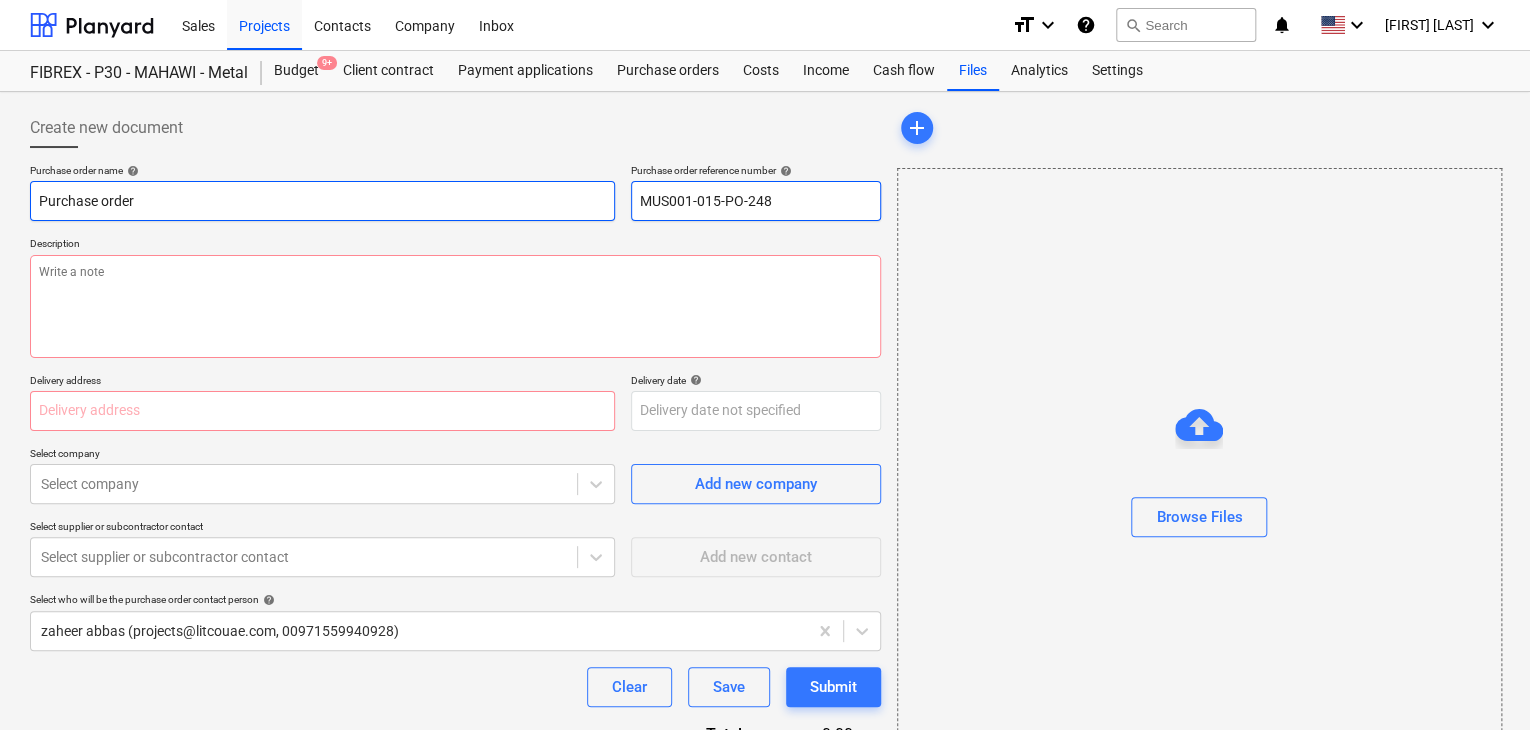 drag, startPoint x: 708, startPoint y: 203, endPoint x: 580, endPoint y: 203, distance: 128 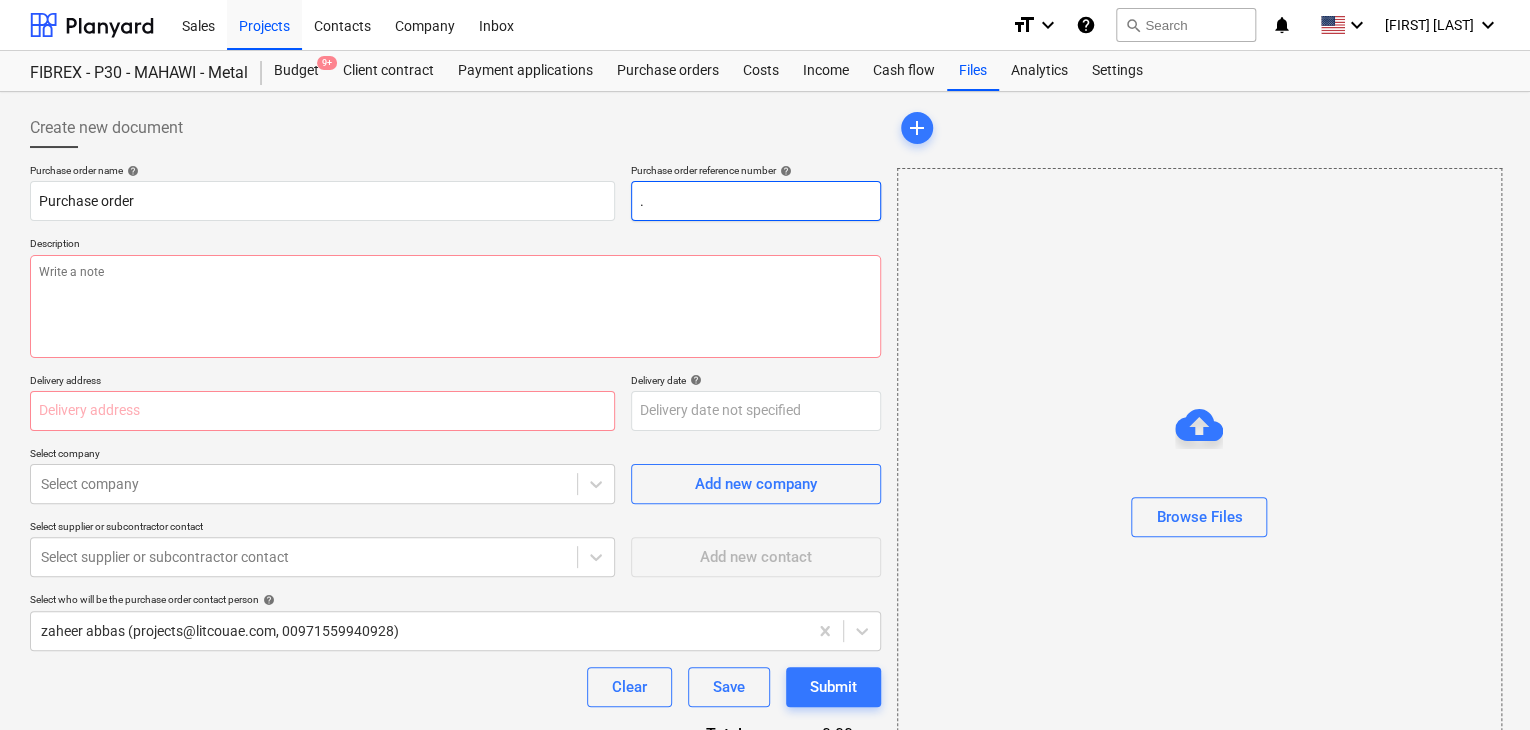 type on "." 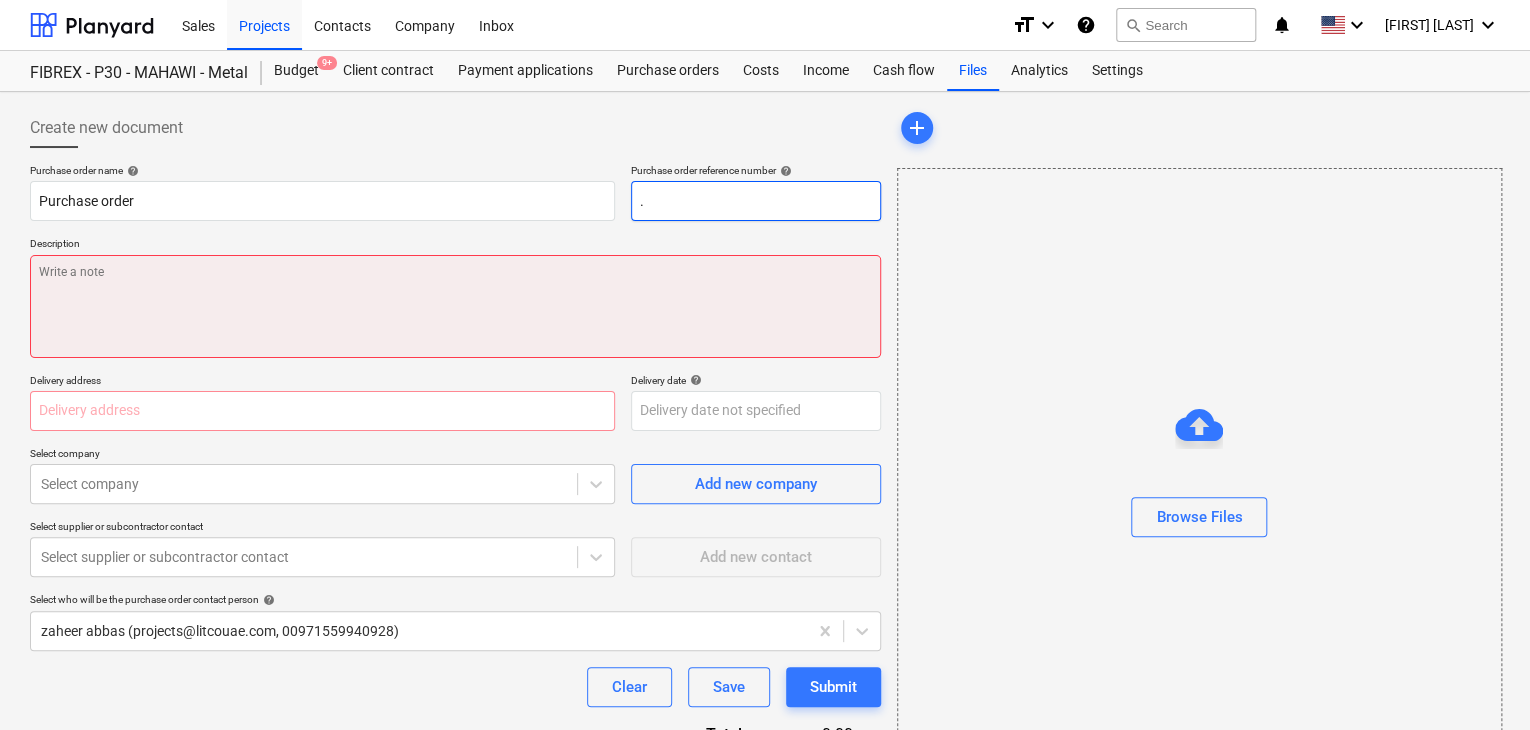 type on "x" 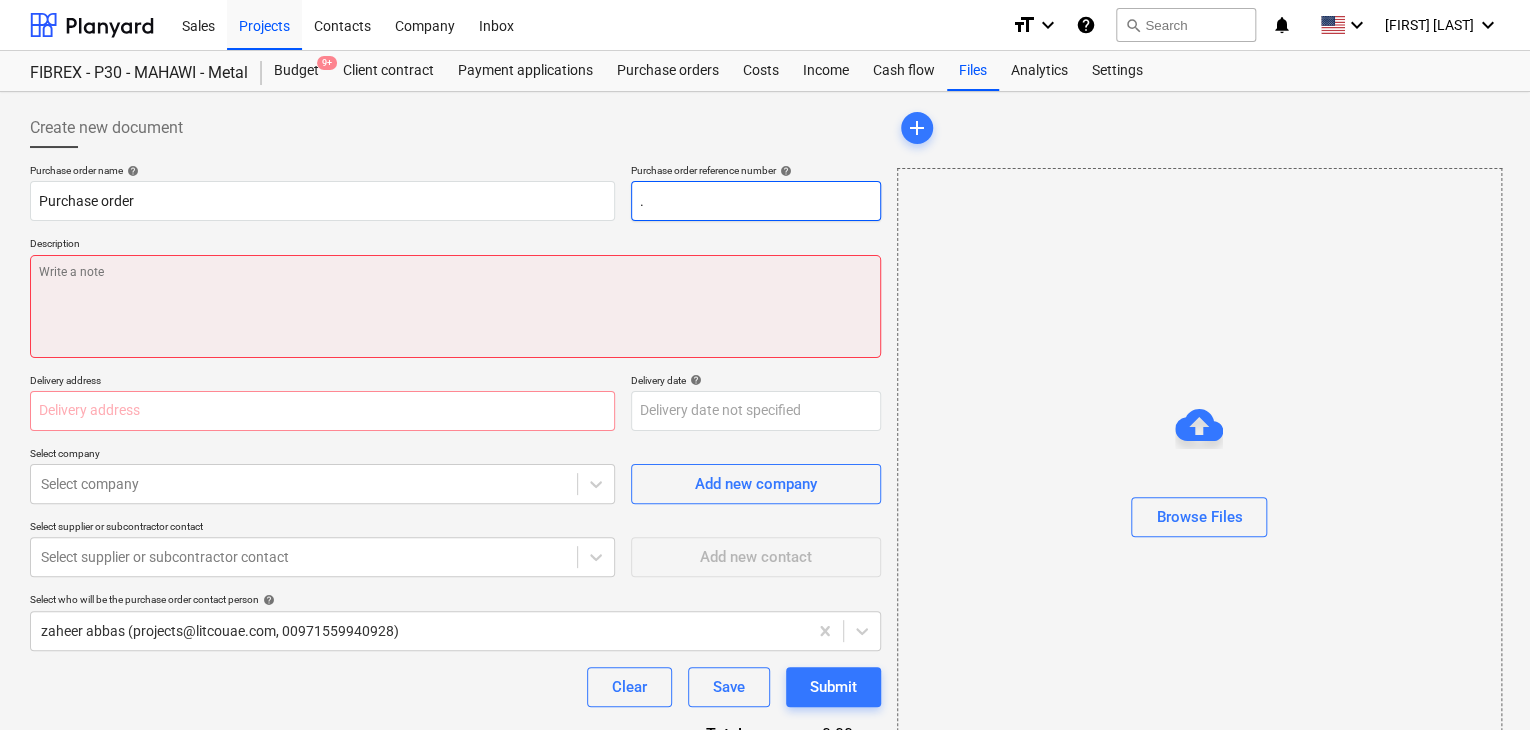 type on ".L" 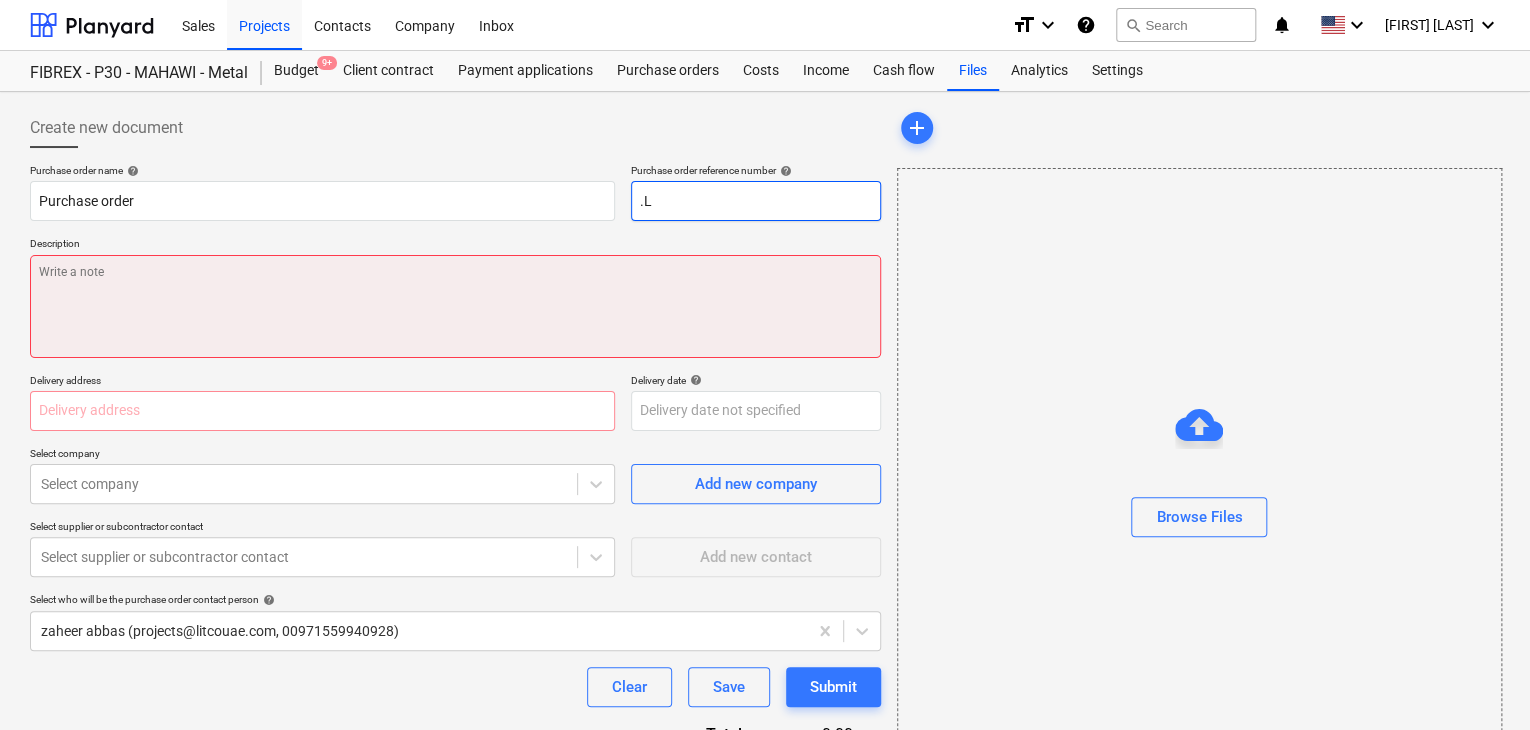 type on "x" 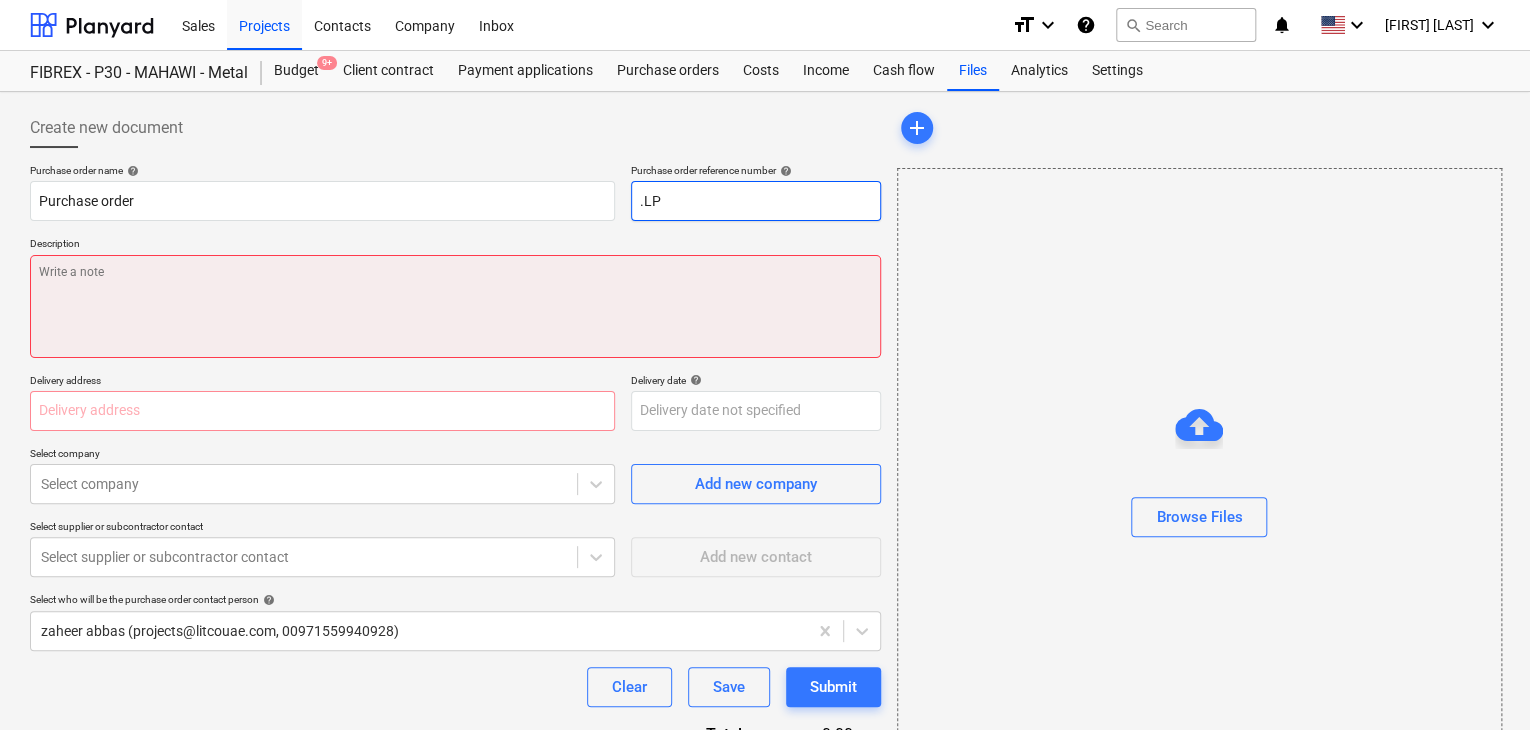 type on "x" 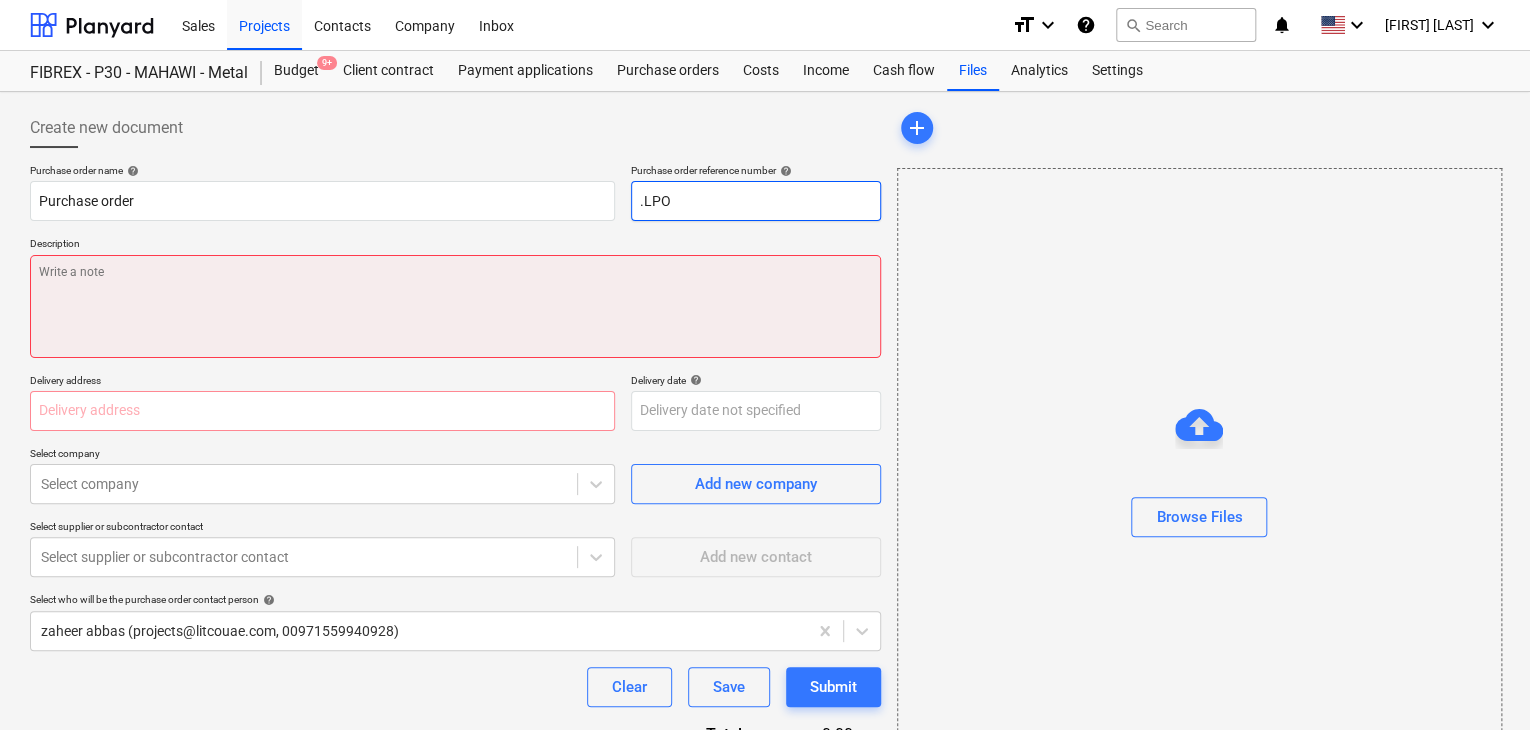 type on "x" 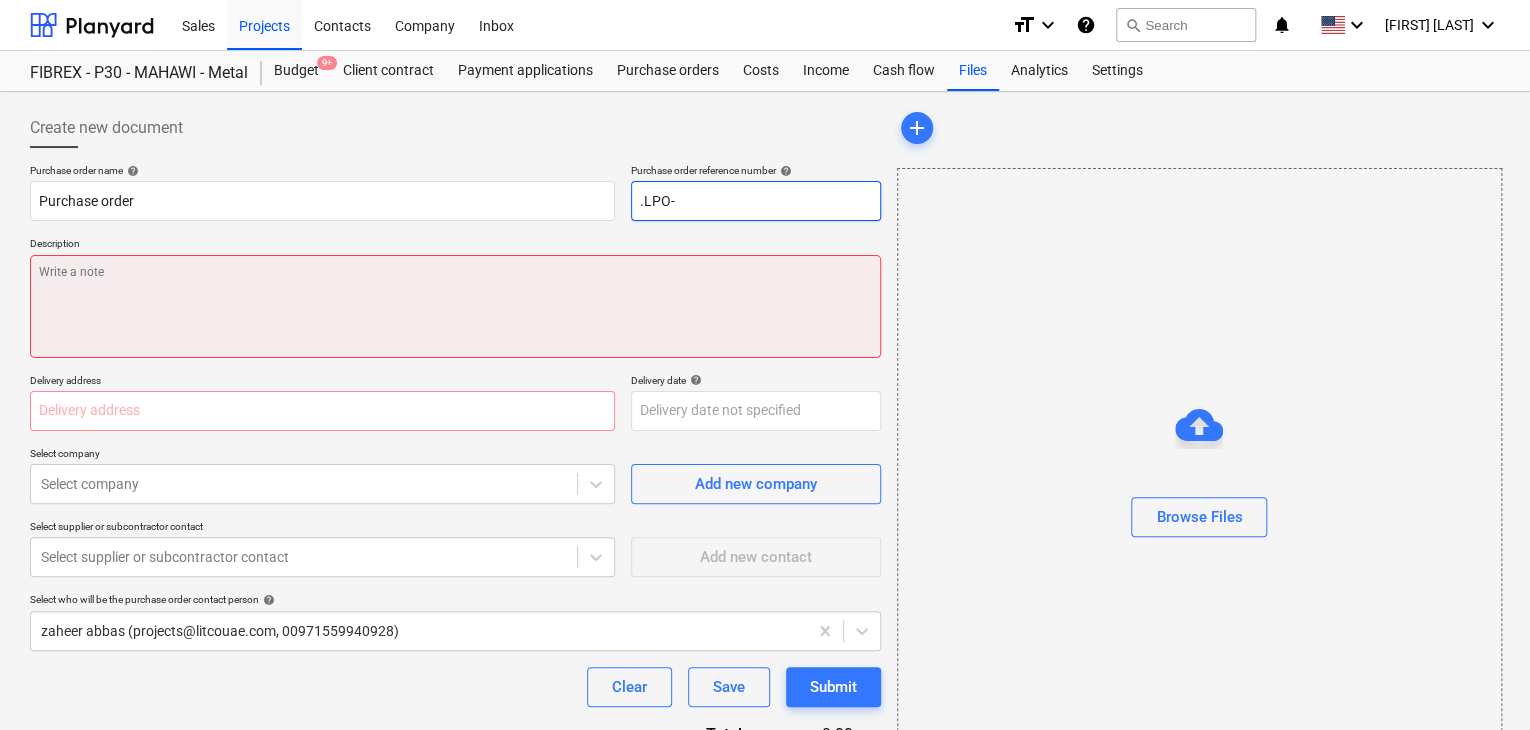 type on "x" 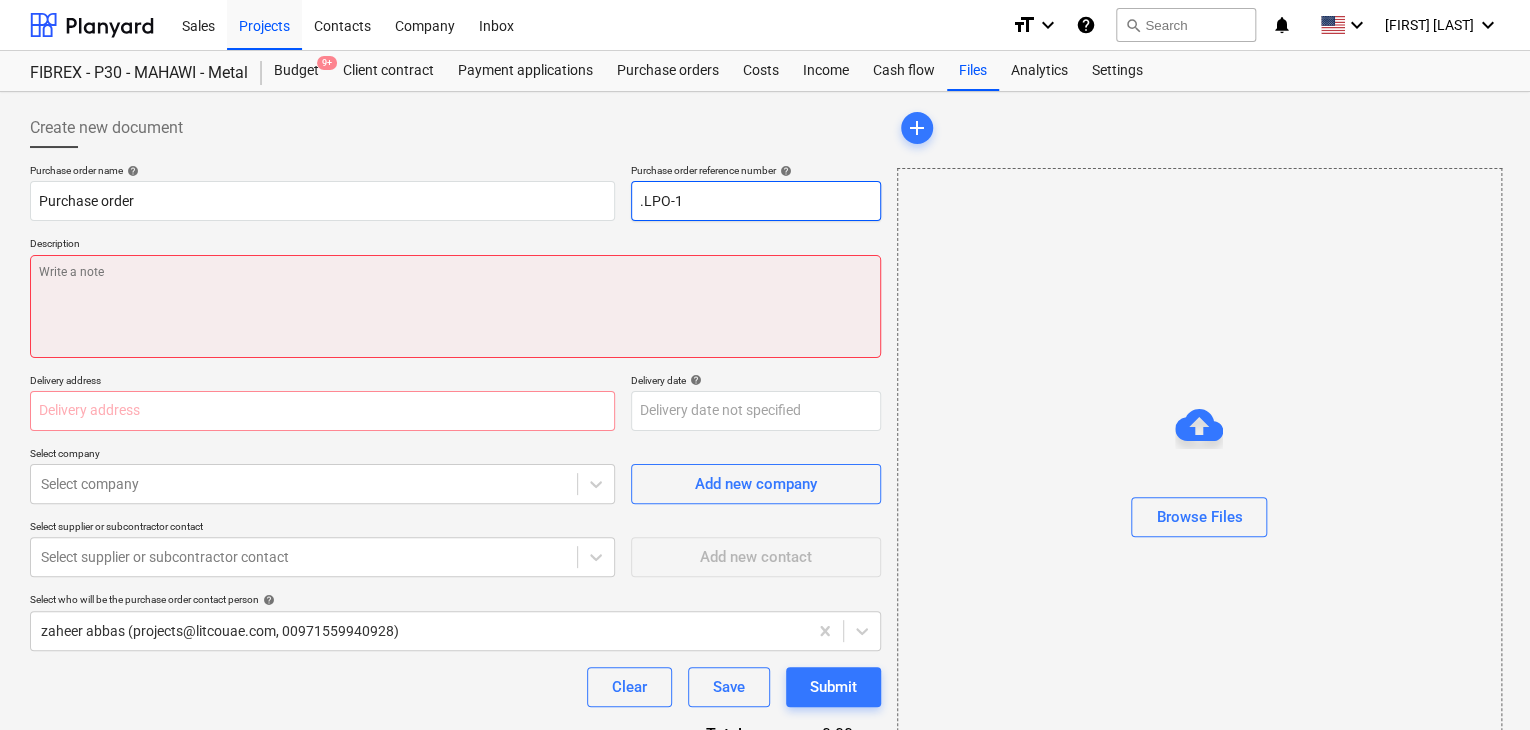 type on "x" 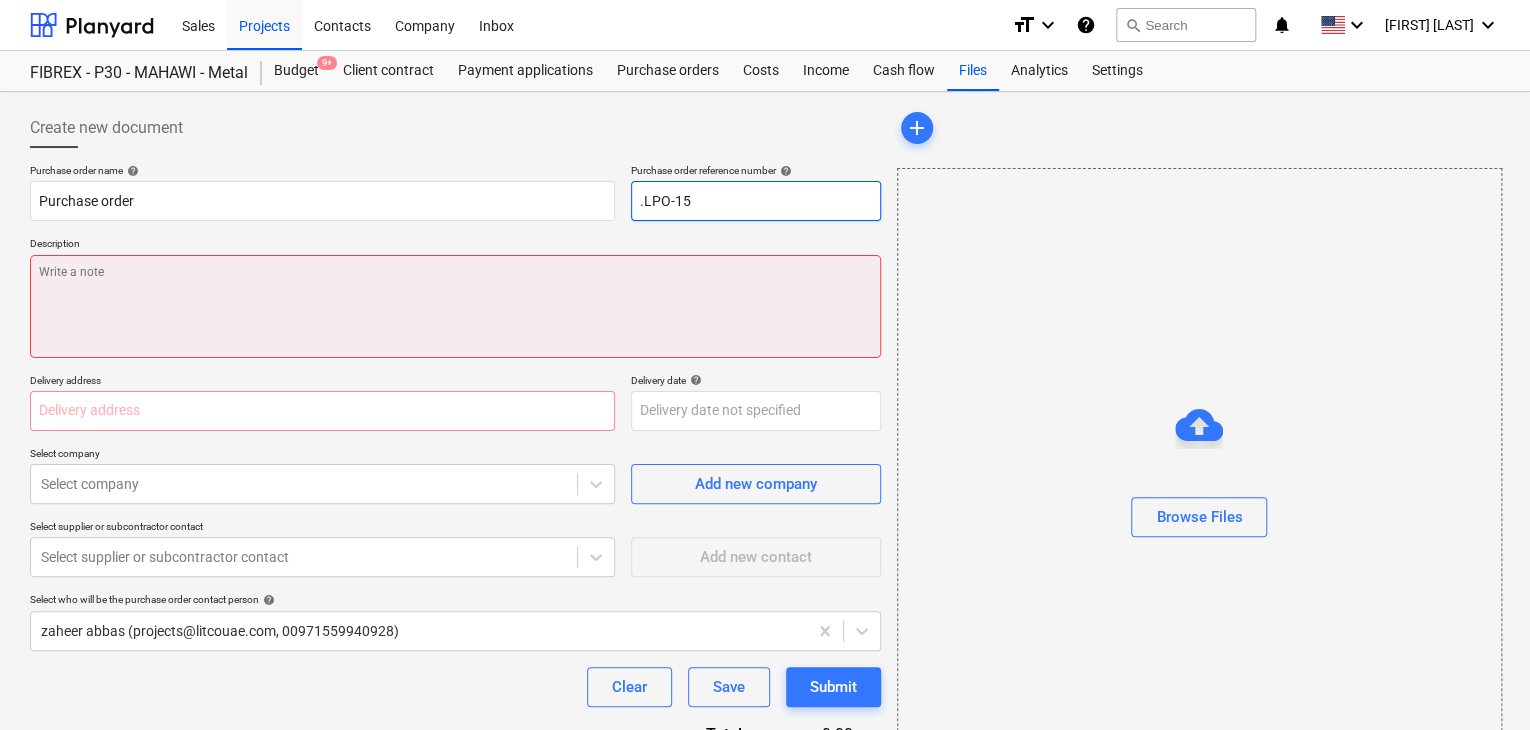 type on "x" 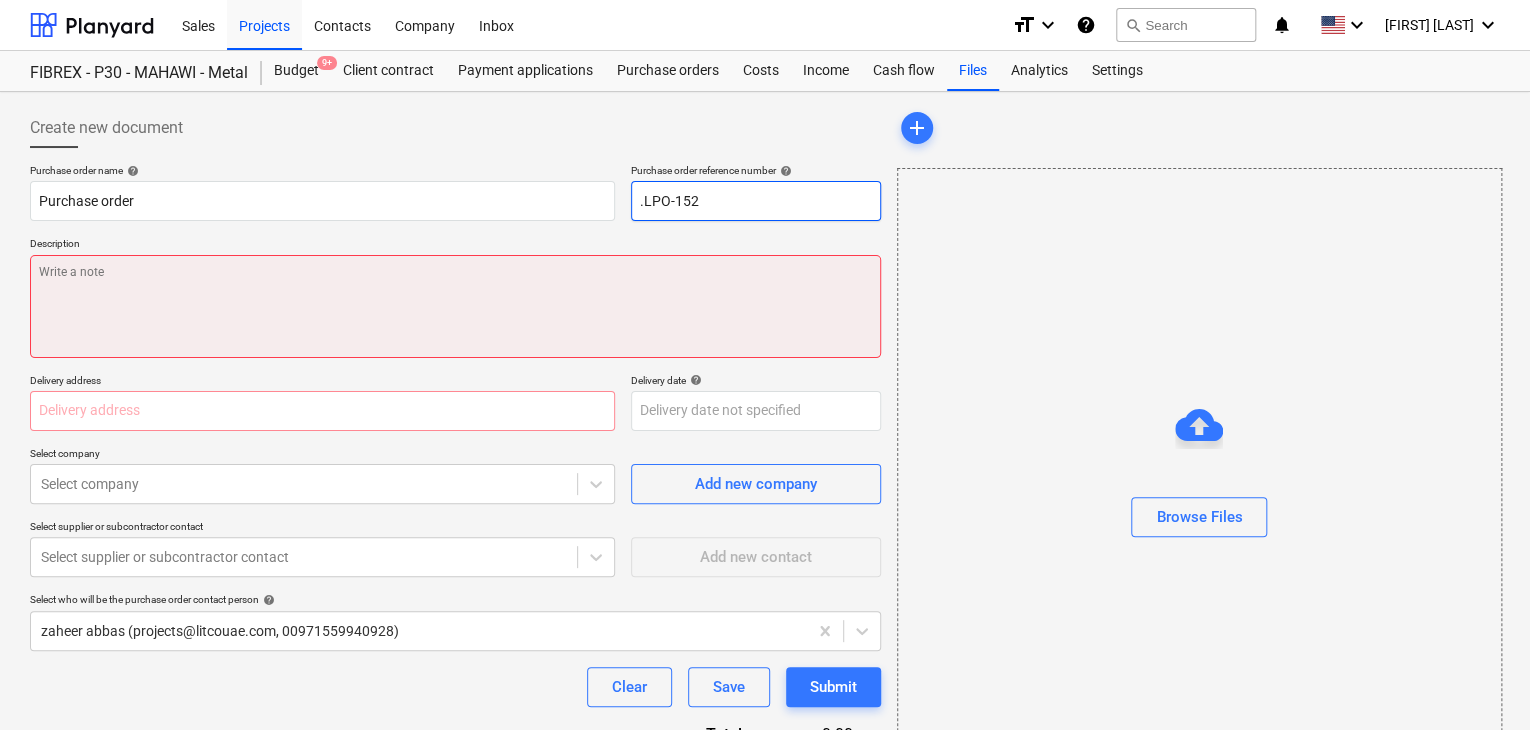 type on "x" 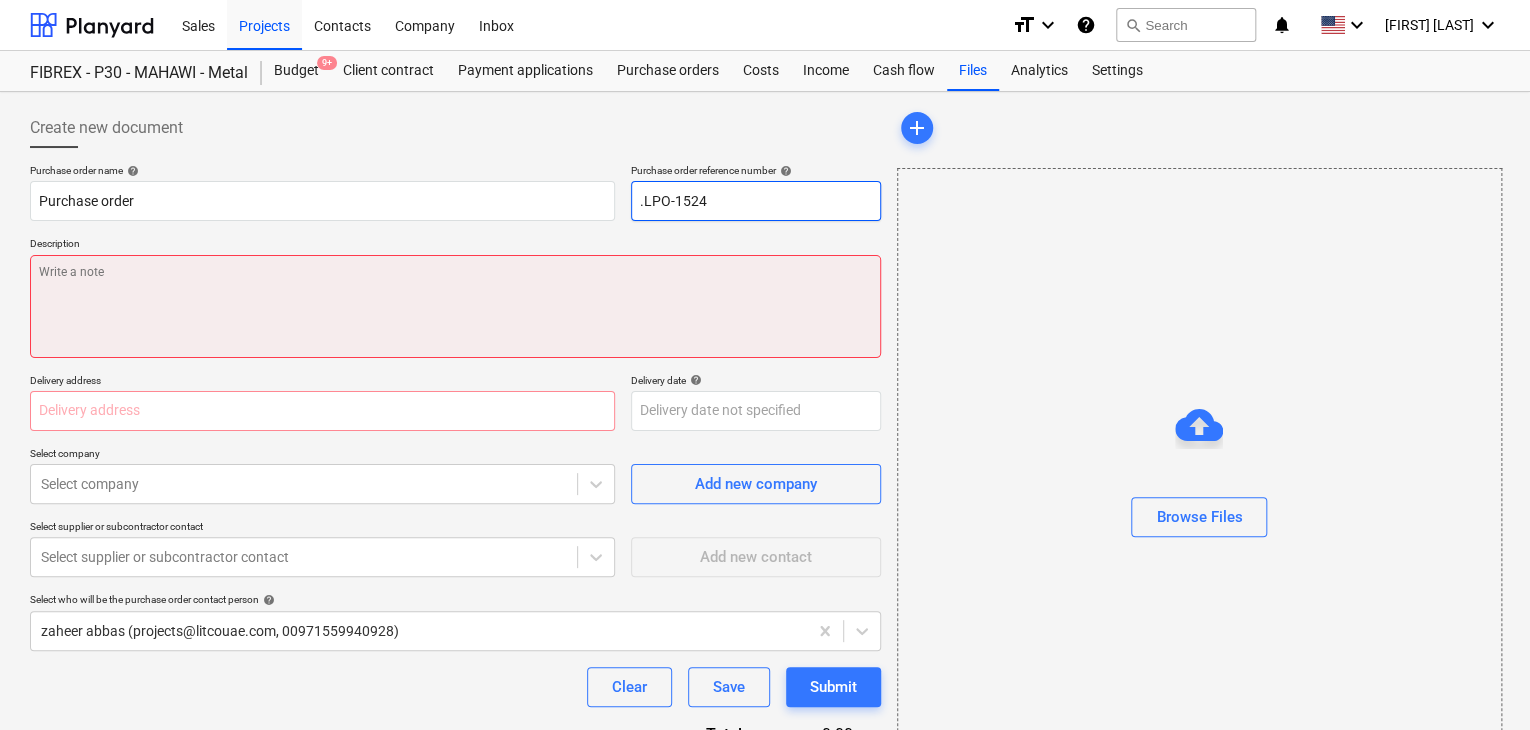 type on "x" 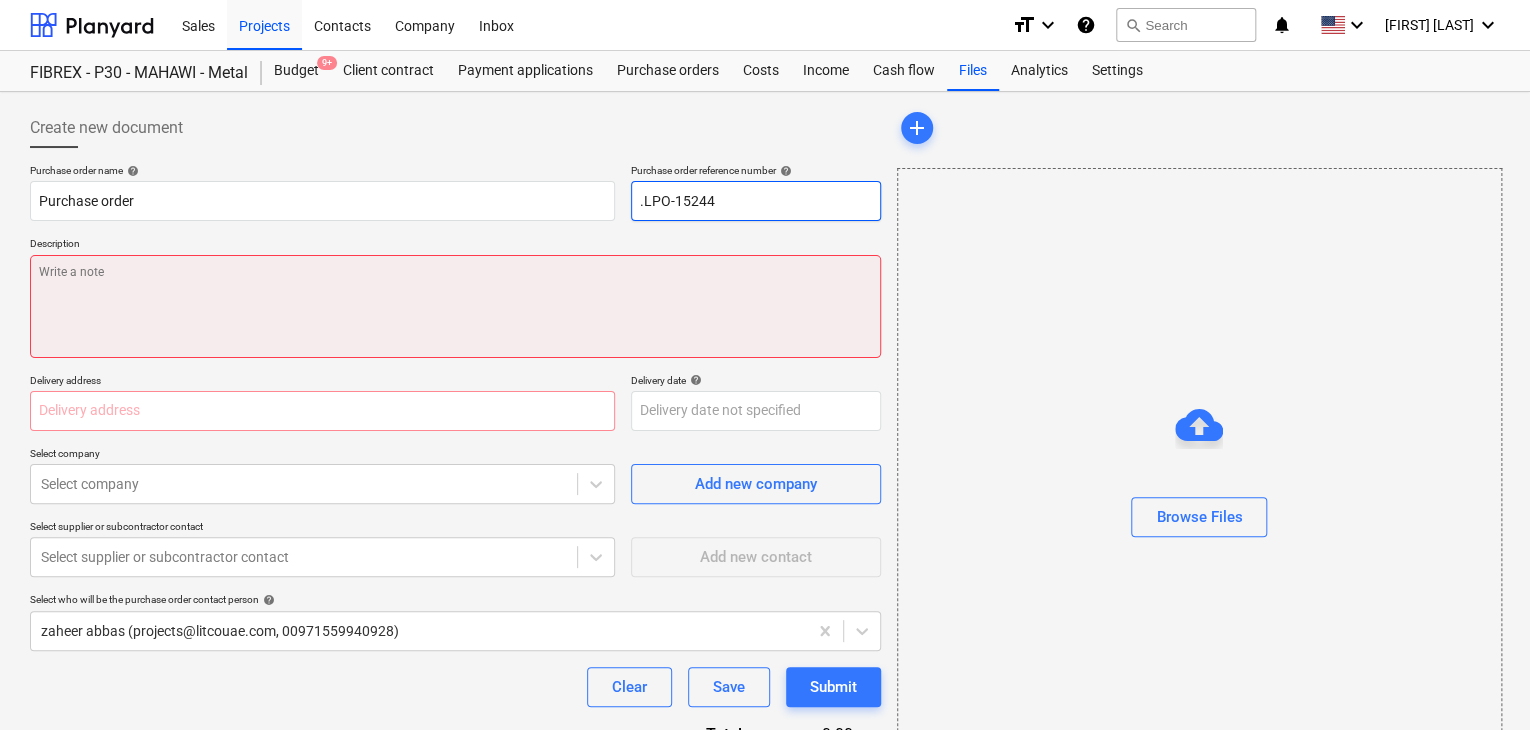 type on ".LPO-15244" 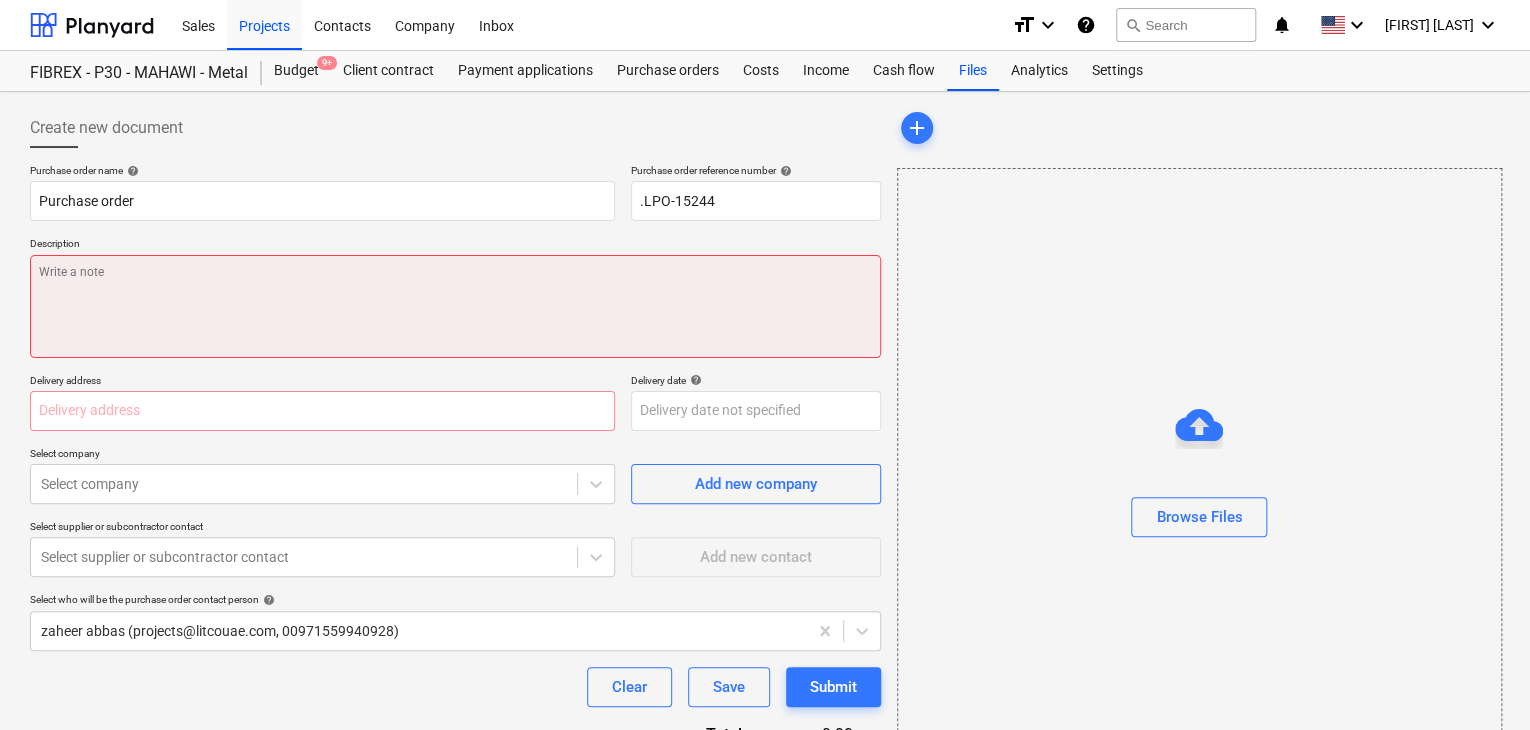 click at bounding box center [455, 306] 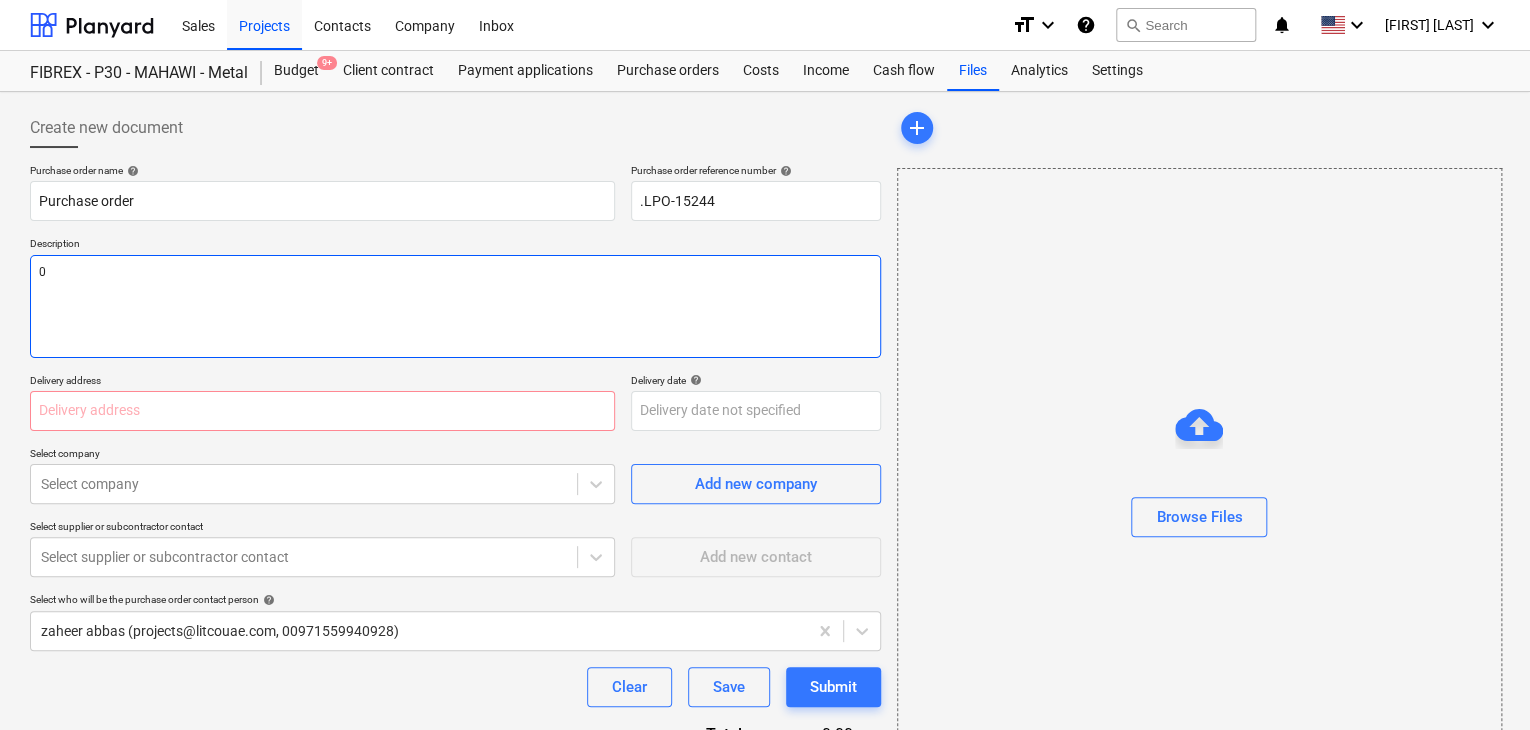 type on "x" 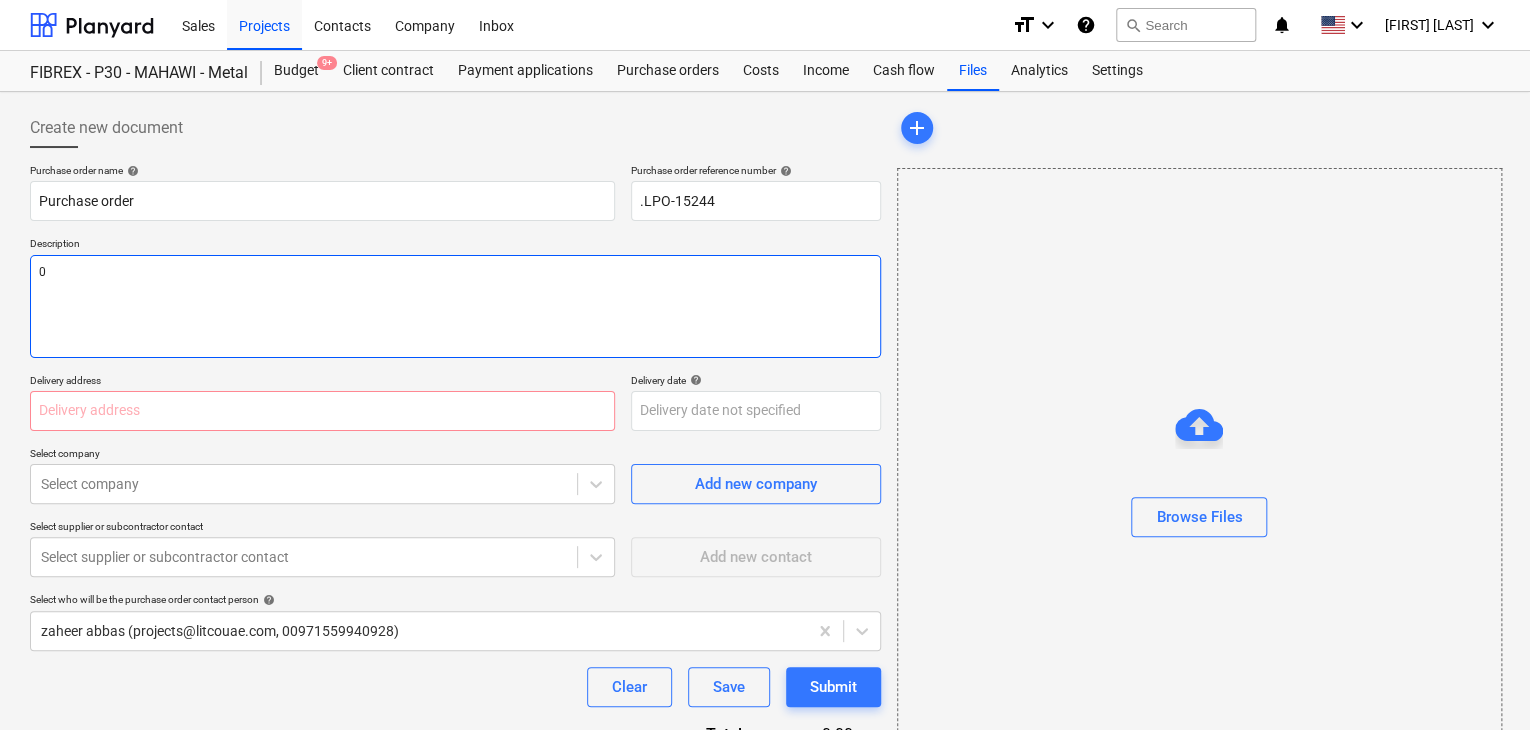type on "04" 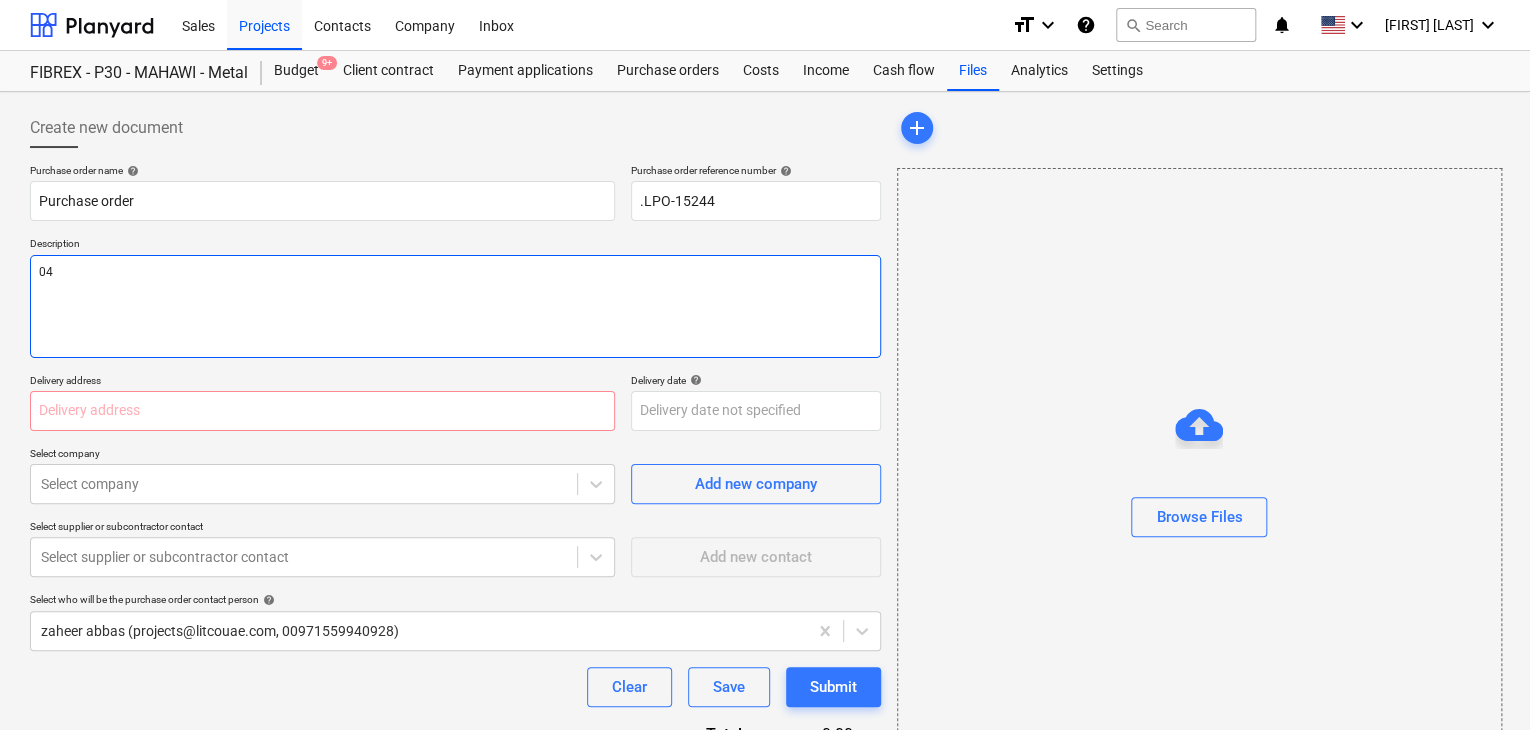 type on "x" 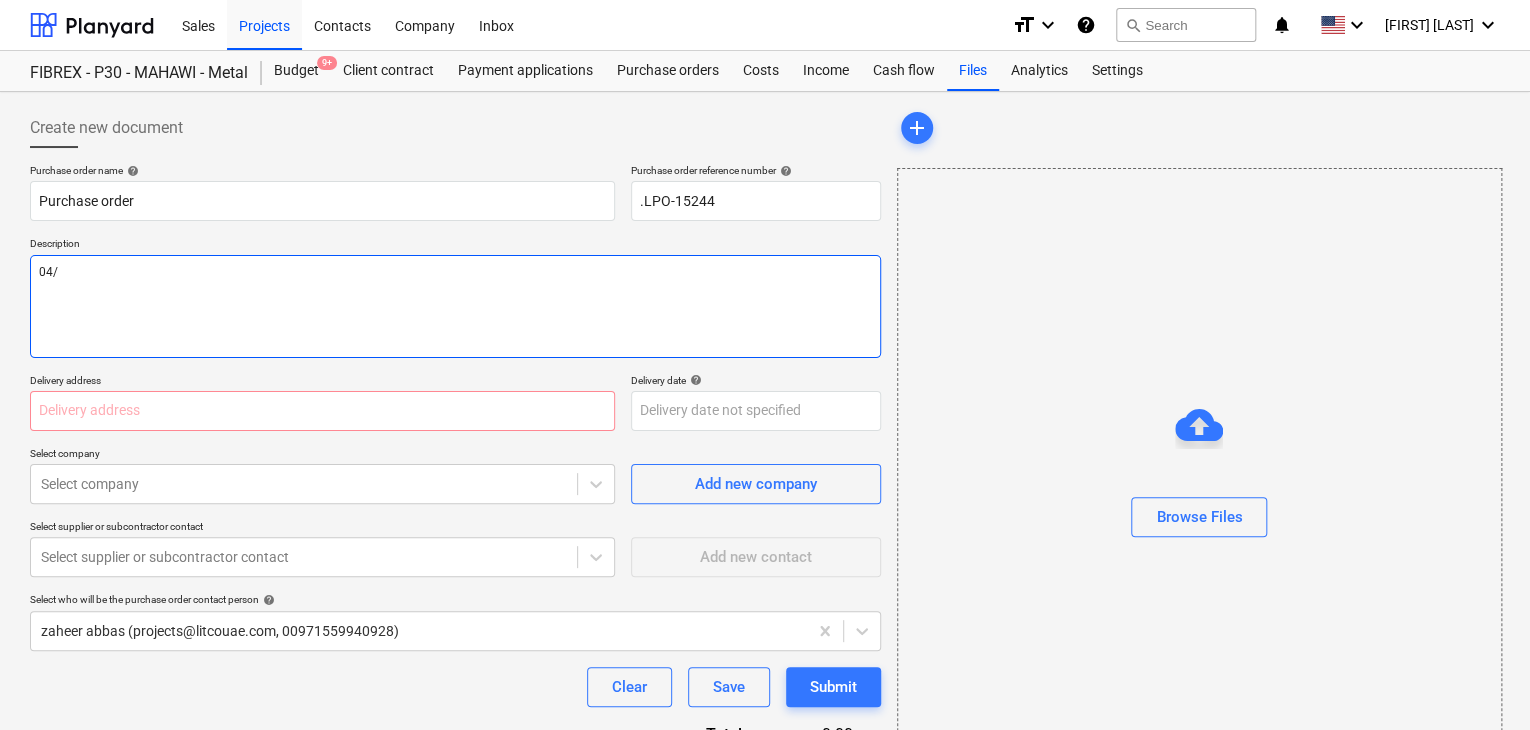 type on "x" 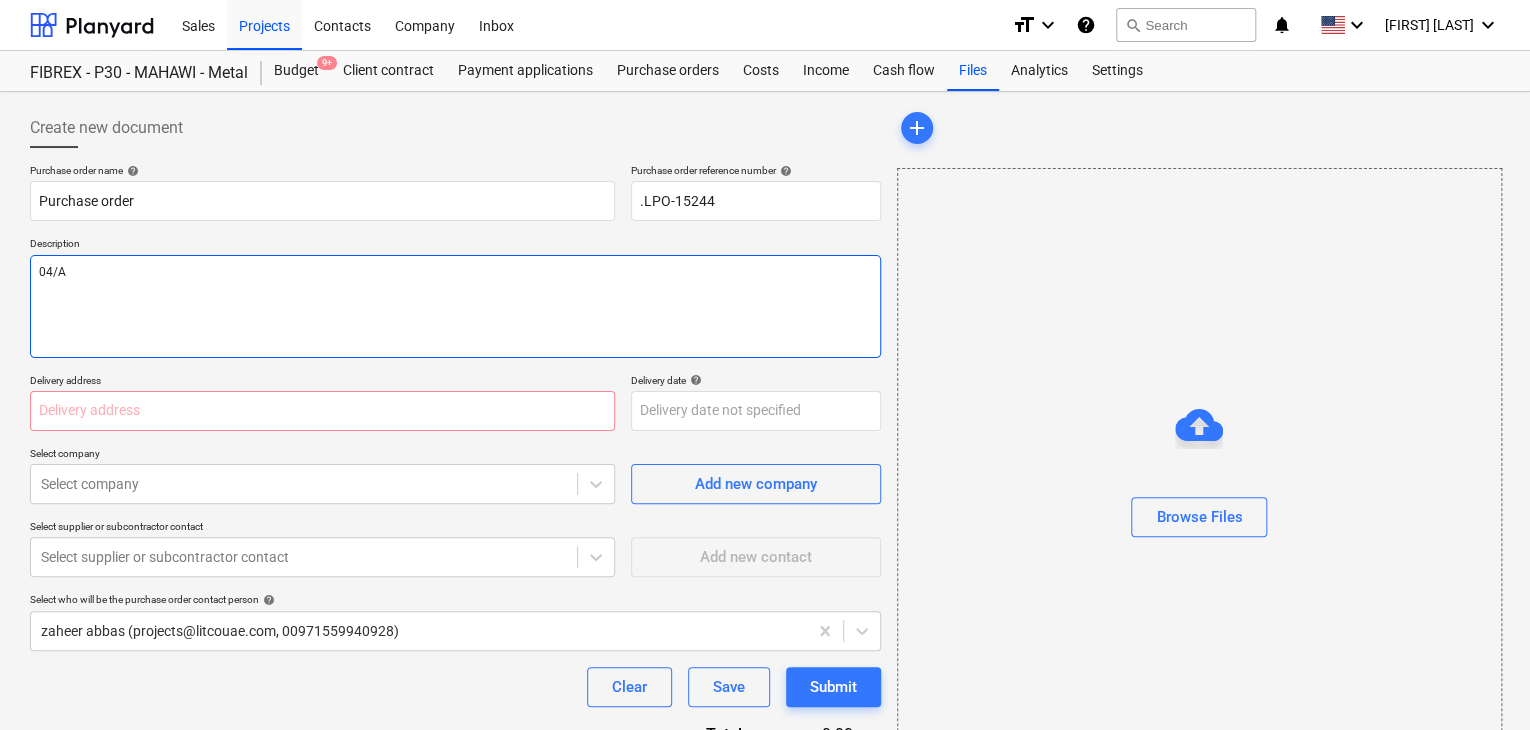 type on "x" 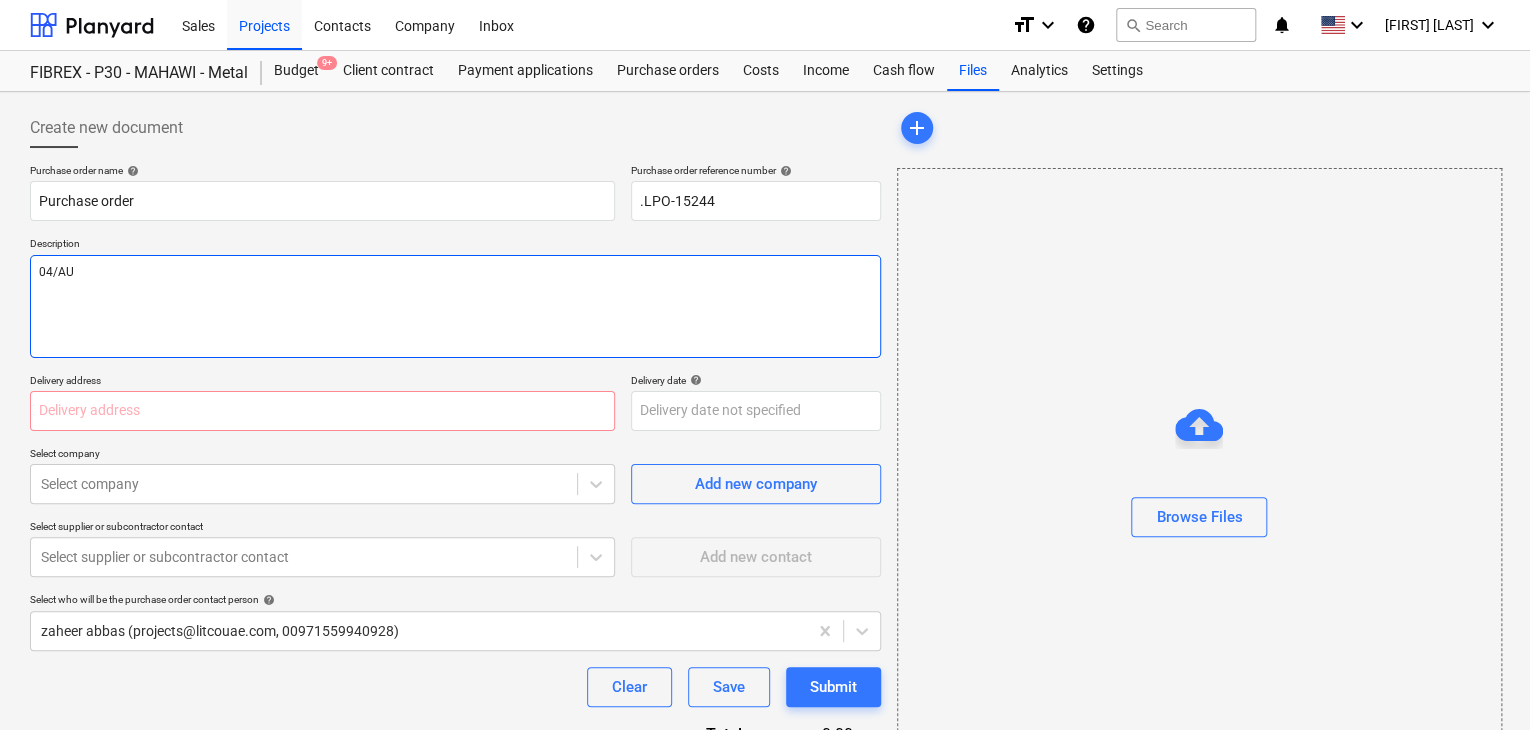 type on "x" 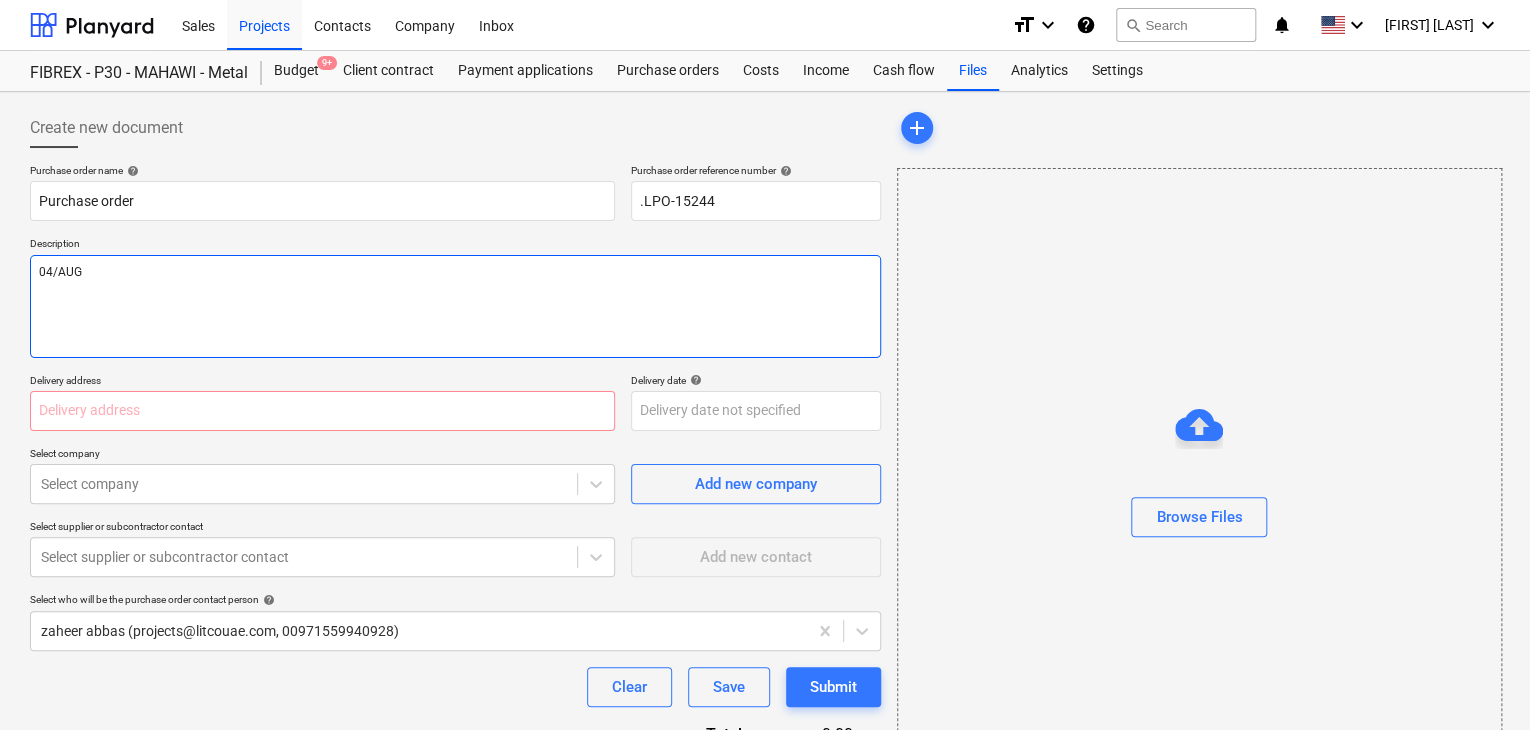 type on "x" 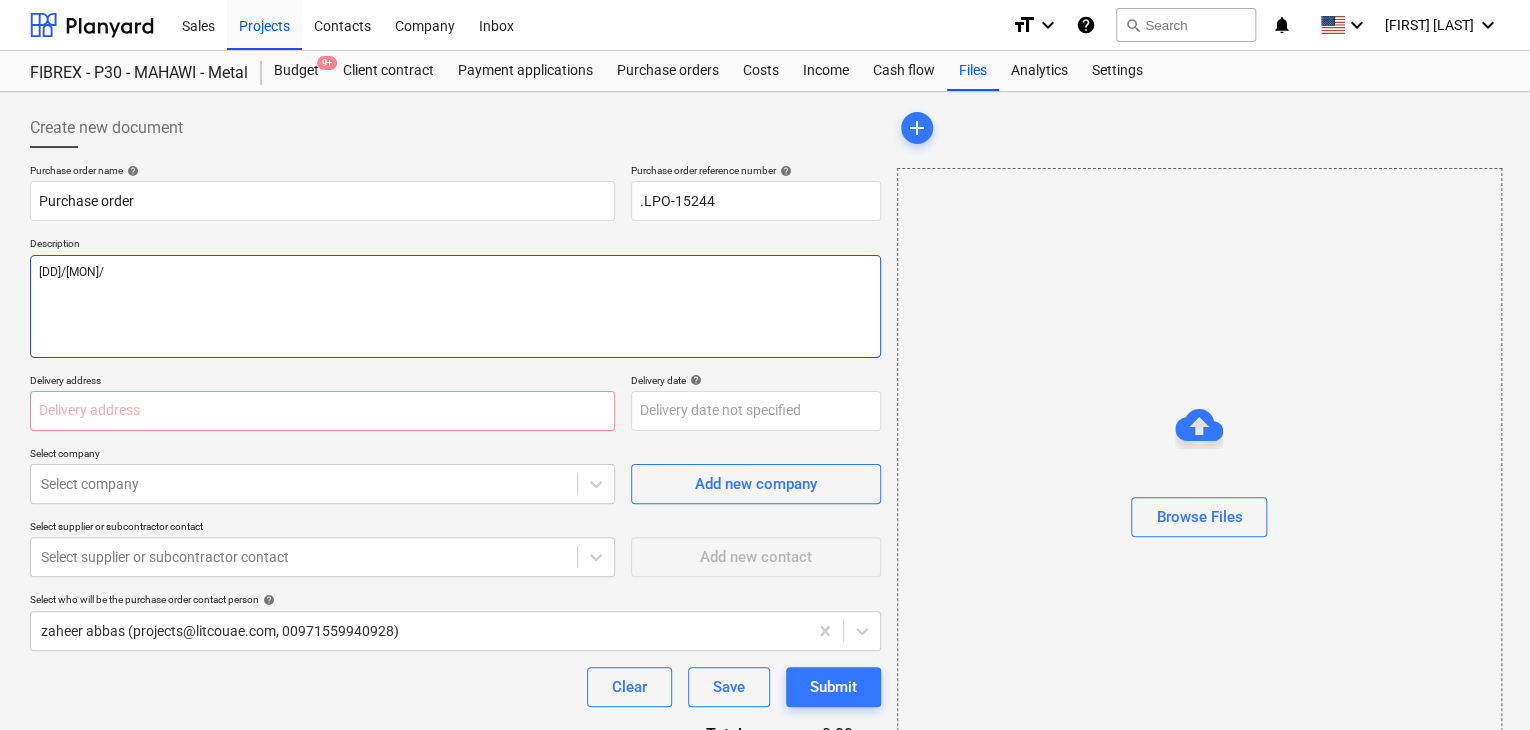type on "x" 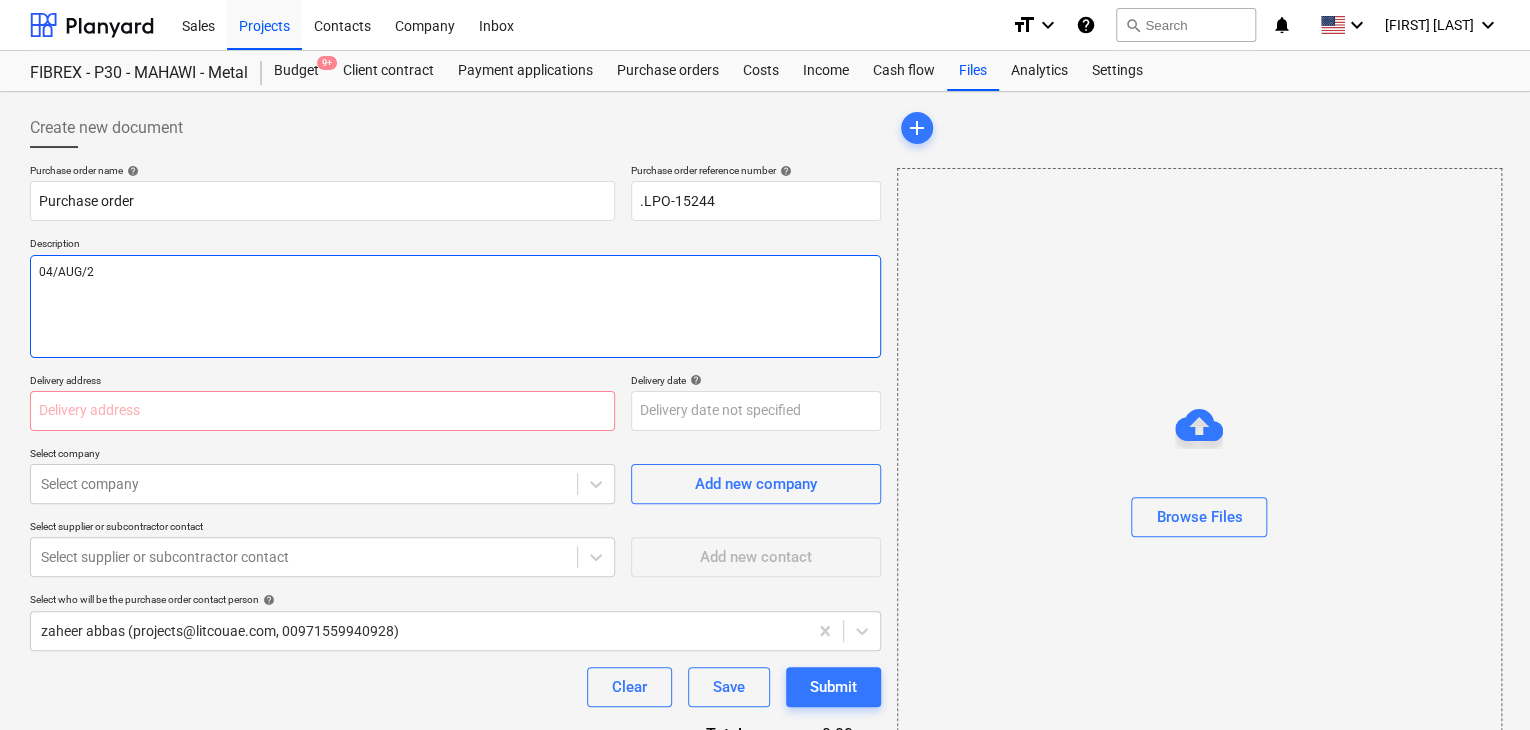 type on "x" 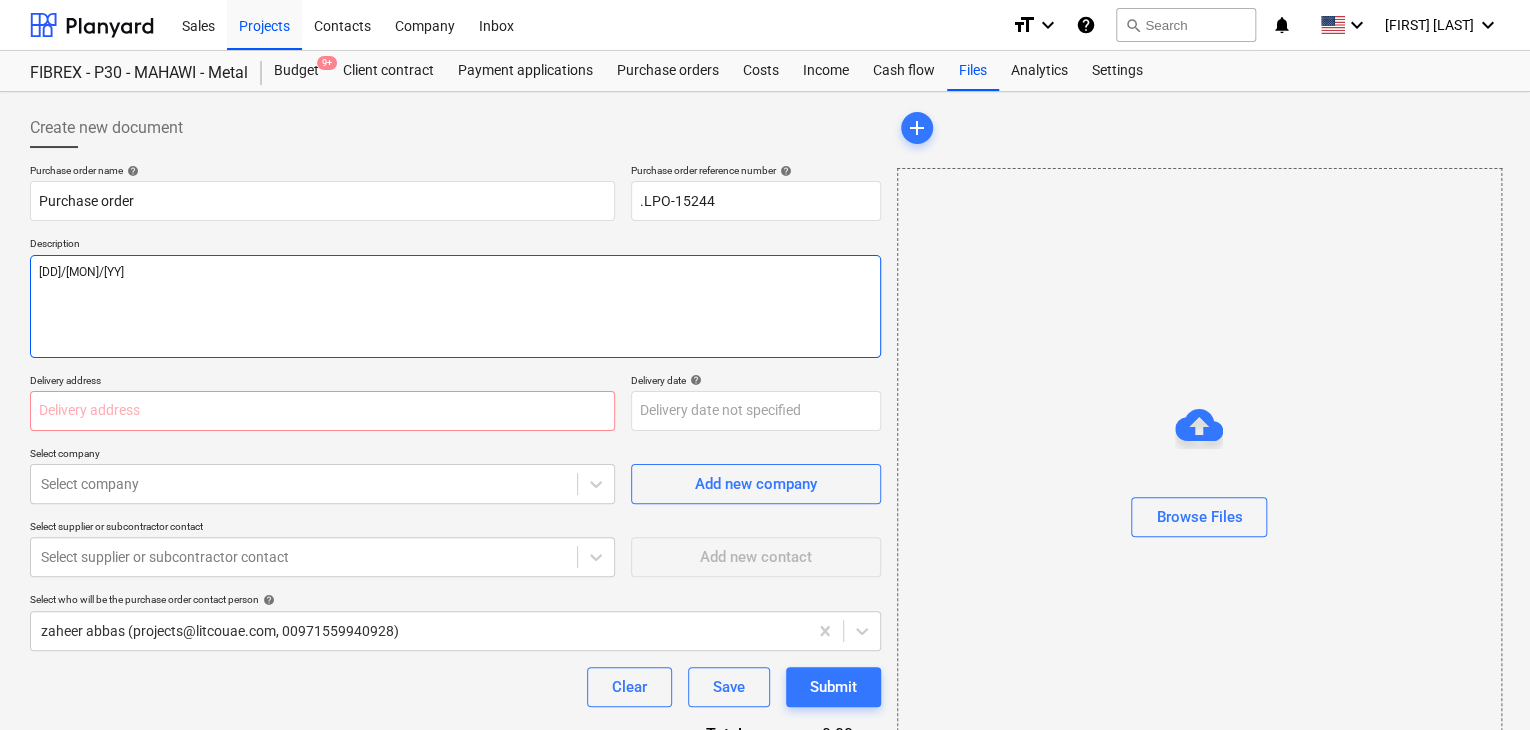 type on "x" 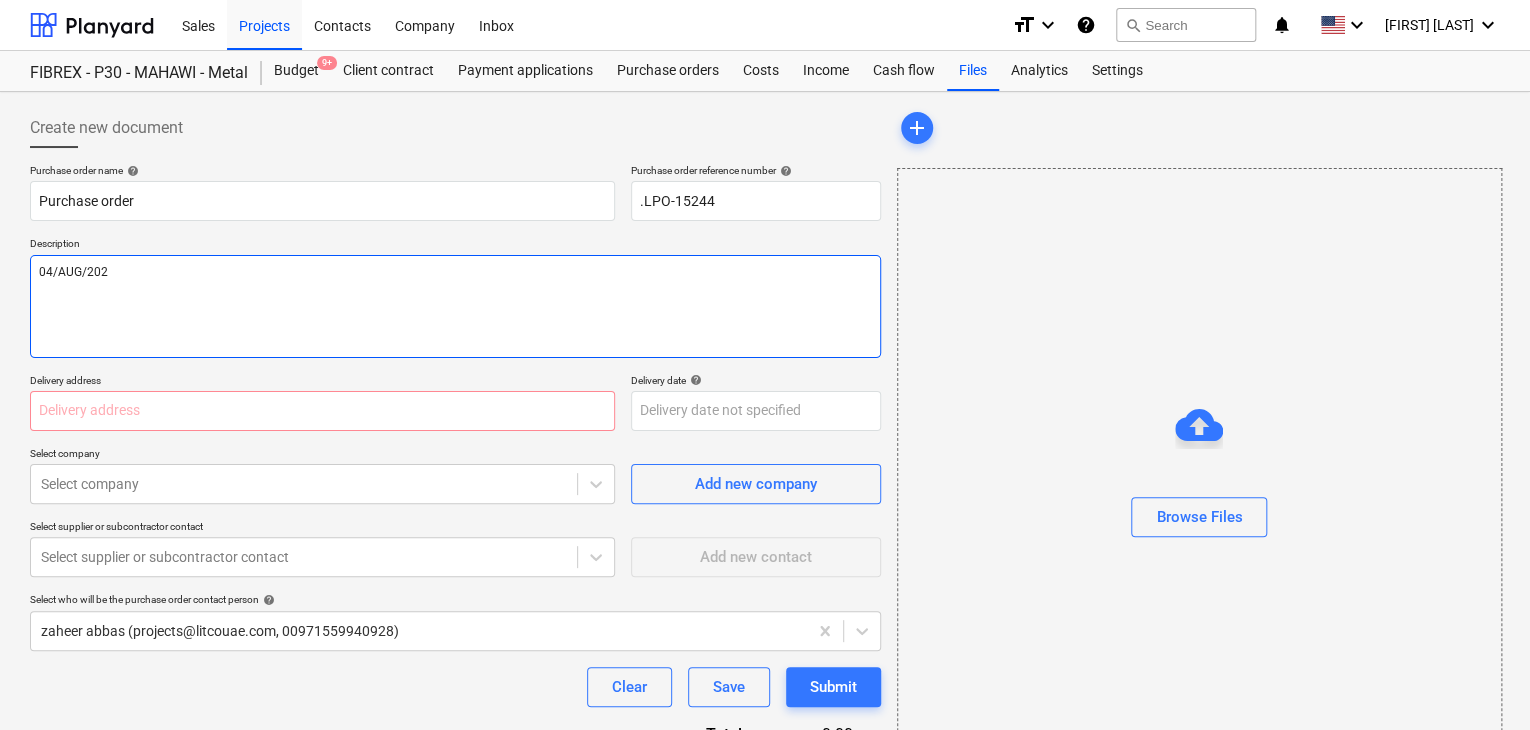 type on "x" 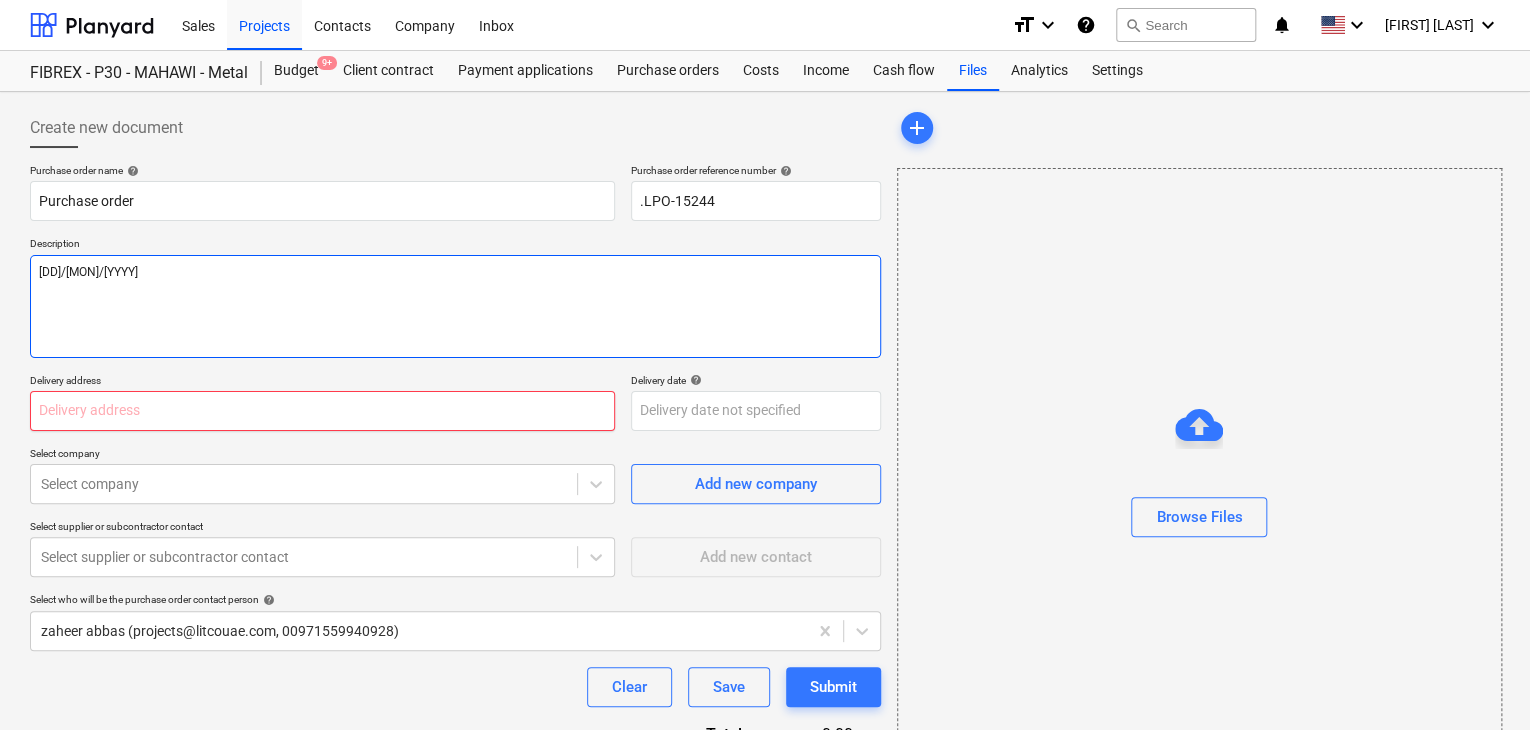 type on "[DD]/[MON]/[YYYY]" 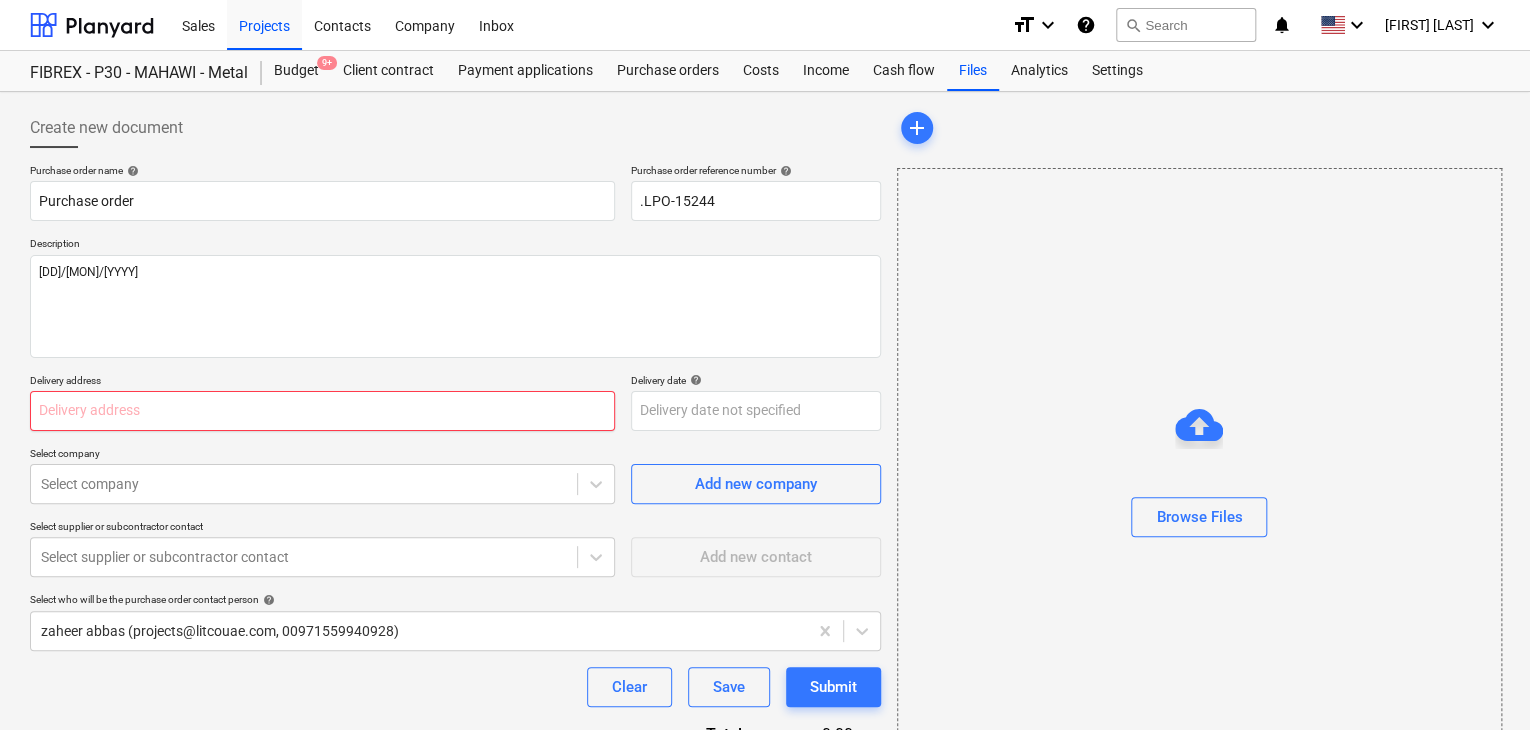 click at bounding box center [322, 411] 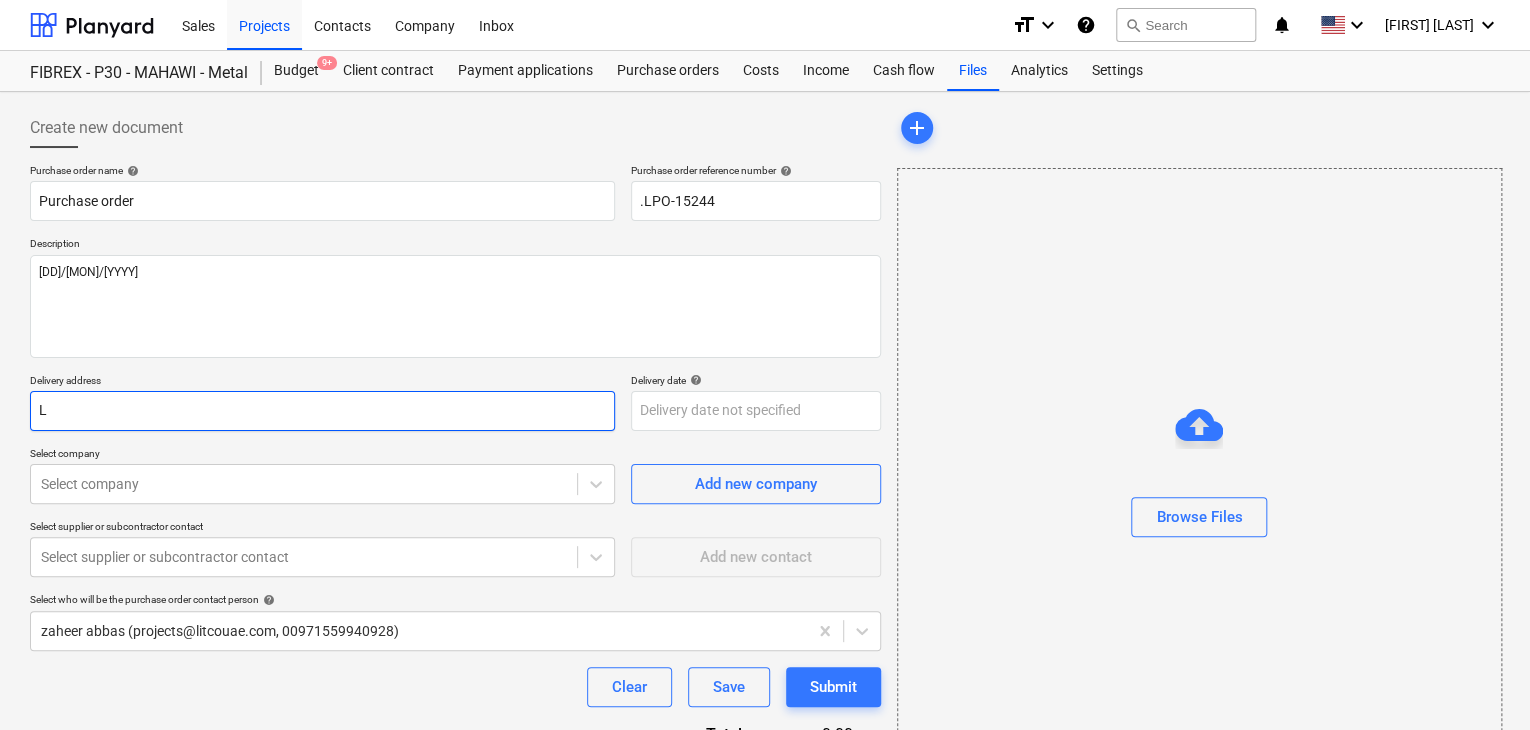 type on "x" 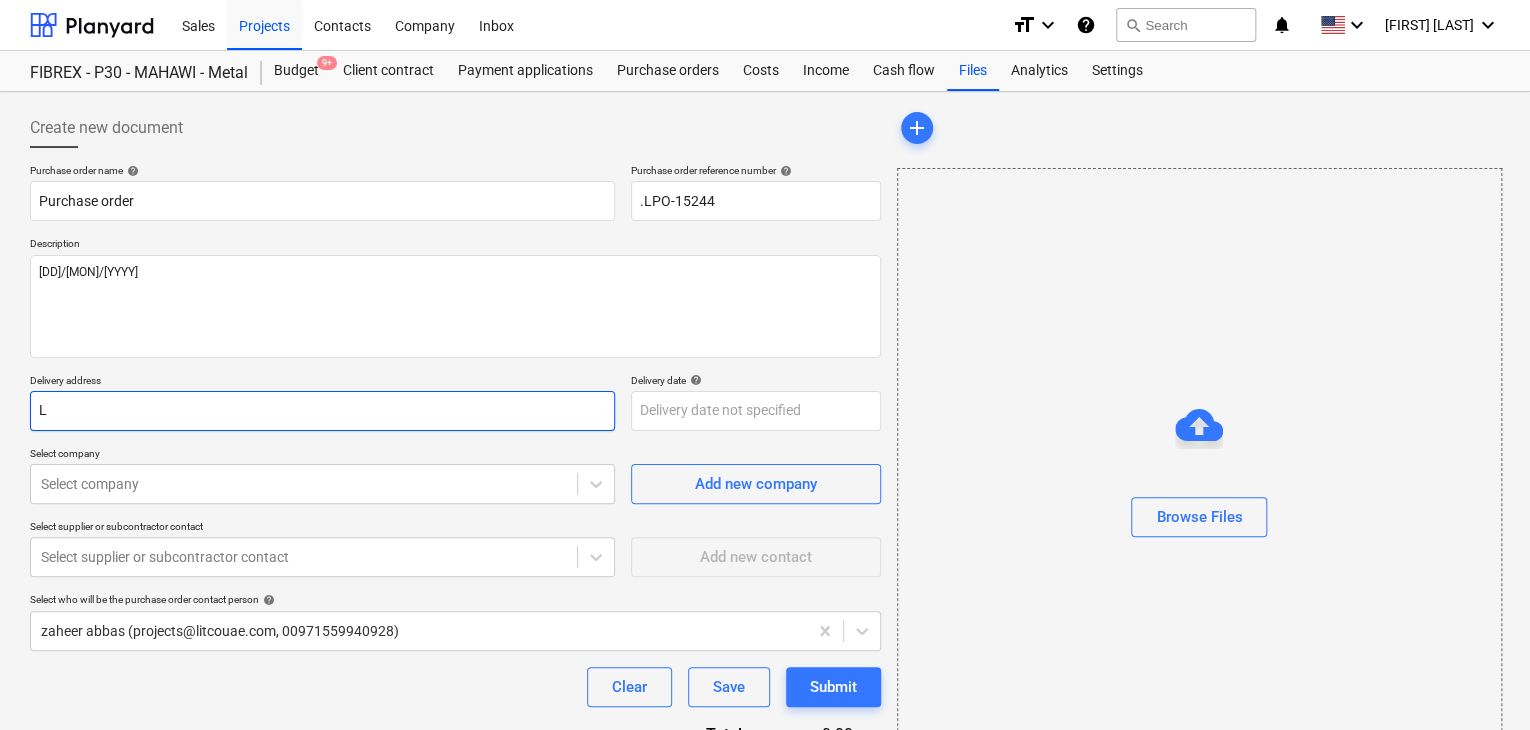 type on "LU" 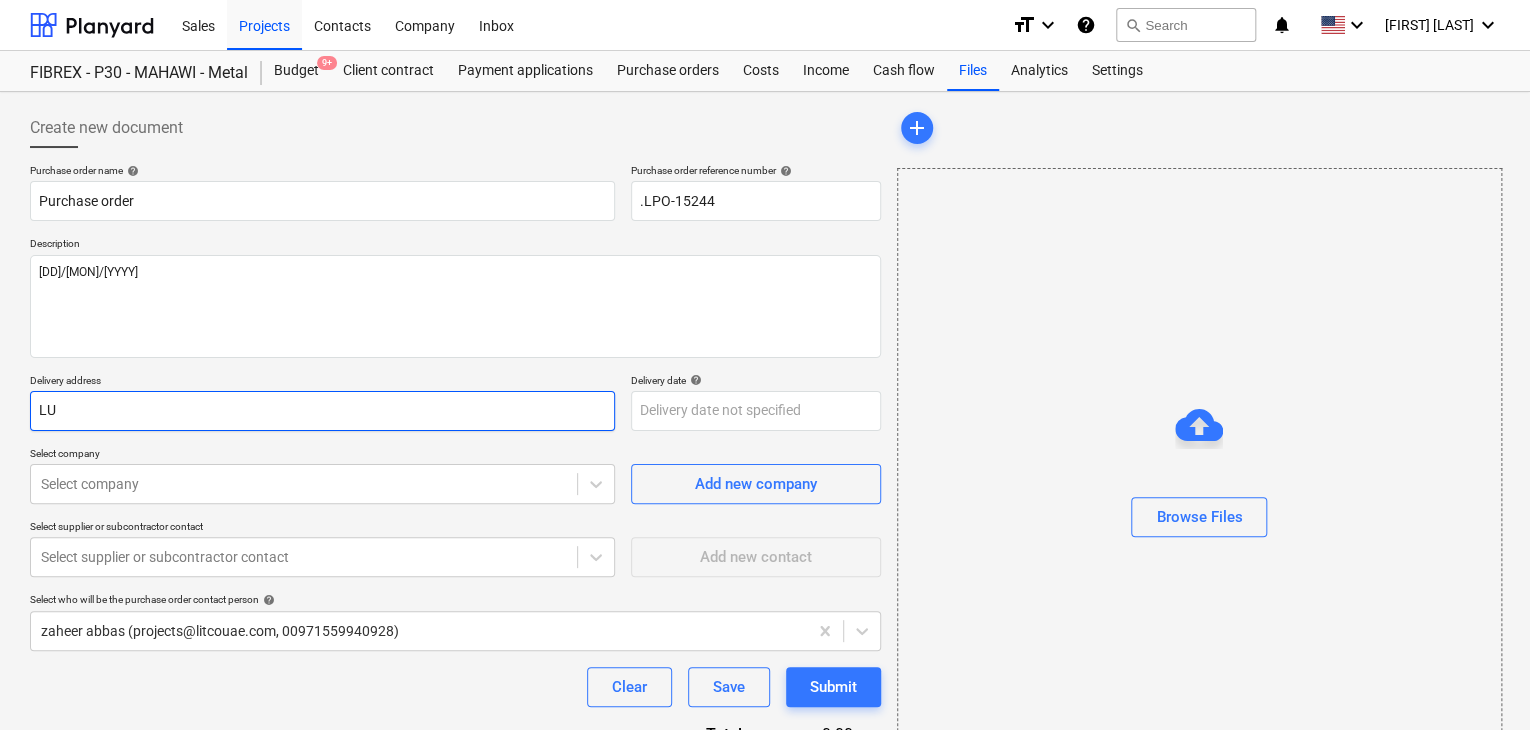 type on "x" 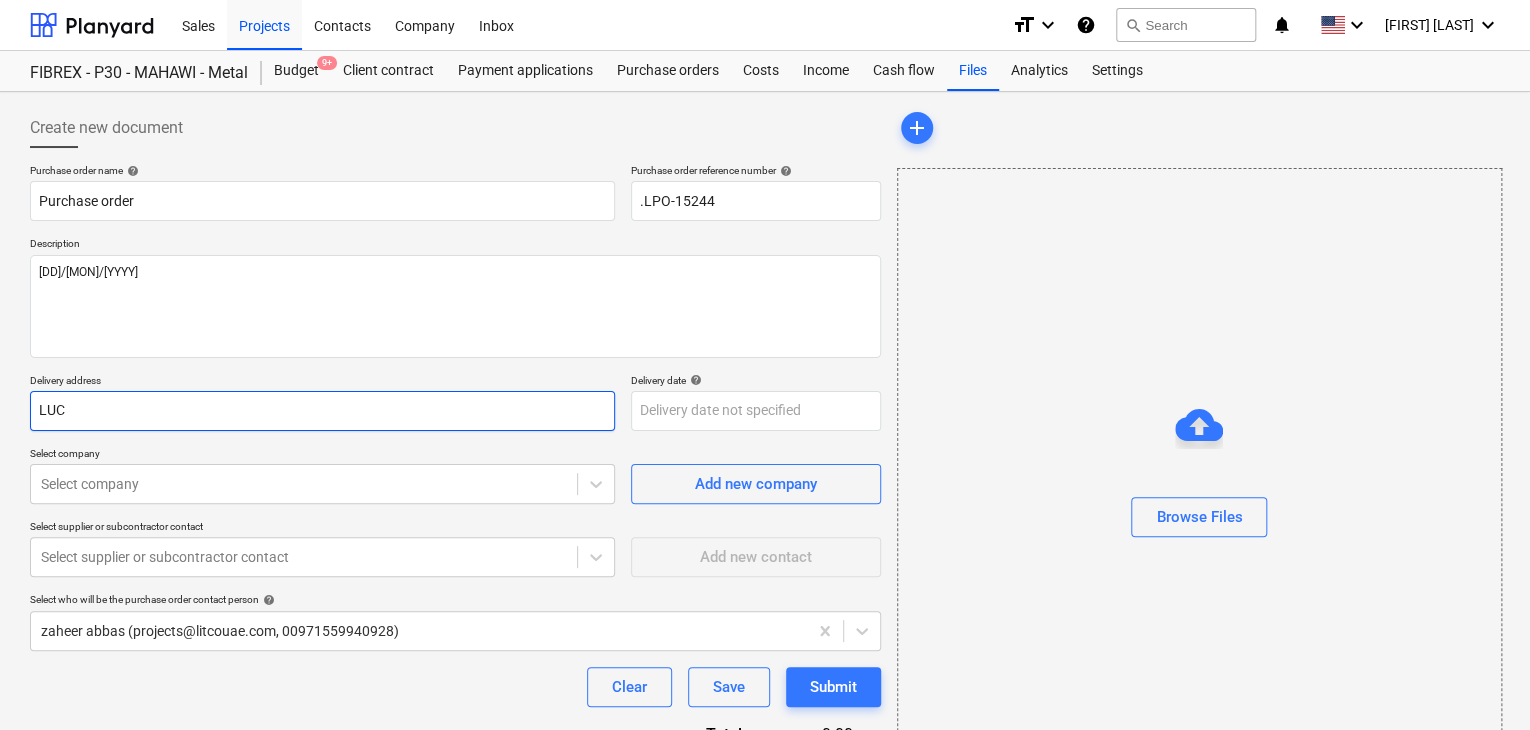 type on "x" 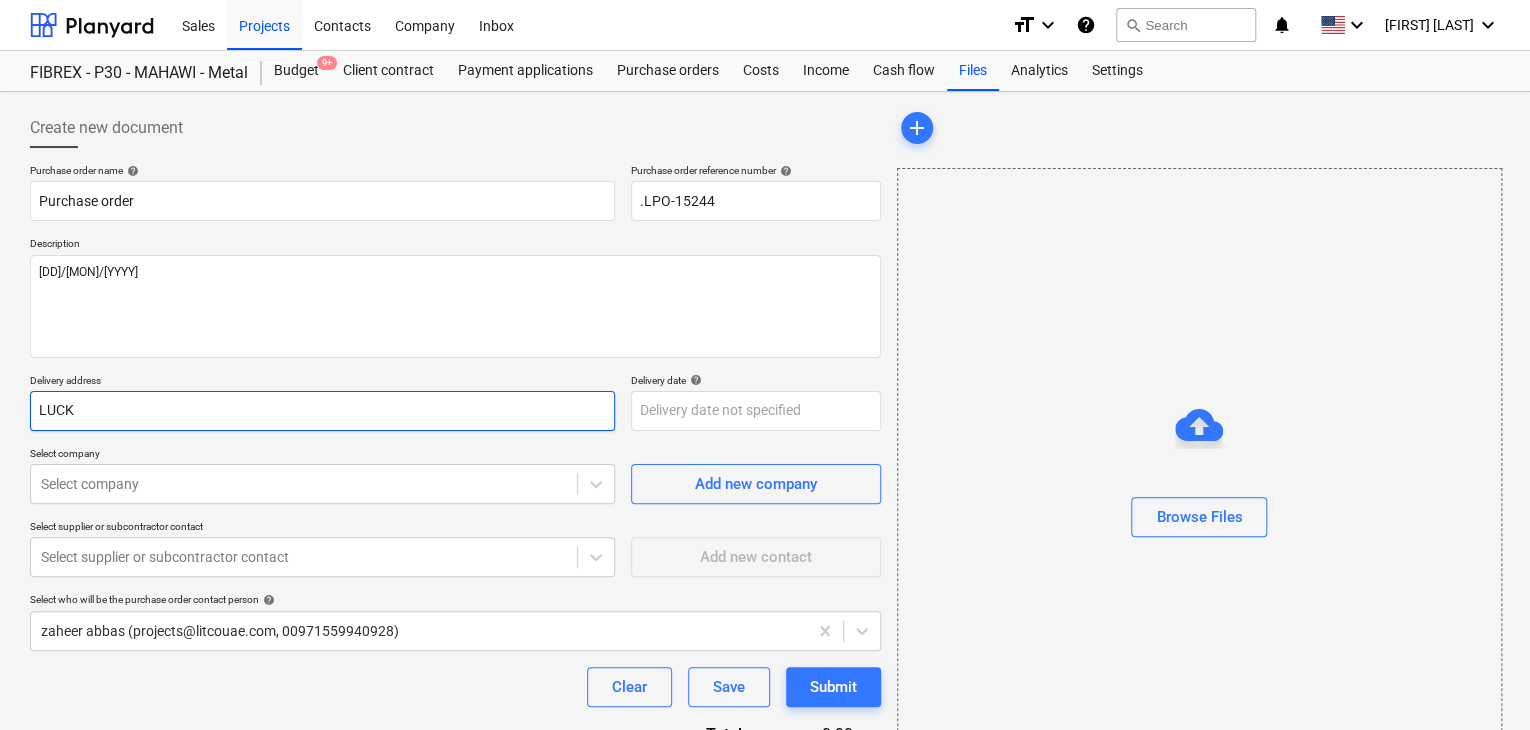 type on "x" 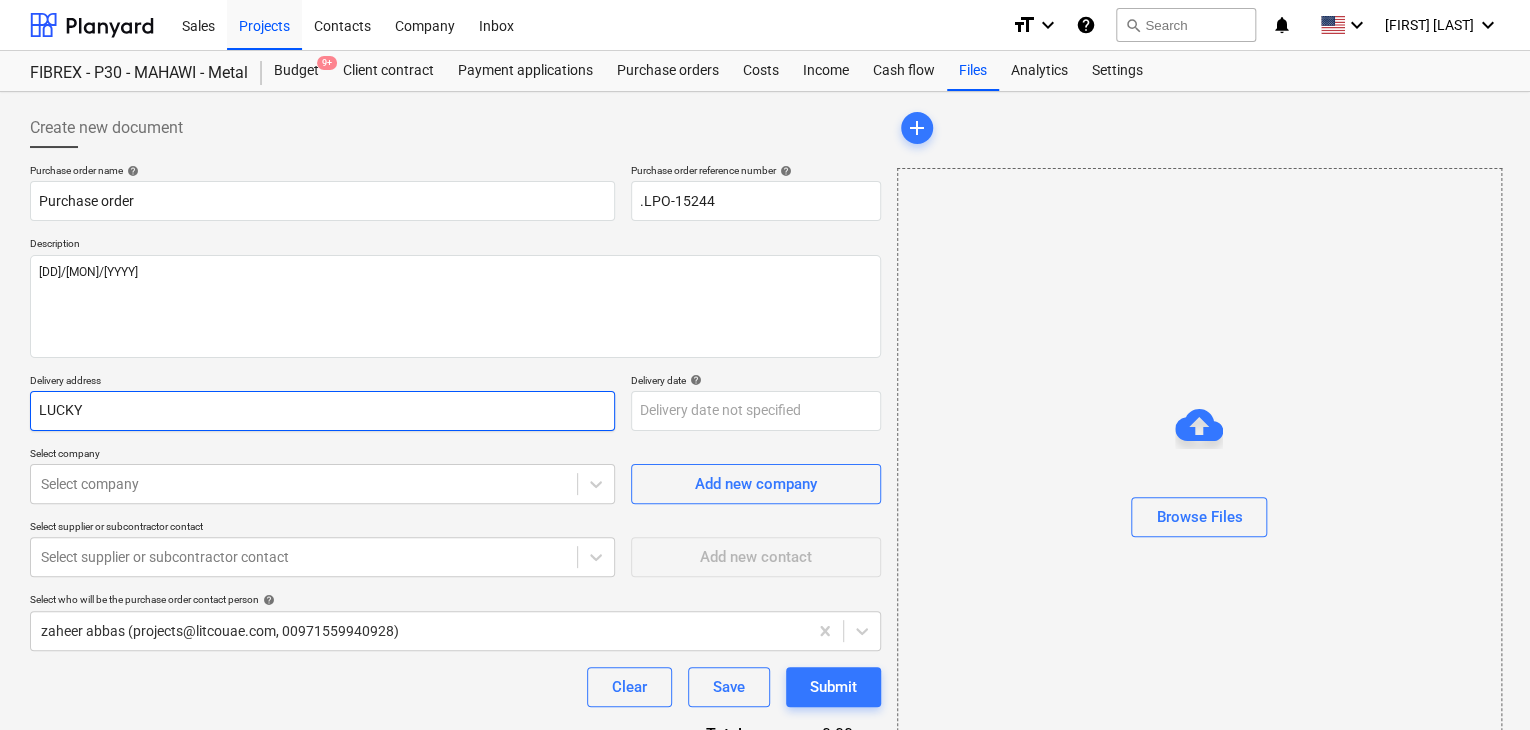 type on "x" 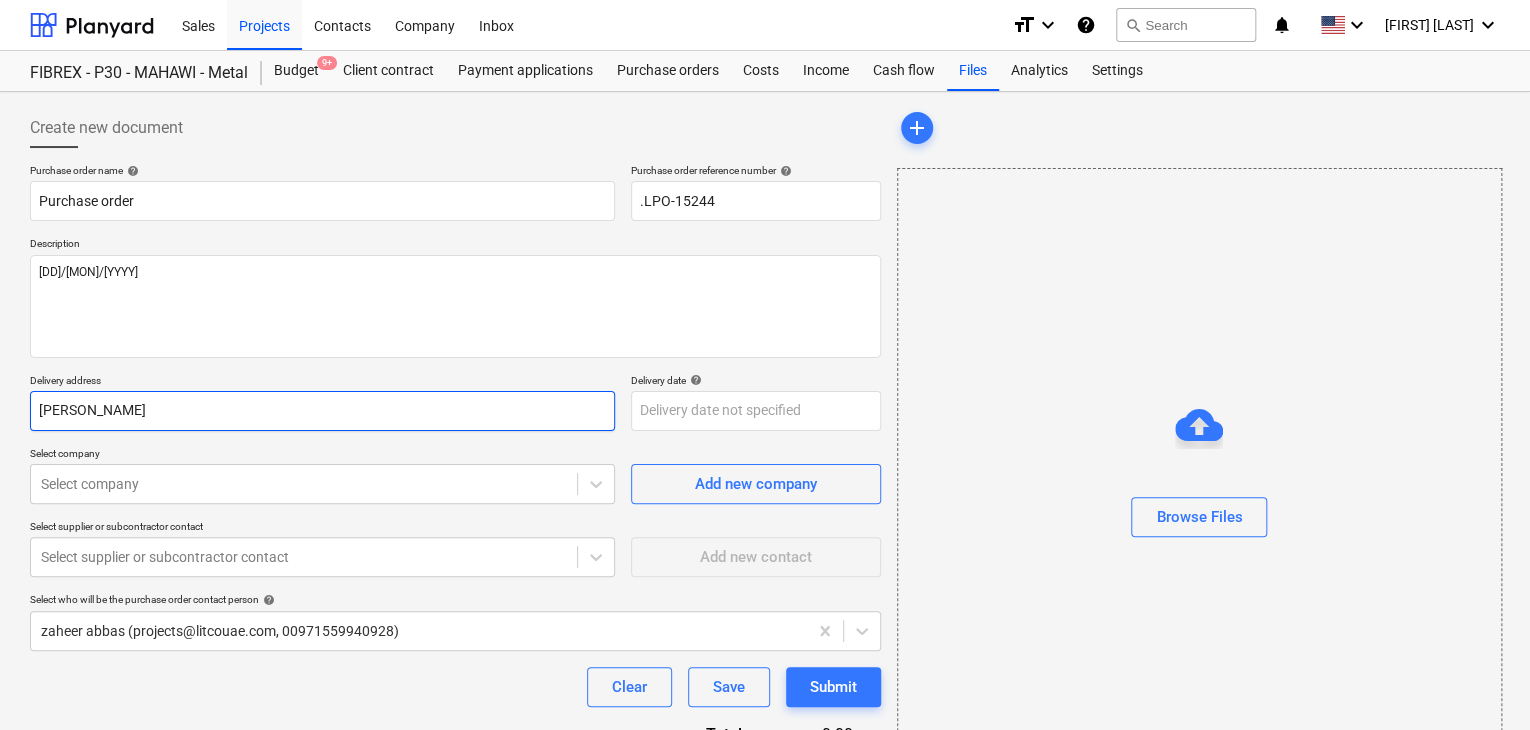 type on "x" 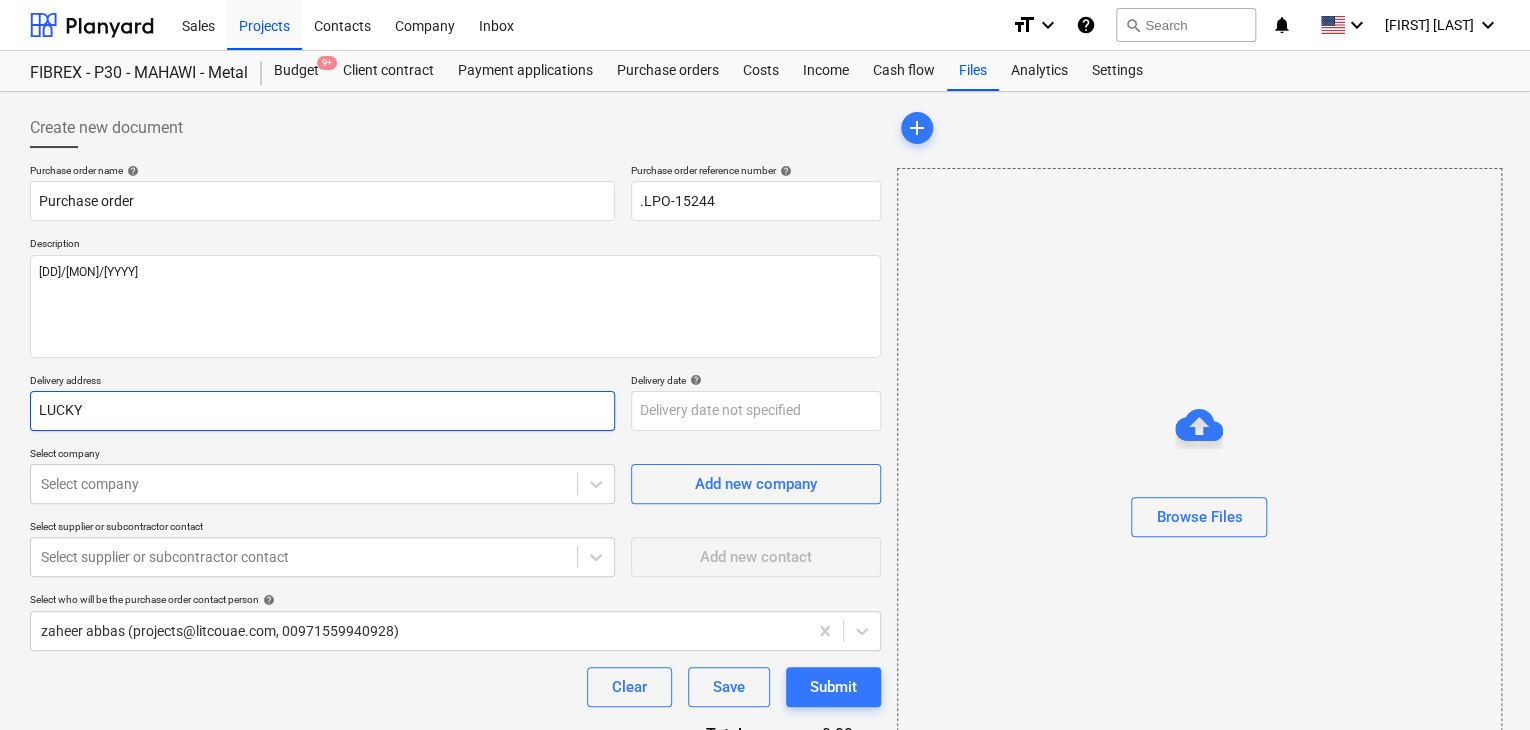type on "x" 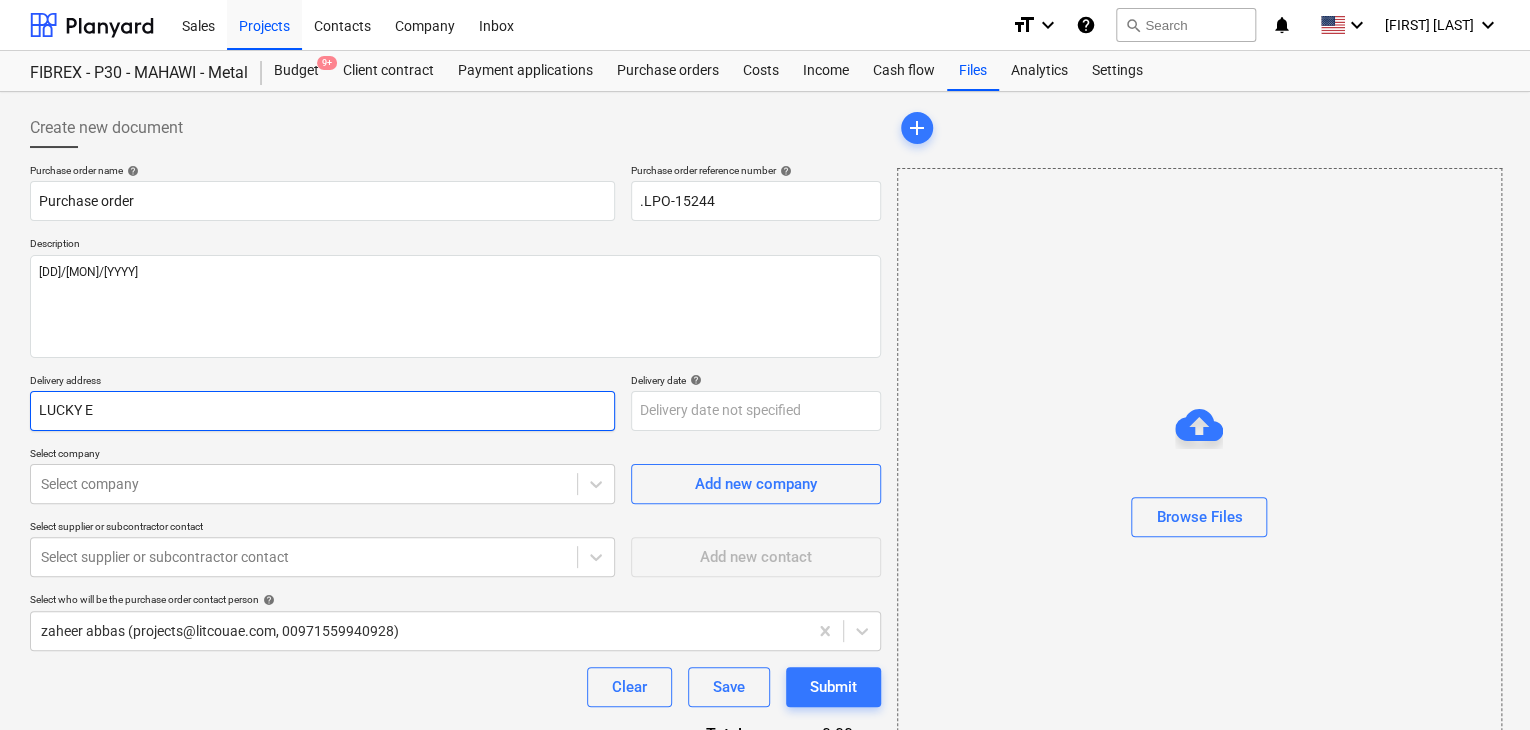 type on "x" 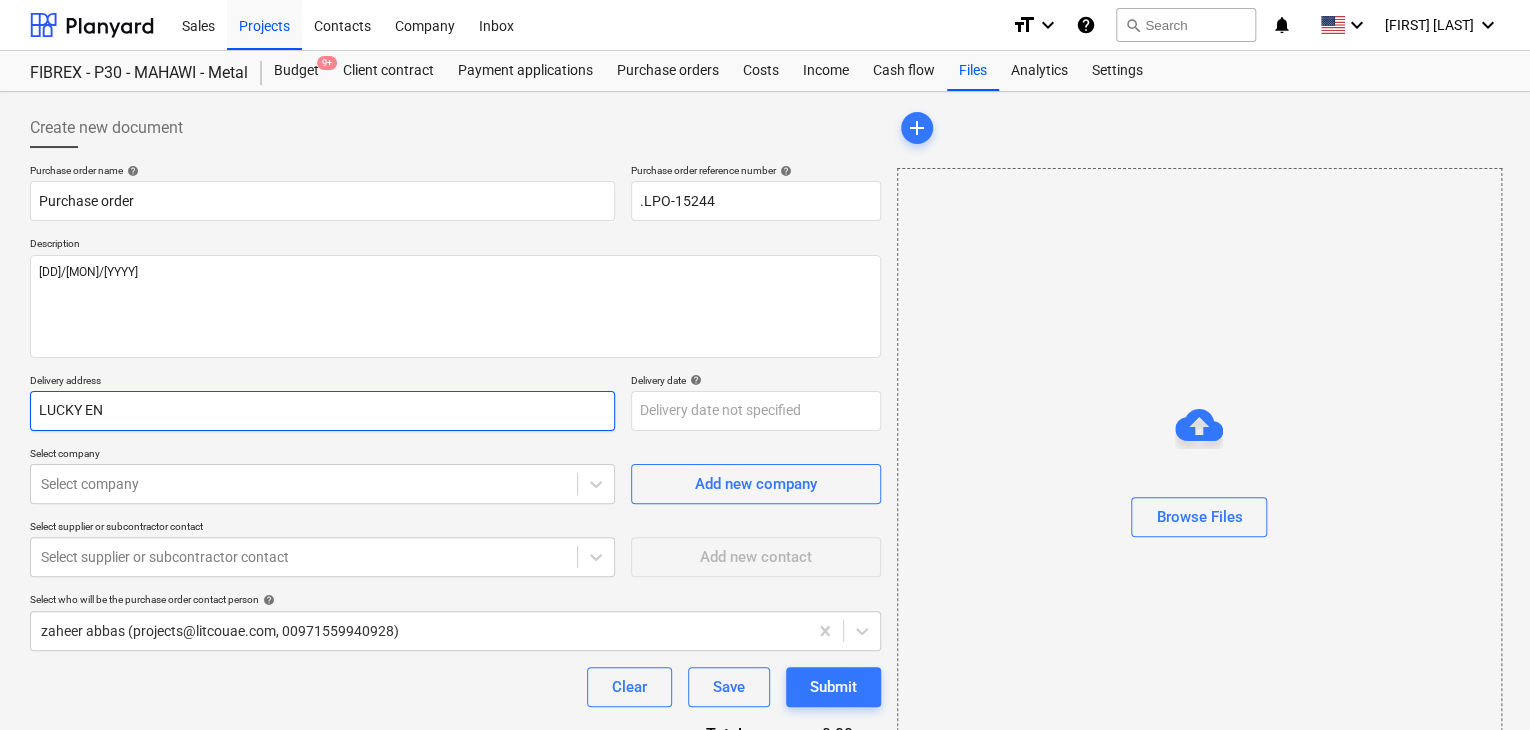type on "x" 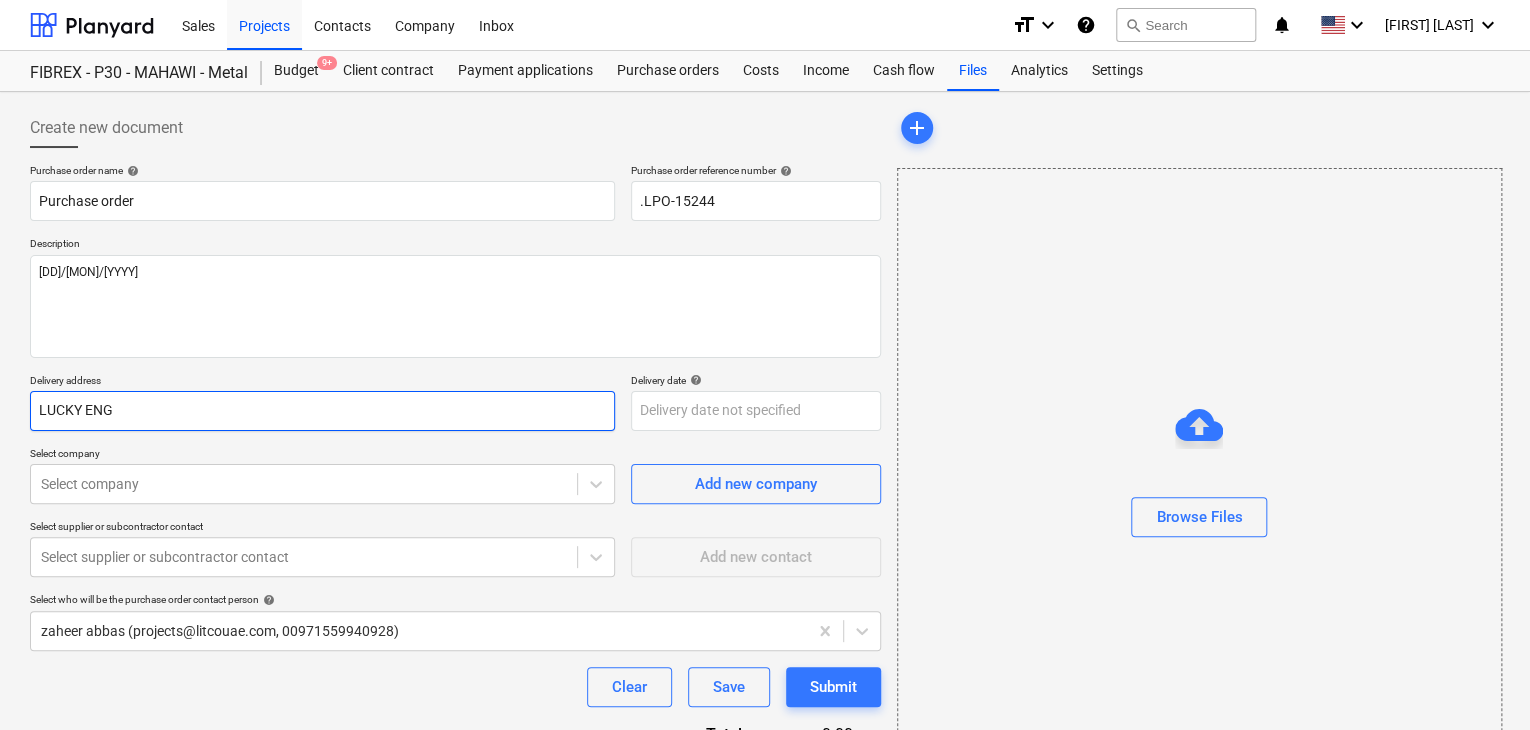 type on "x" 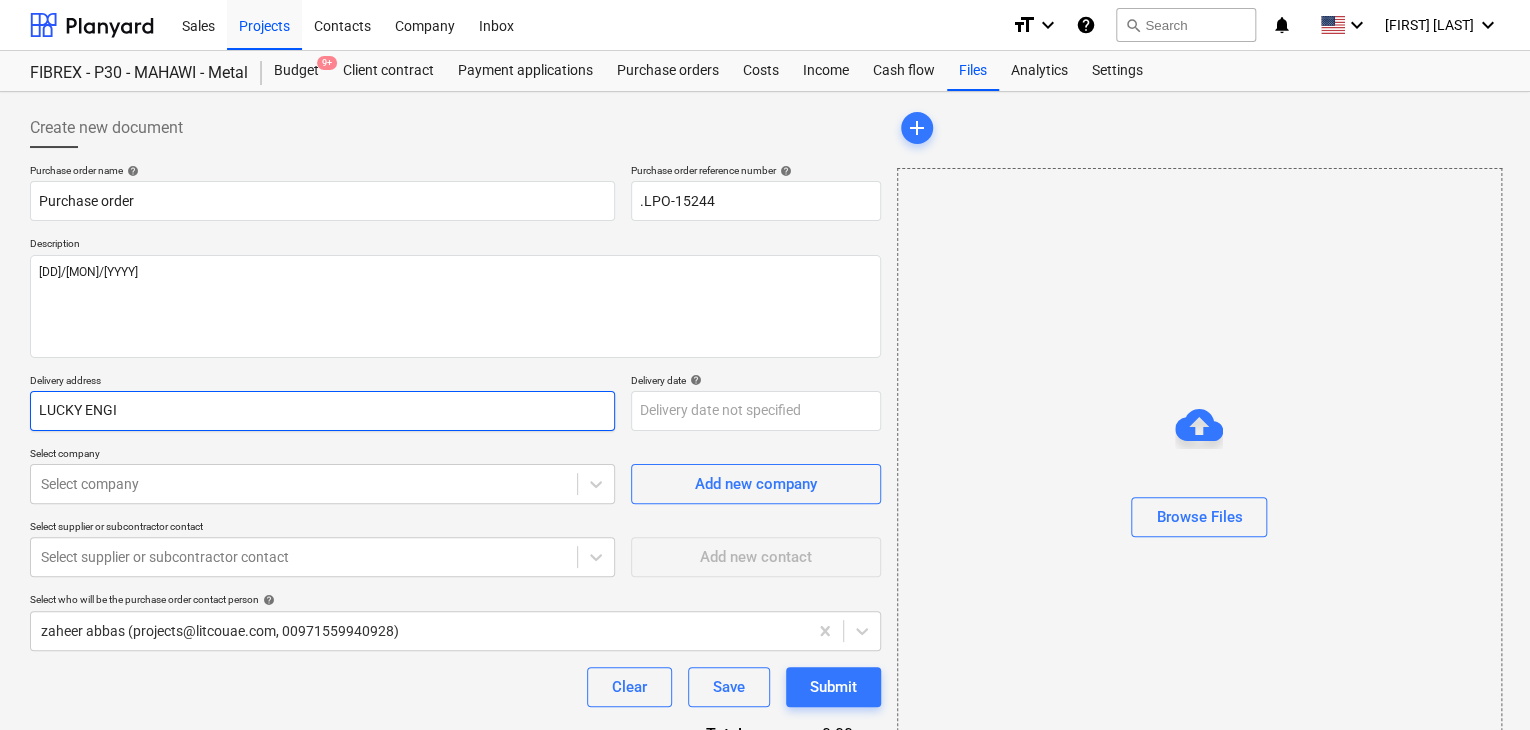 type on "x" 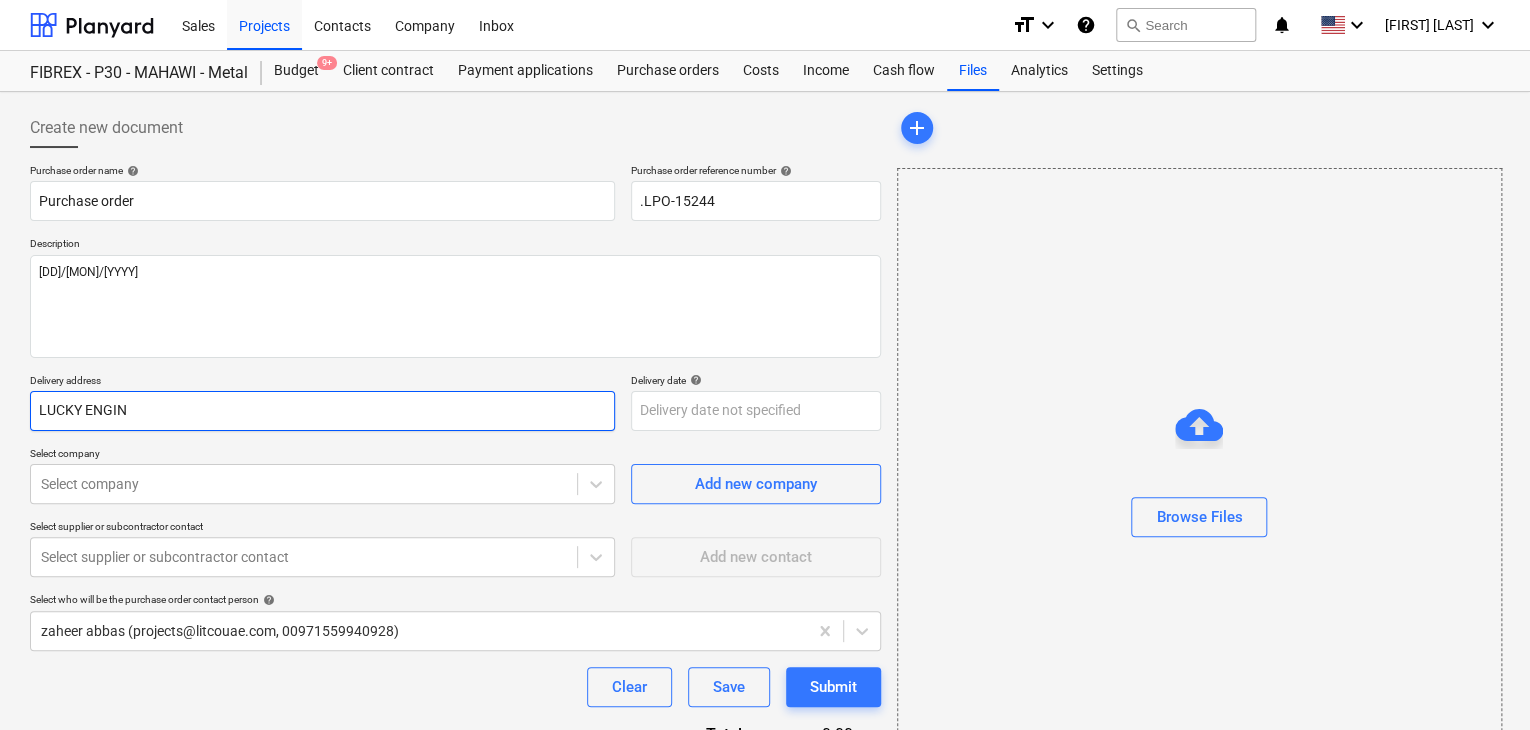 type on "x" 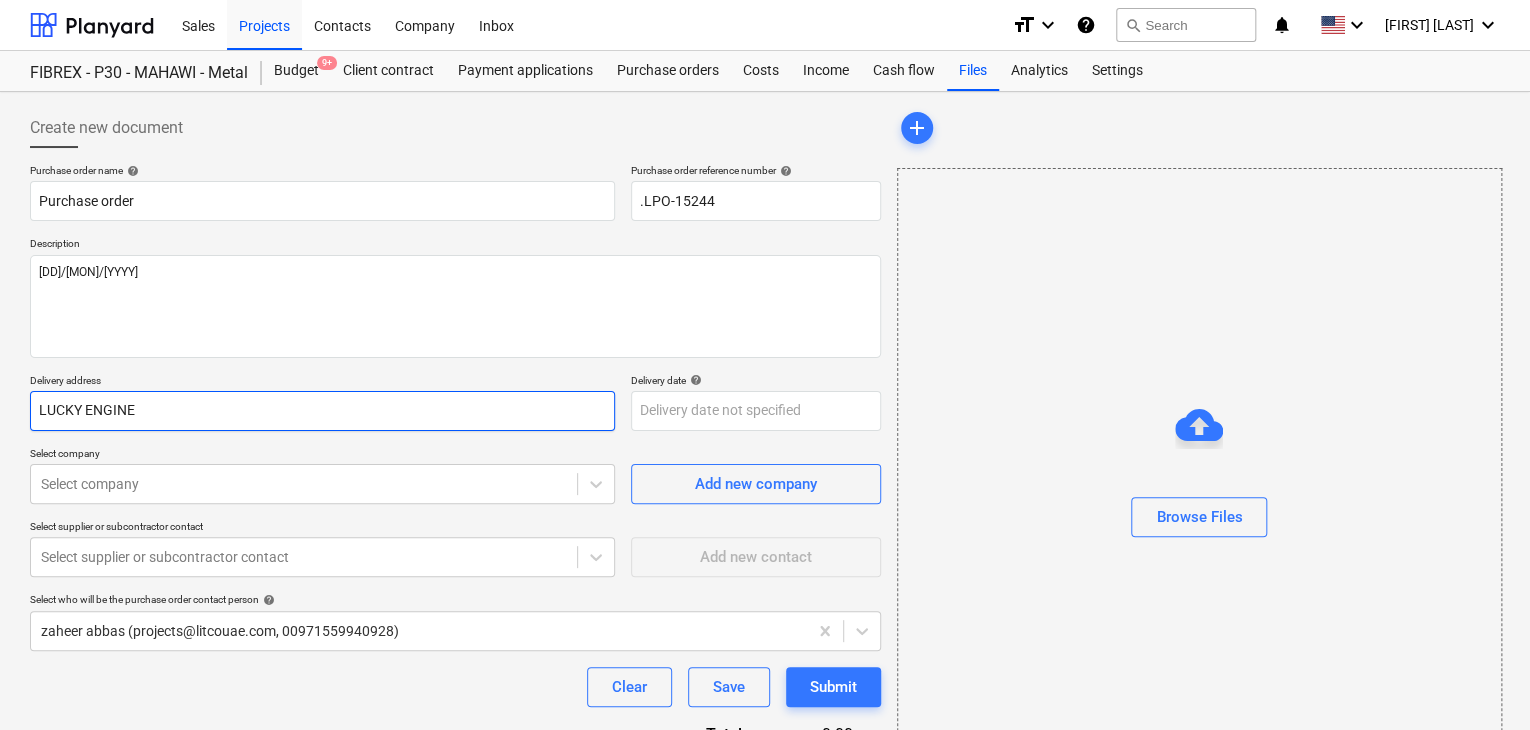 type on "x" 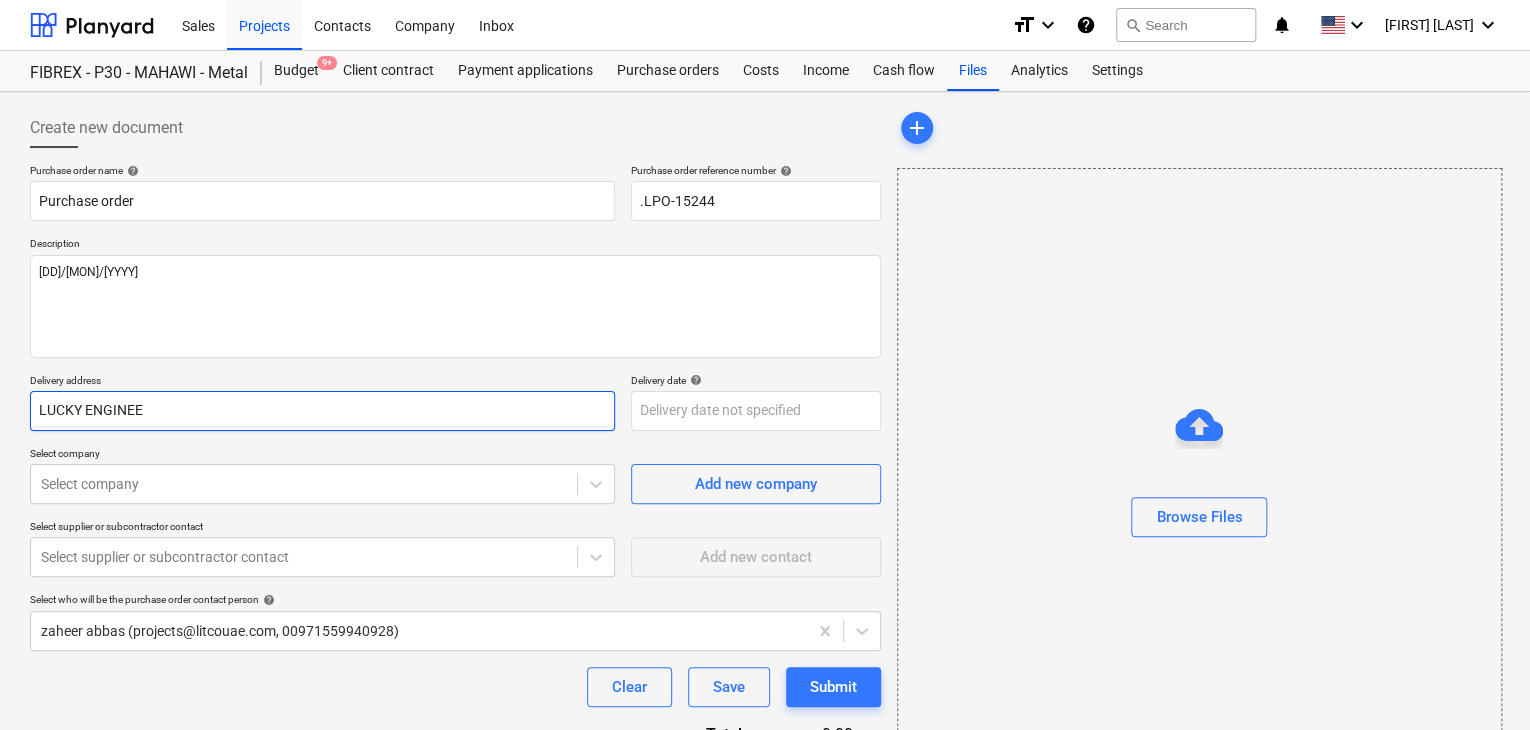 type on "x" 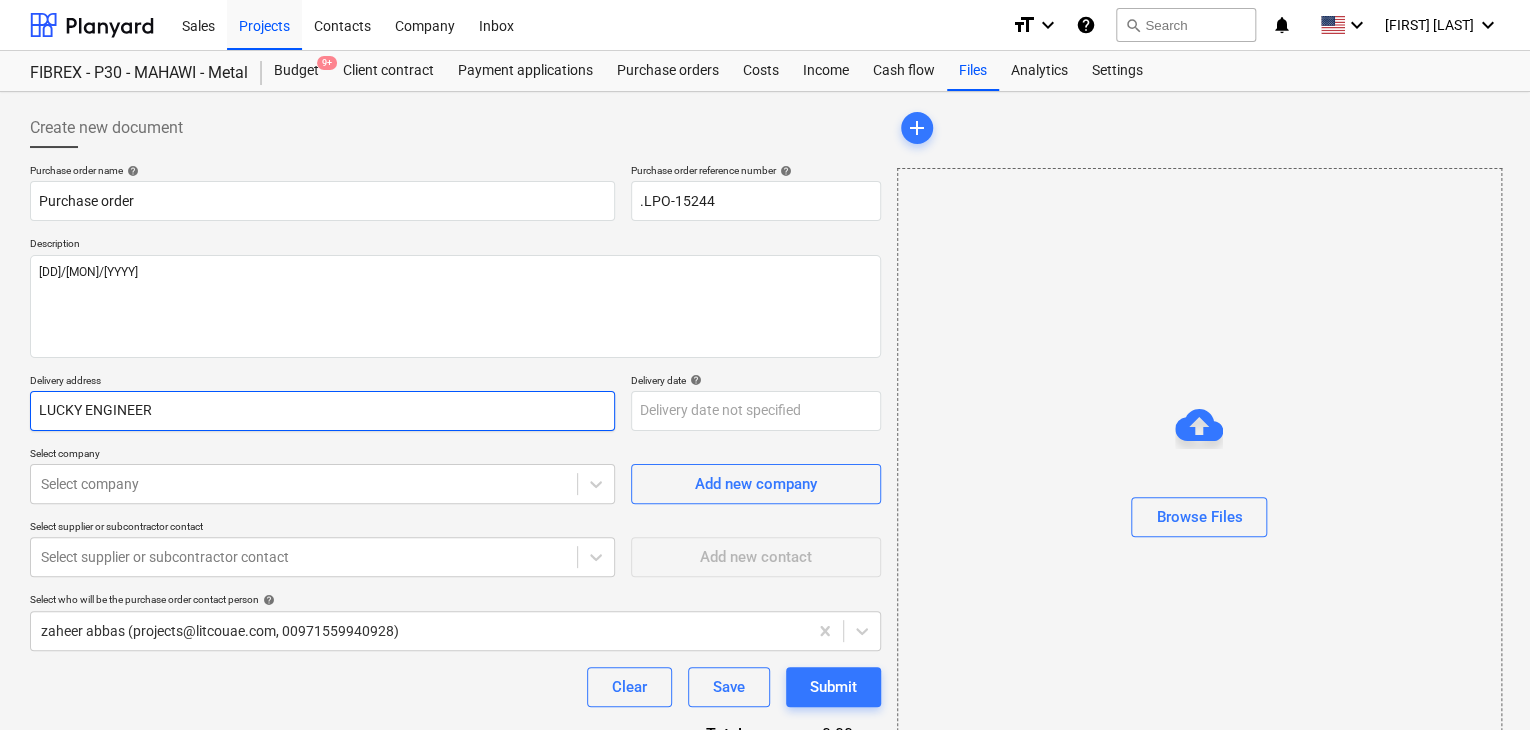 type on "x" 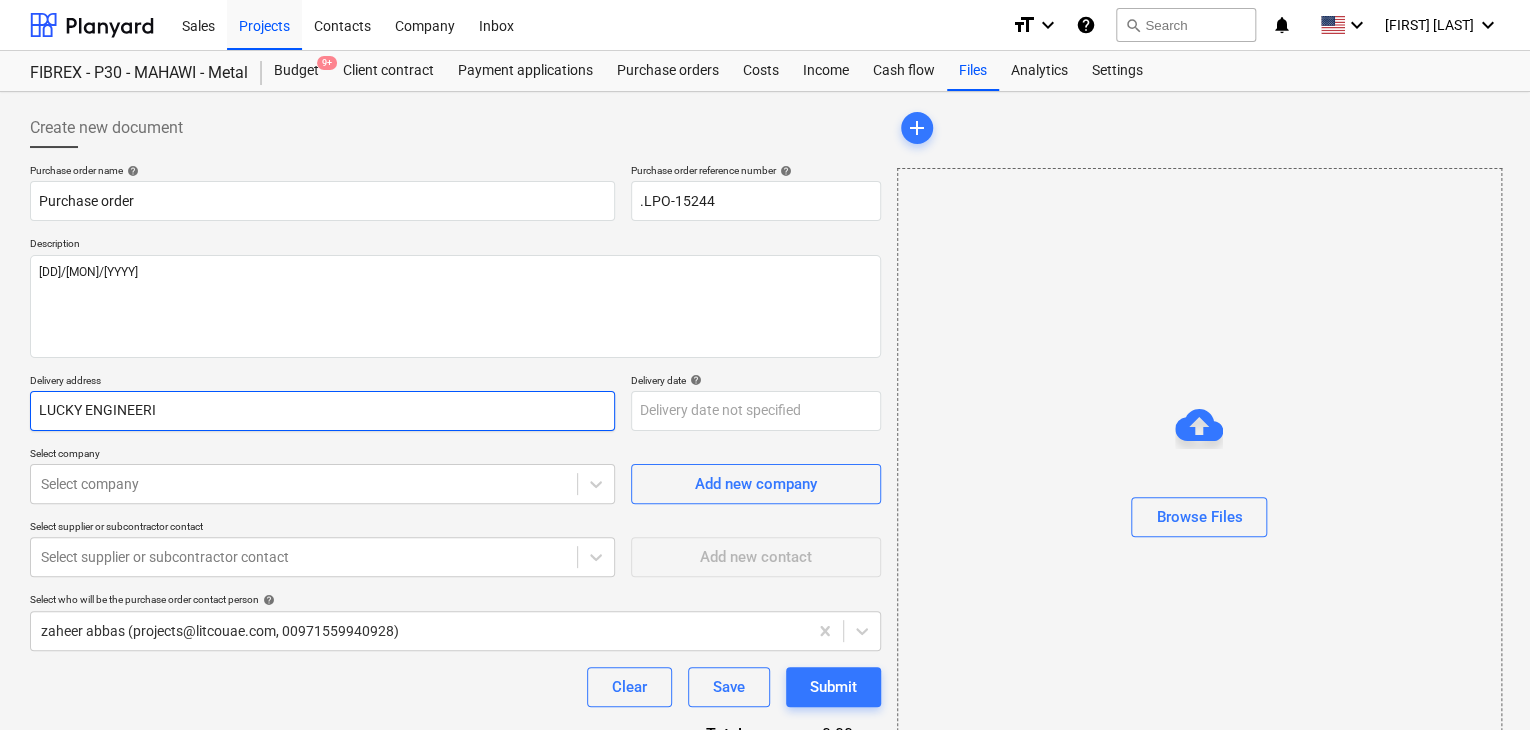type on "x" 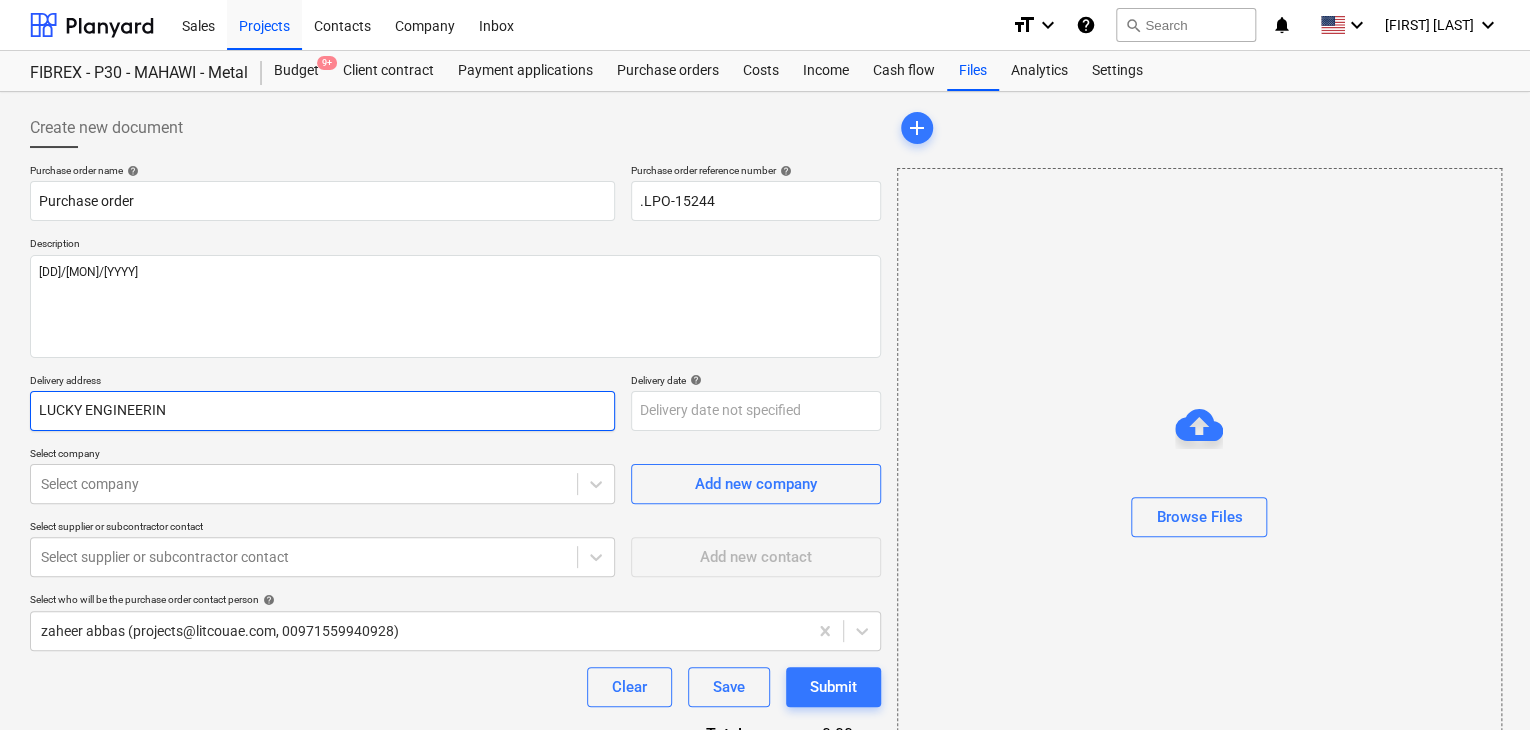 type on "x" 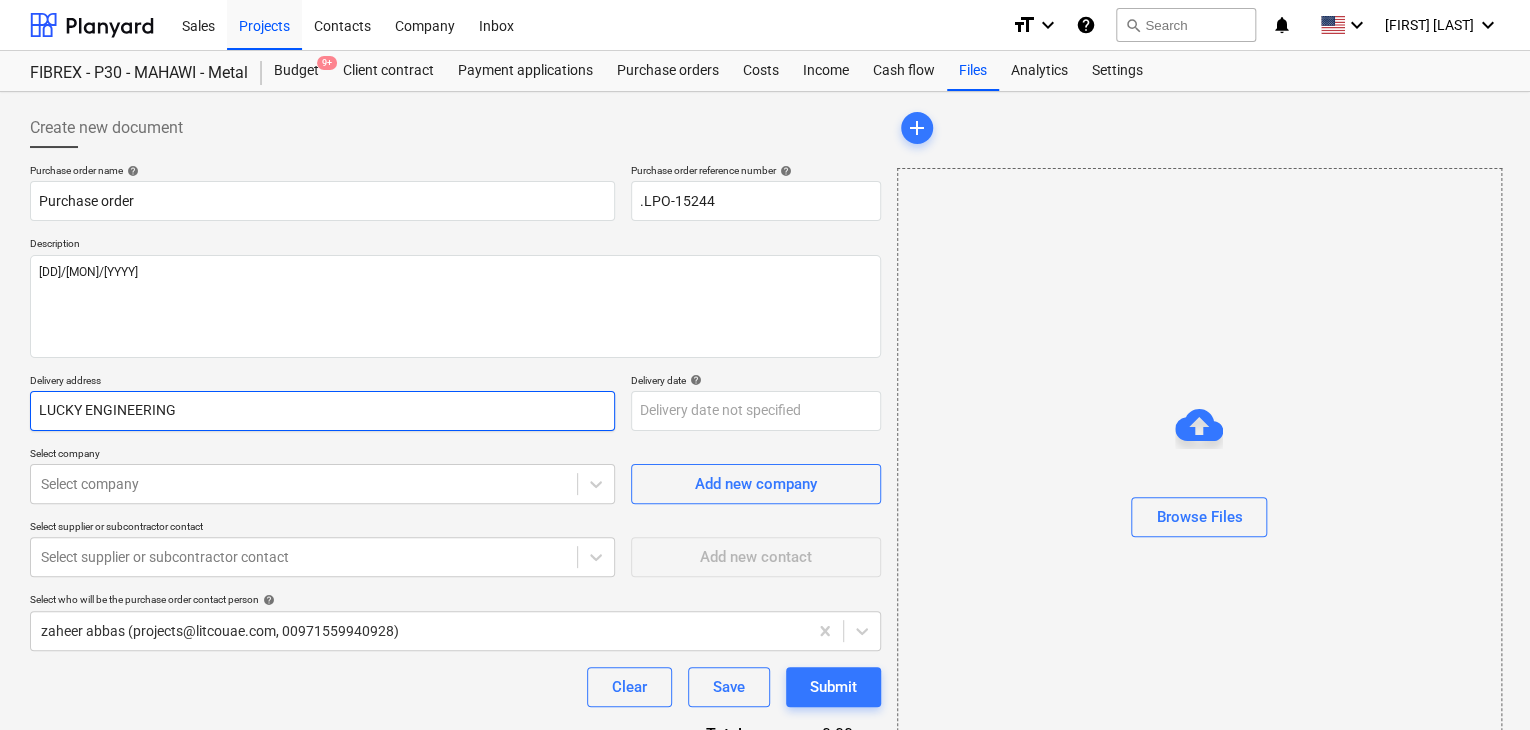 type on "x" 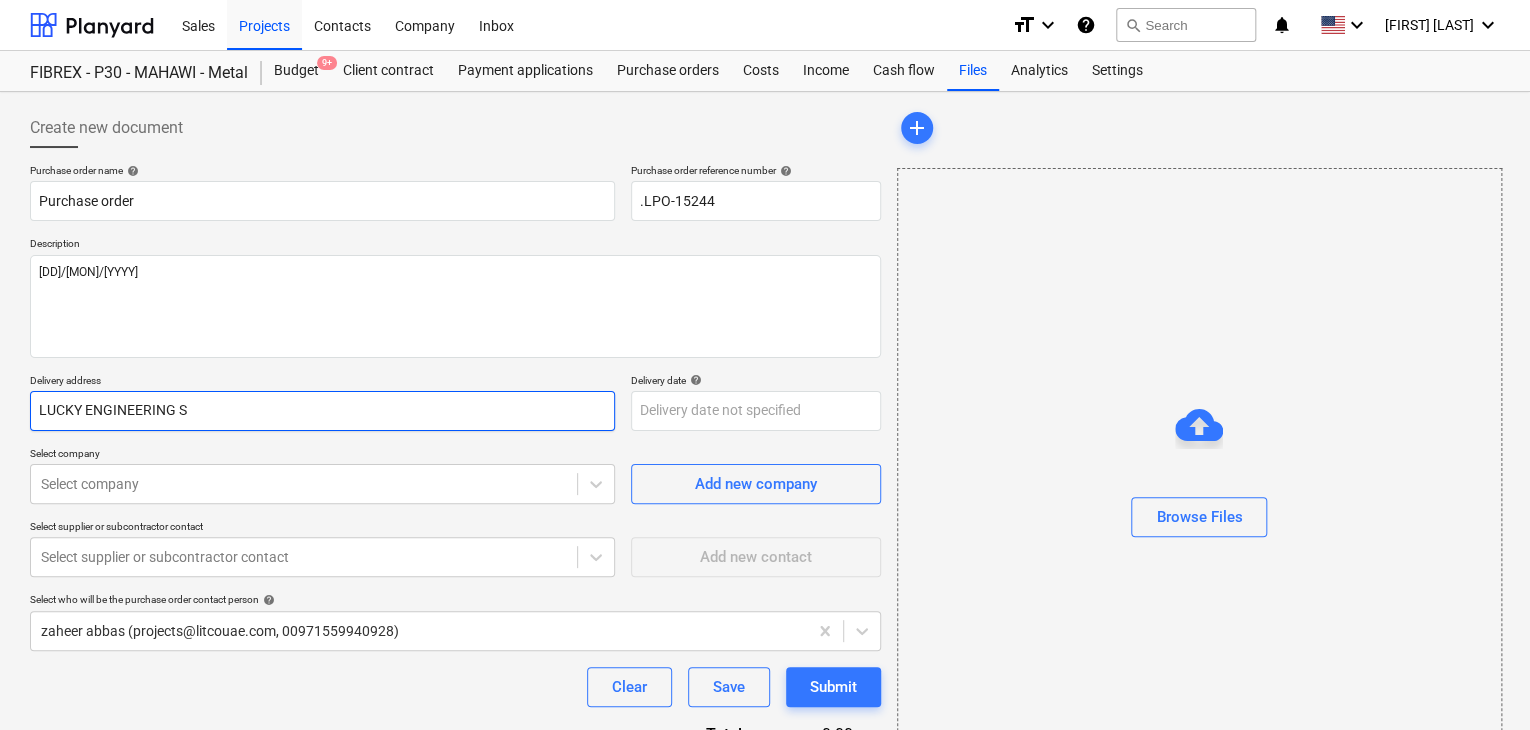 type on "x" 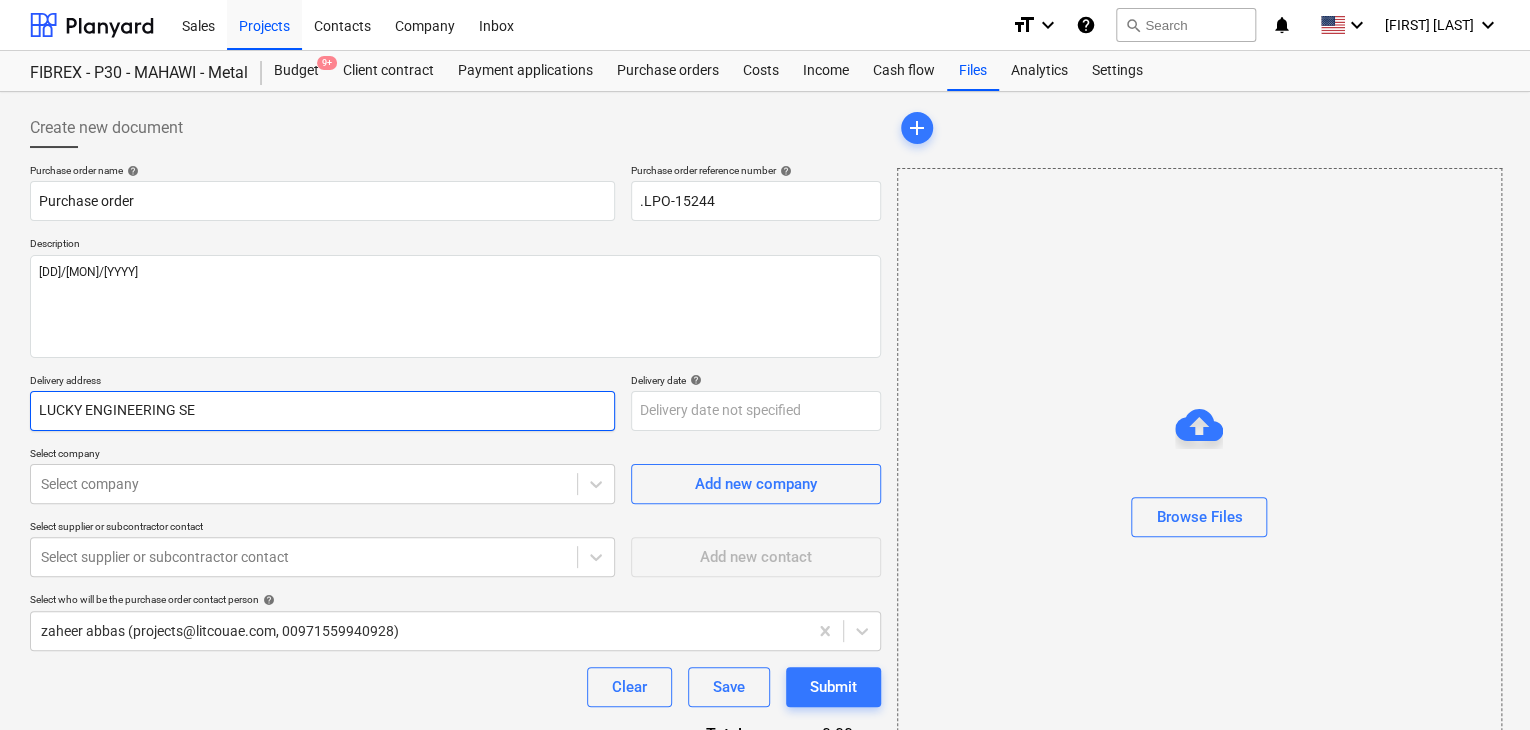 type on "x" 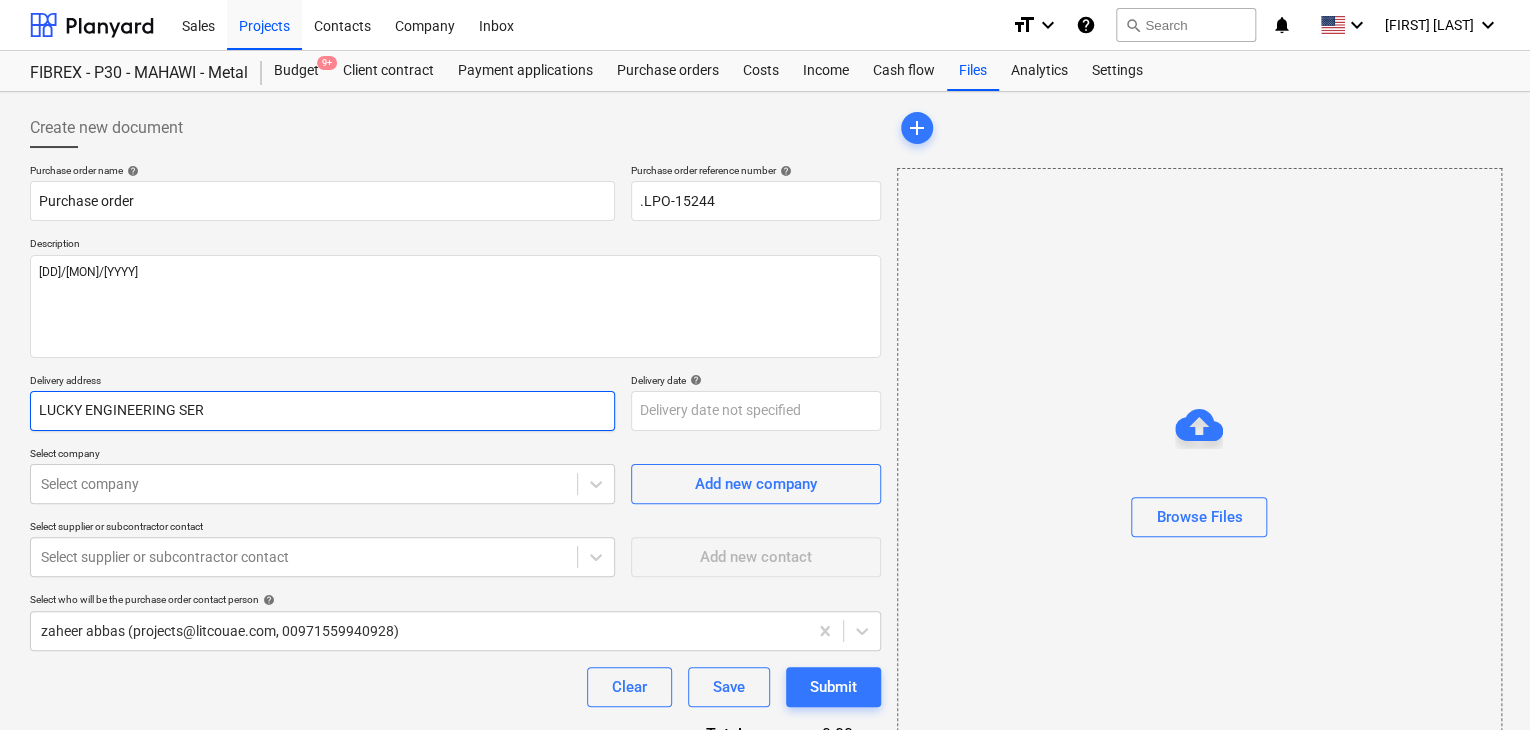 type on "x" 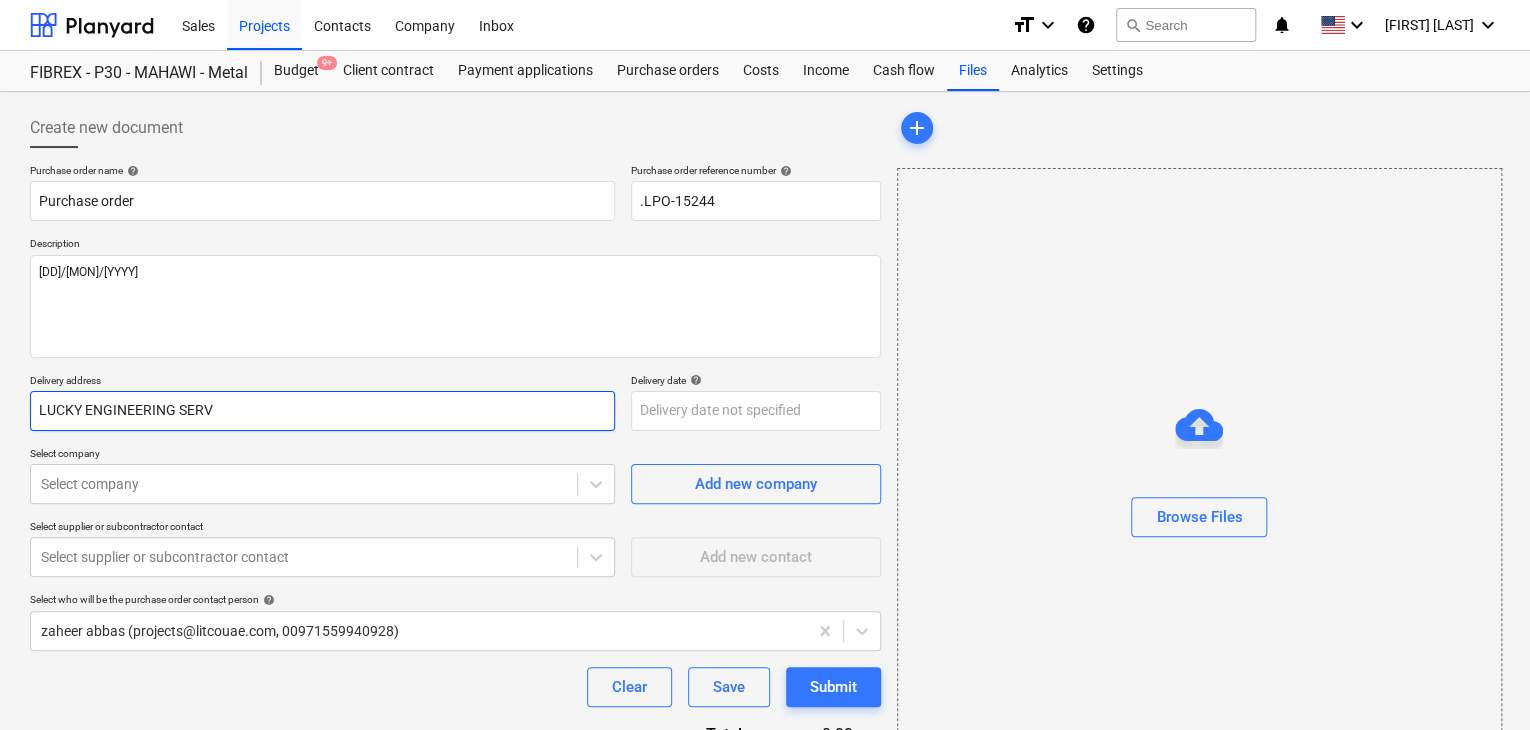 type on "x" 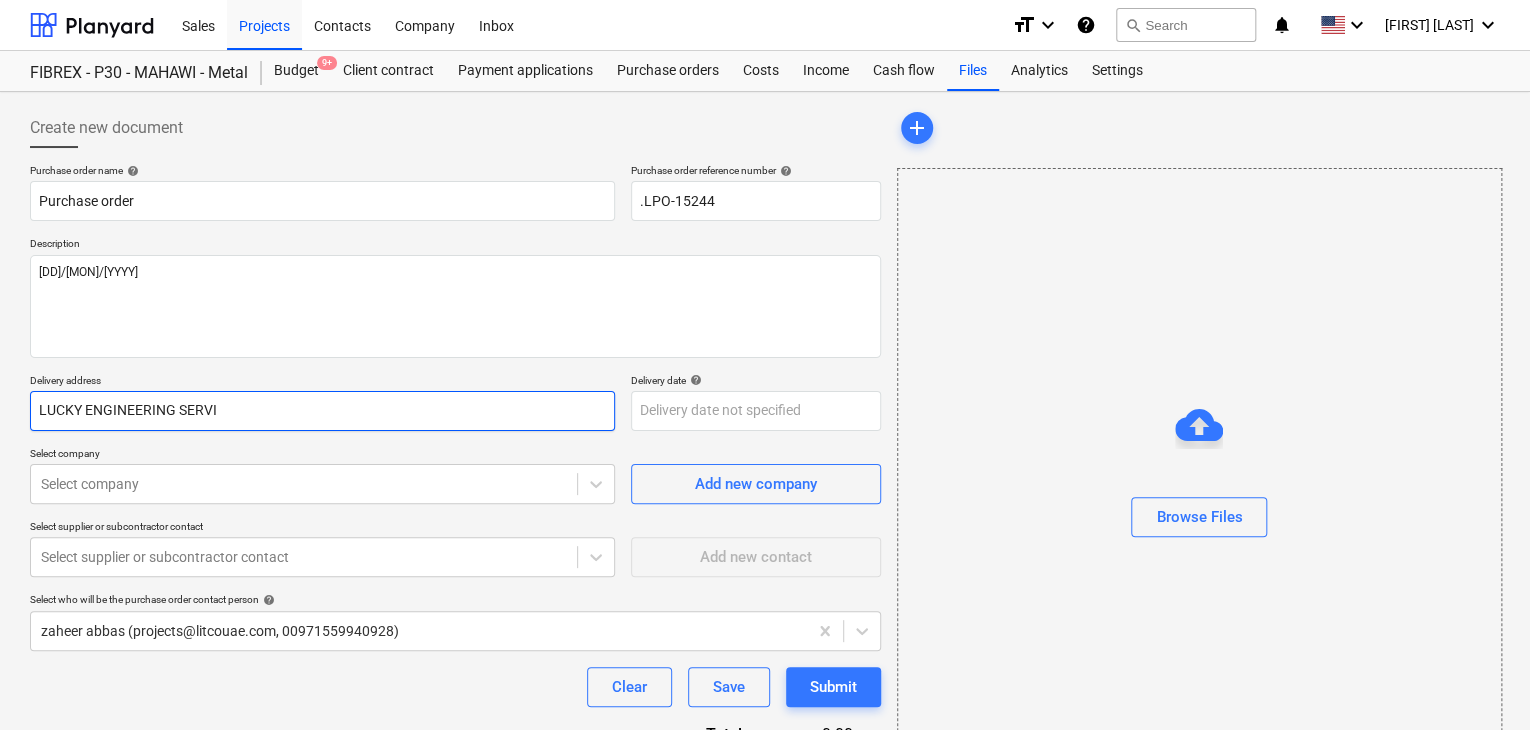 type on "LUCKY ENGINEERING SERVIC" 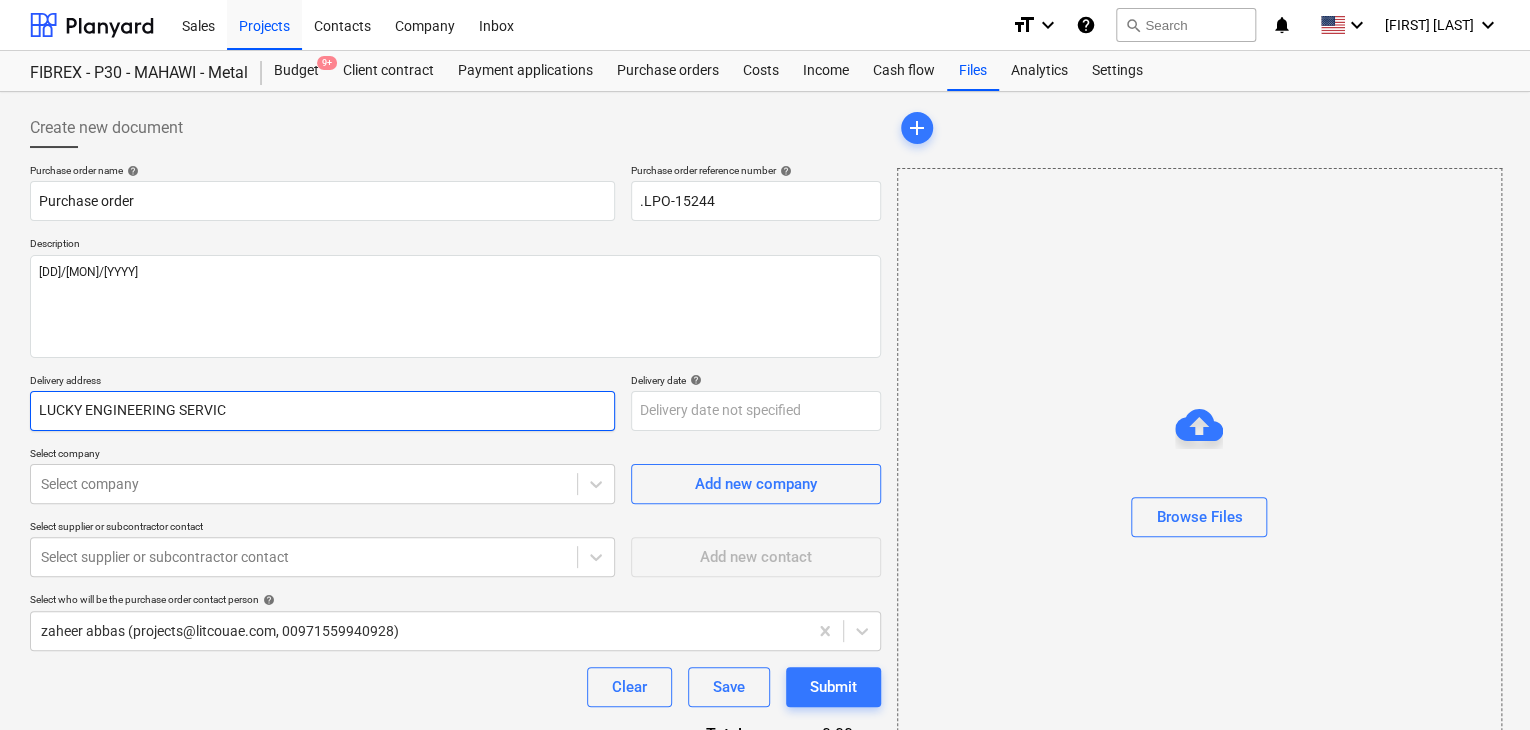 type on "x" 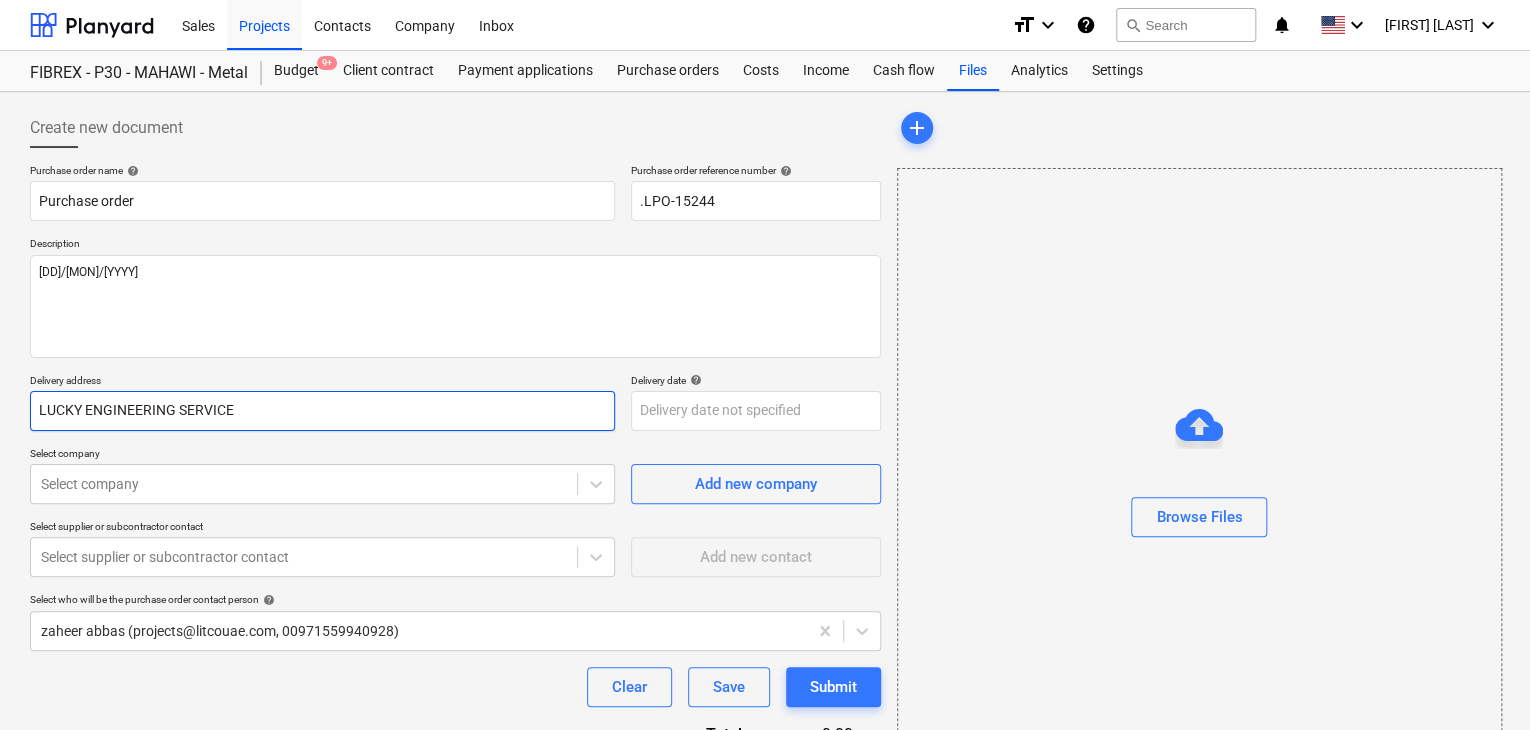 type 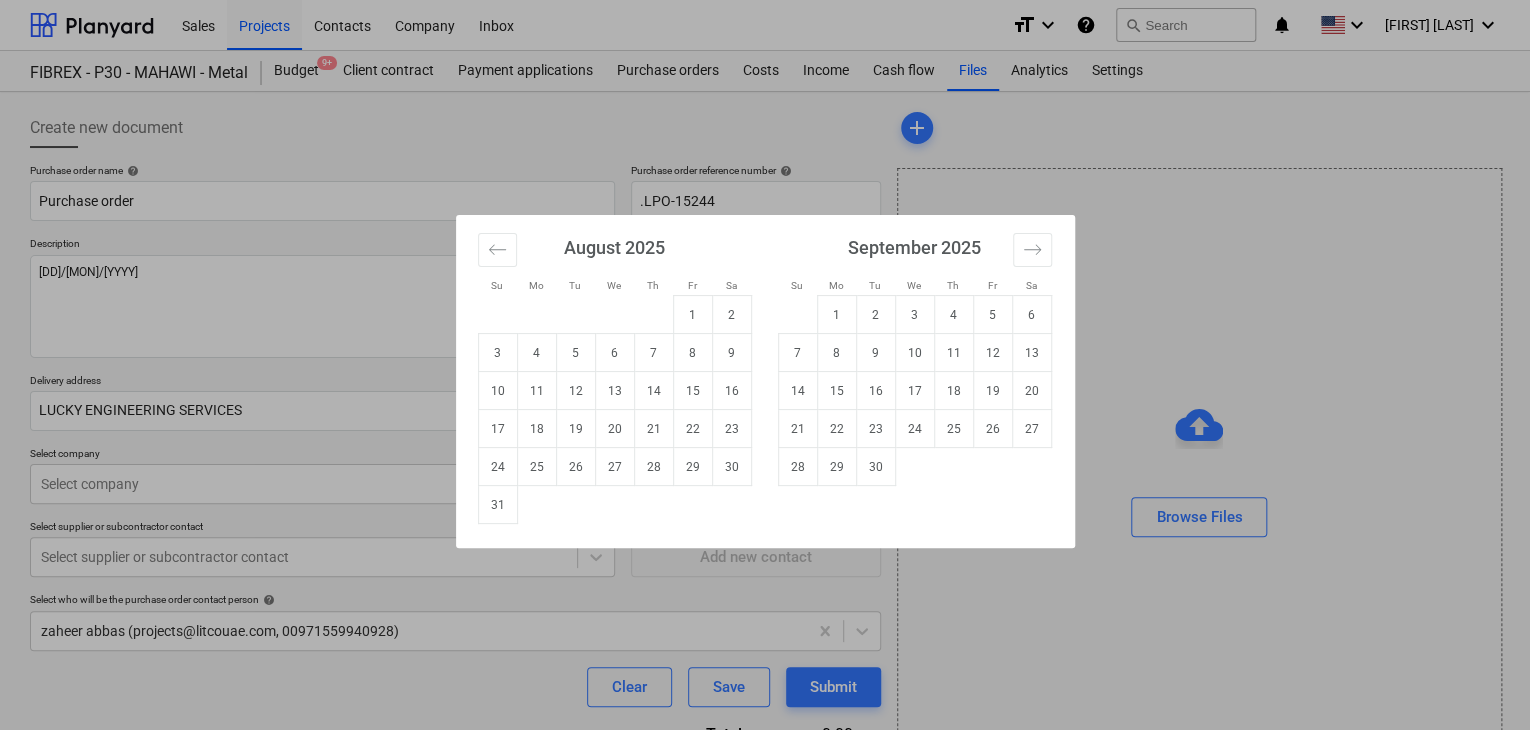click on "Sales Projects Contacts Company Inbox format_size keyboard_arrow_down help search Search notifications 0 keyboard_arrow_down z. [PERSON_NAME] keyboard_arrow_down [COMPANY_NAME] - Factory/Office Budget 9+ Client contract Payment applications Purchase orders Costs Income Cash flow Files Analytics Settings Create new document Purchase order name help Purchase order Purchase order reference number help .LPO-[NUMBER] Description [DD]/[MON]/[YYYY] Delivery address [COMPANY_NAME] Delivery date help Press the down arrow key to interact with the calendar and
select a date. Press the question mark key to get the keyboard shortcuts for changing dates. Select company Select company Add new company Select supplier or subcontractor contact Select supplier or subcontractor contact Add new contact Select who will be the purchase order contact person help [PERSON_NAME] ([EMAIL], [PHONE]) Clear Save Submit Total [PRICE]د.إ.‏ Select line-items to add help Search or select a line-item Select in bulk add" at bounding box center [765, 365] 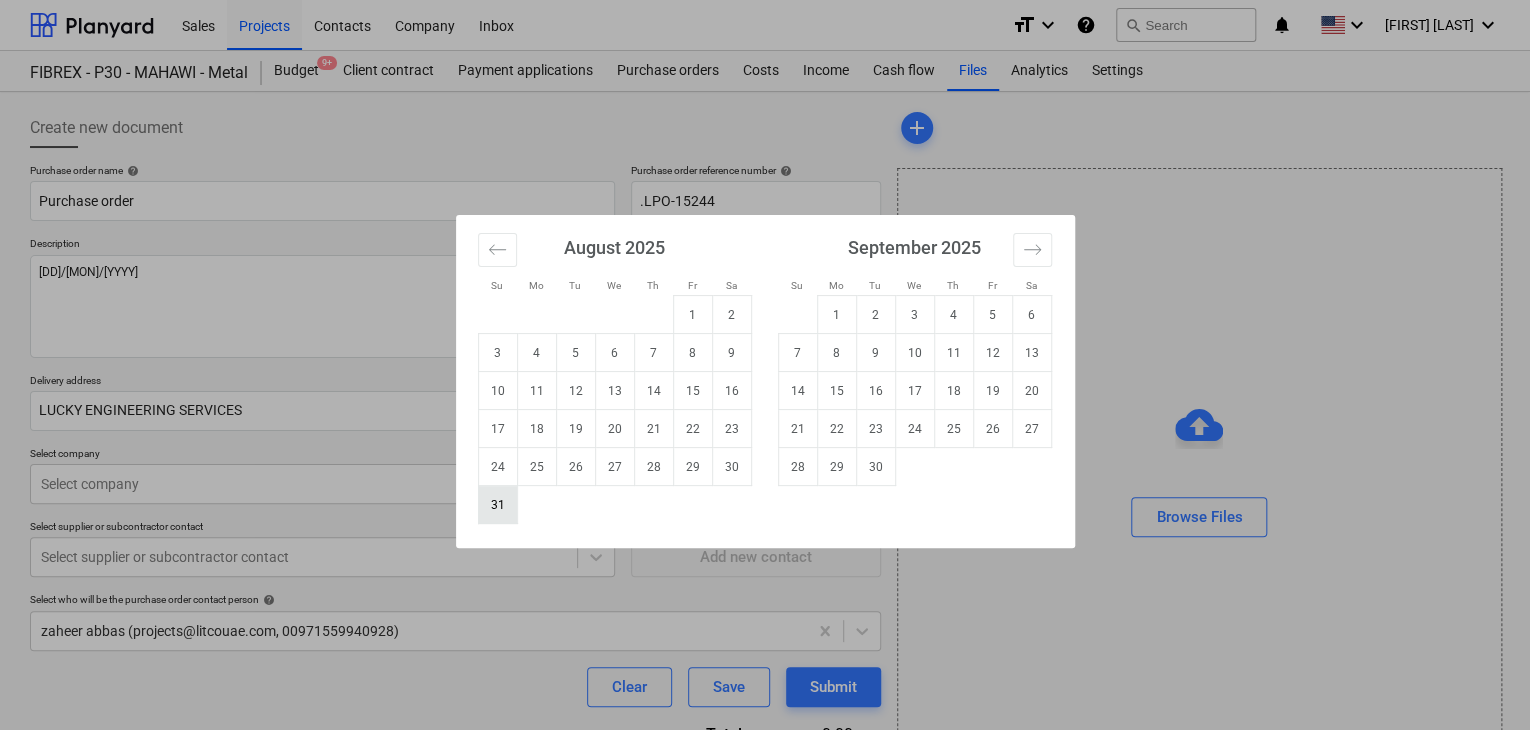 click on "31" at bounding box center [497, 505] 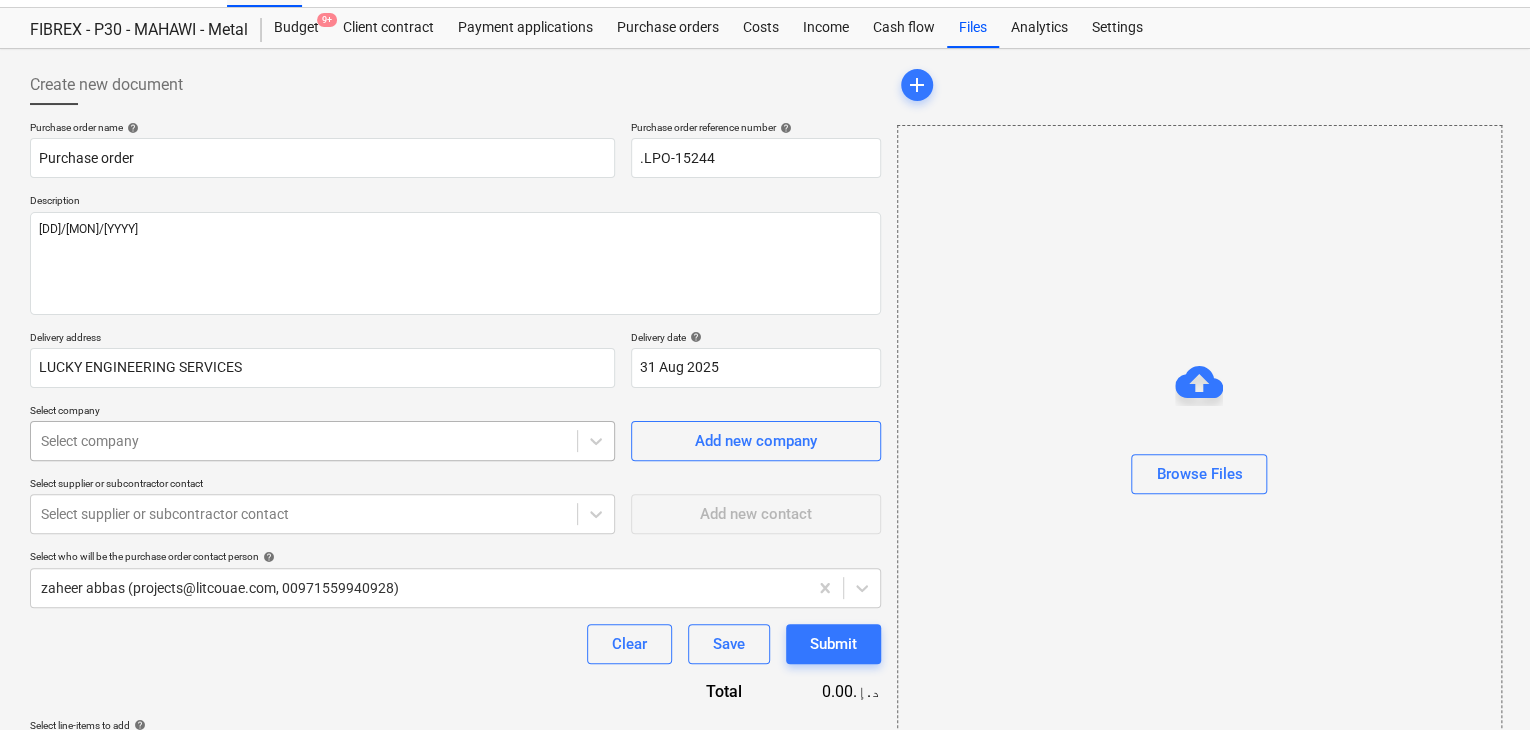 click on "Sales Projects Contacts Company Inbox format_size keyboard_arrow_down help search Search notifications 0 keyboard_arrow_down [FIRST] [LAST] keyboard_arrow_down FIBREX - P30 - MAHAWI - Metal Budget 9+ Client contract Payment applications Purchase orders Costs Income Cash flow Files Analytics Settings Create new document Purchase order name help Purchase order Purchase order reference number help .LPO-15244 Description 04/AUG/2025 Delivery address [COMPANY] Delivery date help 31 Aug 2025 31.08.2025 Press the down arrow key to interact with the calendar and  select a date. Press the question mark key to get the keyboard shortcuts for changing dates. Select company Select company Add new company Select supplier or subcontractor contact Select supplier or subcontractor contact Add new contact Select who will be the purchase order contact person help [FIRST] [LAST] ([EMAIL], [PHONE]) Clear Save Submit Total 0.00د.إ.‏ Select line-items to add help Search or select a line-item" at bounding box center [765, 322] 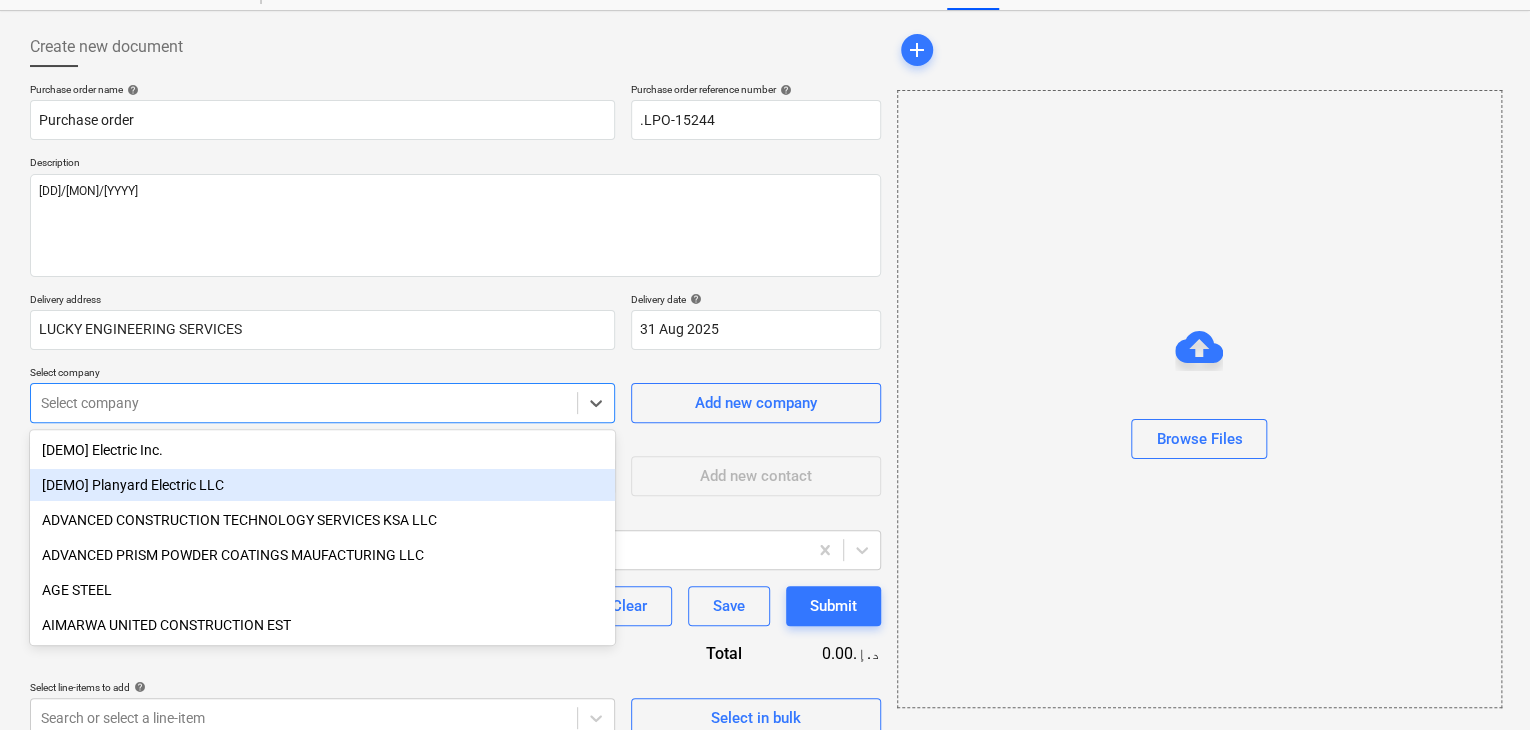 scroll, scrollTop: 93, scrollLeft: 0, axis: vertical 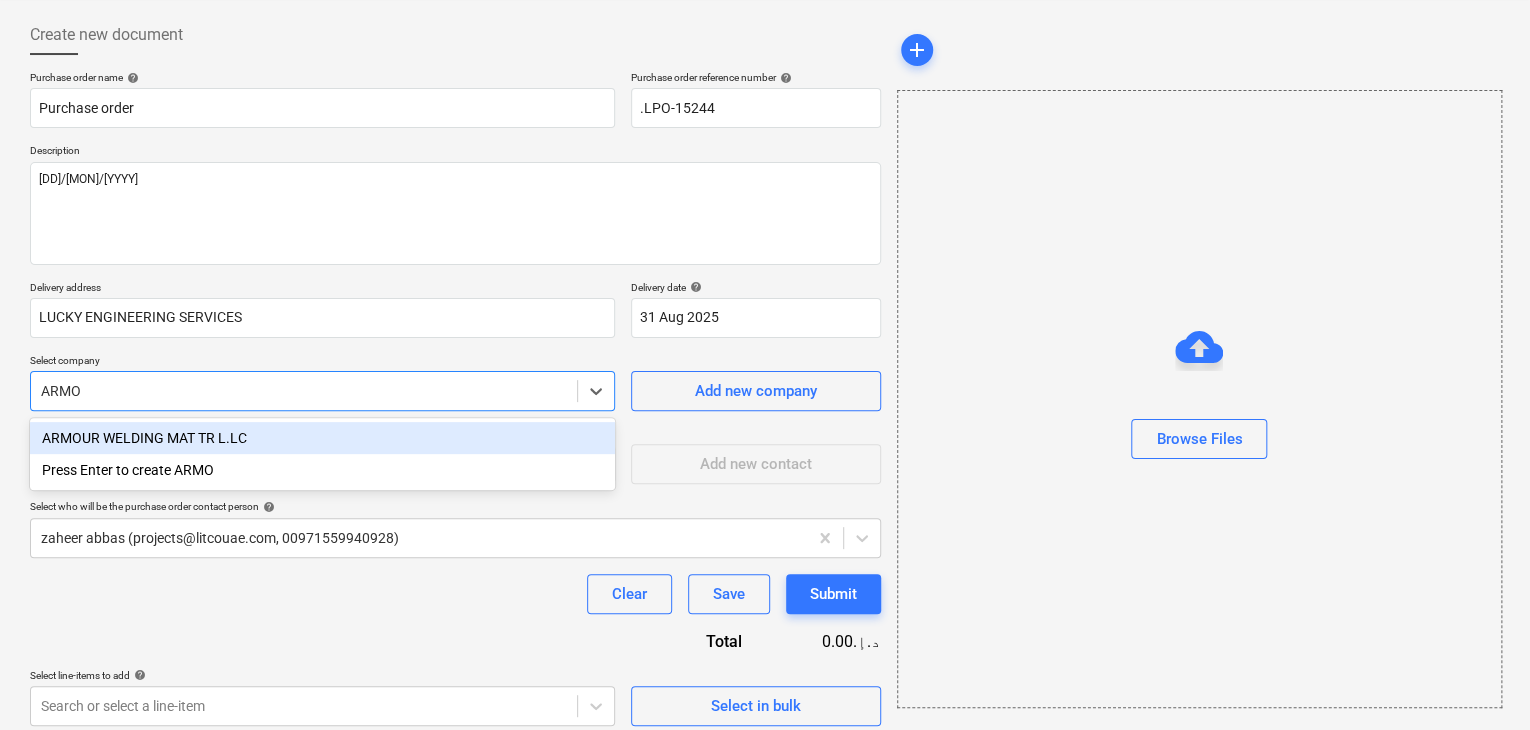 click on "ARMOUR WELDING MAT TR L.LC" at bounding box center (322, 438) 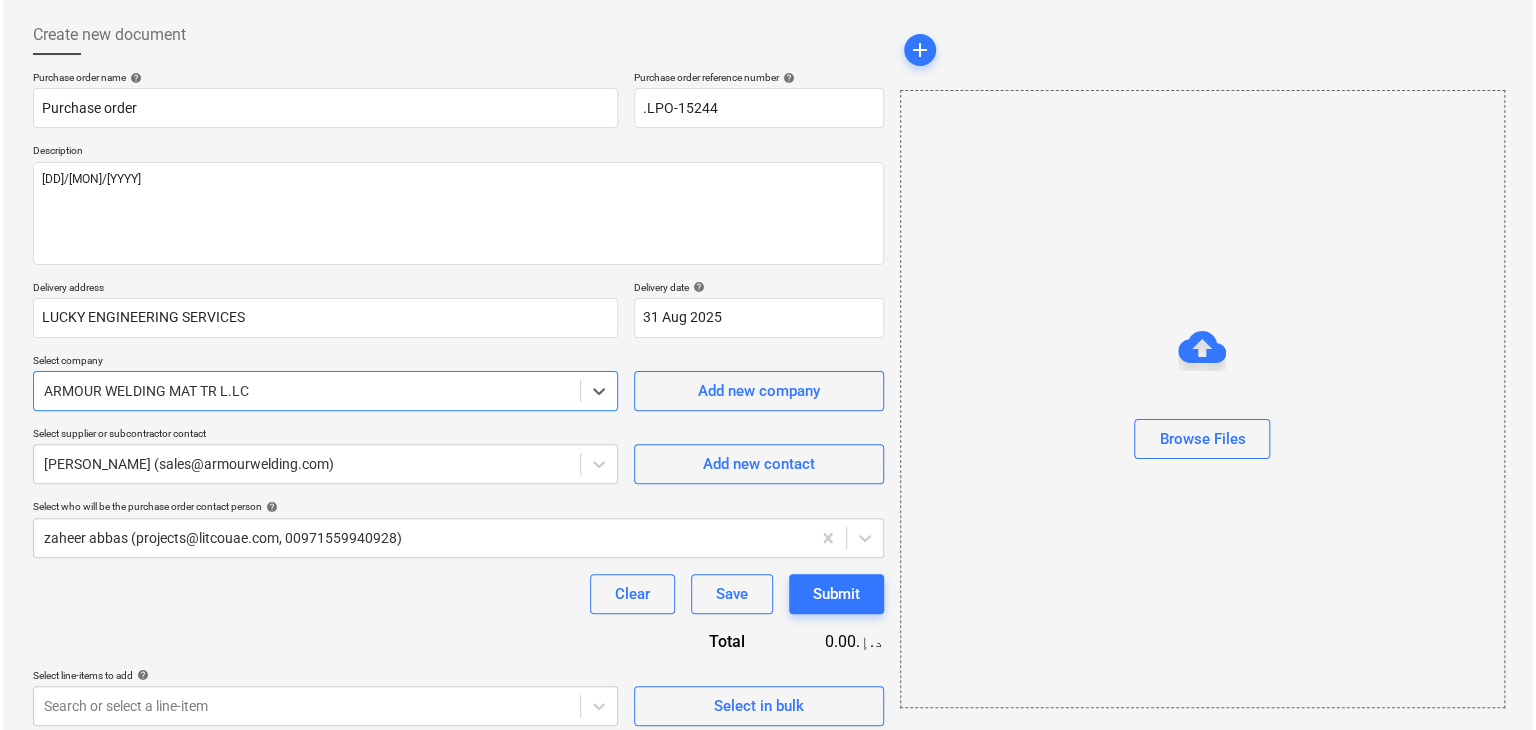 scroll, scrollTop: 104, scrollLeft: 0, axis: vertical 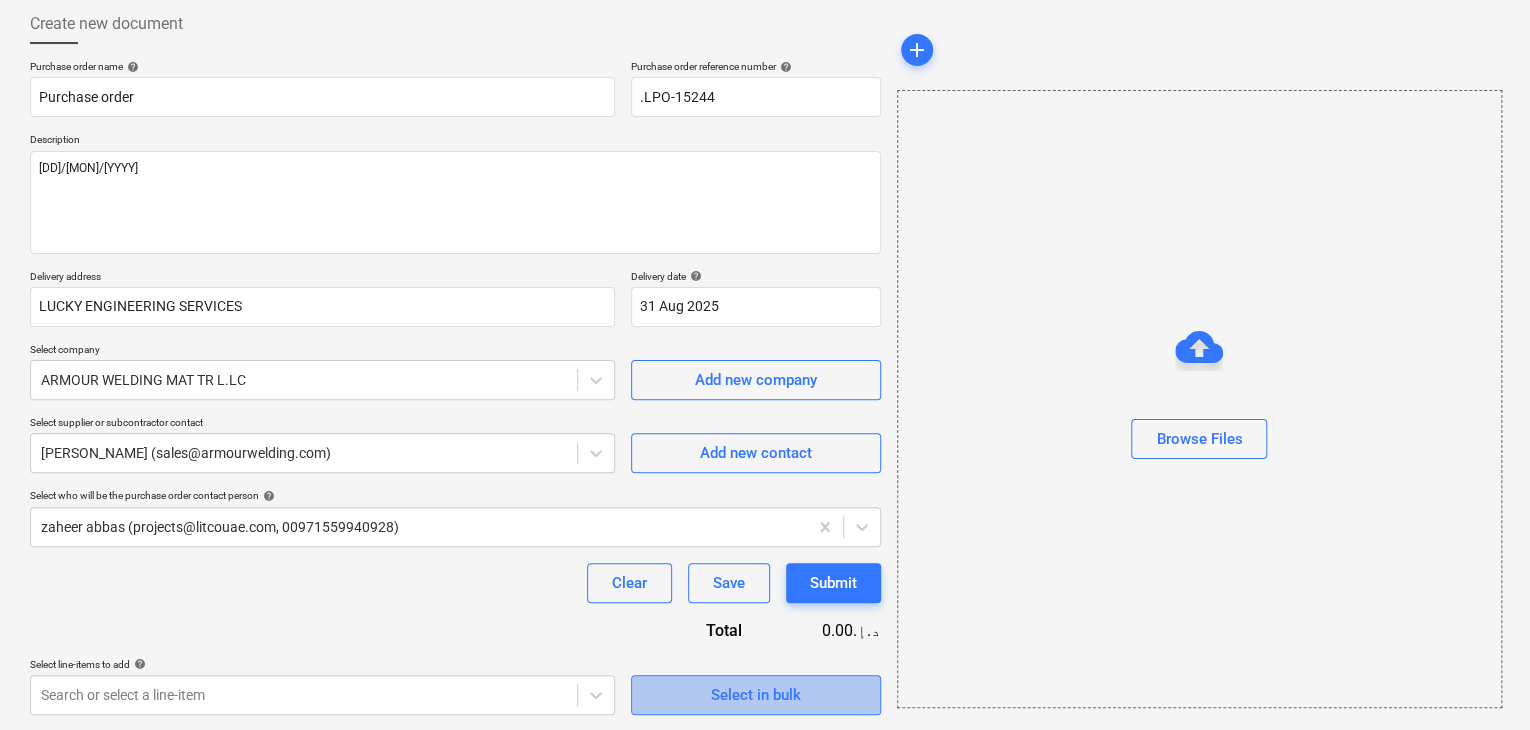 click on "Select in bulk" at bounding box center [756, 695] 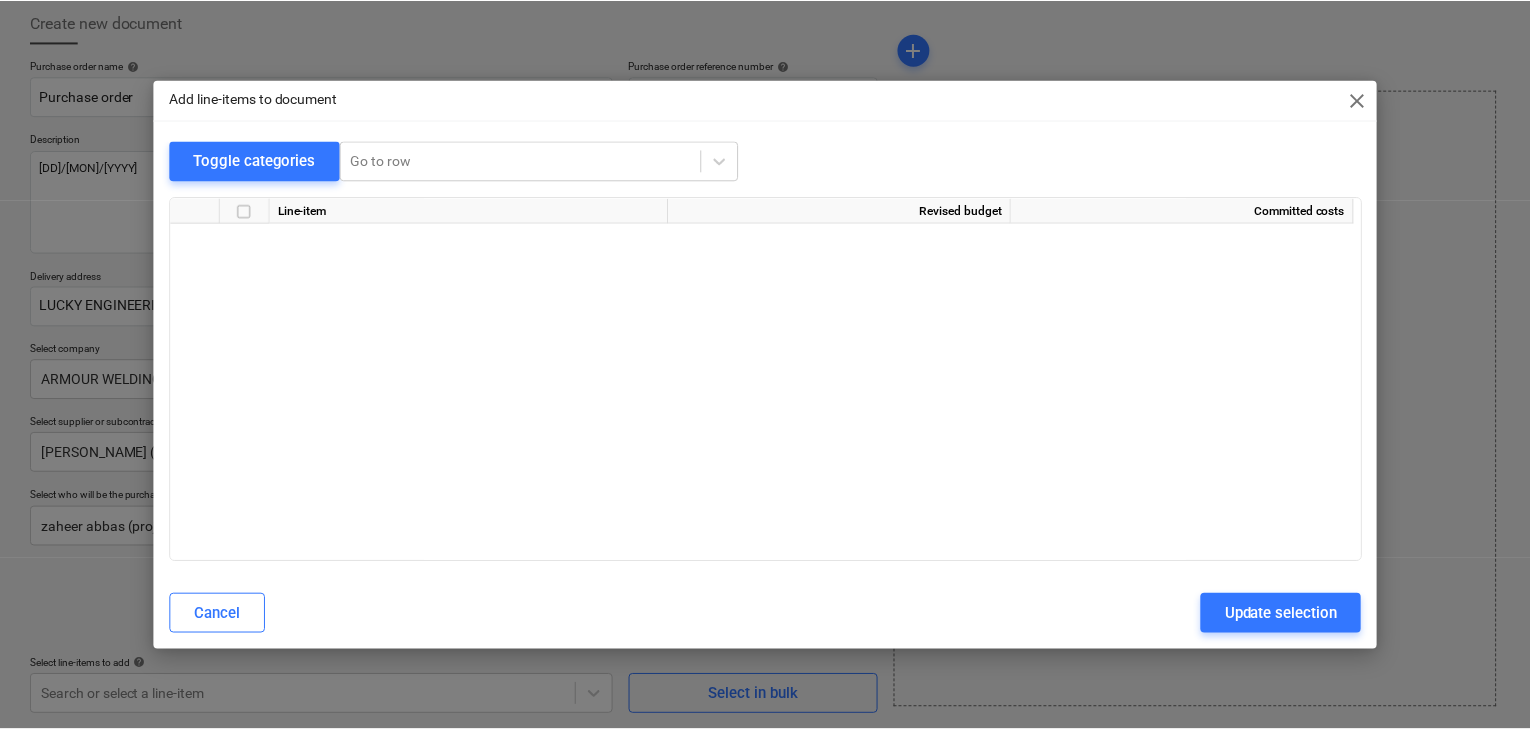 scroll, scrollTop: 7912, scrollLeft: 0, axis: vertical 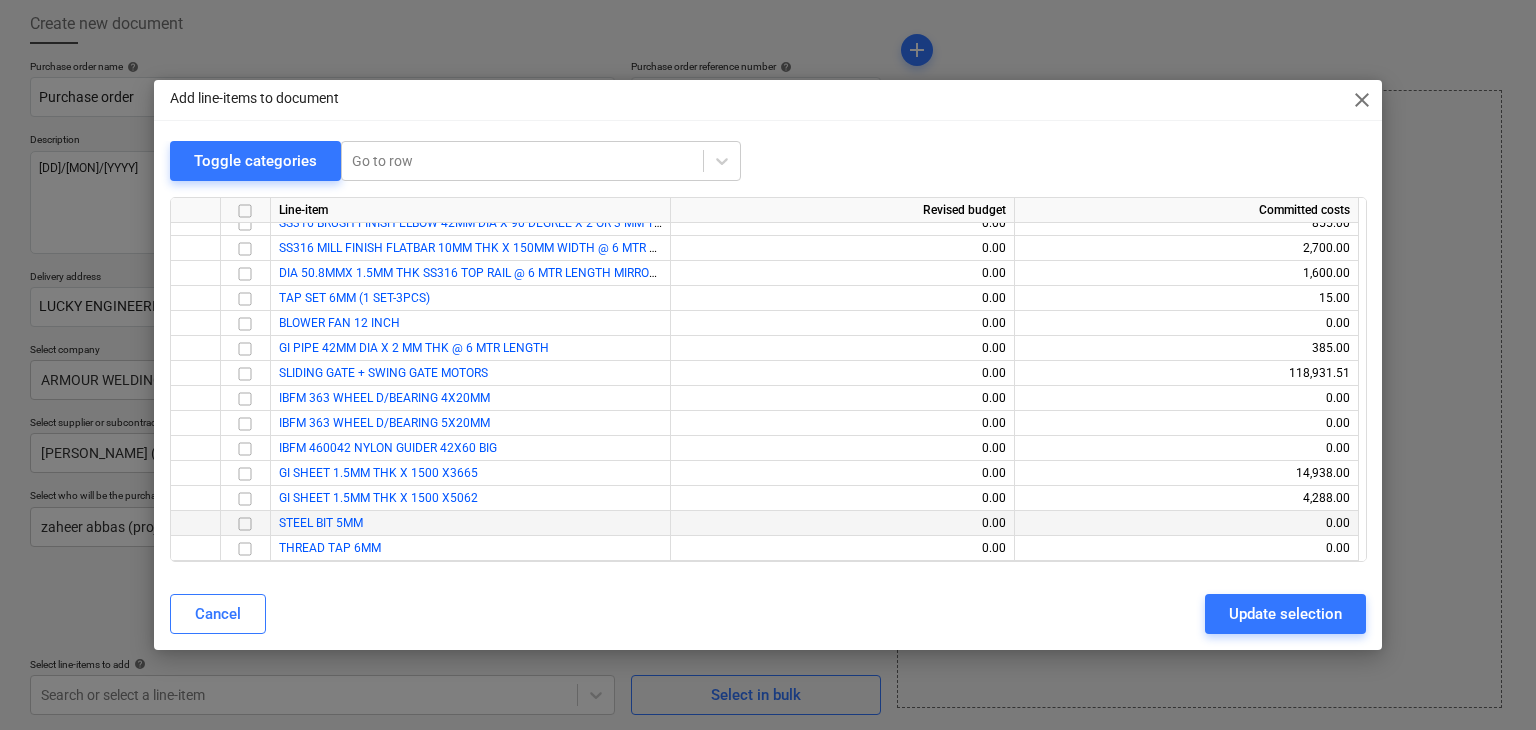 click at bounding box center [245, 524] 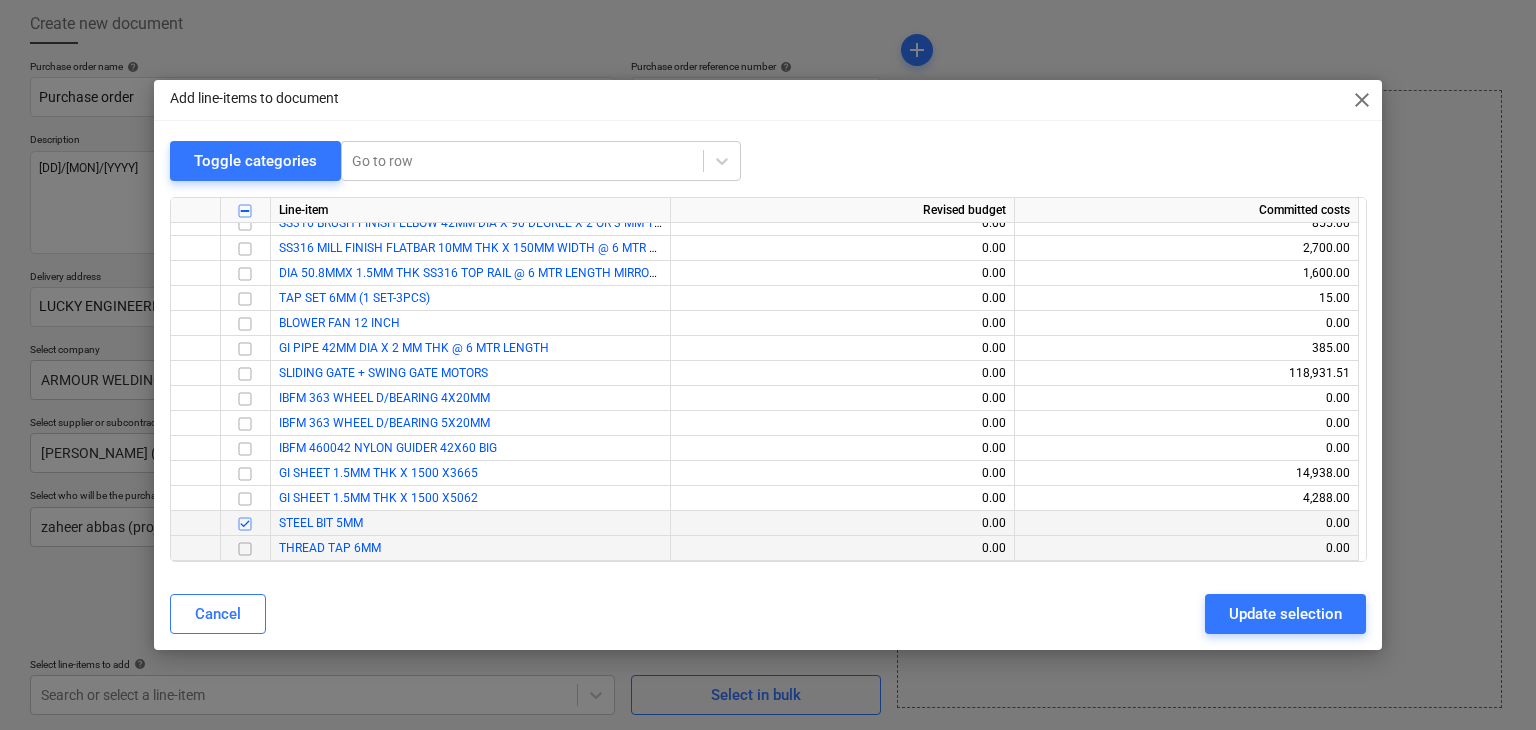 click at bounding box center [245, 549] 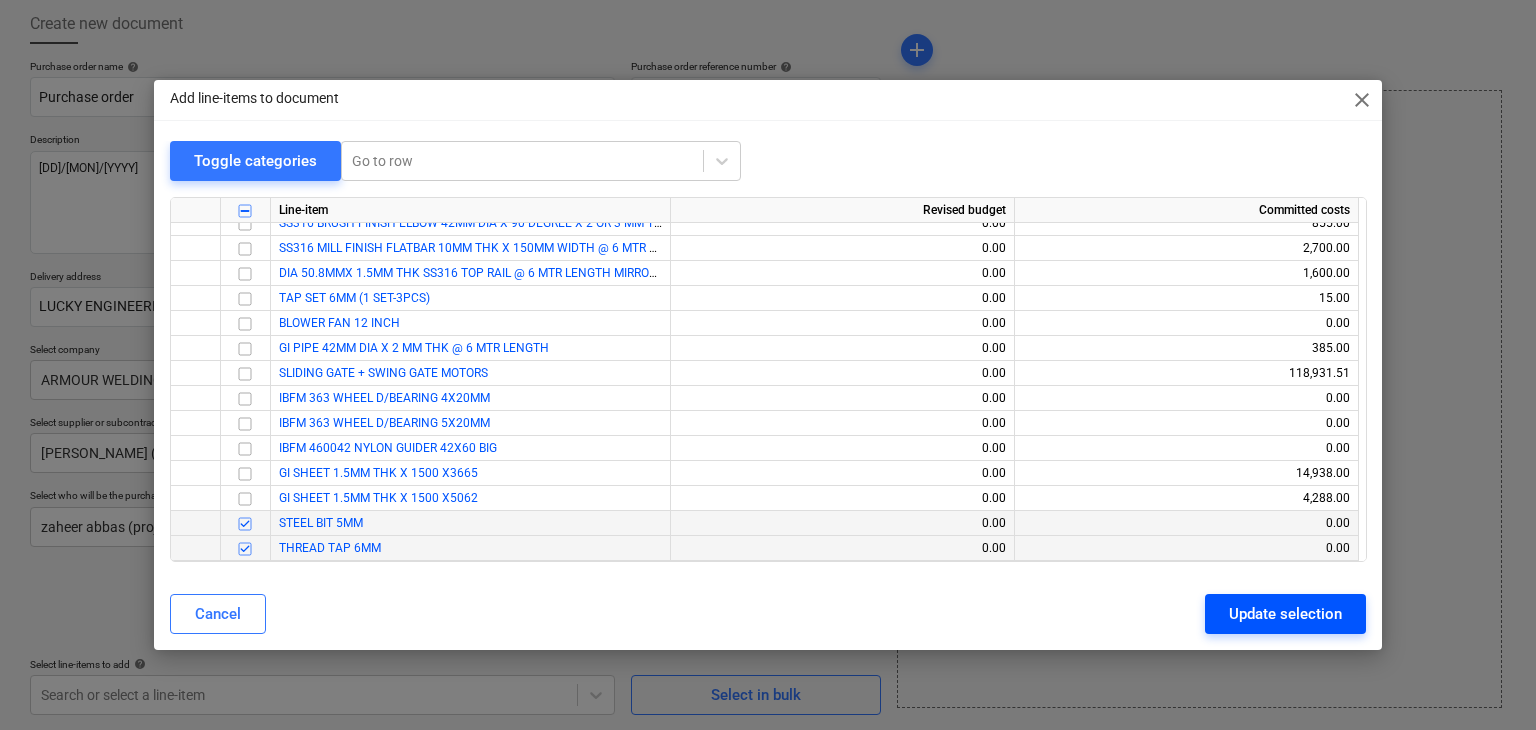 click on "Update selection" at bounding box center [1285, 614] 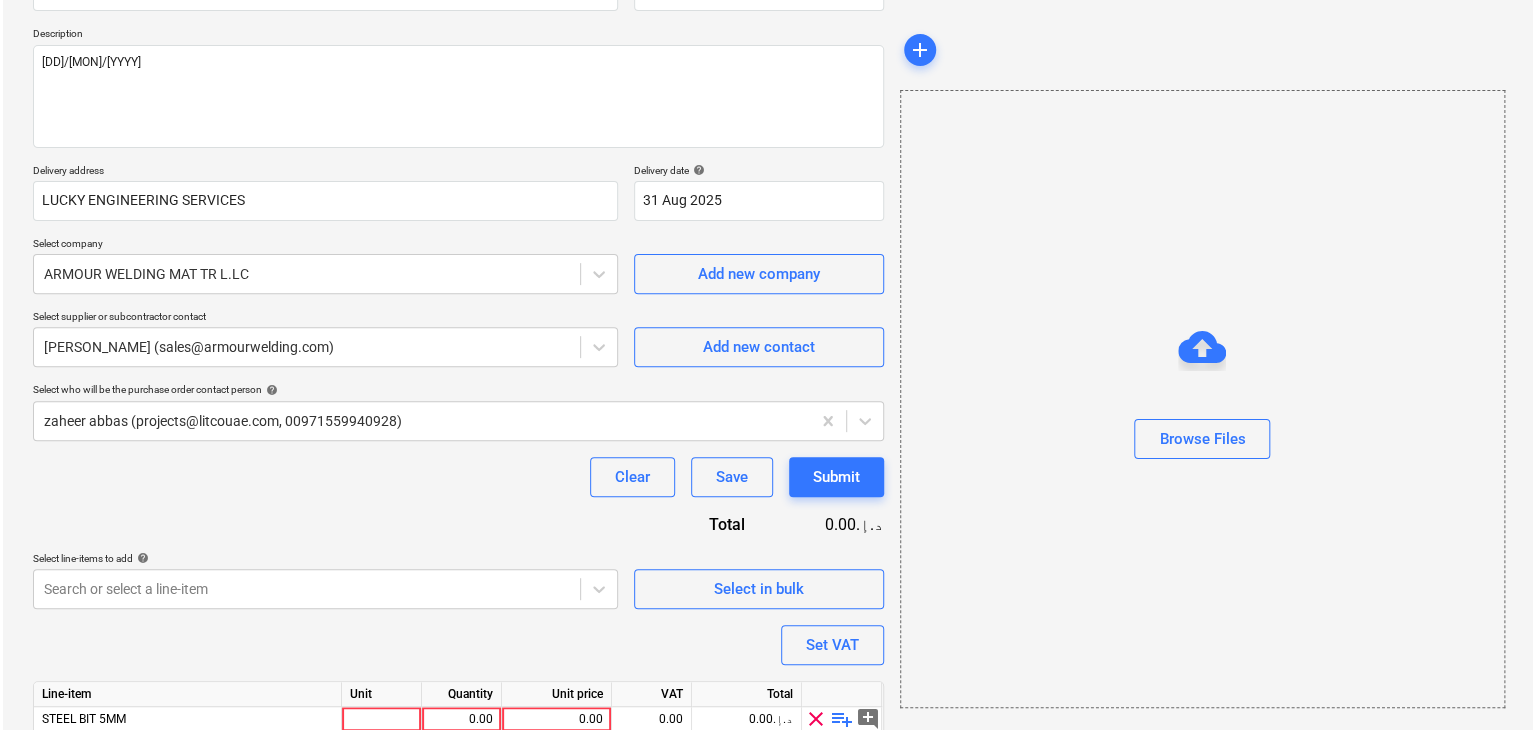 scroll, scrollTop: 317, scrollLeft: 0, axis: vertical 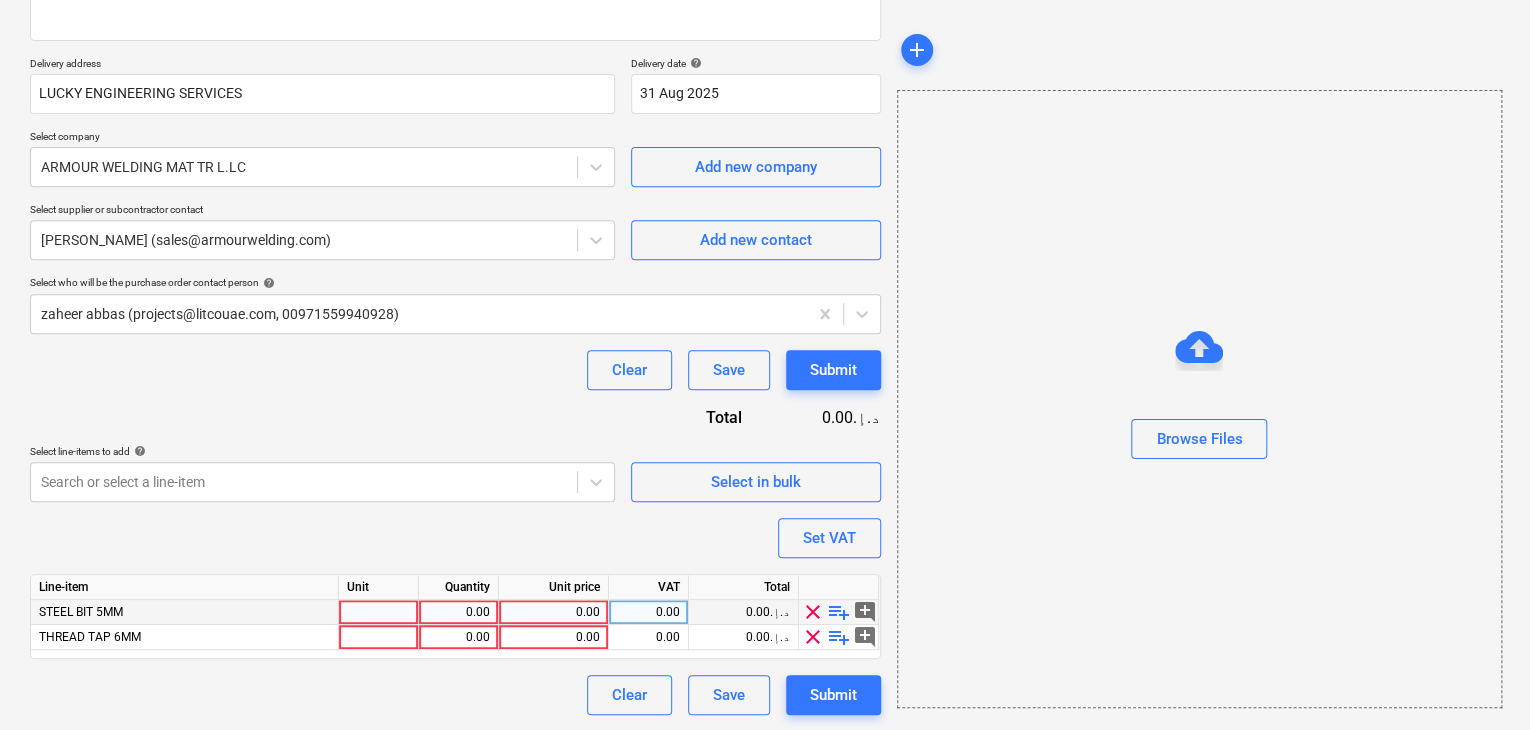 click at bounding box center [379, 612] 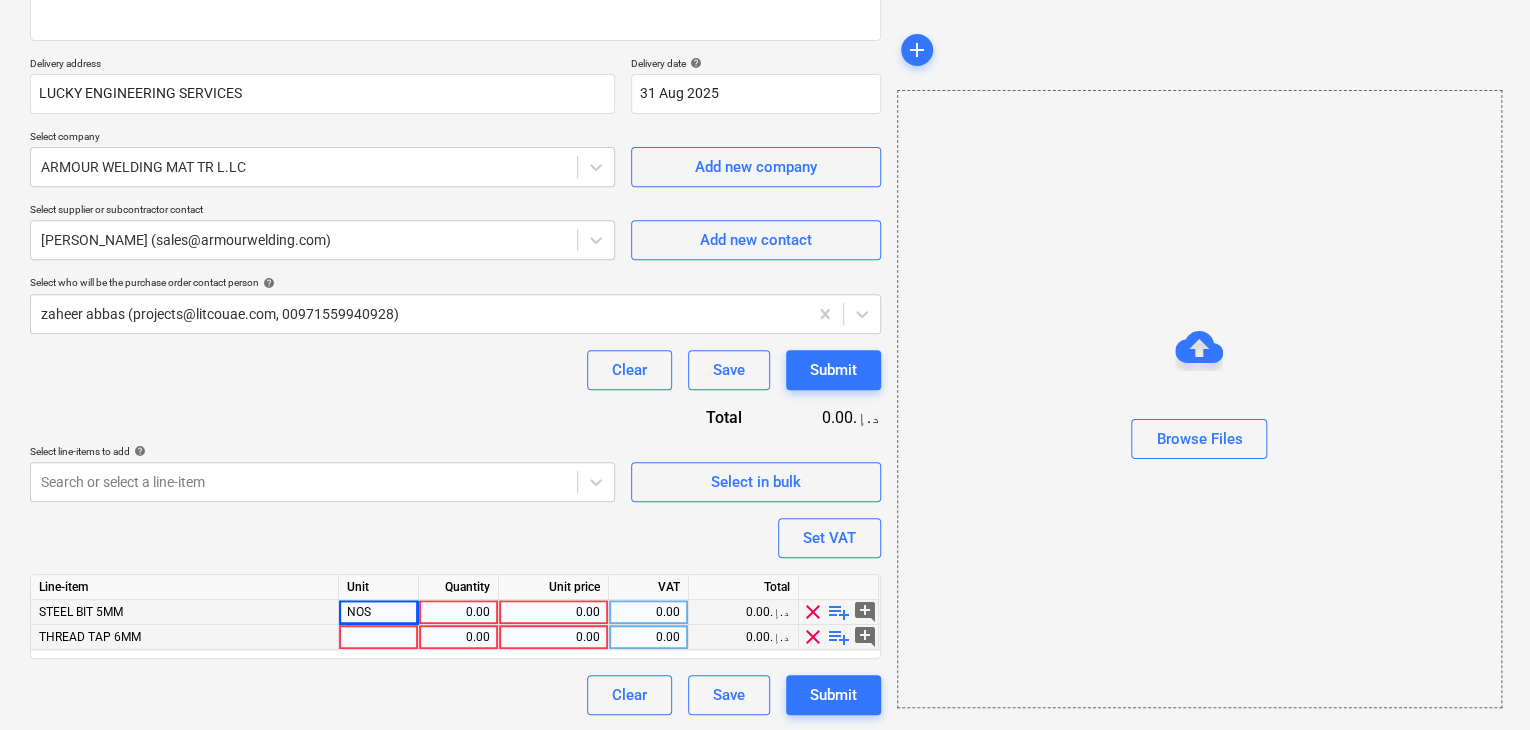 click at bounding box center (379, 637) 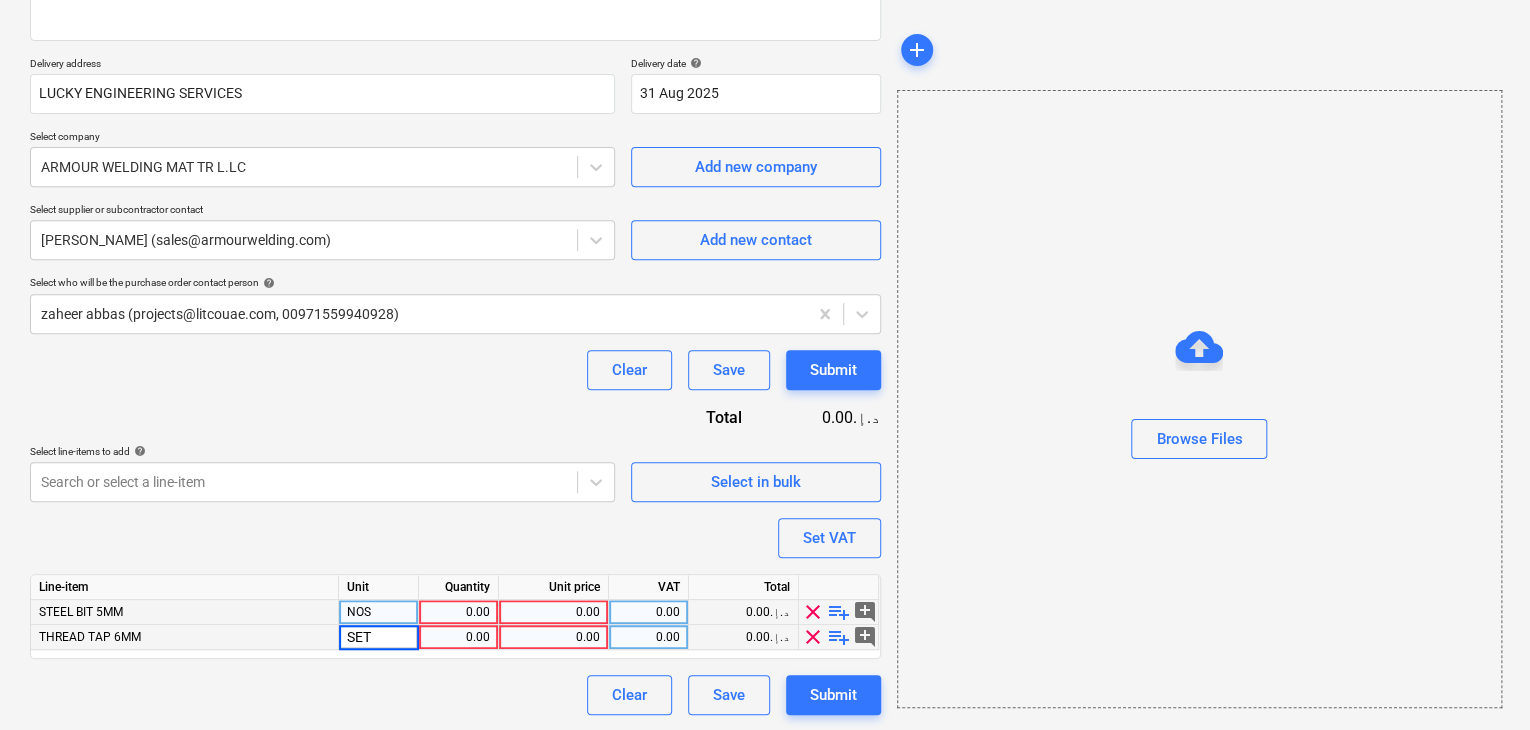 click on "0.00" at bounding box center (458, 612) 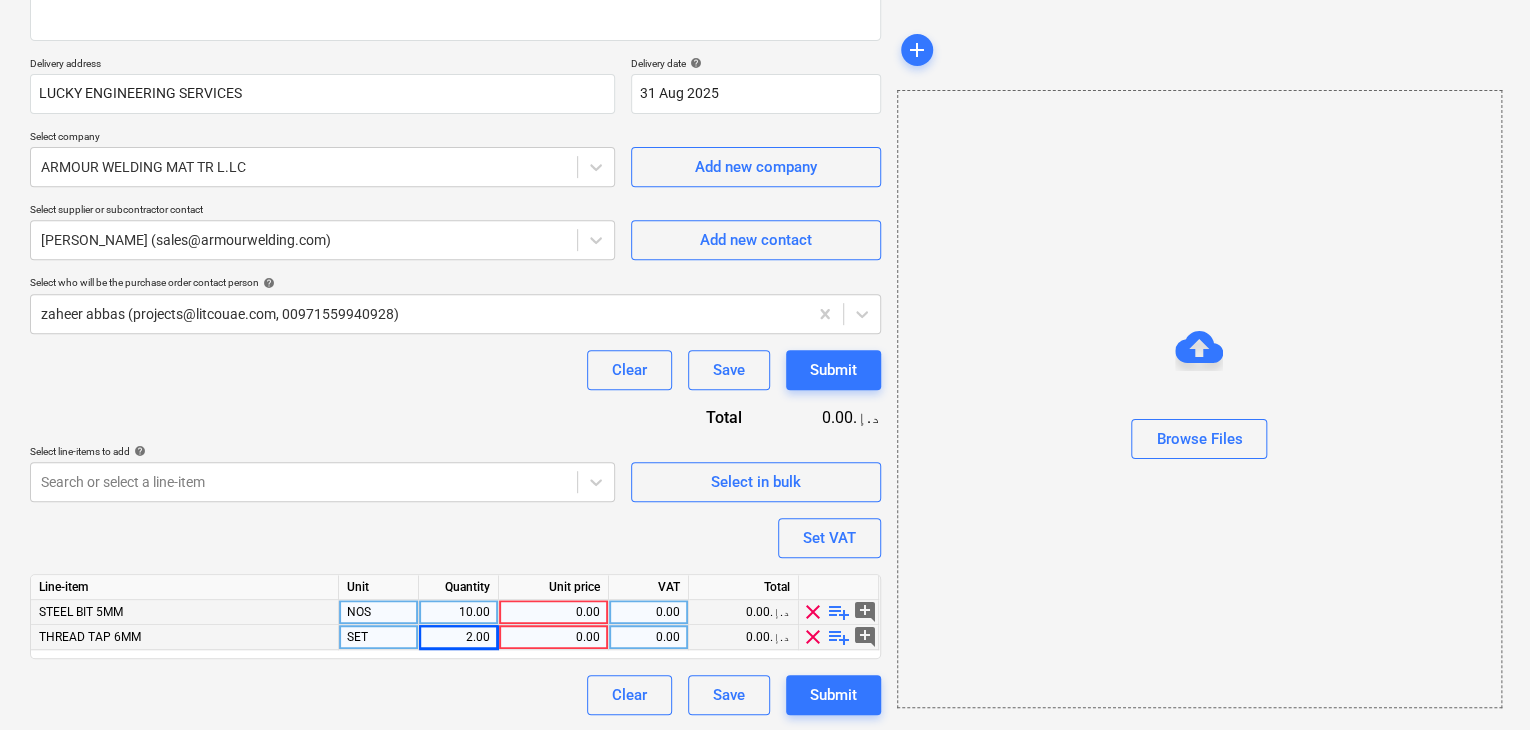 click on "Unit price" at bounding box center (554, 587) 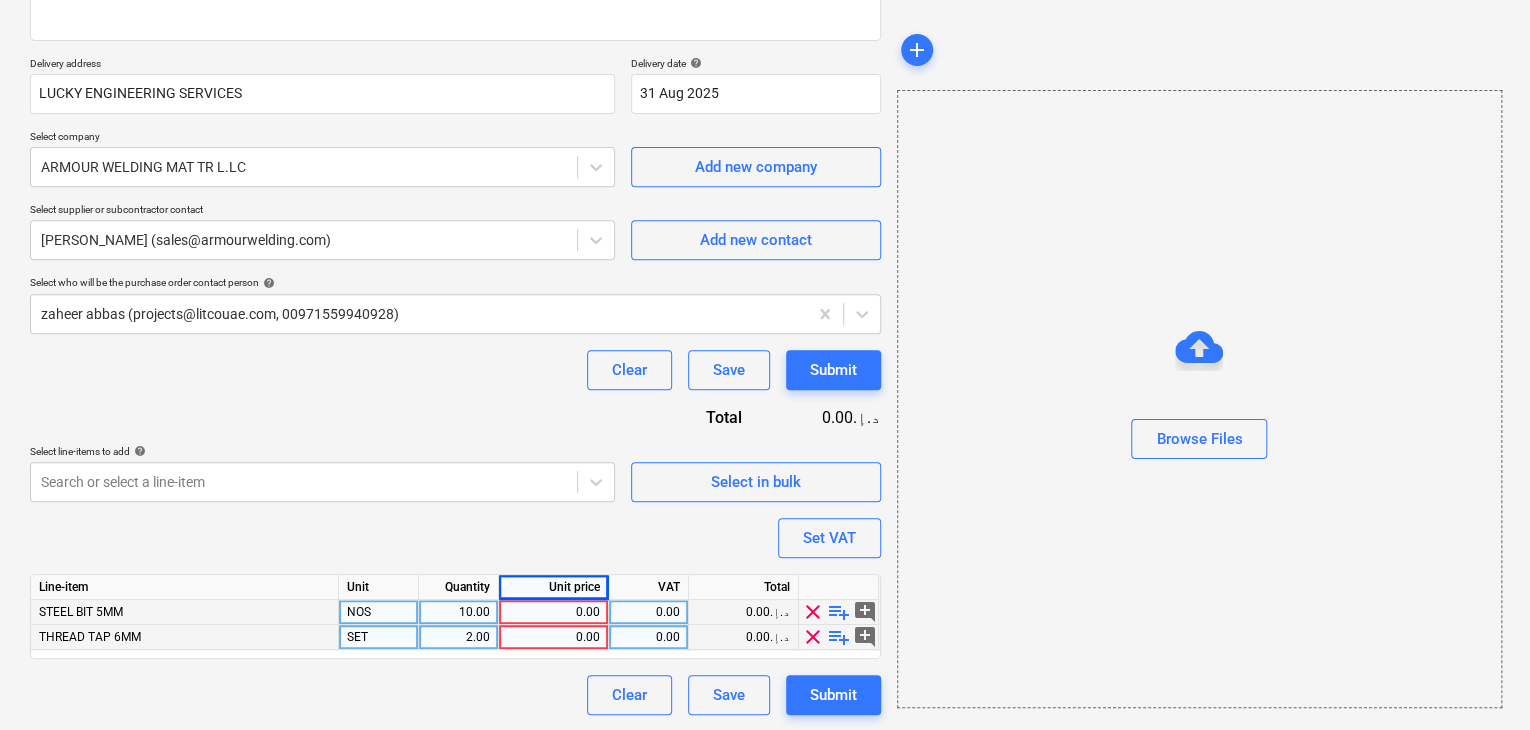 click on "0.00" at bounding box center [553, 612] 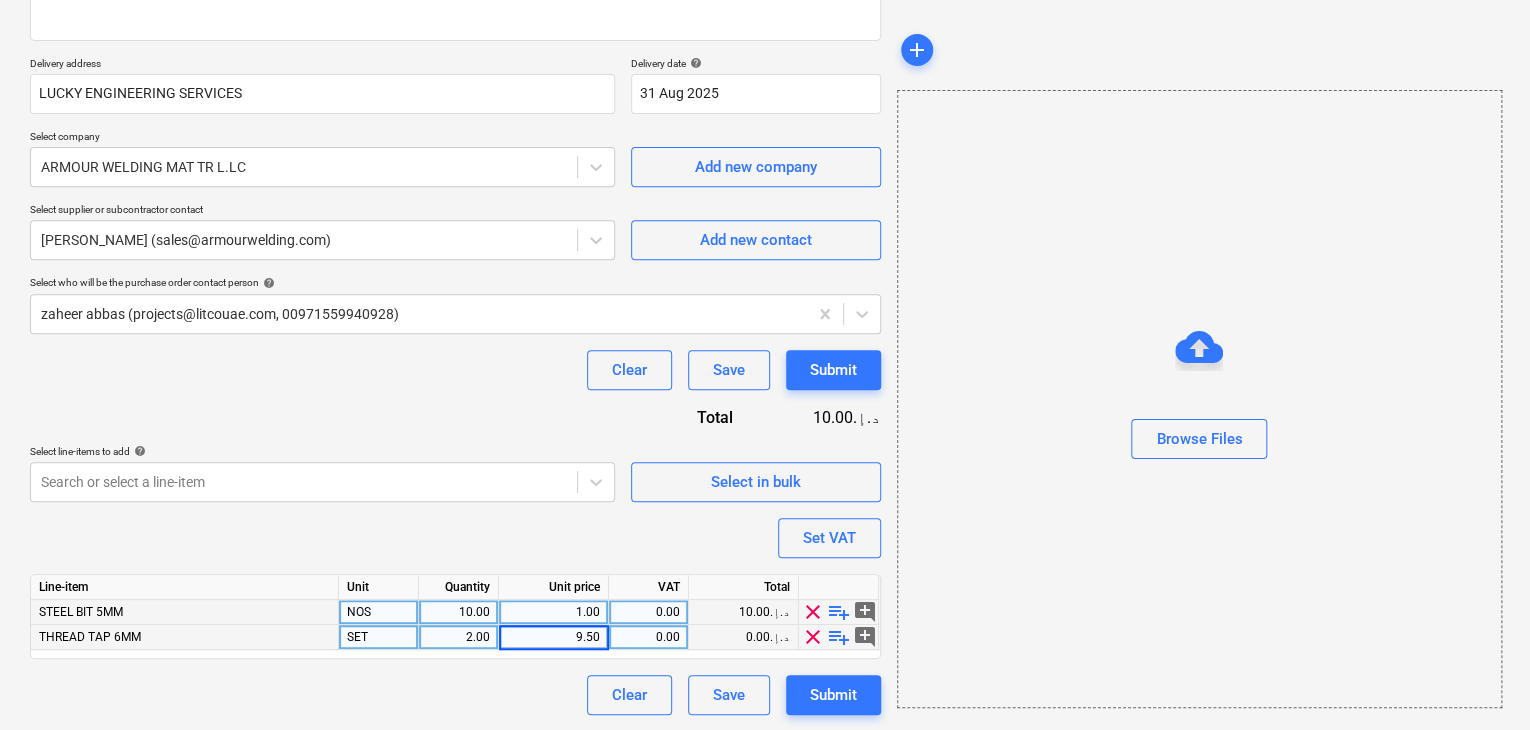 click on "Browse Files" at bounding box center [1199, 399] 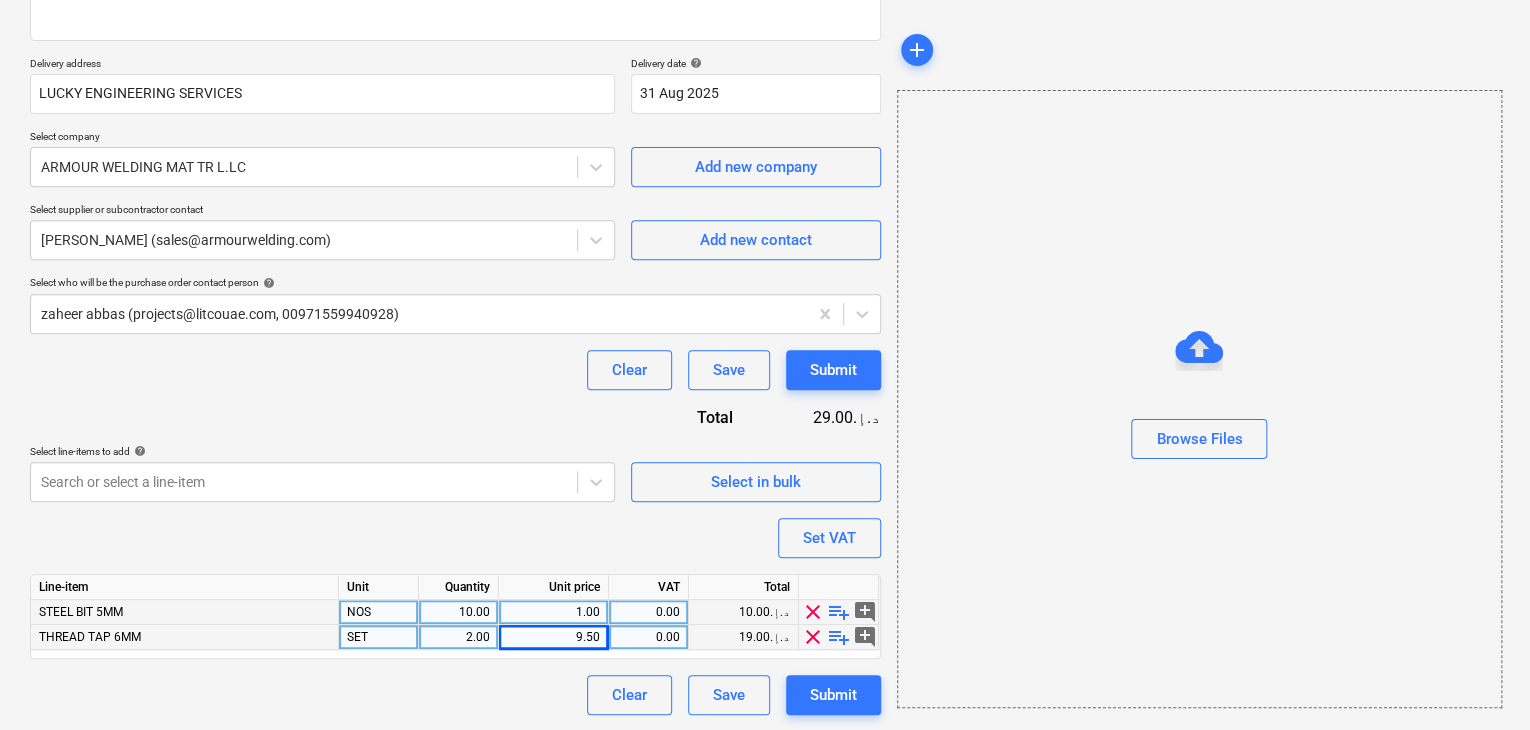 click on "Purchase order name help Purchase order Purchase order reference number help .LPO-[NUMBER] Description [DD]/[MON]/[YYYY] Delivery address [COMPANY_NAME] Delivery date help [DD] [MON] [YYYY] [DD].[MM].[YYYY] Press the down arrow key to interact with the calendar and
select a date. Press the question mark key to get the keyboard shortcuts for changing dates. Select company [COMPANY_NAME] Add new company Select supplier or subcontractor contact [PERSON_NAME] (sales@armourwelding.com) Add new contact Select who will be the purchase order contact person help [PERSON_NAME] ([EMAIL], [PHONE]) Clear Save Submit Total [PRICE]د.إ.‏ Select line-items to add help Search or select a line-item Select in bulk Set VAT Line-item Unit Quantity Unit price VAT Total STEEL BIT 5MM NOS [NUMBER] [PRICE] [PRICE] [PRICE]د.إ.‏ clear playlist_add add_comment THREAD TAP 6MM SET [NUMBER] [PRICE] [PRICE] [PRICE]د.إ.‏ clear playlist_add add_comment Clear Save Submit" at bounding box center (455, 281) 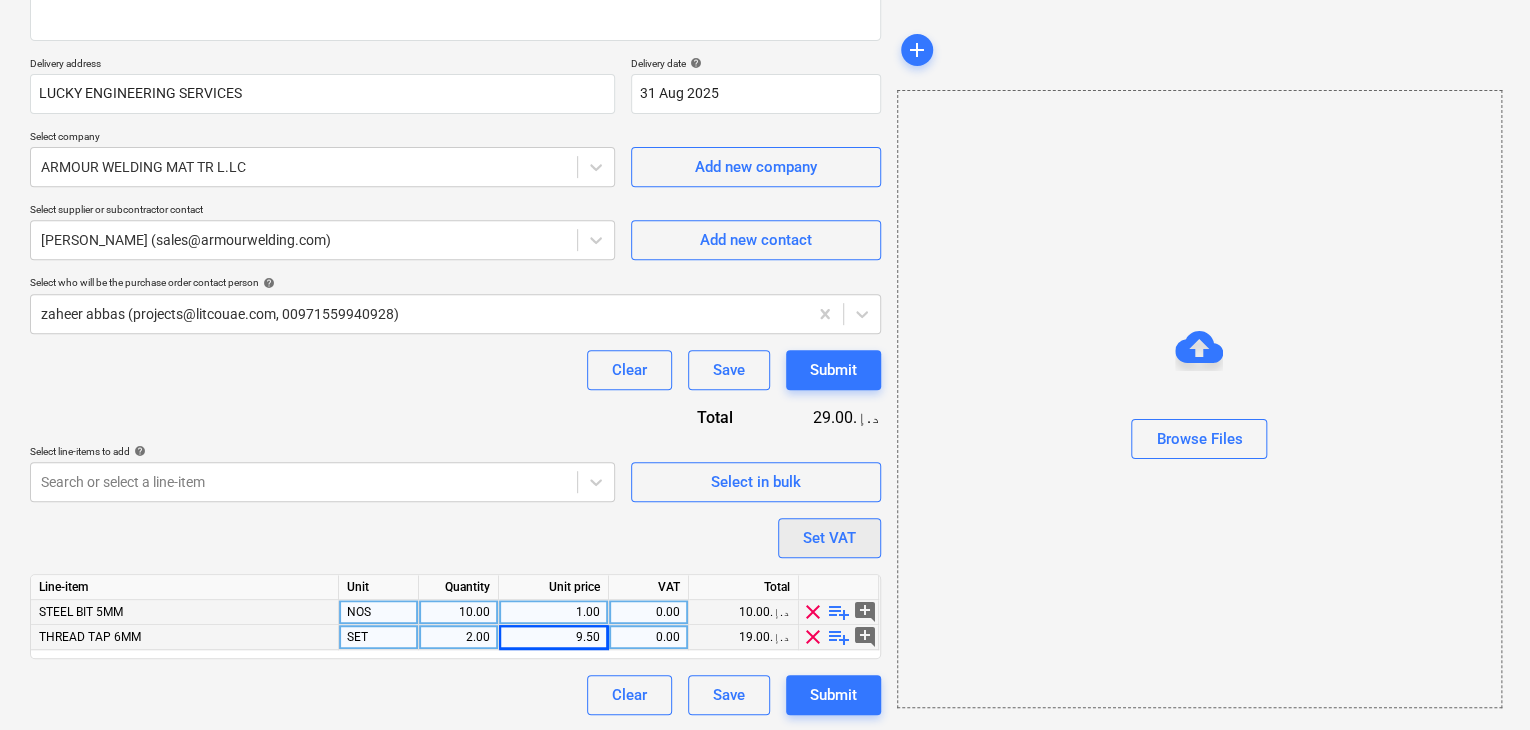 click on "Set VAT" at bounding box center [829, 538] 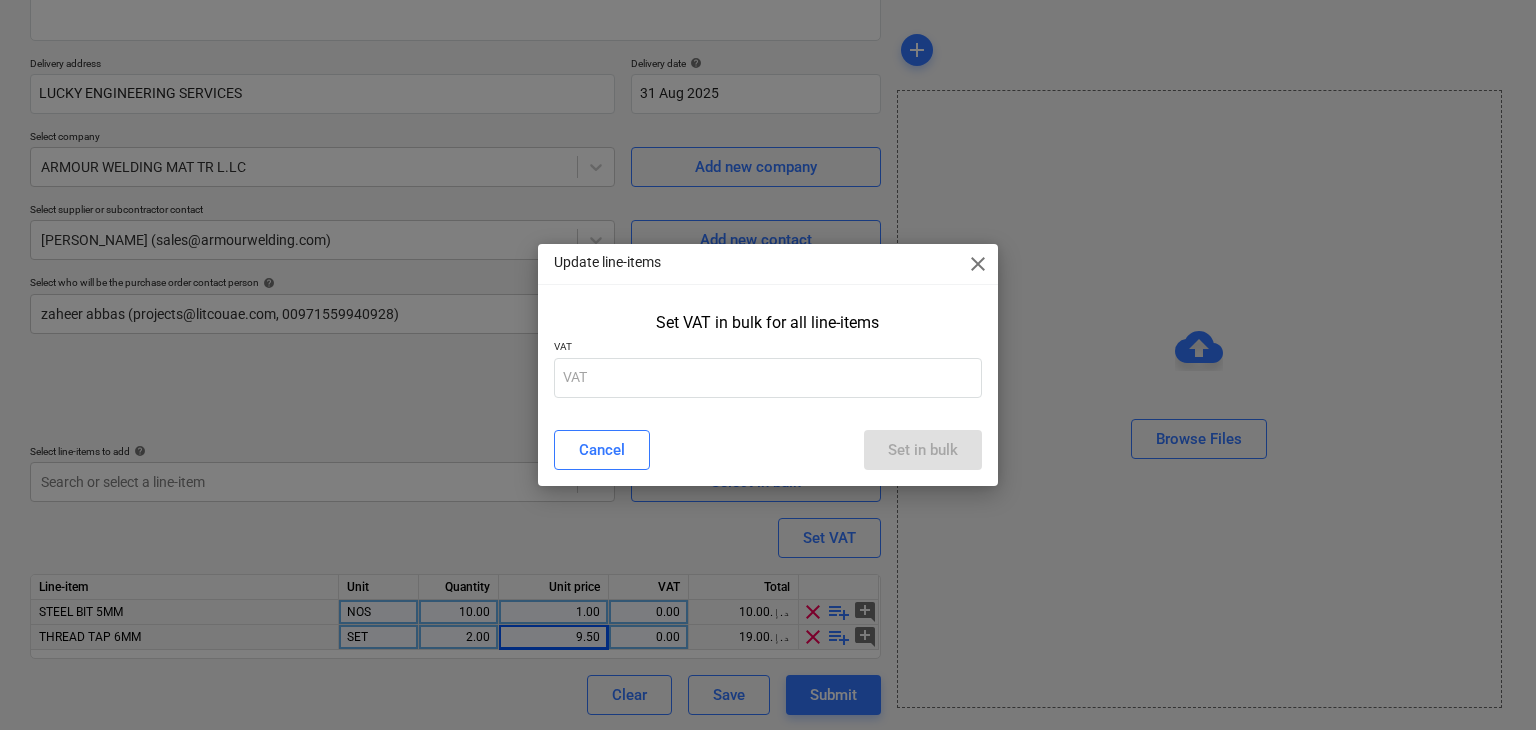 click on "Set VAT in bulk for all line-items VAT" at bounding box center (768, 359) 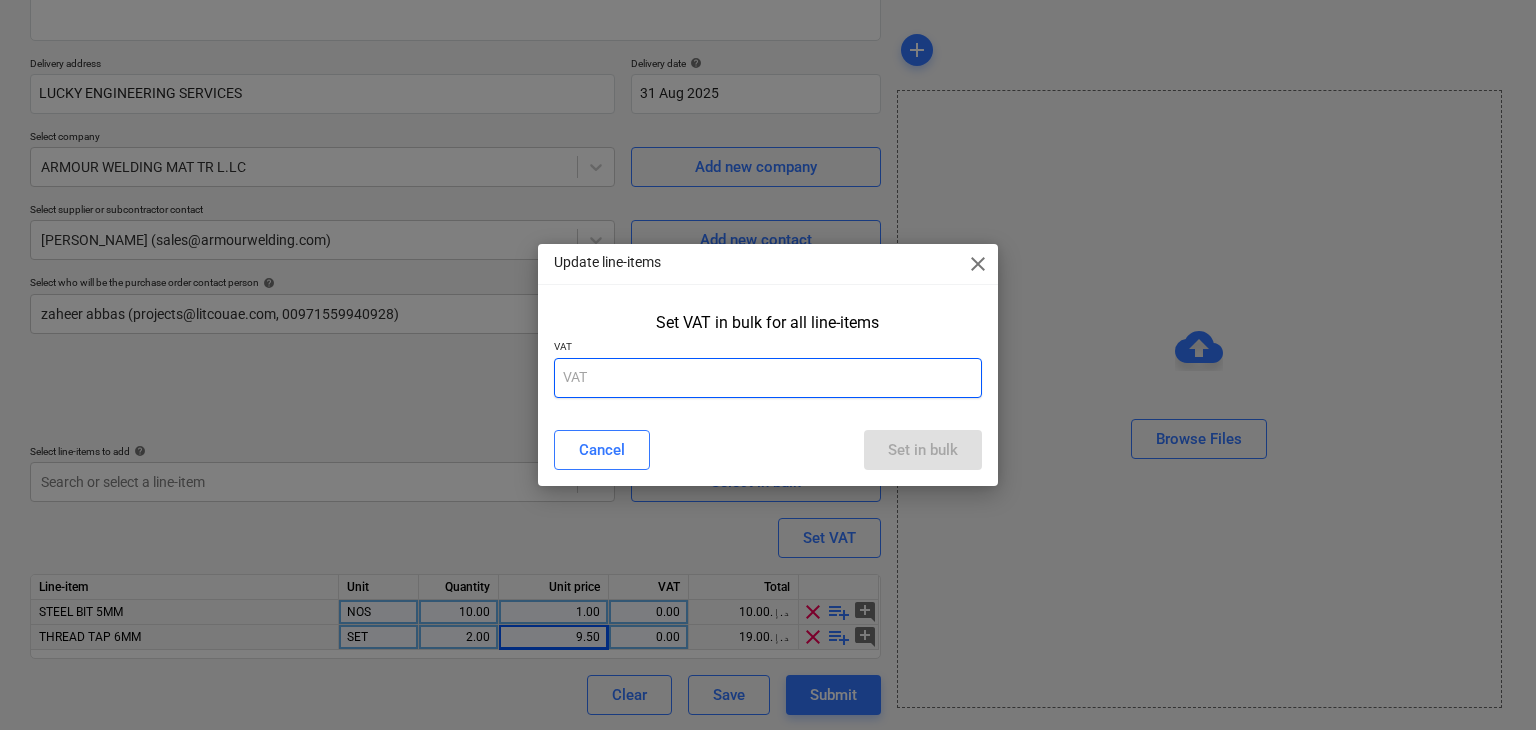 click at bounding box center (768, 378) 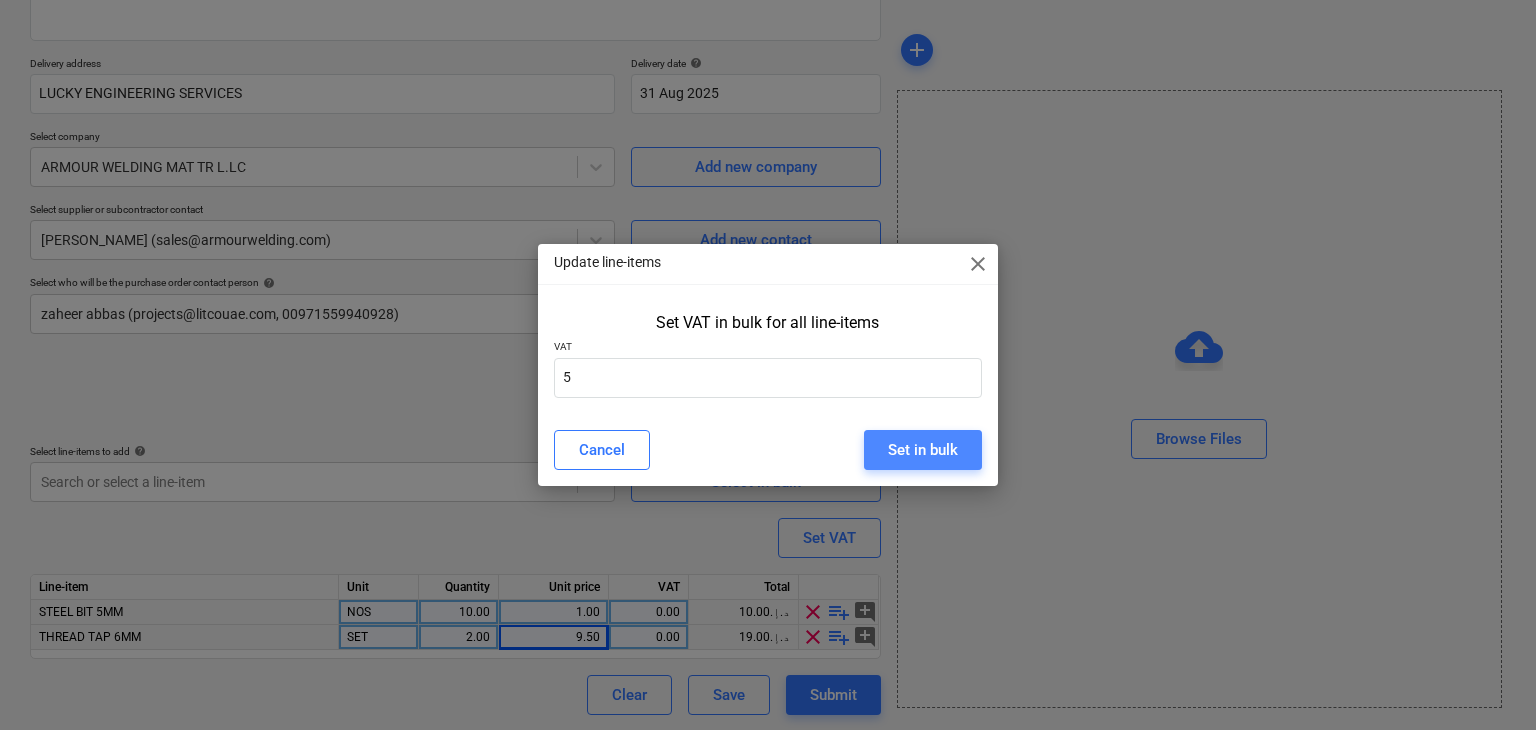 click on "Set in bulk" at bounding box center (923, 450) 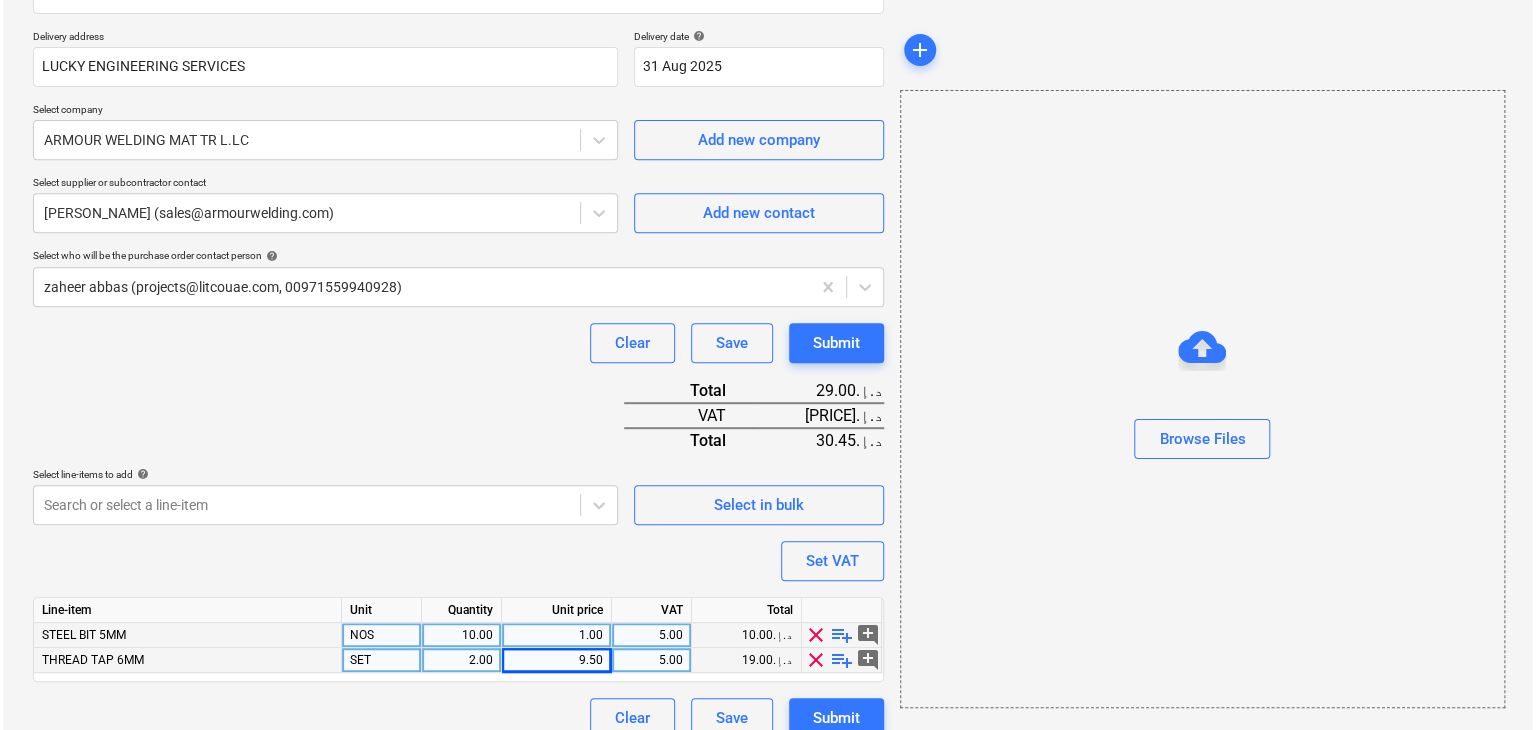 scroll, scrollTop: 367, scrollLeft: 0, axis: vertical 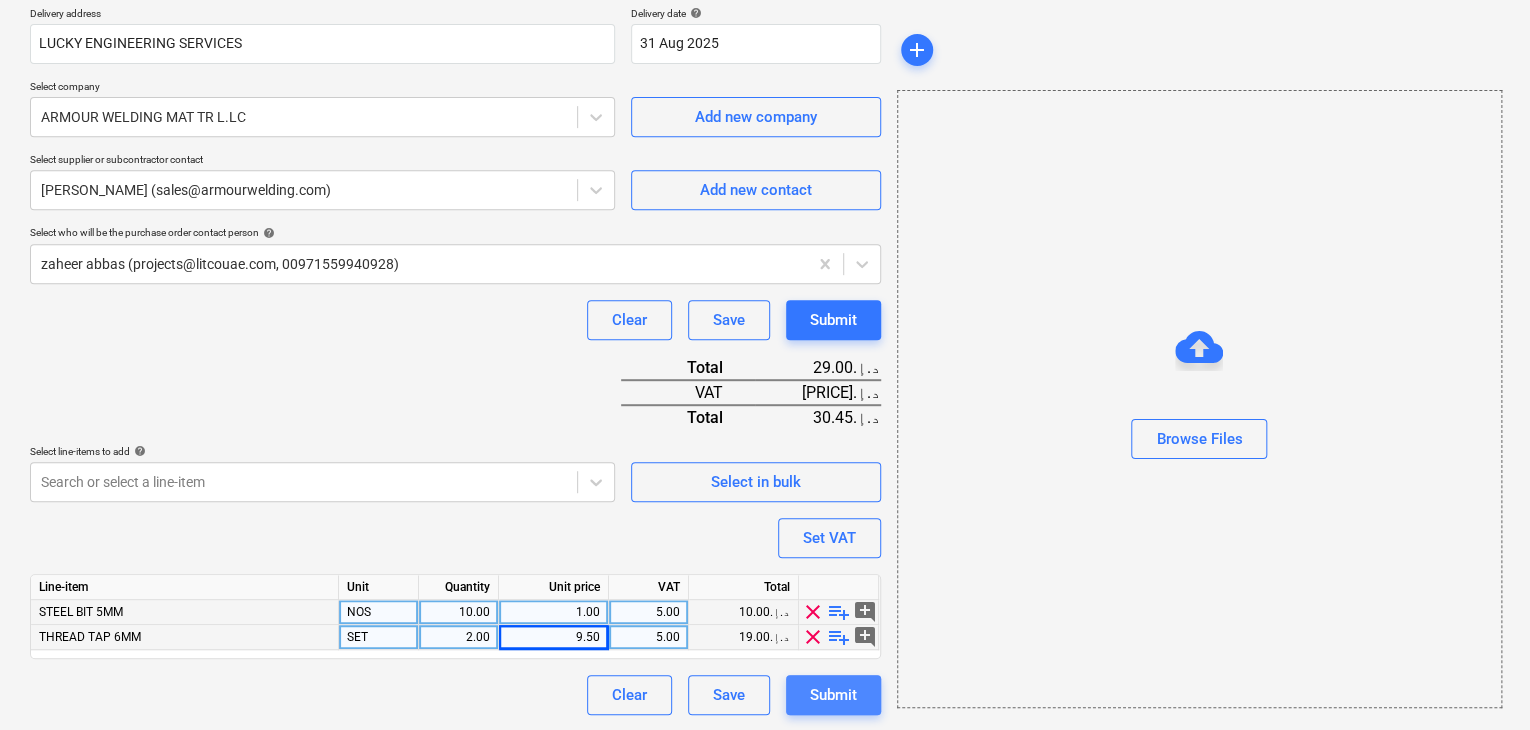 click on "Submit" at bounding box center [833, 695] 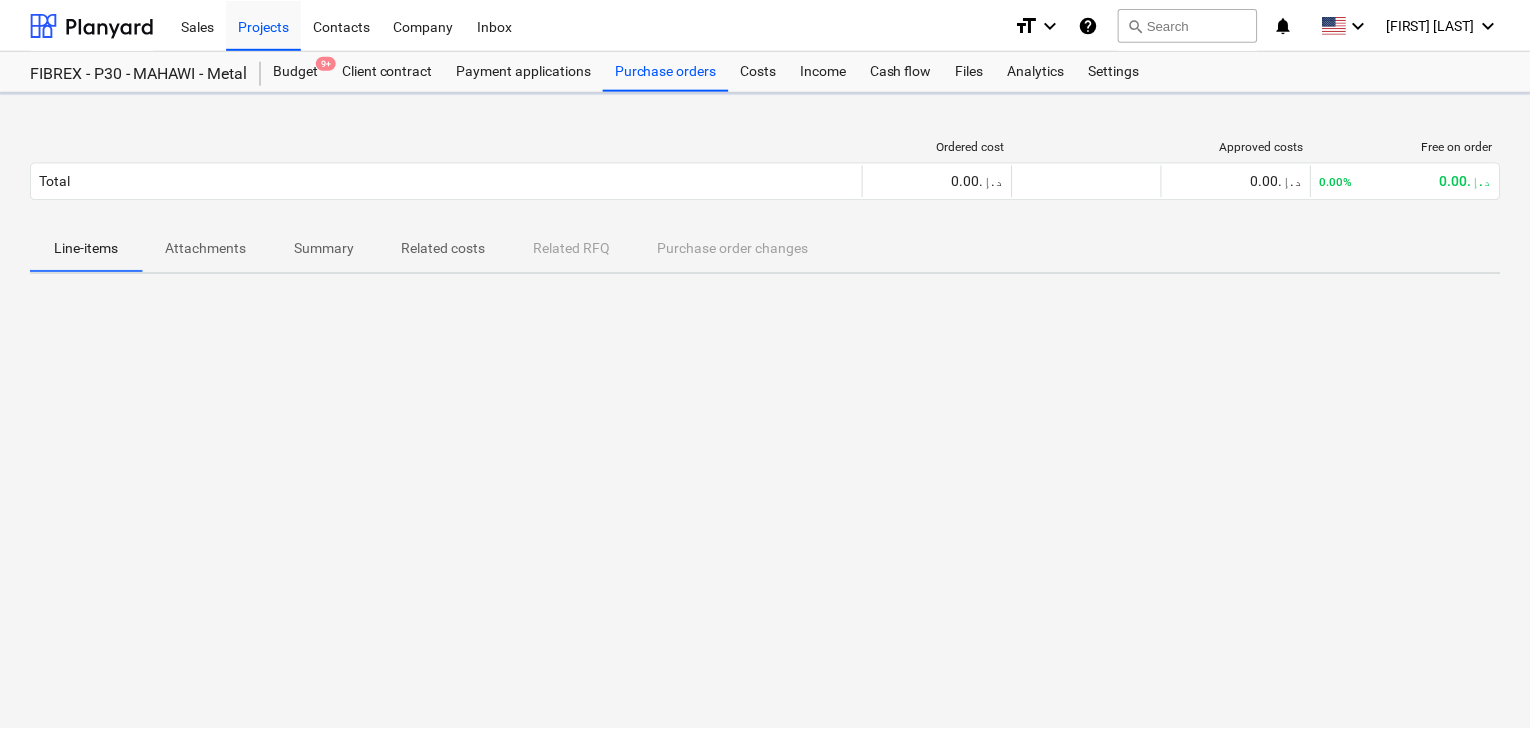 scroll, scrollTop: 0, scrollLeft: 0, axis: both 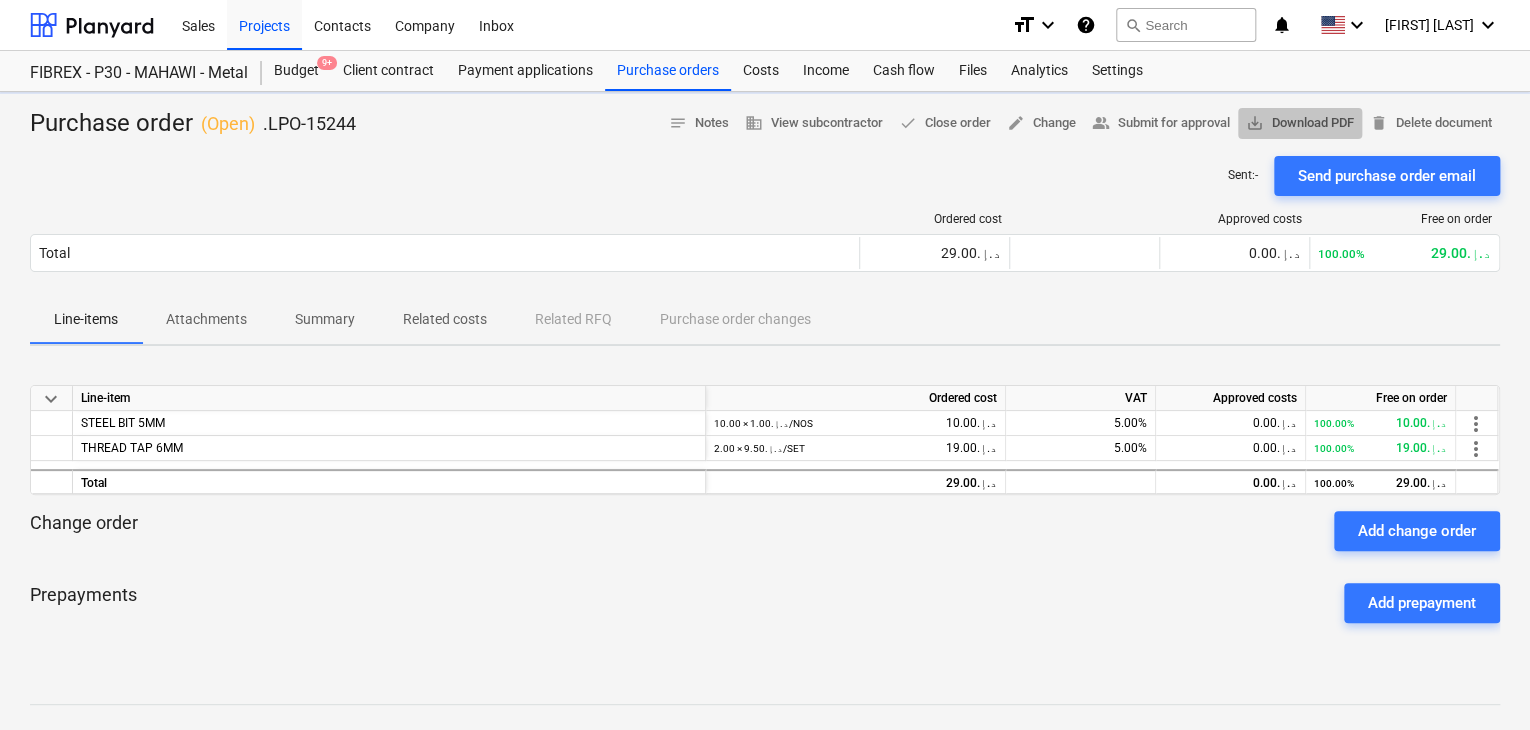 click on "save_alt Download PDF" at bounding box center [1300, 123] 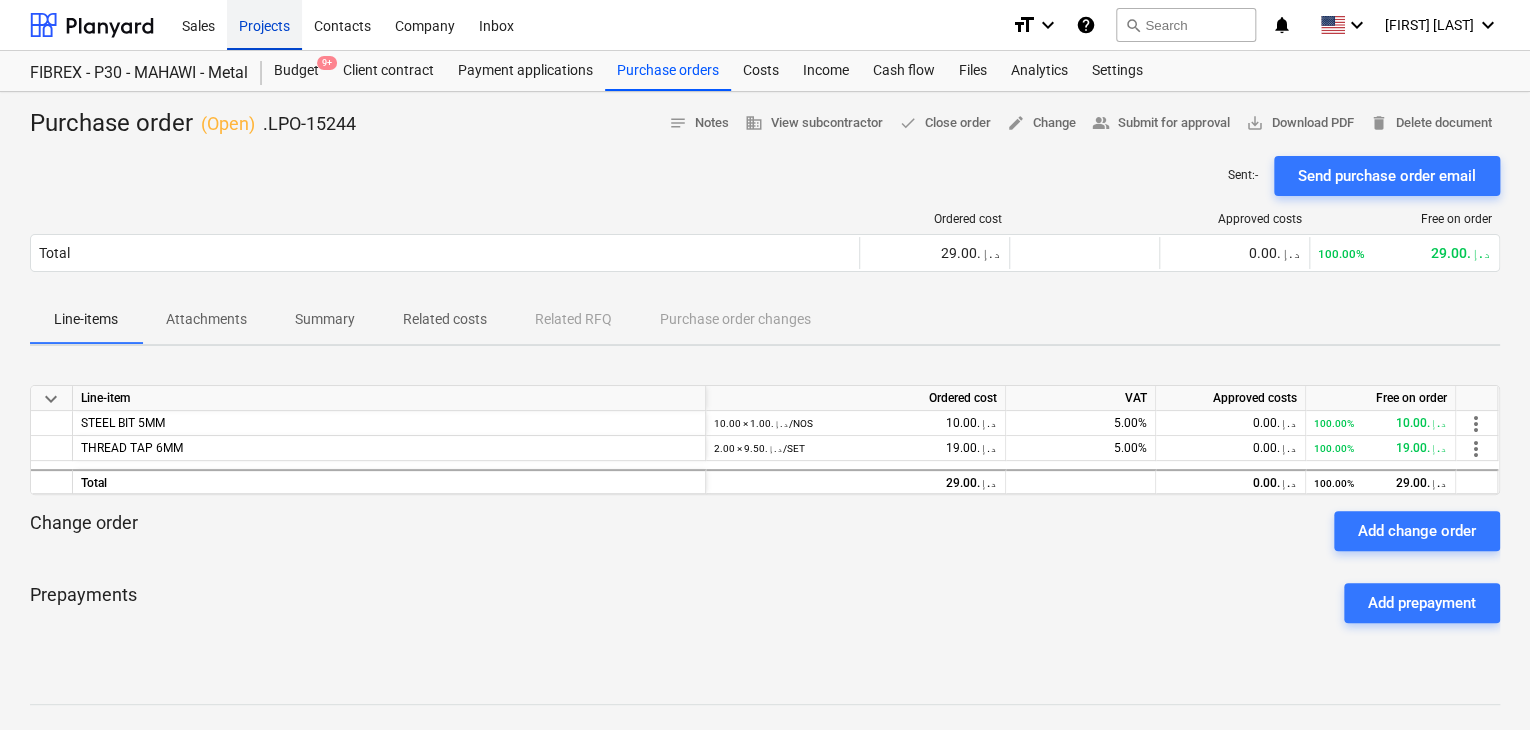 click on "Projects" at bounding box center [264, 24] 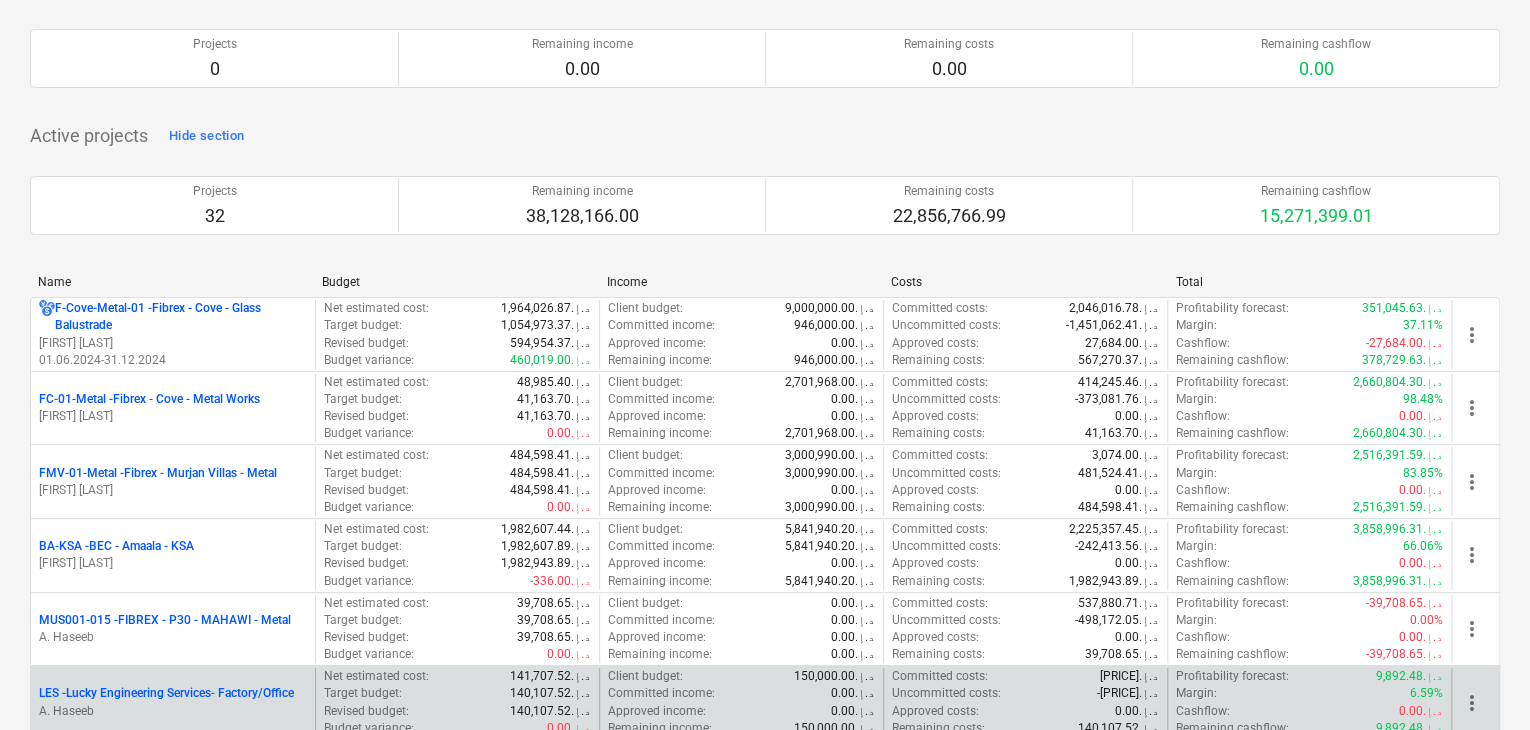 scroll, scrollTop: 300, scrollLeft: 0, axis: vertical 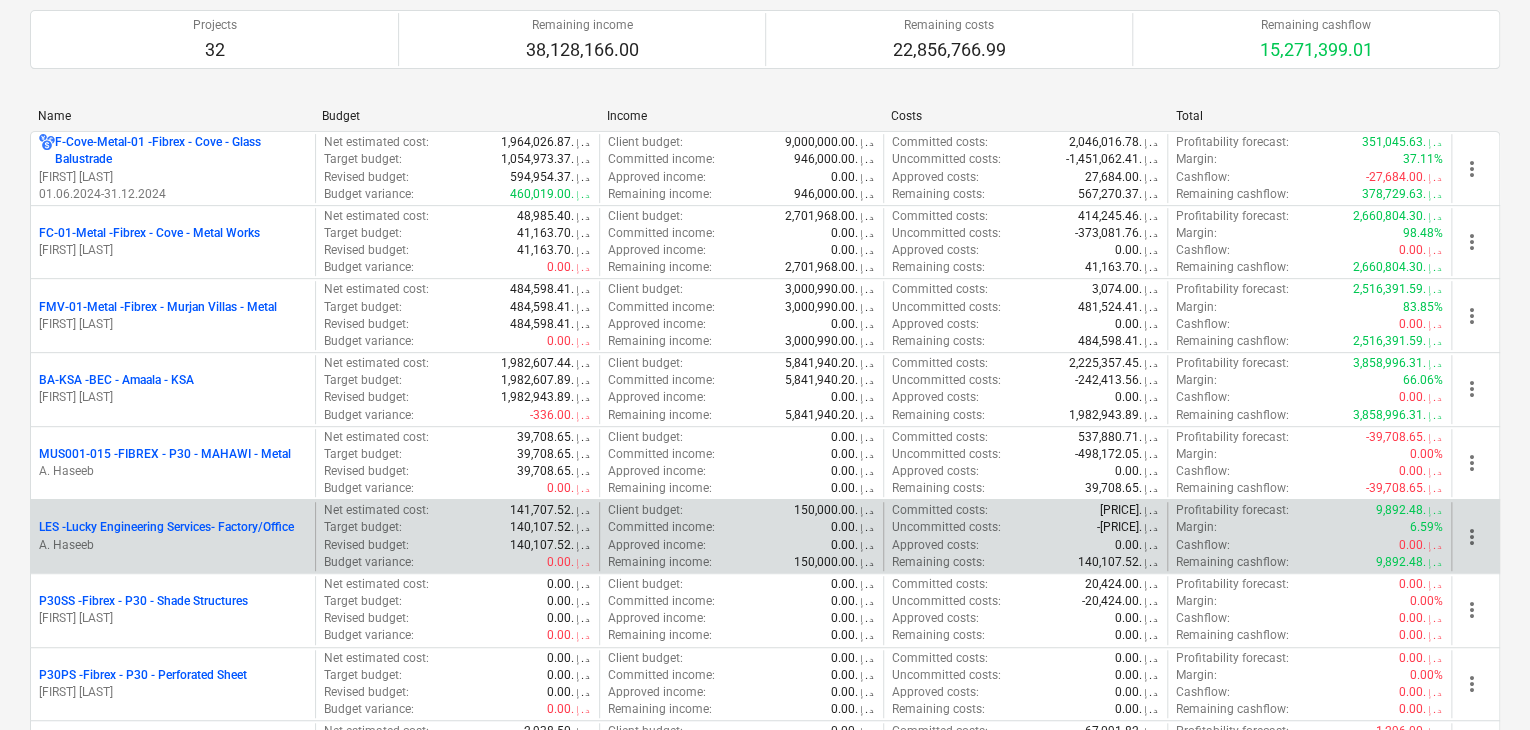 click on "[COMPANY] - [COMPANY]- Factory/Office [LAST]" at bounding box center (173, 536) 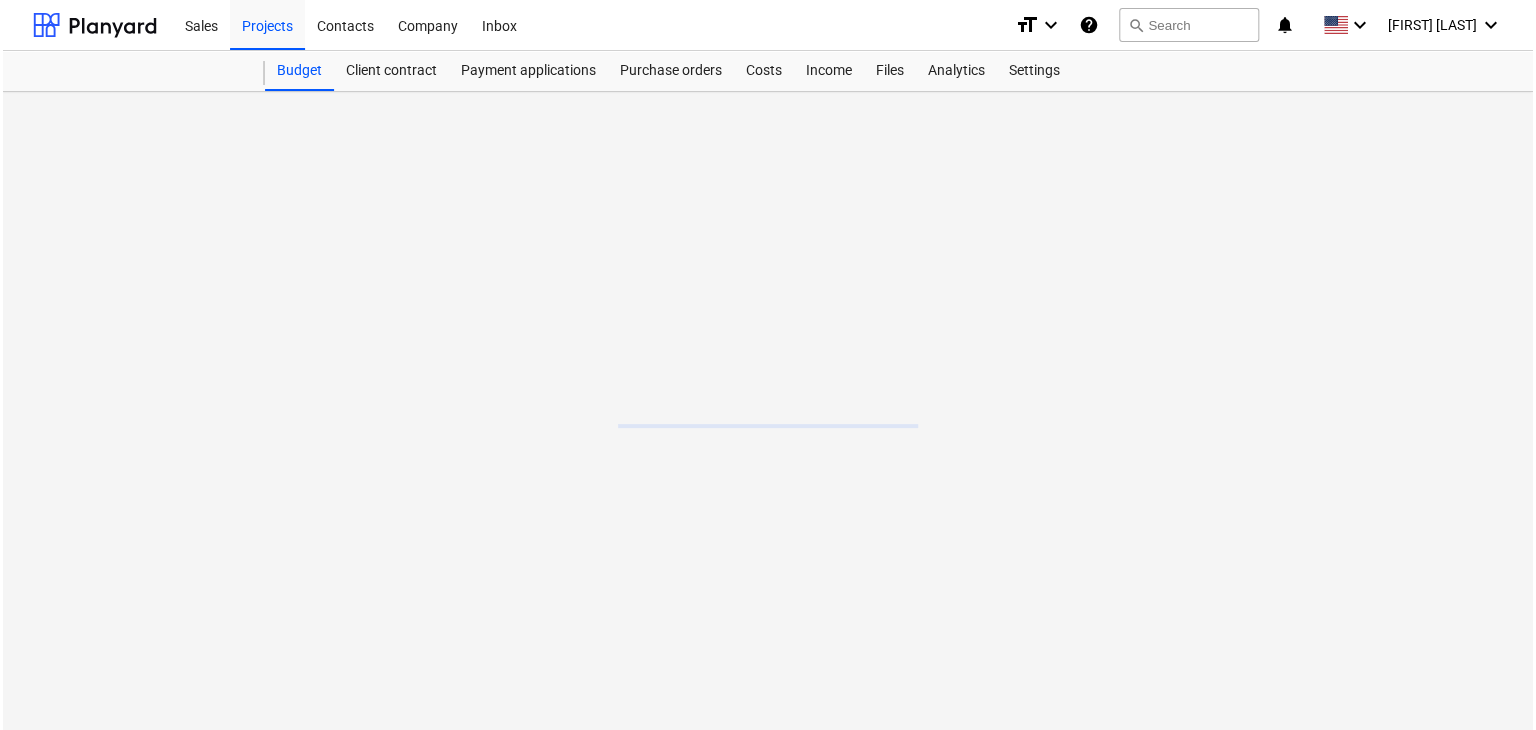 scroll, scrollTop: 0, scrollLeft: 0, axis: both 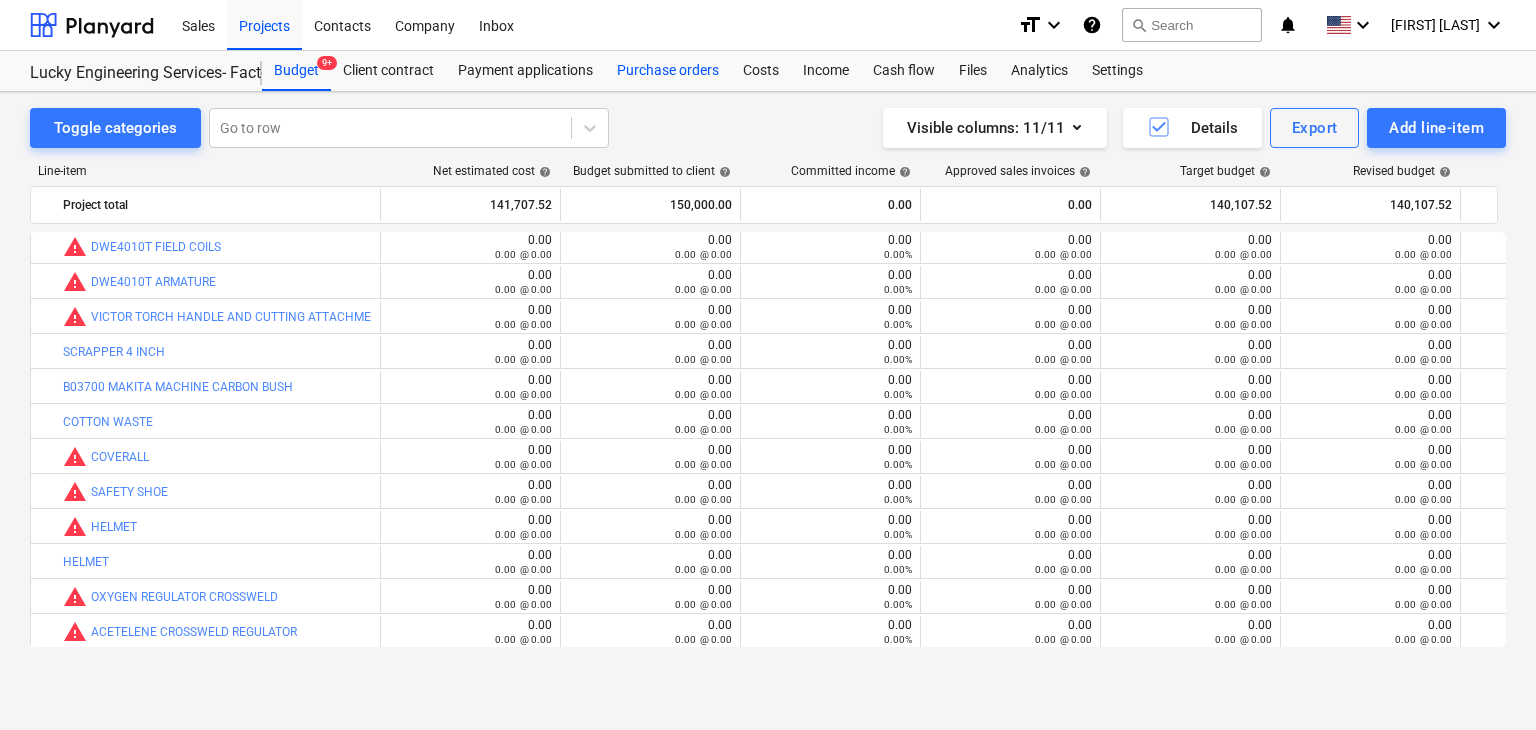 click on "Purchase orders" at bounding box center (668, 71) 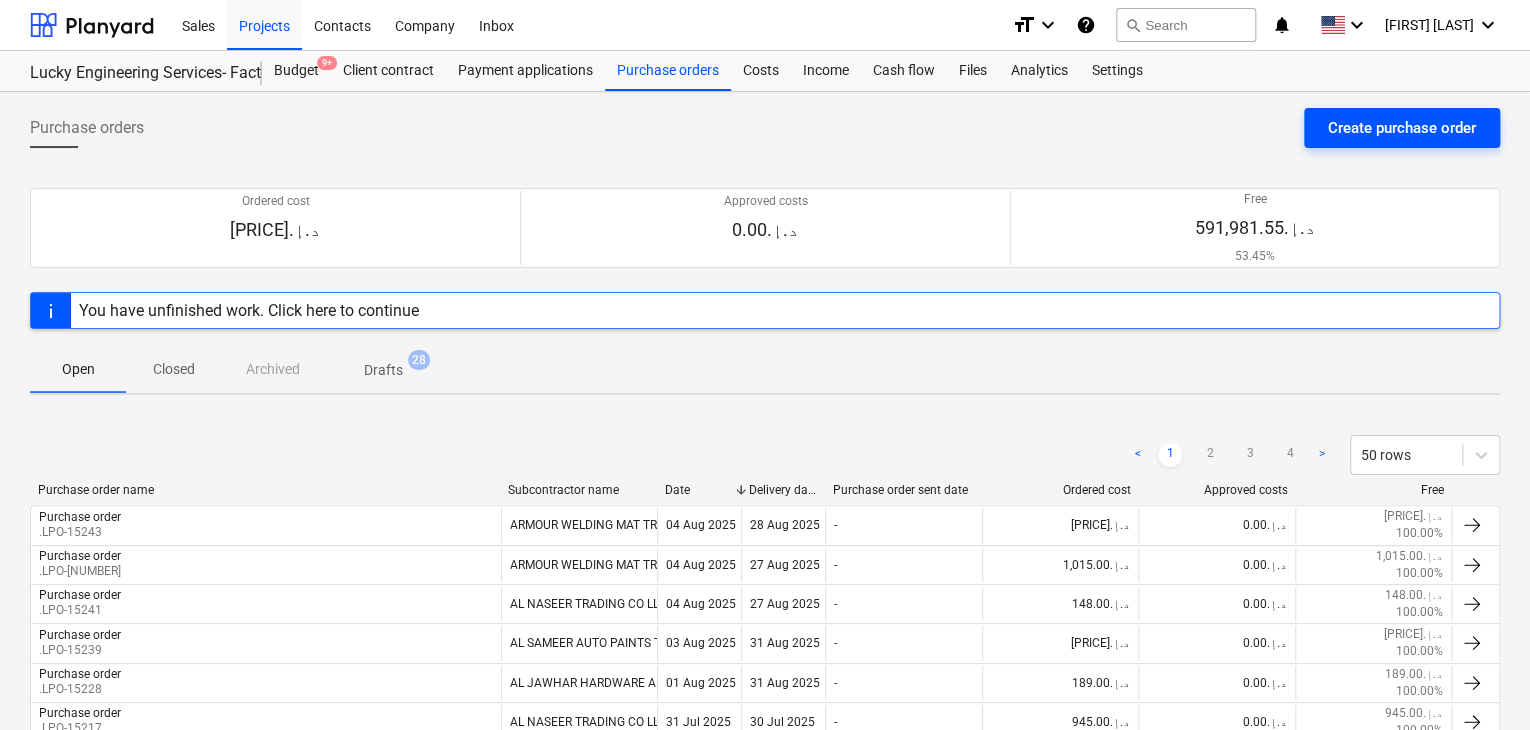 click on "Create purchase order" at bounding box center (1402, 128) 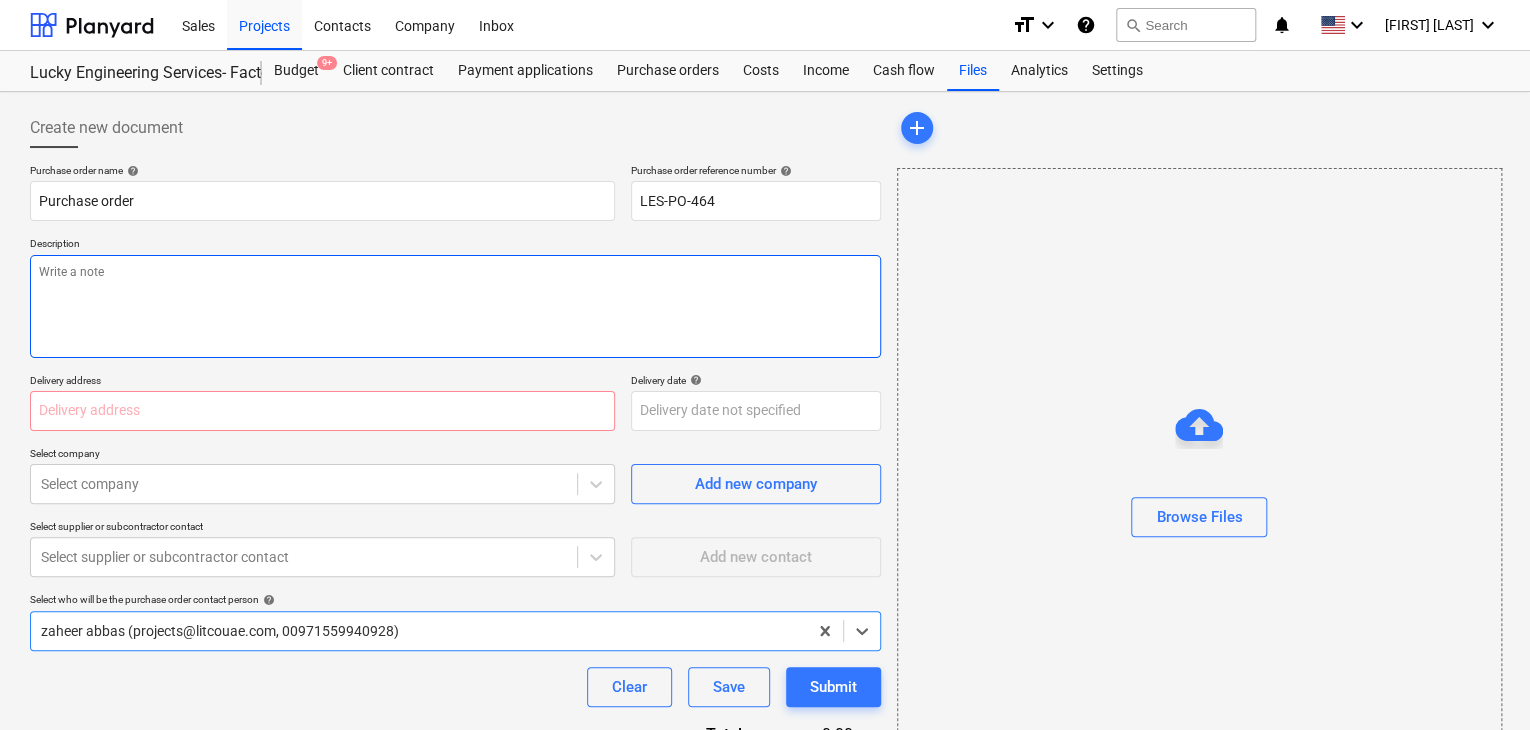 click at bounding box center (455, 306) 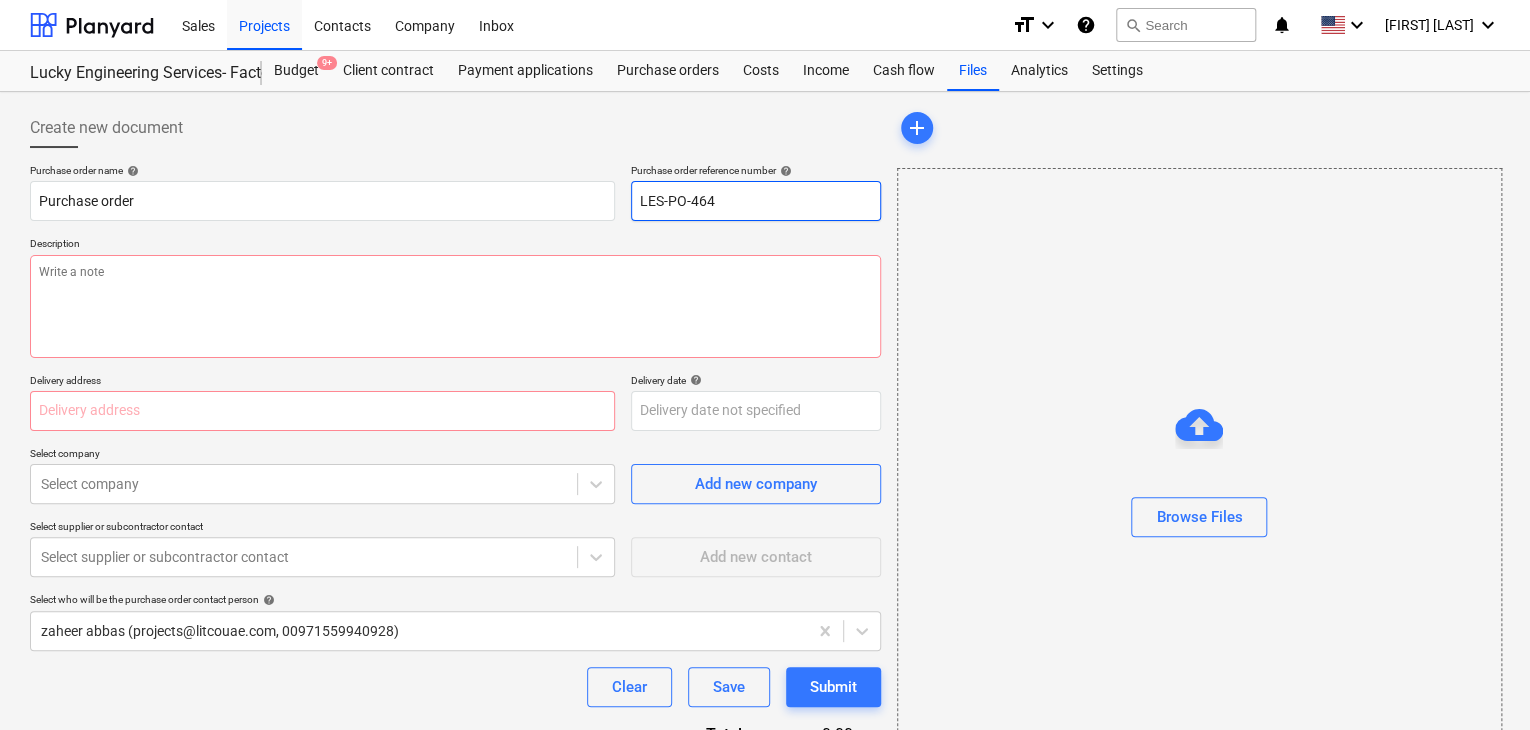 drag, startPoint x: 731, startPoint y: 193, endPoint x: 532, endPoint y: 179, distance: 199.49185 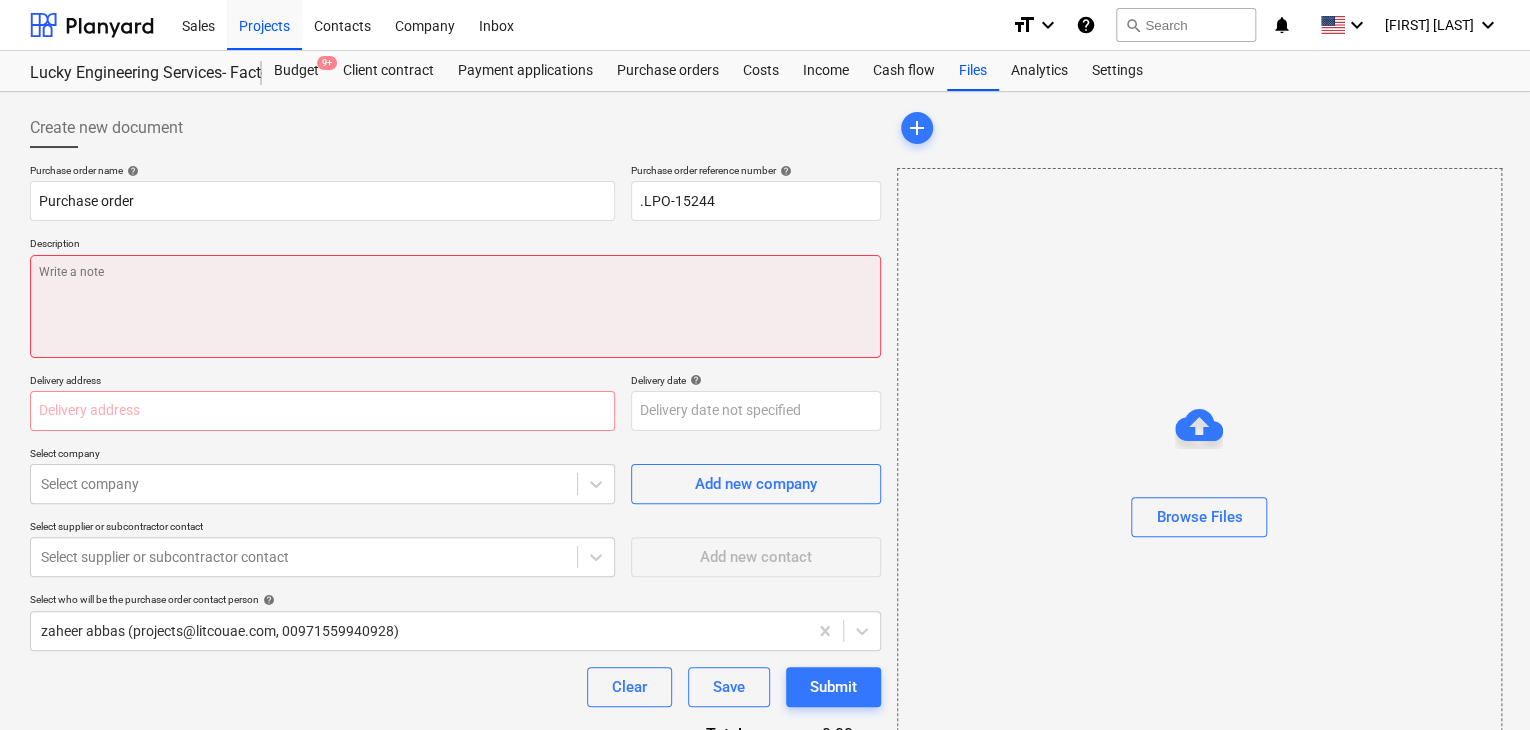 click at bounding box center (455, 306) 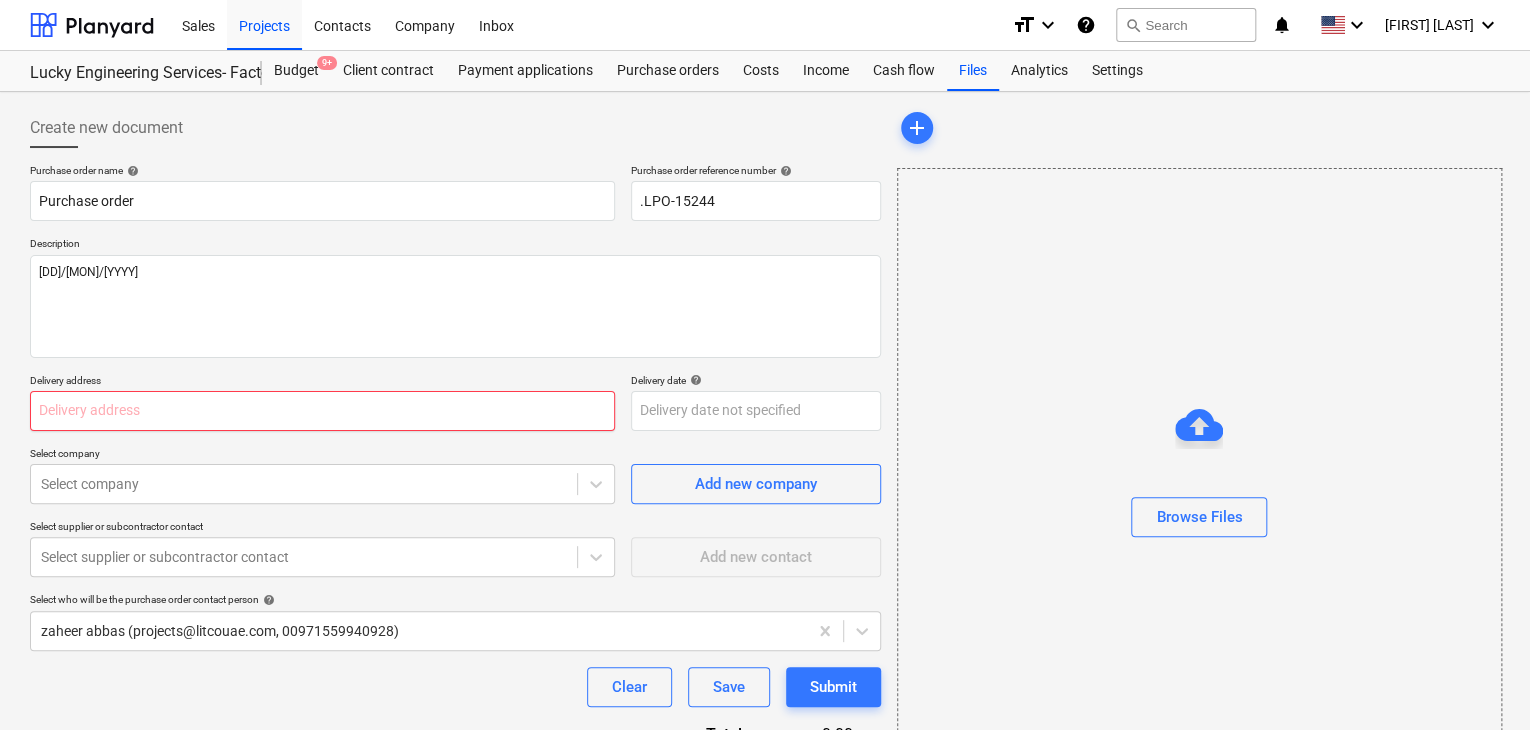click at bounding box center (322, 411) 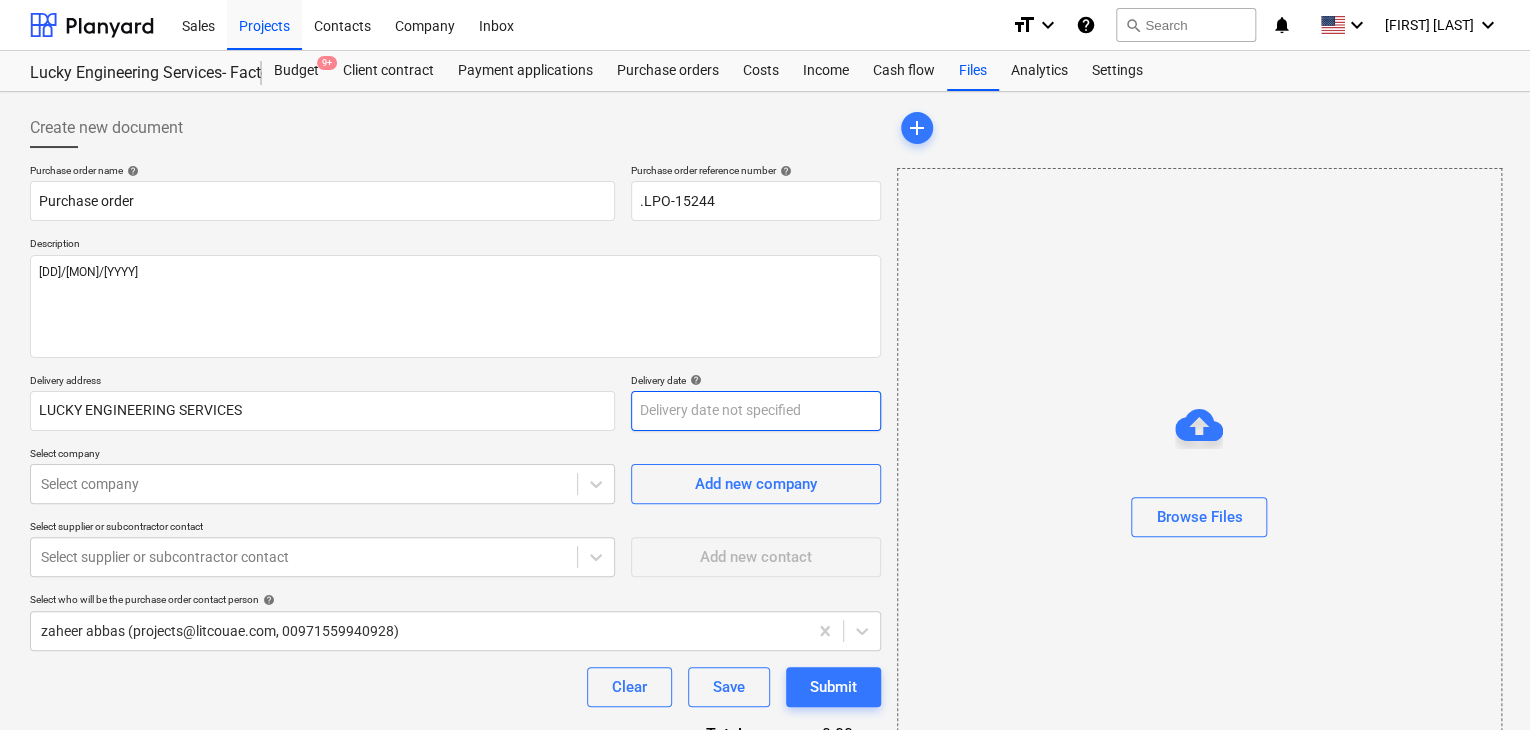 click on "Sales Projects Contacts Company Inbox format_size keyboard_arrow_down help search Search notifications 0 keyboard_arrow_down z. [PERSON_NAME] keyboard_arrow_down [COMPANY_NAME] - Factory/Office Budget 9+ Client contract Payment applications Purchase orders Costs Income Cash flow Files Analytics Settings Create new document Purchase order name help Purchase order Purchase order reference number help .LPO-[NUMBER] Description [DD]/[MON]/[YYYY] Delivery address [COMPANY_NAME] Delivery date help Press the down arrow key to interact with the calendar and
select a date. Press the question mark key to get the keyboard shortcuts for changing dates. Select company Select company Add new company Select supplier or subcontractor contact Select supplier or subcontractor contact Add new contact Select who will be the purchase order contact person help [PERSON_NAME] ([EMAIL], [PHONE]) Clear Save Submit Total [PRICE]د.إ.‏ Select line-items to add help Search or select a line-item add" at bounding box center (765, 365) 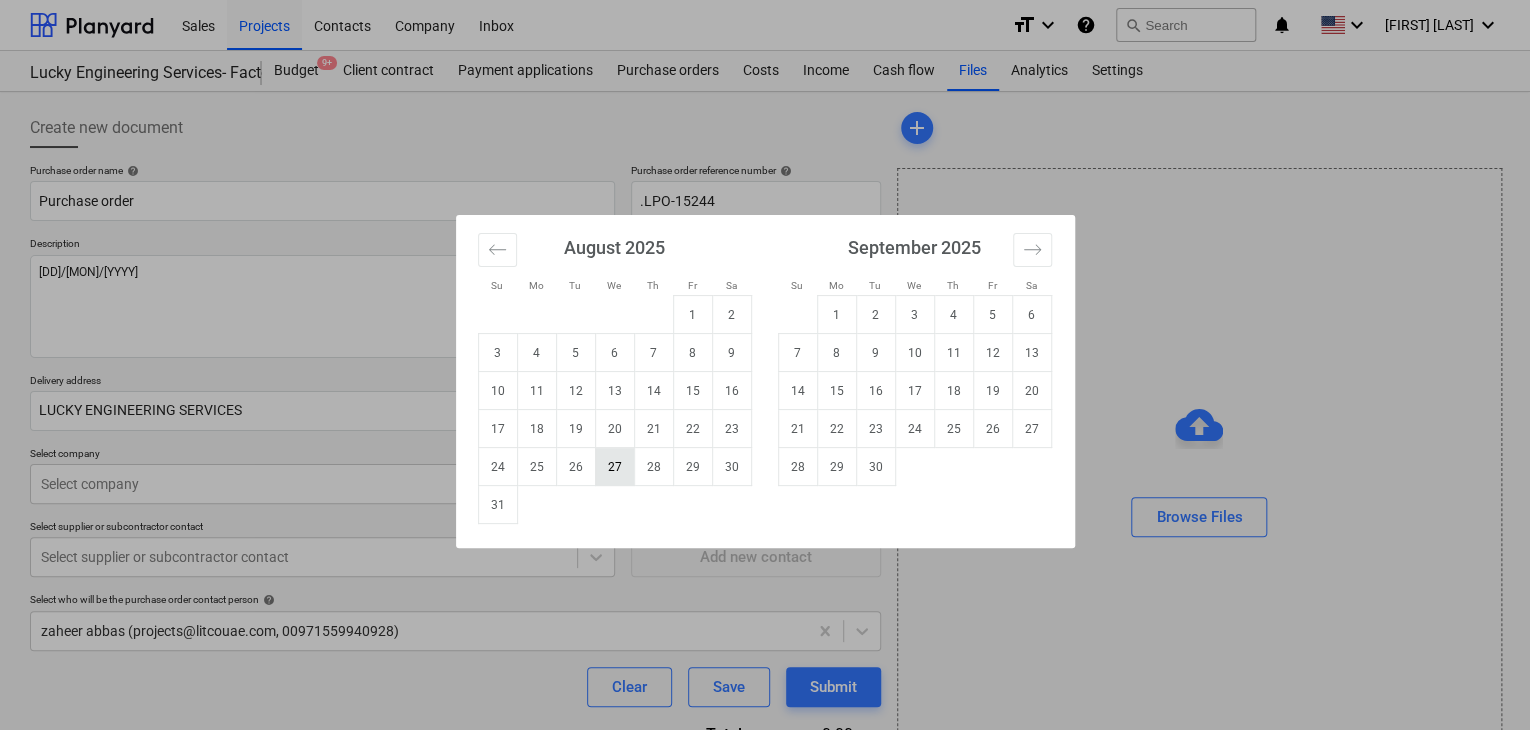 click on "27" at bounding box center [614, 467] 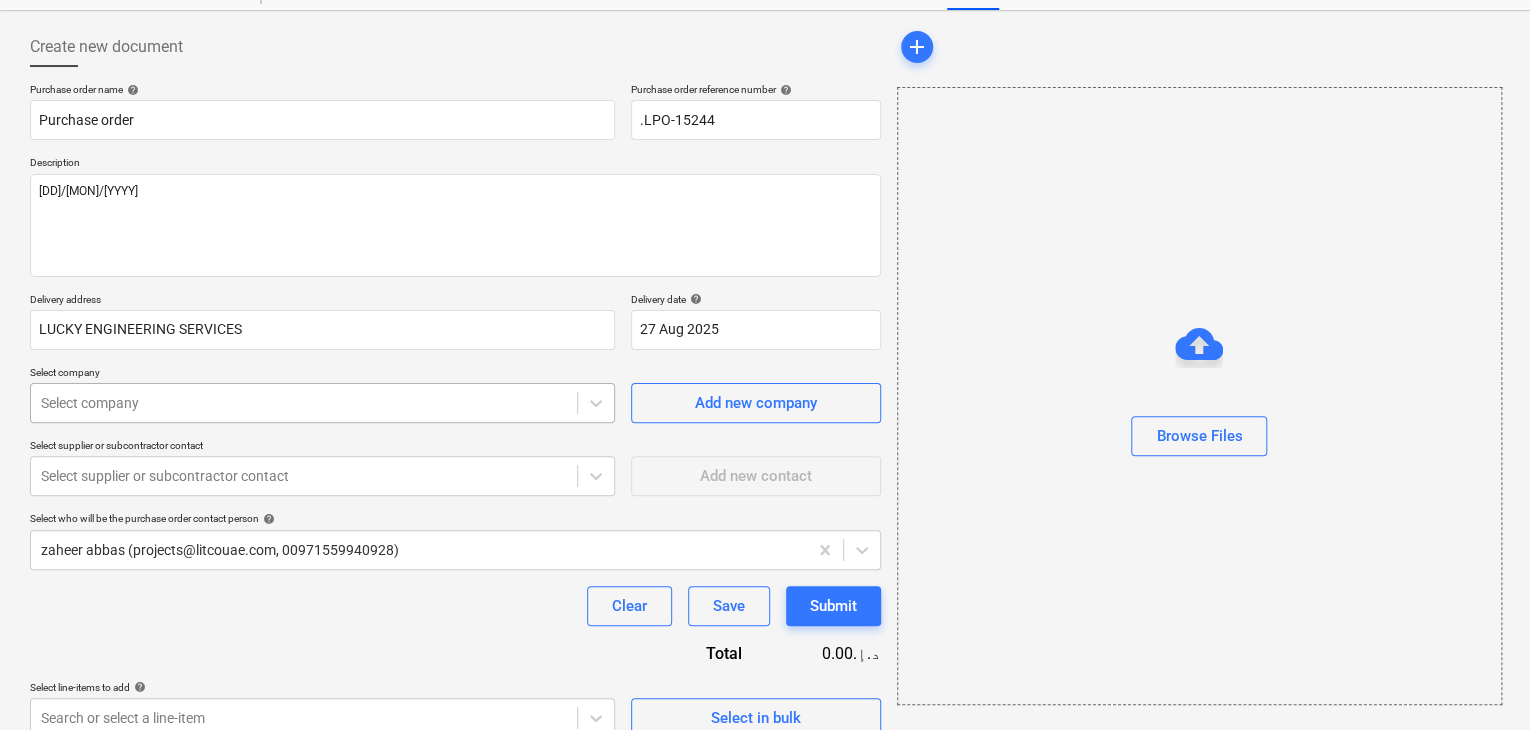 click on "Sales Projects Contacts Company Inbox format_size keyboard_arrow_down help search Search notifications 0 keyboard_arrow_down [FIRST] [LAST] keyboard_arrow_down [COMPANY]- Factory/Office Budget 9+ Client contract Payment applications Purchase orders Costs Income Cash flow Files Analytics Settings Create new document Purchase order name help Purchase order Purchase order reference number help .LPO-15244 Description 04/AUG/2025 Delivery address [COMPANY] Delivery date help 27 Aug 2025 27.08.2025 Press the down arrow key to interact with the calendar and  select a date. Press the question mark key to get the keyboard shortcuts for changing dates. Select company Select company Add new company Select supplier or subcontractor contact Select supplier or subcontractor contact Add new contact Select who will be the purchase order contact person help [FIRST] [LAST] ([EMAIL], [PHONE]) Clear Save Submit Total 0.00د.إ.‏ Select line-items to add help Select in bulk" at bounding box center [765, 284] 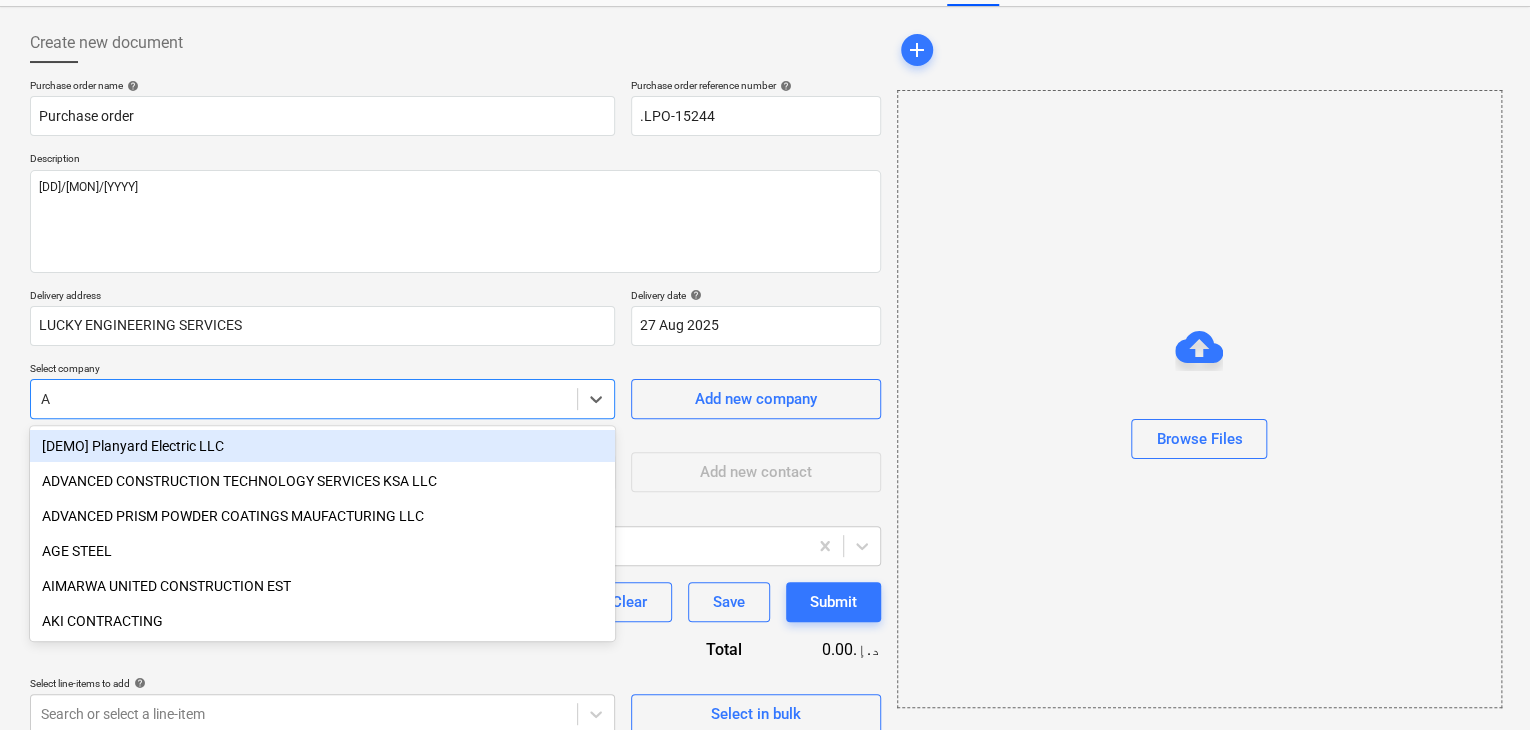 scroll, scrollTop: 93, scrollLeft: 0, axis: vertical 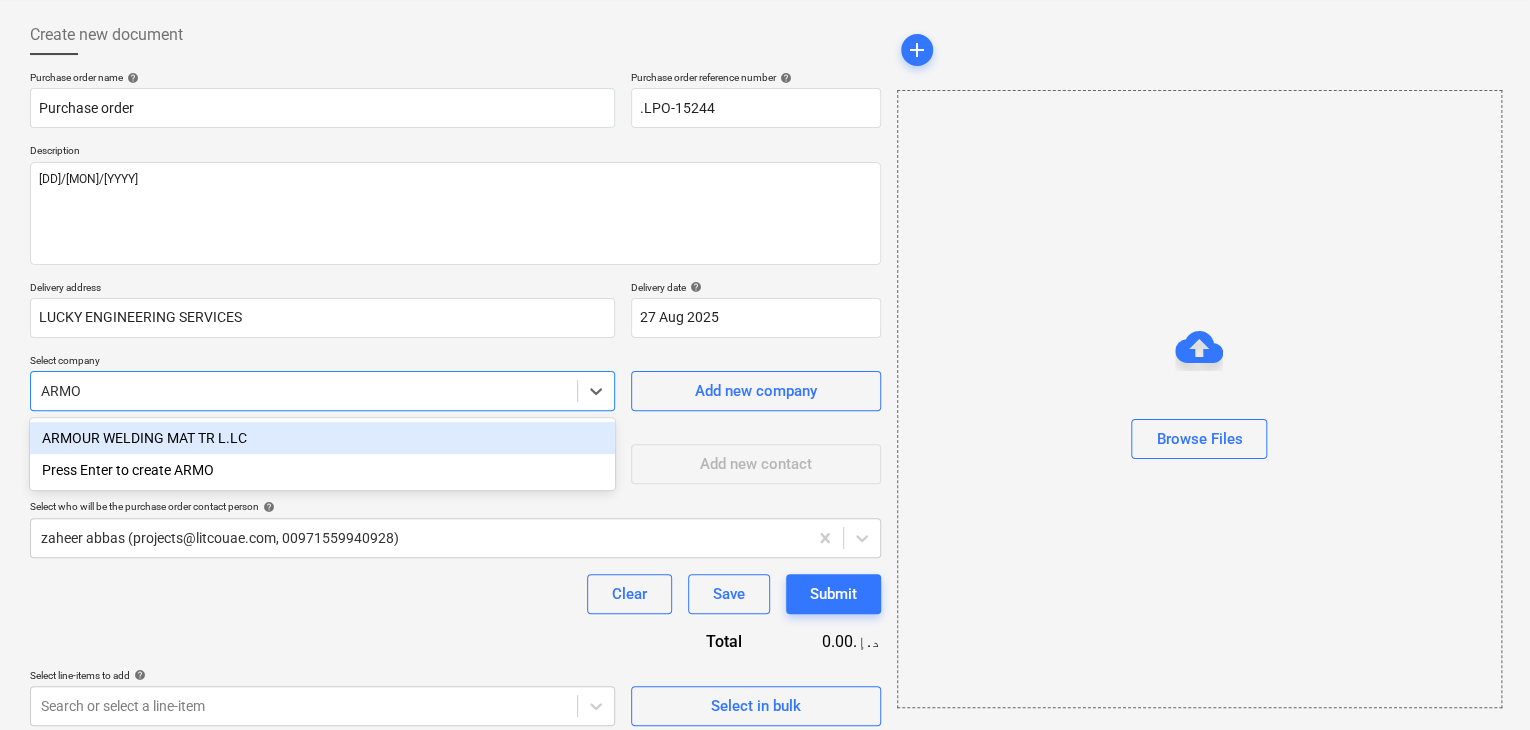 click on "ARMOUR WELDING MAT TR L.LC" at bounding box center [322, 438] 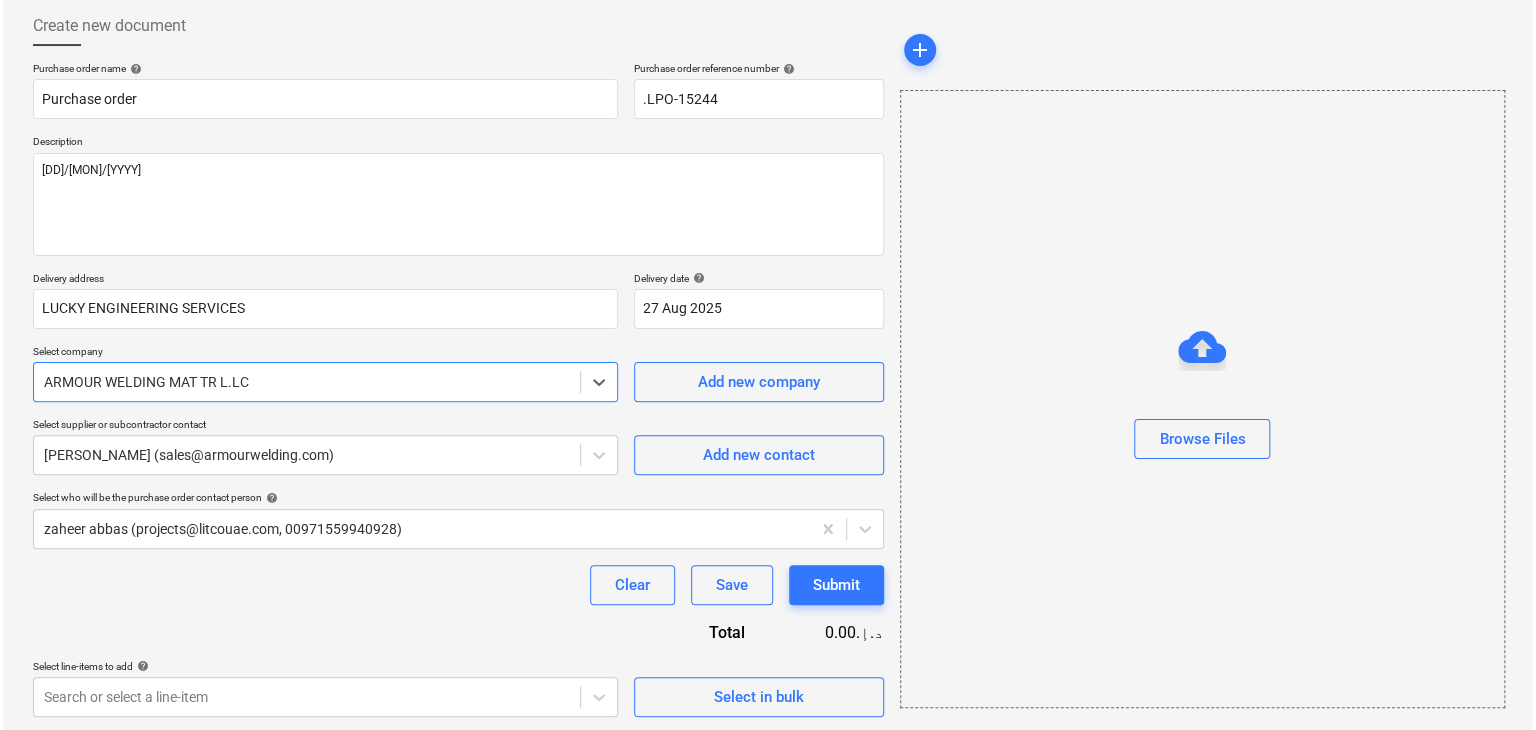scroll, scrollTop: 104, scrollLeft: 0, axis: vertical 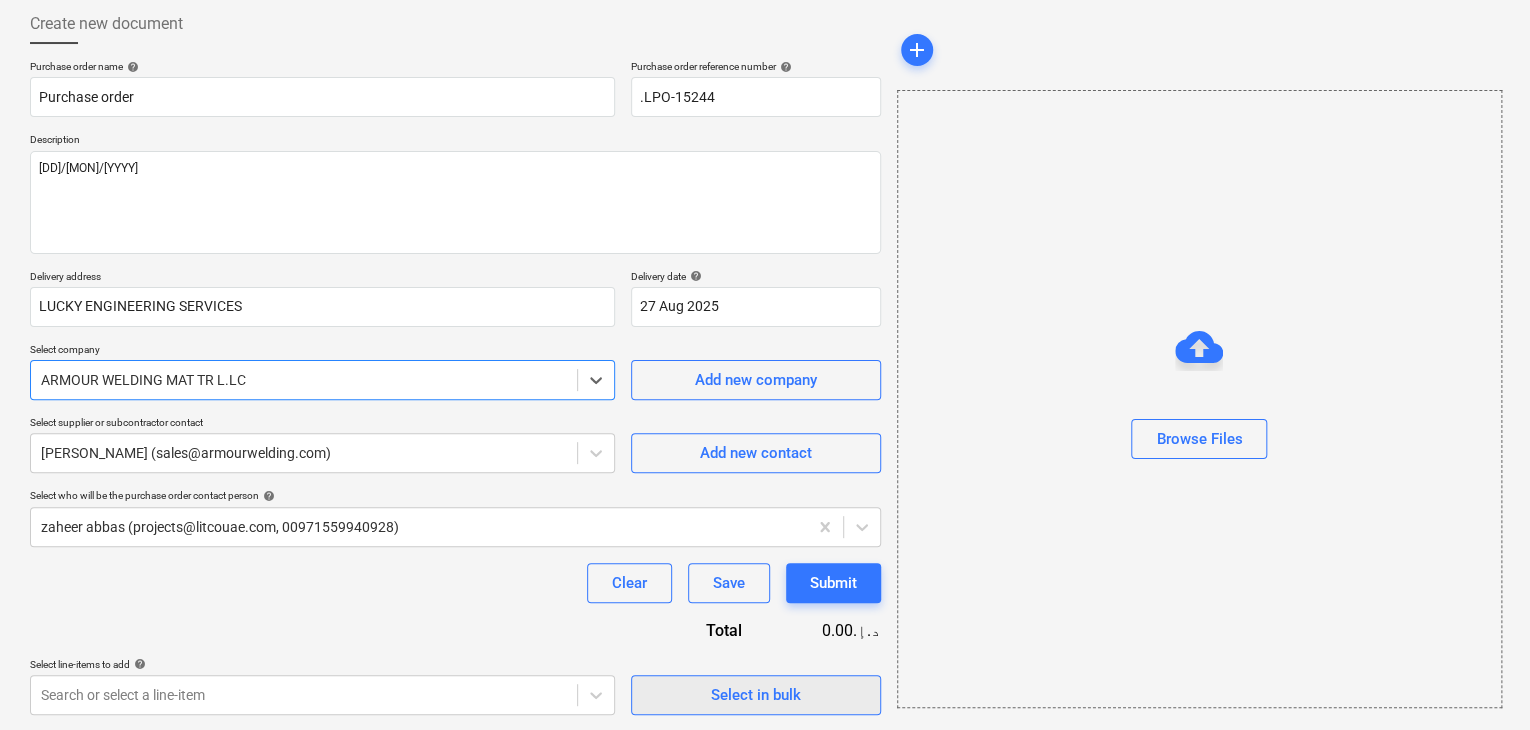 click on "Select in bulk" at bounding box center [756, 695] 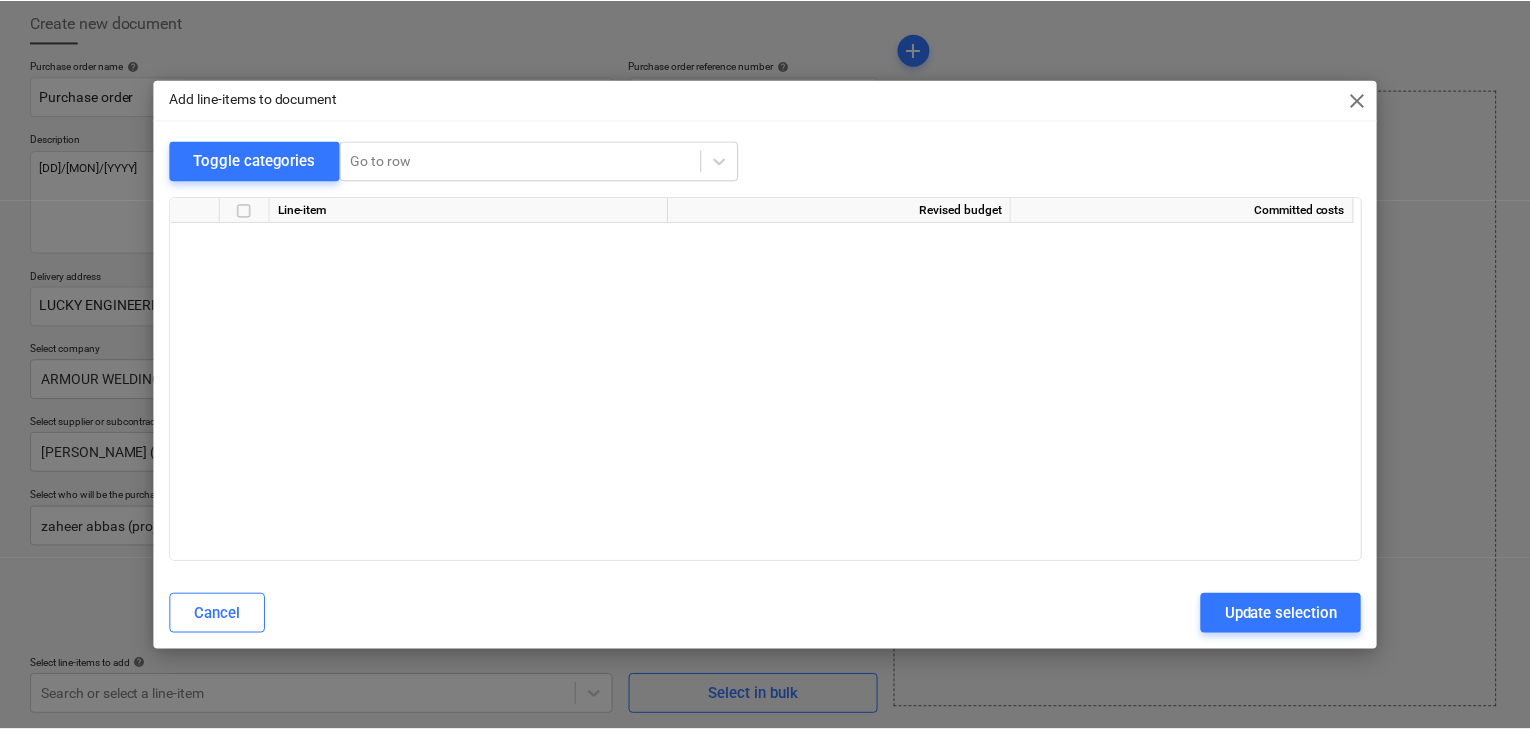 scroll, scrollTop: 38687, scrollLeft: 0, axis: vertical 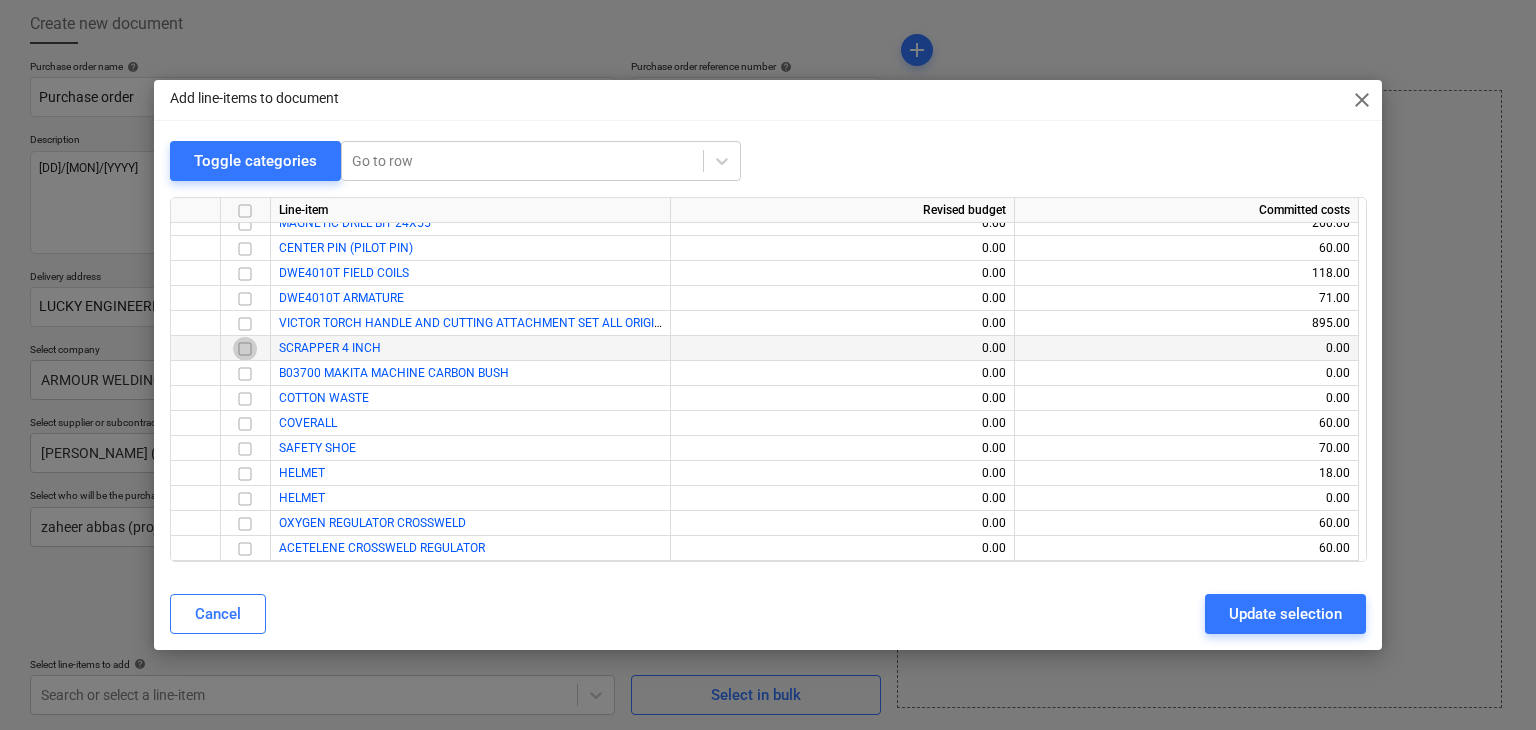 click at bounding box center (245, 349) 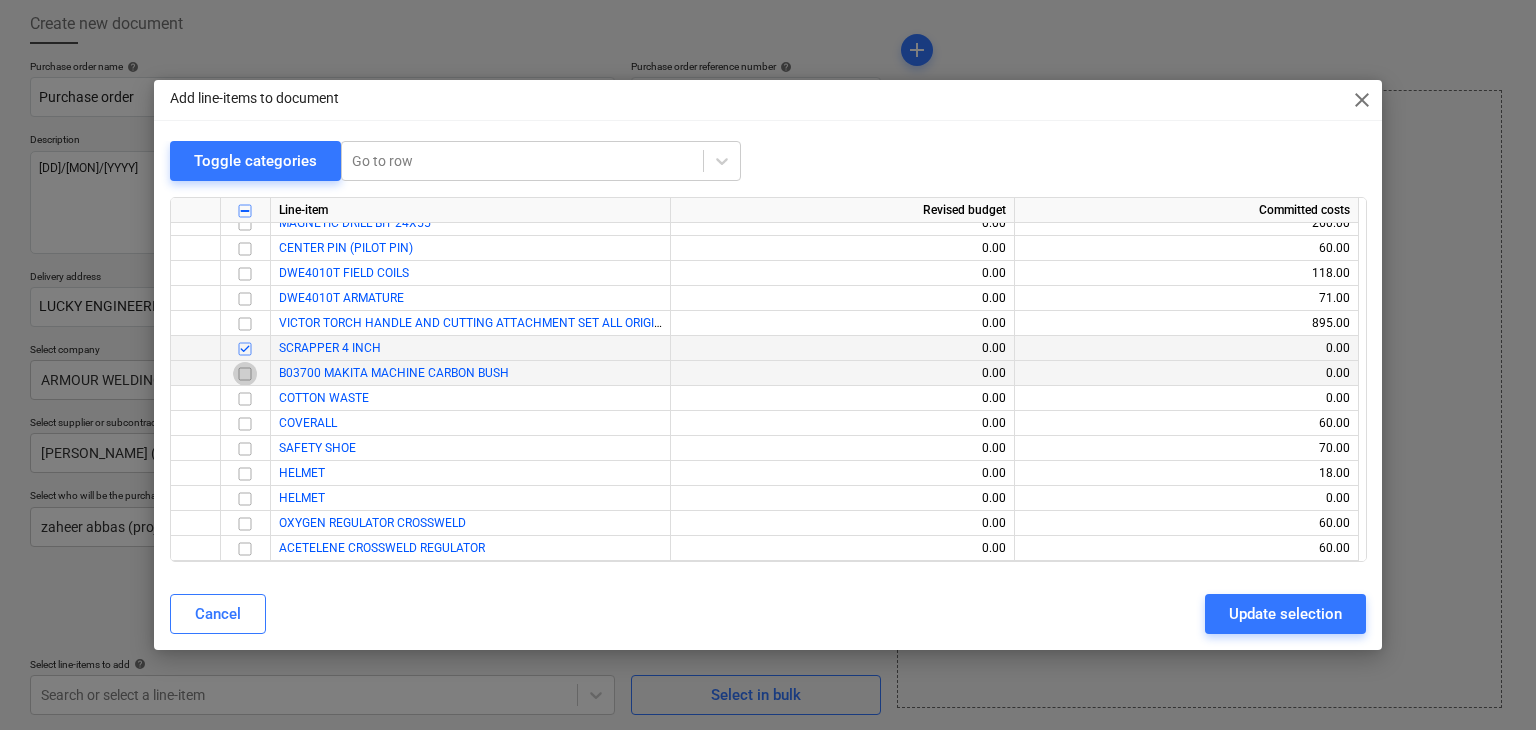 click at bounding box center [245, 374] 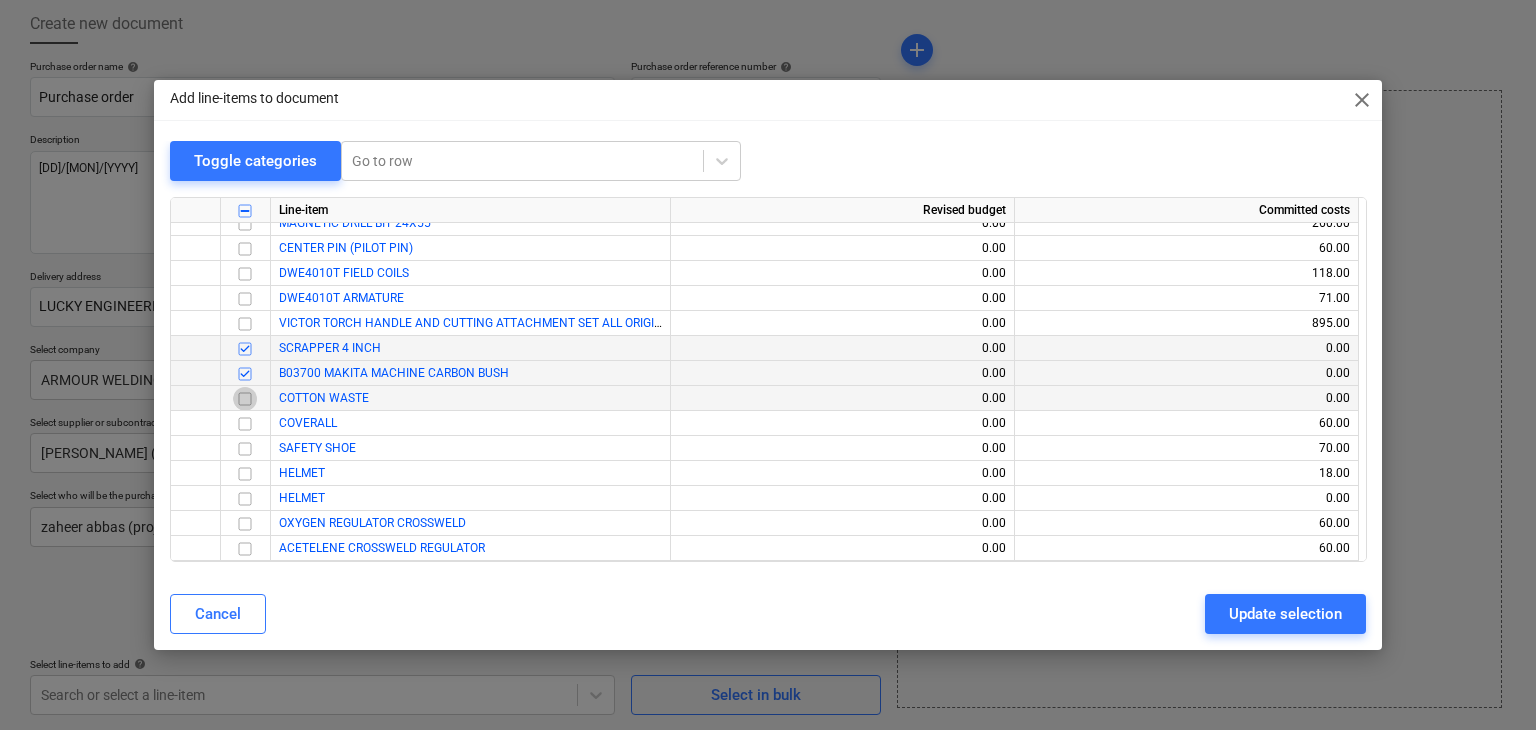 click at bounding box center (245, 399) 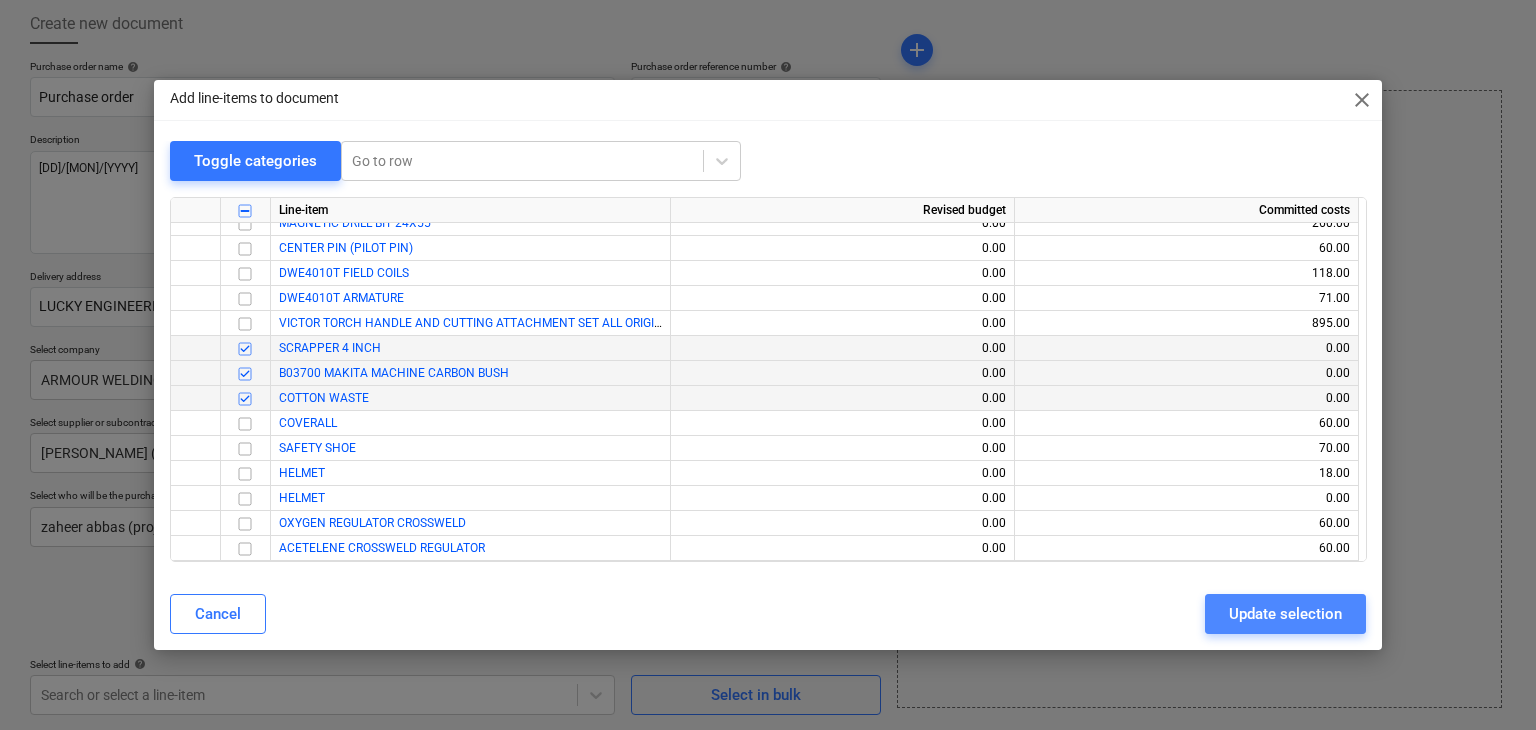 click on "Update selection" at bounding box center (1285, 614) 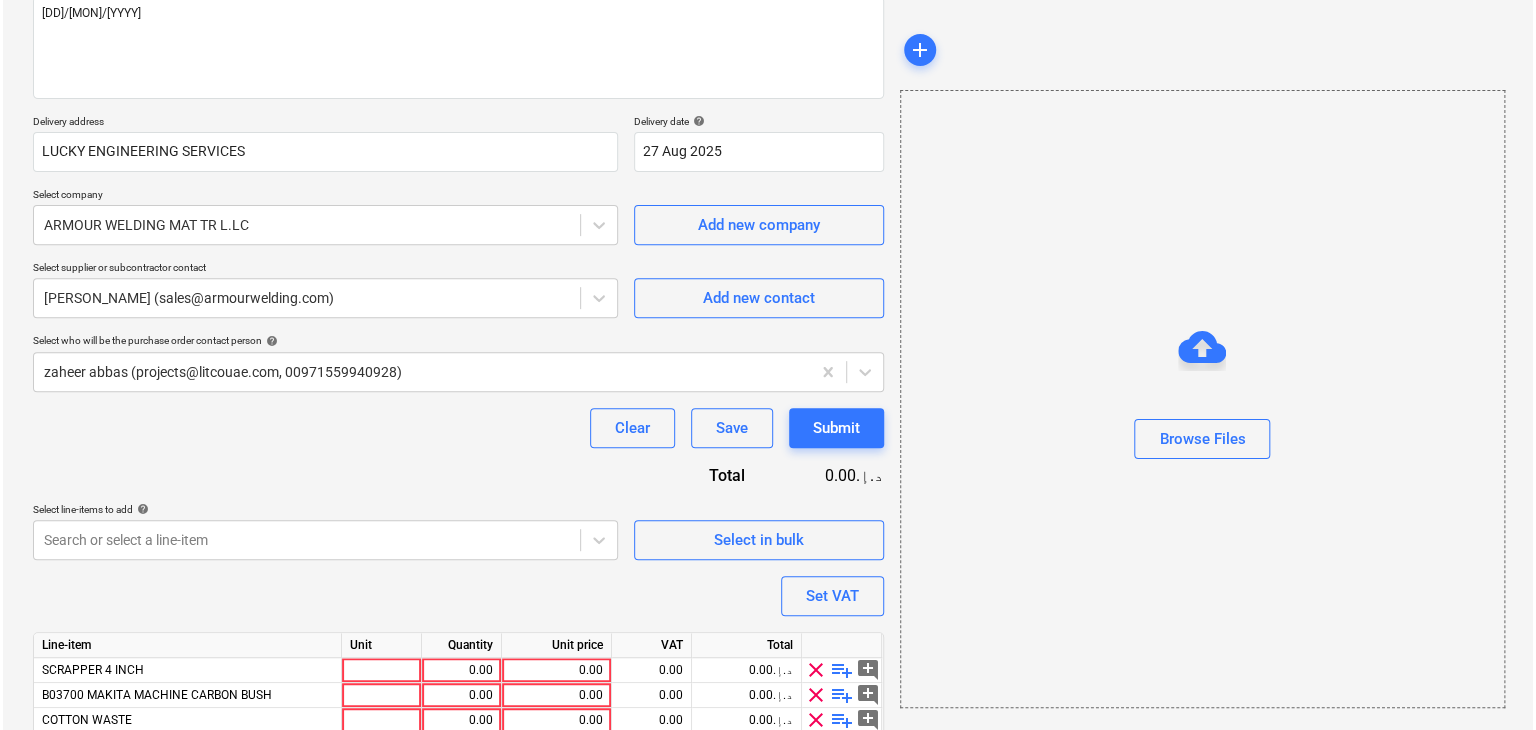 scroll, scrollTop: 343, scrollLeft: 0, axis: vertical 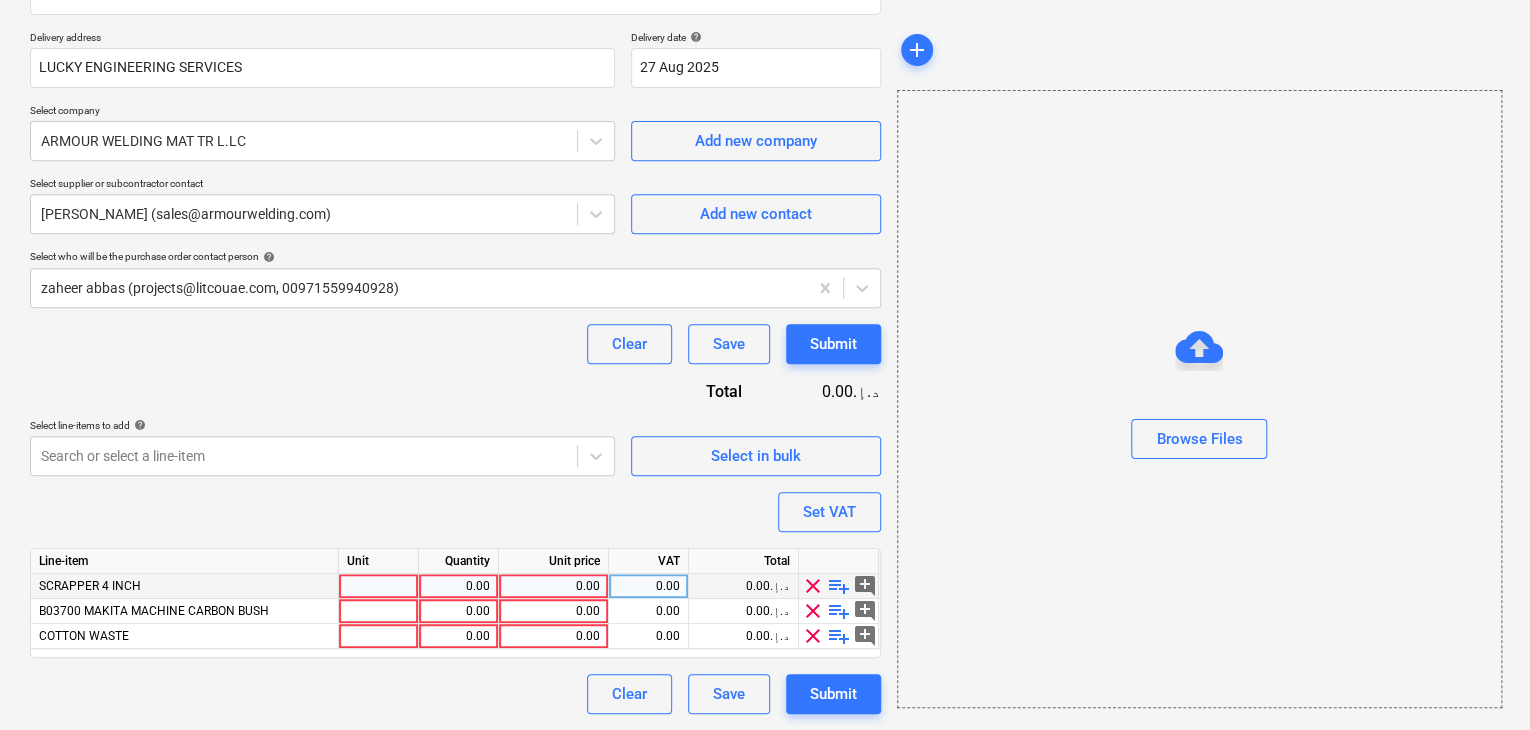 click at bounding box center [379, 586] 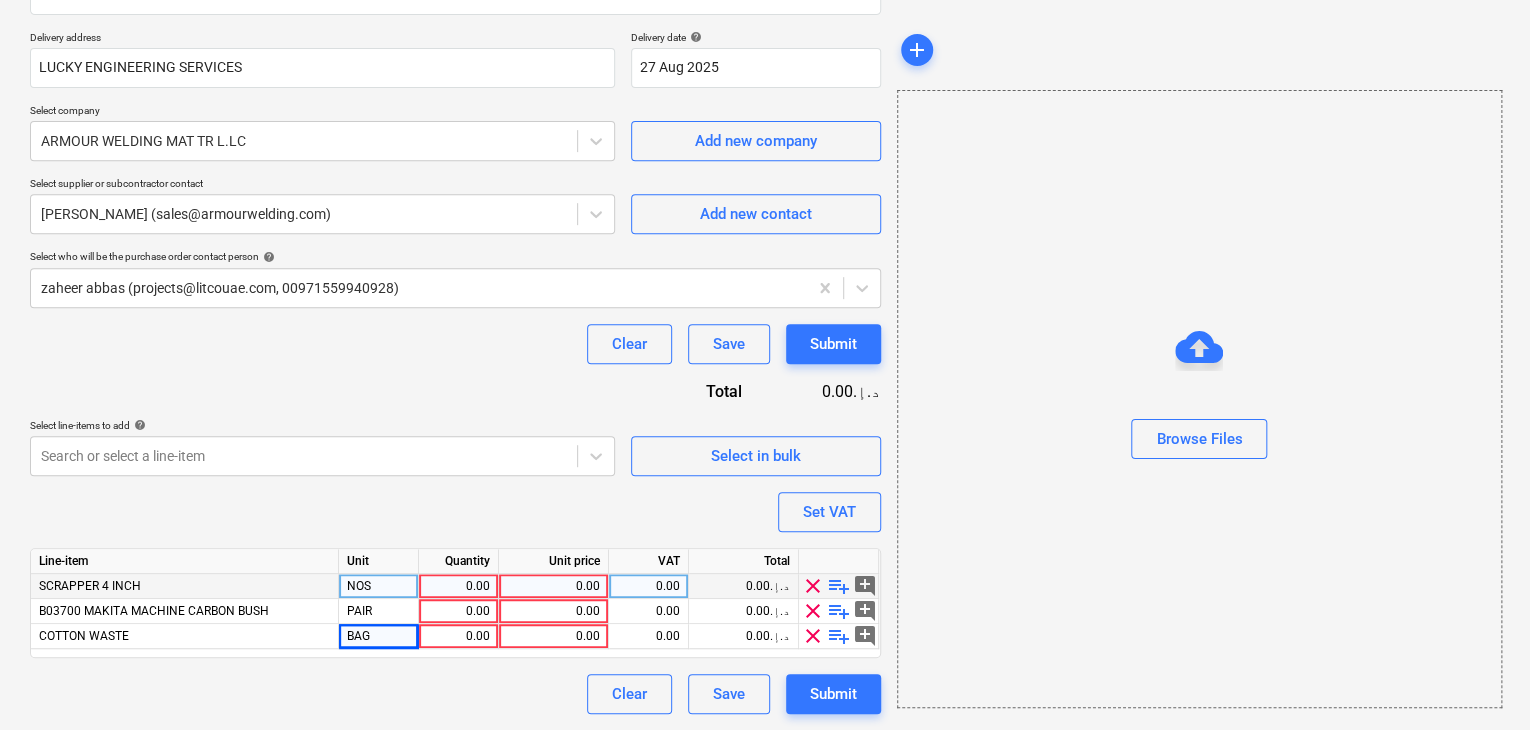 click on "0.00" at bounding box center [458, 586] 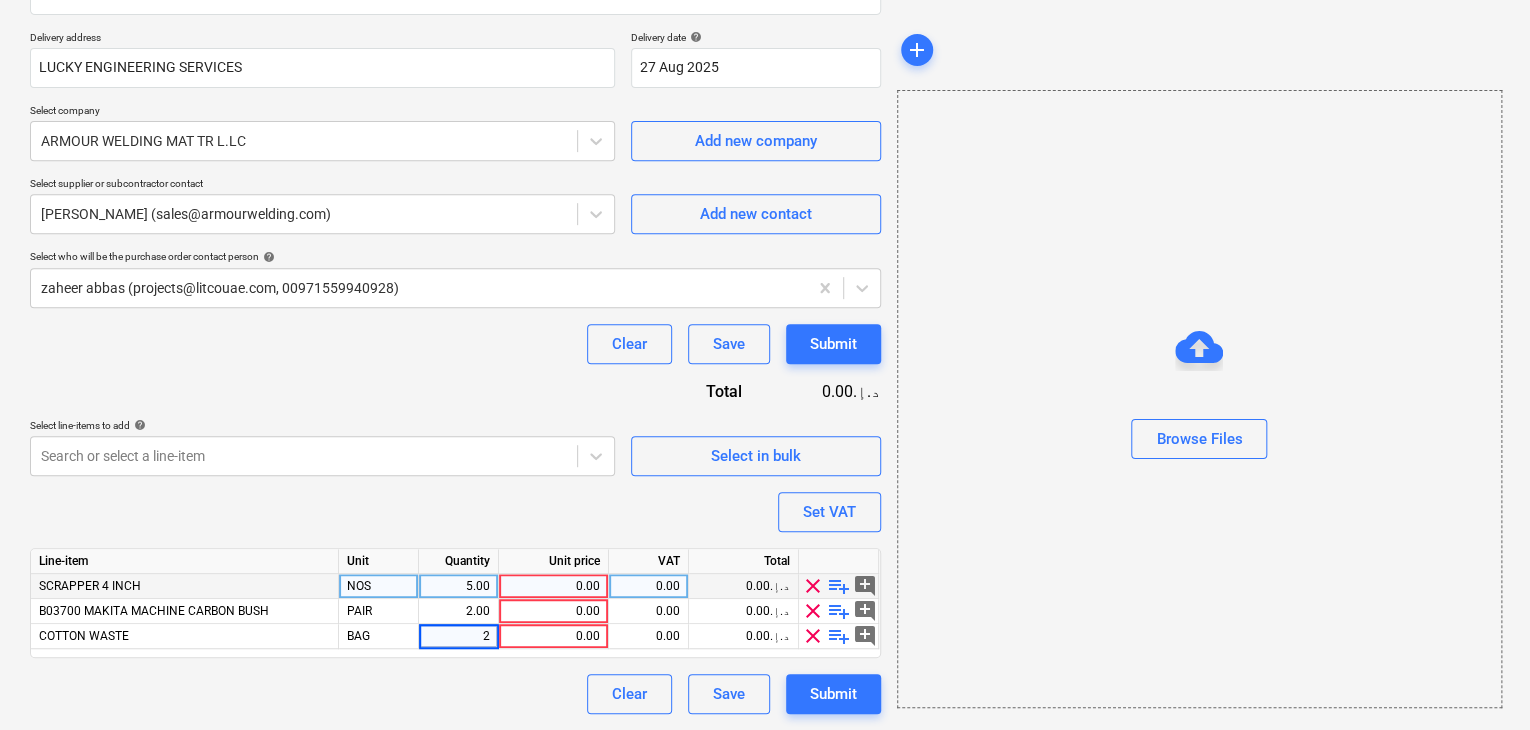 click on "0.00" at bounding box center [553, 586] 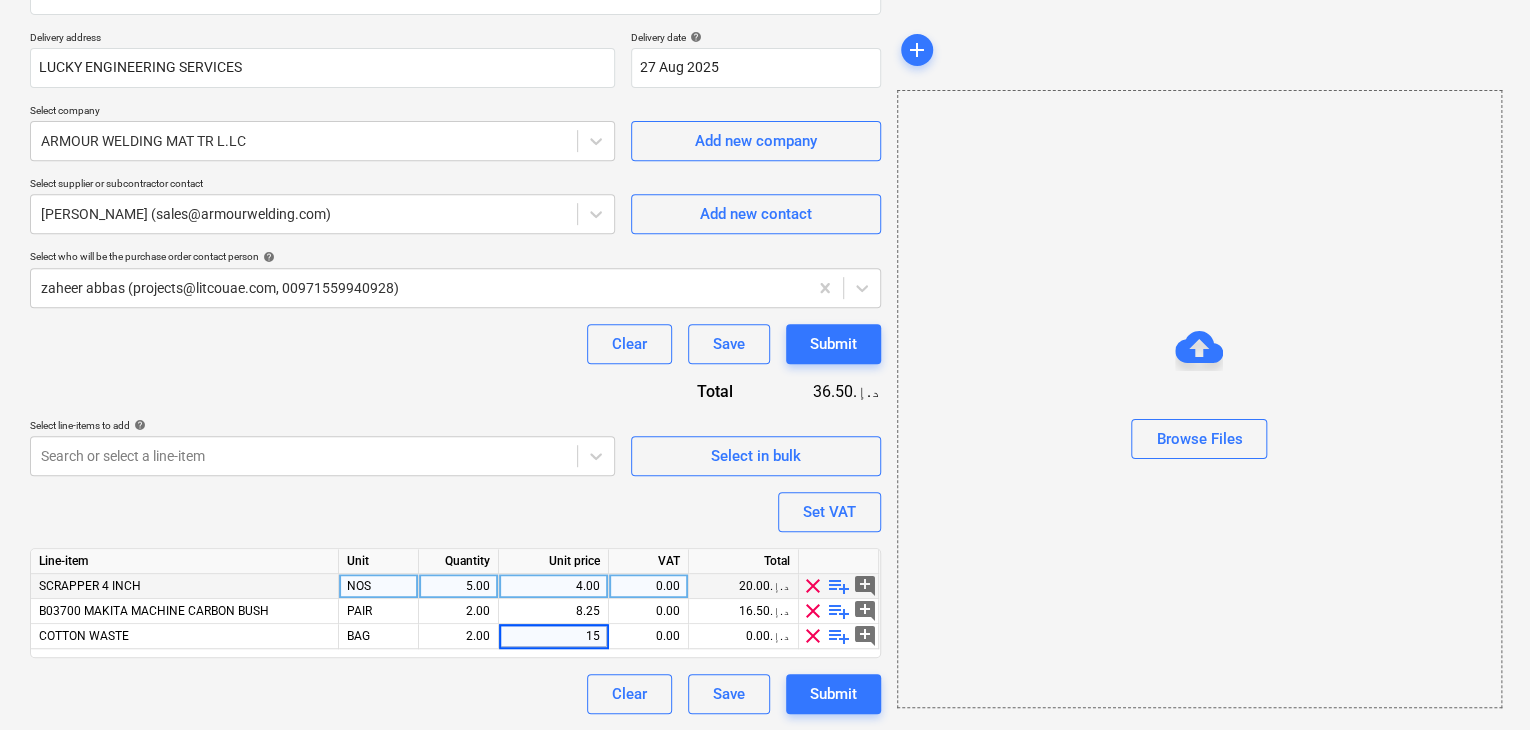 click on "Browse Files" at bounding box center (1199, 399) 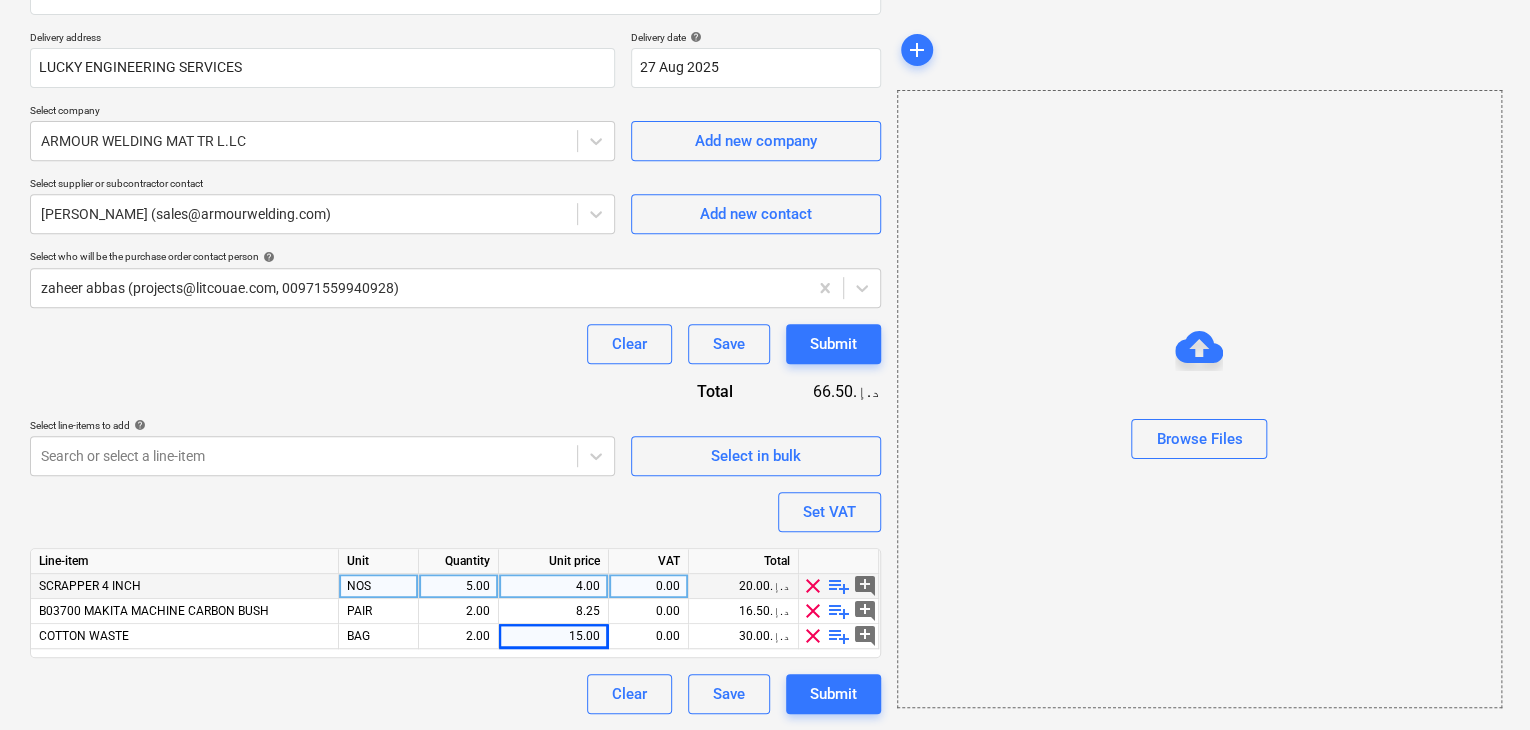 click on "Purchase order name help Purchase order Purchase order reference number help .LPO-15244 Description 04/AUG/2025 Delivery address [COMPANY] Delivery date help 27 Aug 2025 27.08.2025 Press the down arrow key to interact with the calendar and  select a date. Press the question mark key to get the keyboard shortcuts for changing dates. Select company [COMPANY]   Add new company Select supplier or subcontractor contact Select supplier or subcontractor contact Add new contact Select who will be the purchase order contact person help [FIRST] [LAST] ([EMAIL], [PHONE]) Clear Save Submit Total 66.50د.إ.‏ Select line-items to add help Search or select a line-item Select in bulk Set VAT Line-item Unit Quantity Unit price VAT Total  SCRAPPER 4 INCH NOS 5.00 4.00 0.00 20.00د.إ.‏ clear playlist_add add_comment  B03700 MAKITA MACHINE CARBON BUSH PAIR 2.00 8.25 0.00 16.50د.إ.‏ clear playlist_add add_comment  COTTON WASTE BAG 2.00 15.00 0.00 30.00د.إ.‏ clear Save" at bounding box center (455, 267) 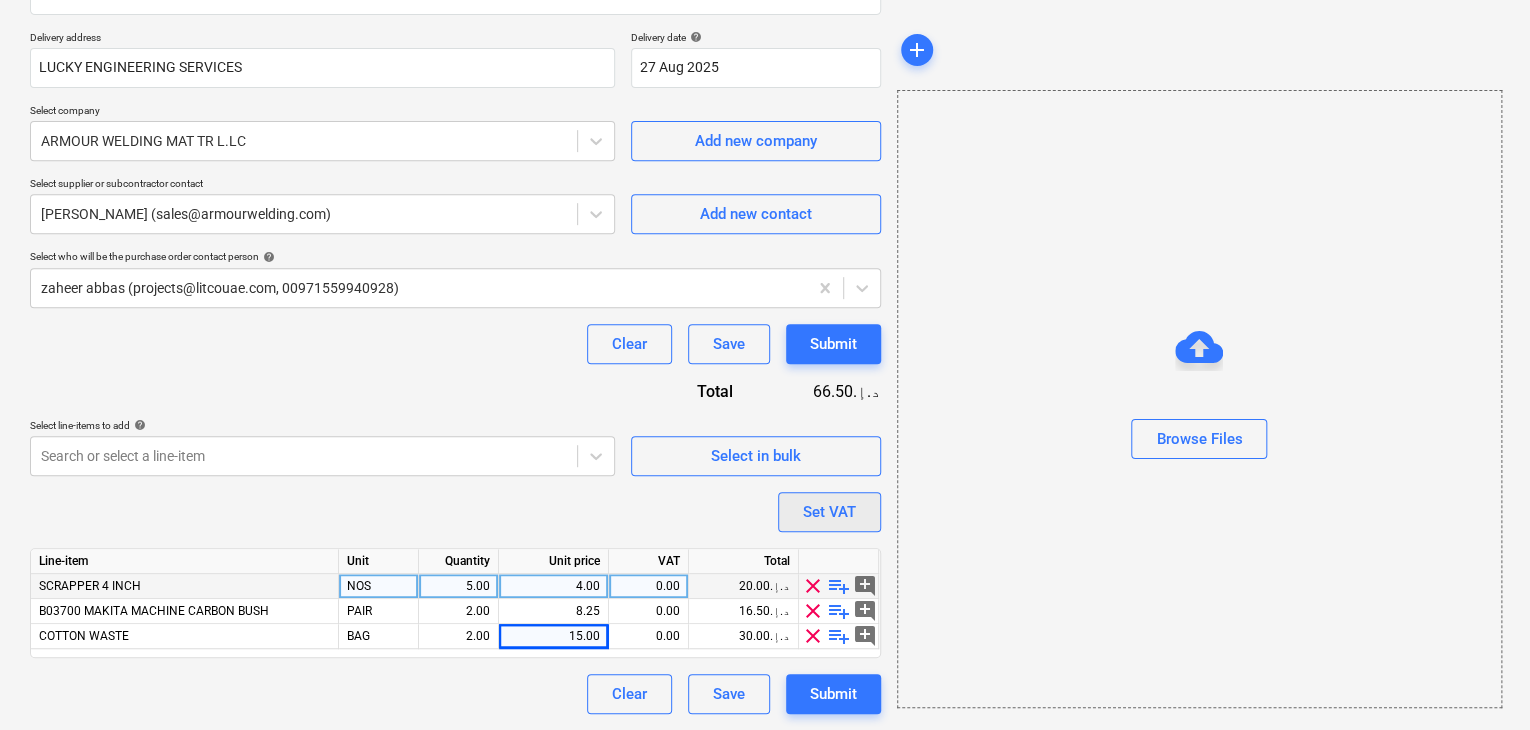 click on "Set VAT" at bounding box center (829, 512) 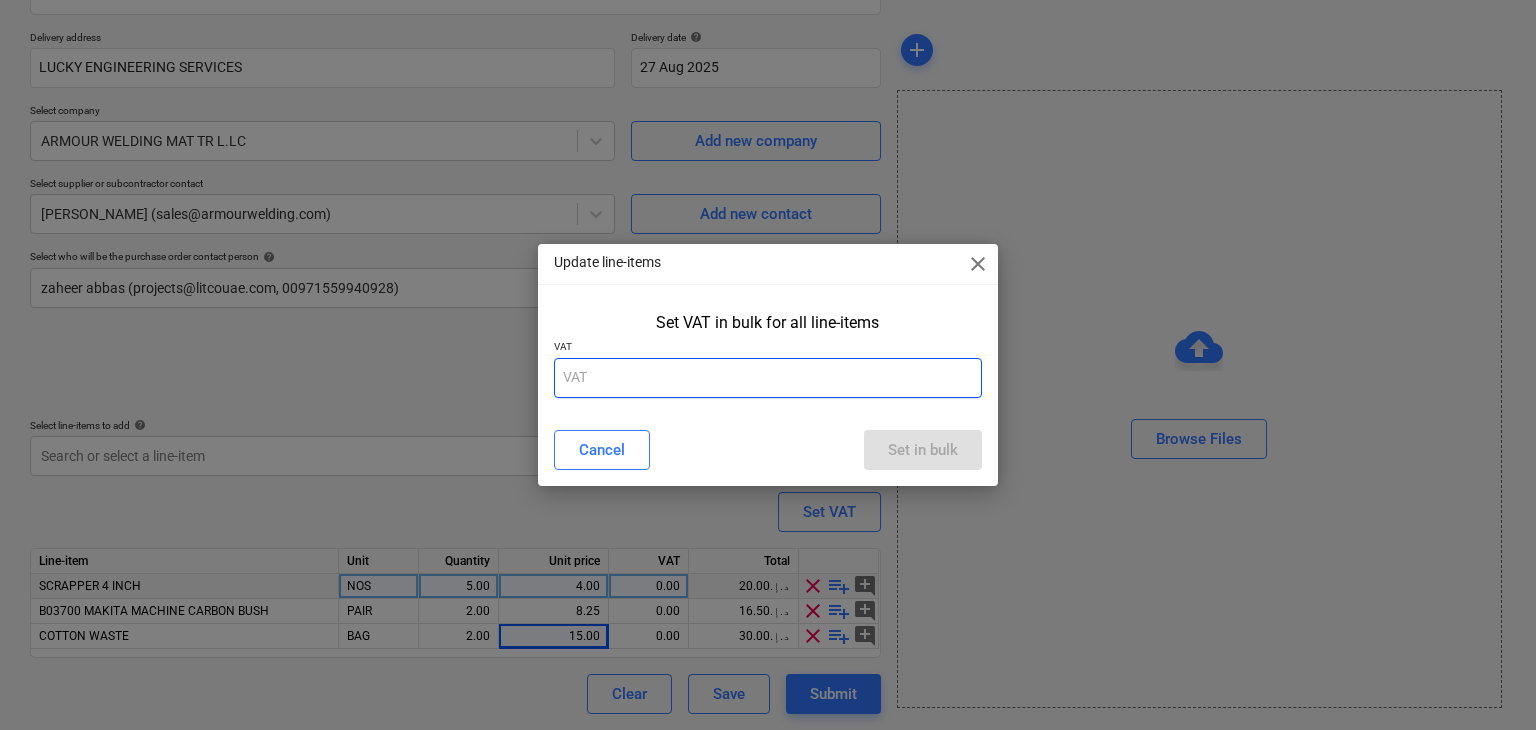 click at bounding box center (768, 378) 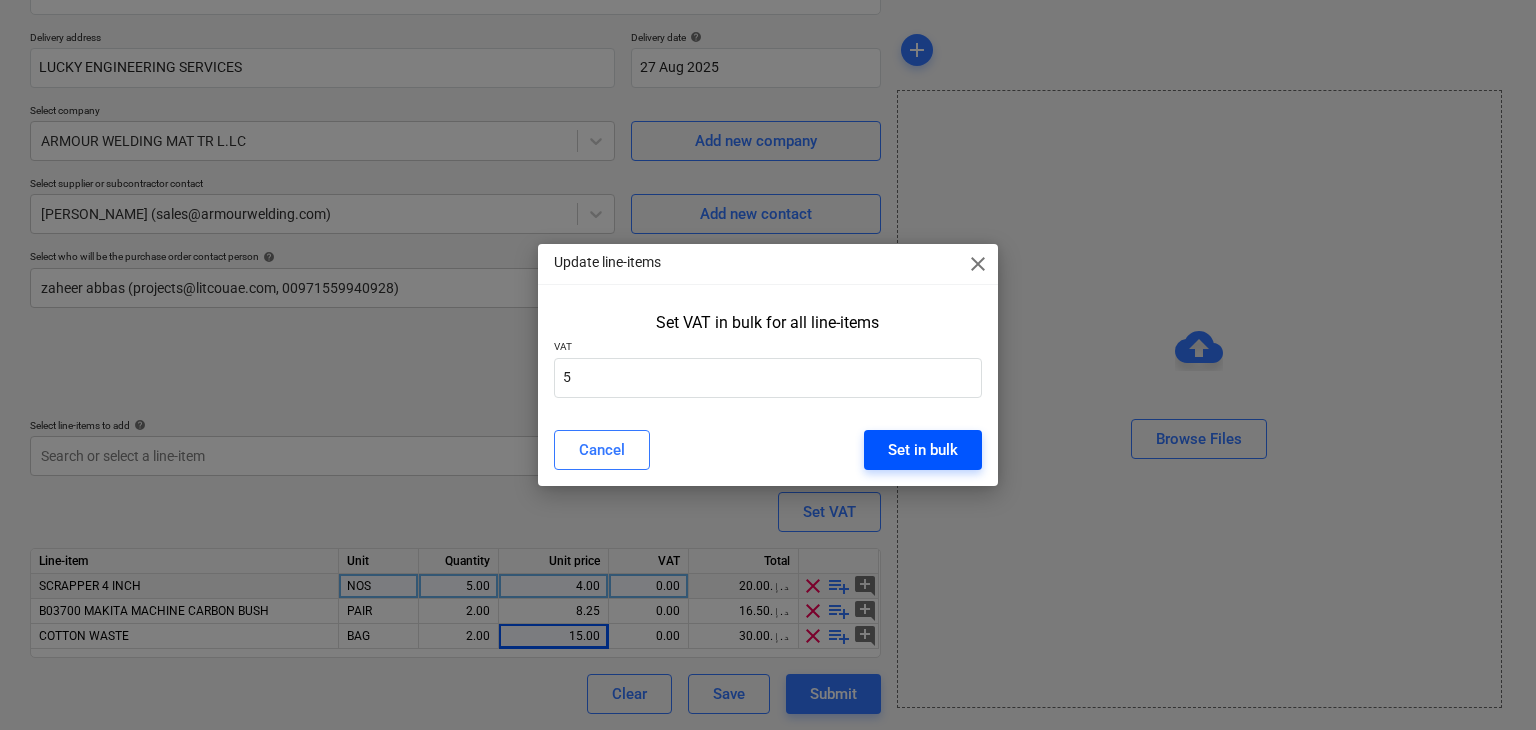 click on "Set in bulk" at bounding box center [923, 450] 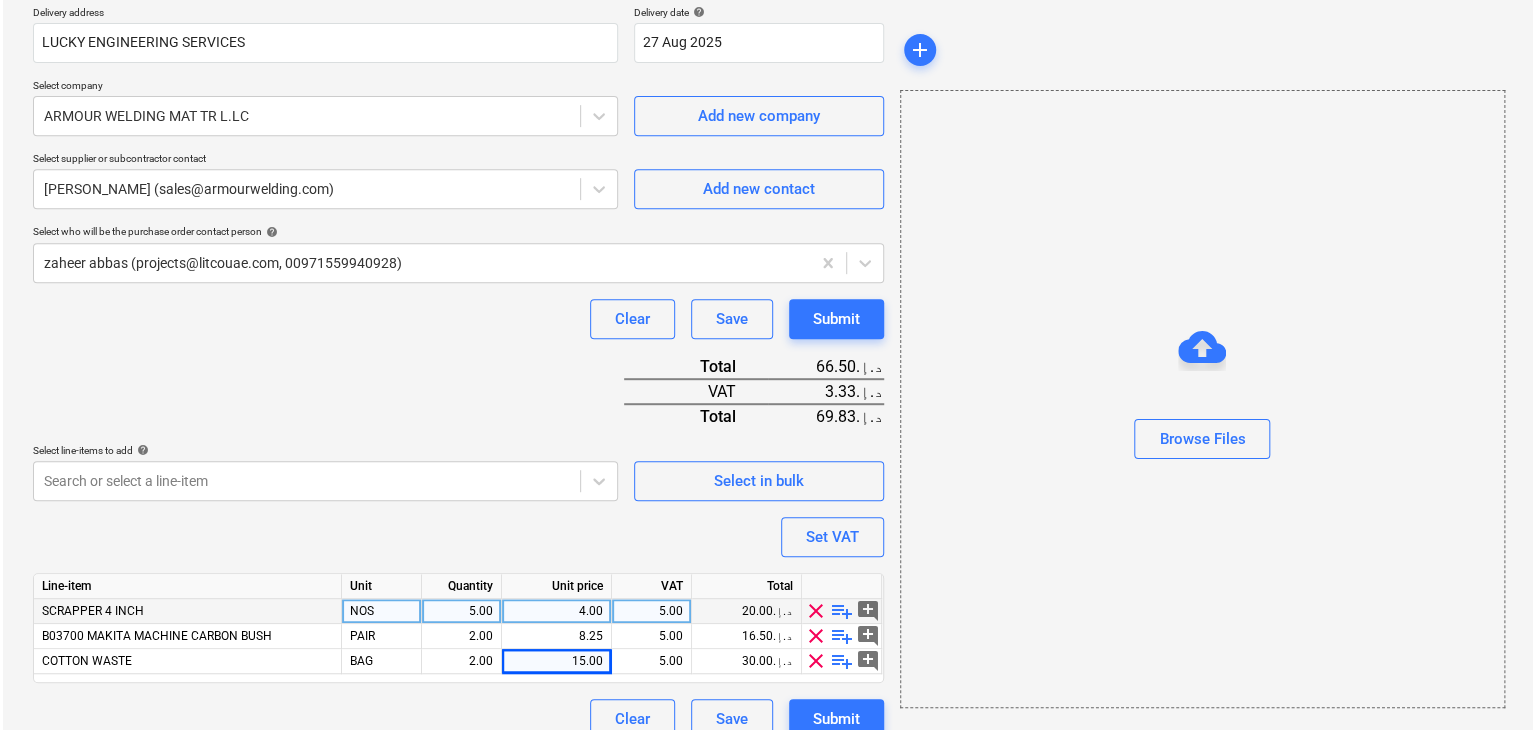 scroll, scrollTop: 392, scrollLeft: 0, axis: vertical 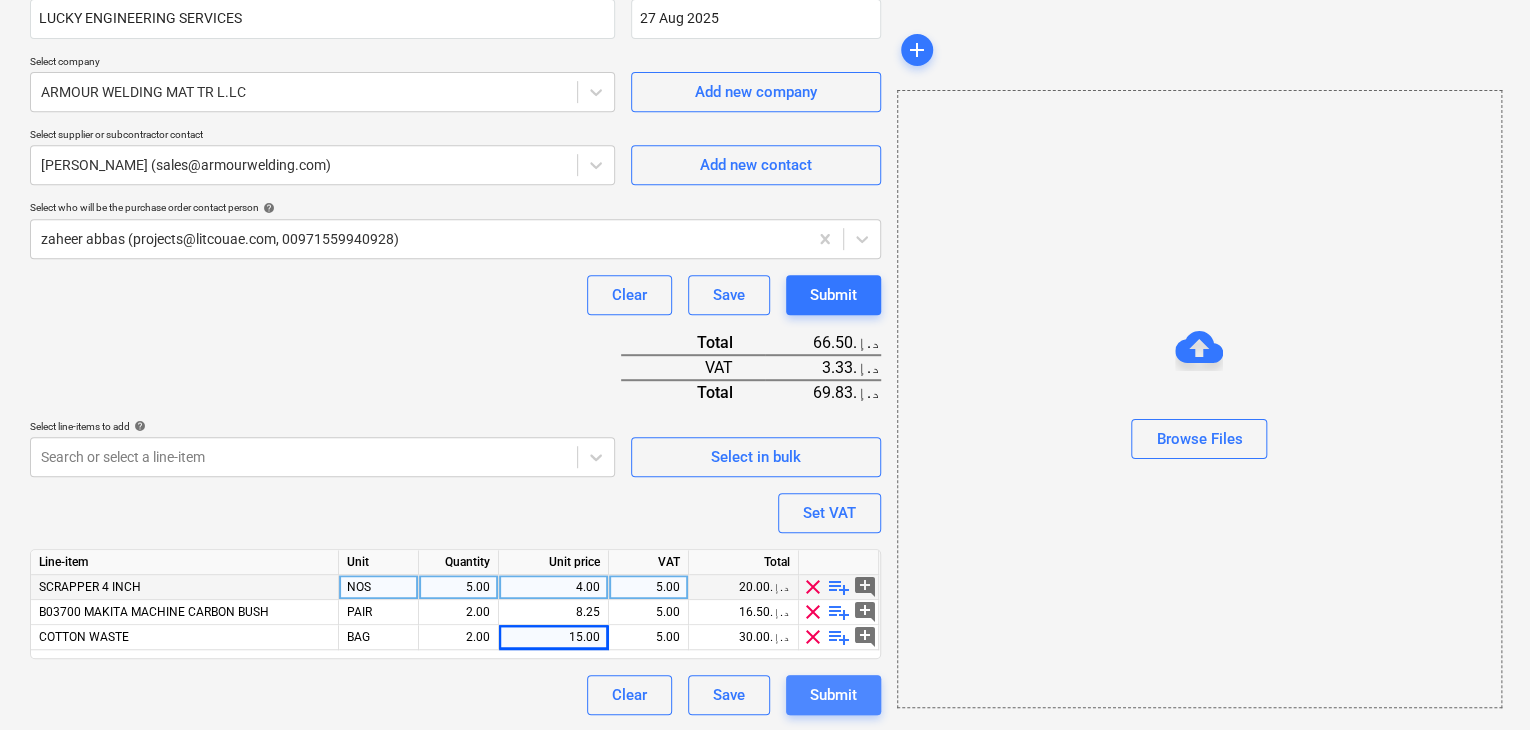 click on "Submit" at bounding box center [833, 695] 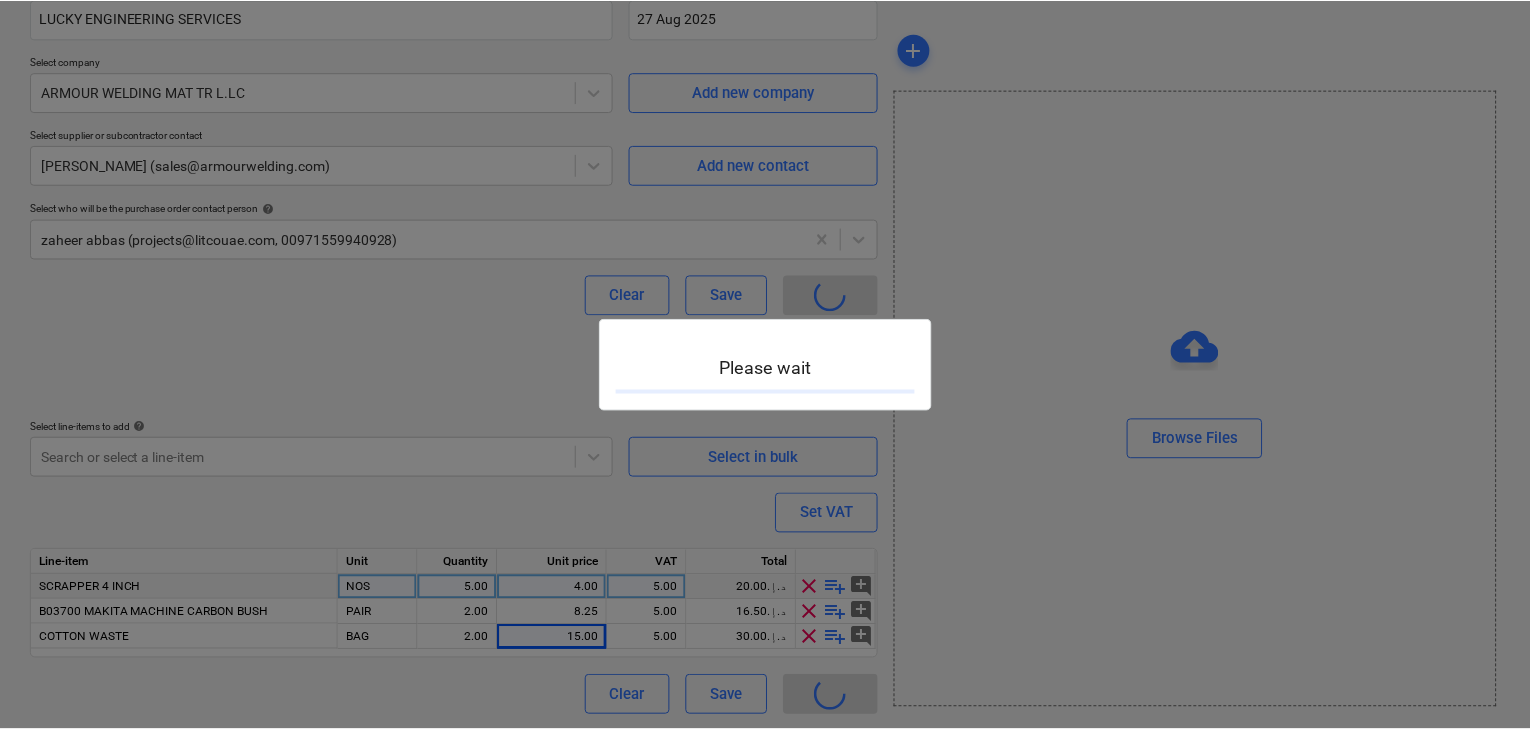 scroll, scrollTop: 0, scrollLeft: 0, axis: both 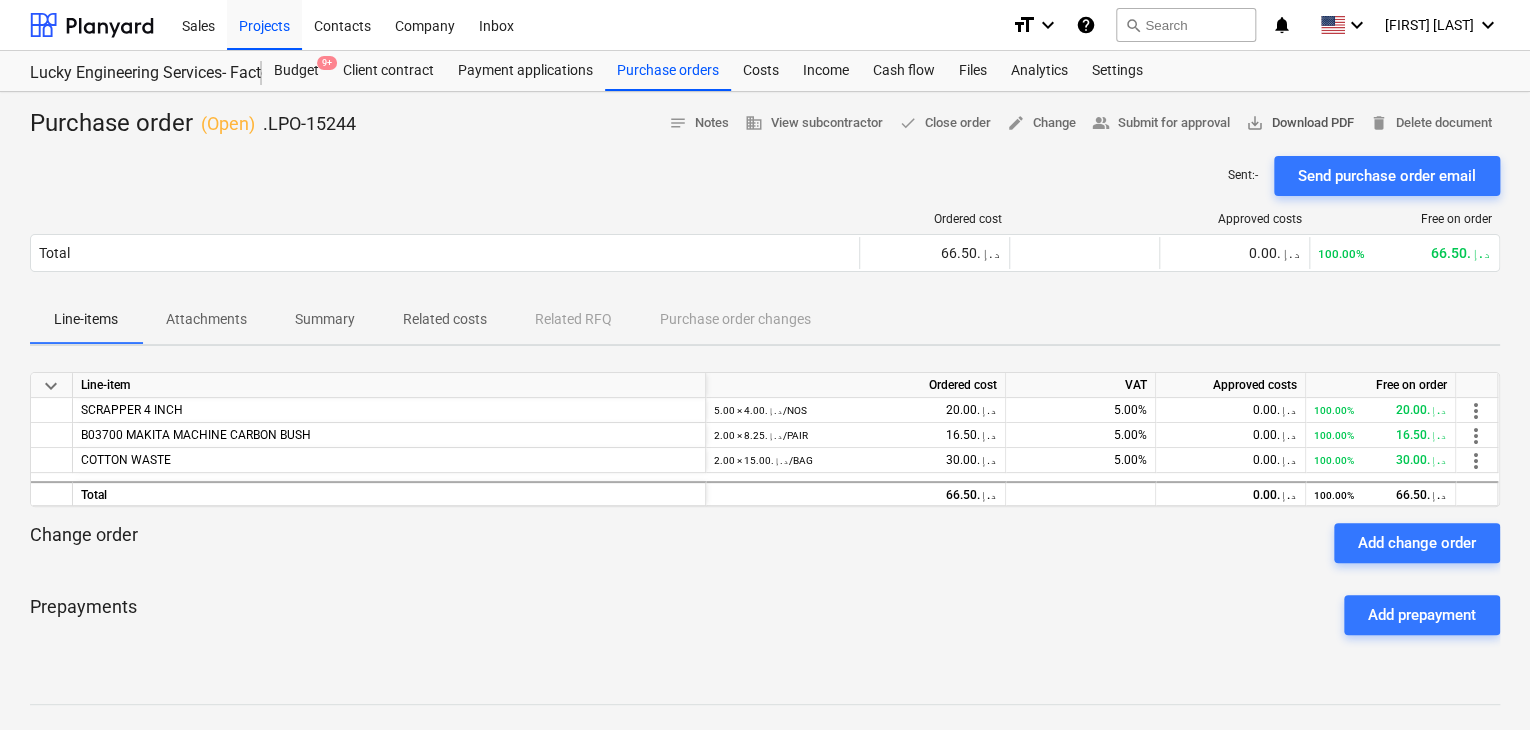 click on "save_alt Download PDF" at bounding box center (1300, 123) 